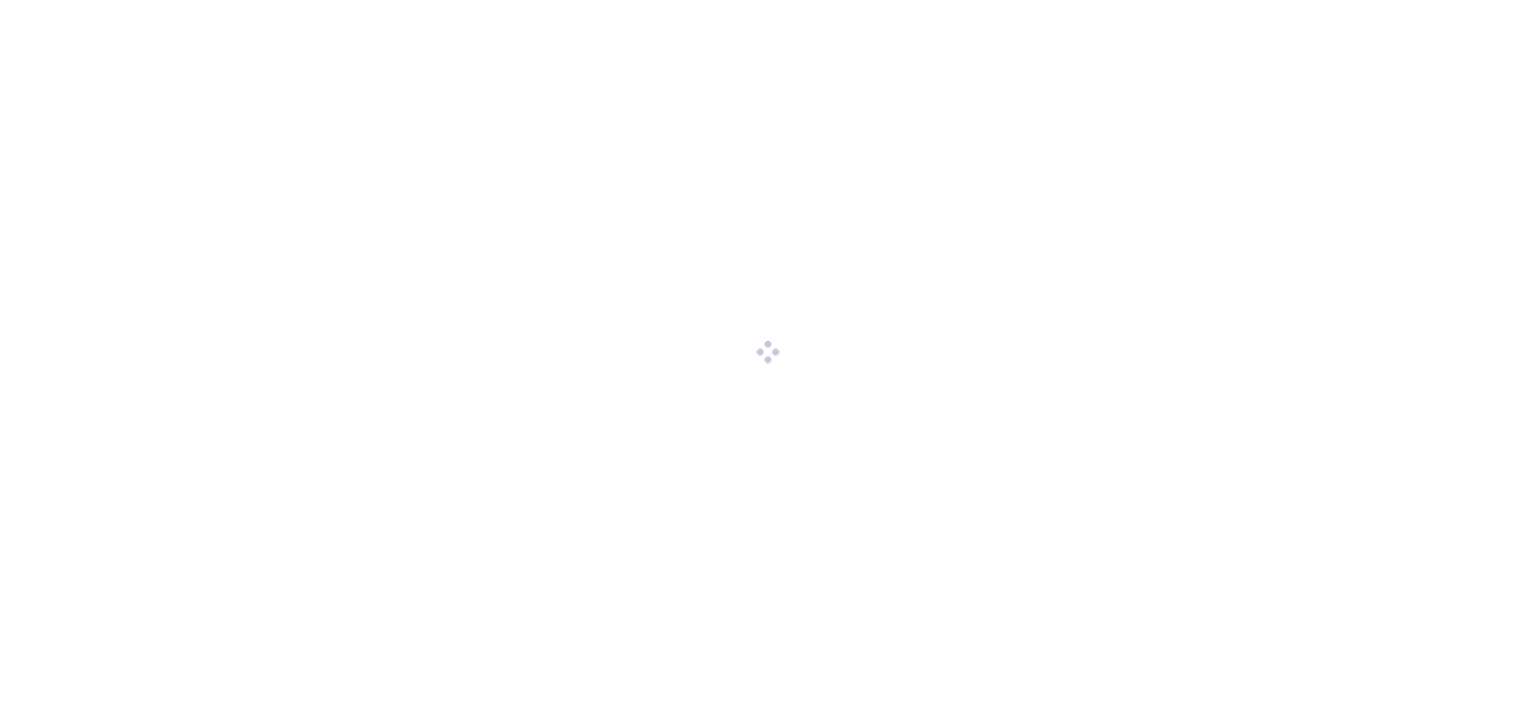 scroll, scrollTop: 0, scrollLeft: 0, axis: both 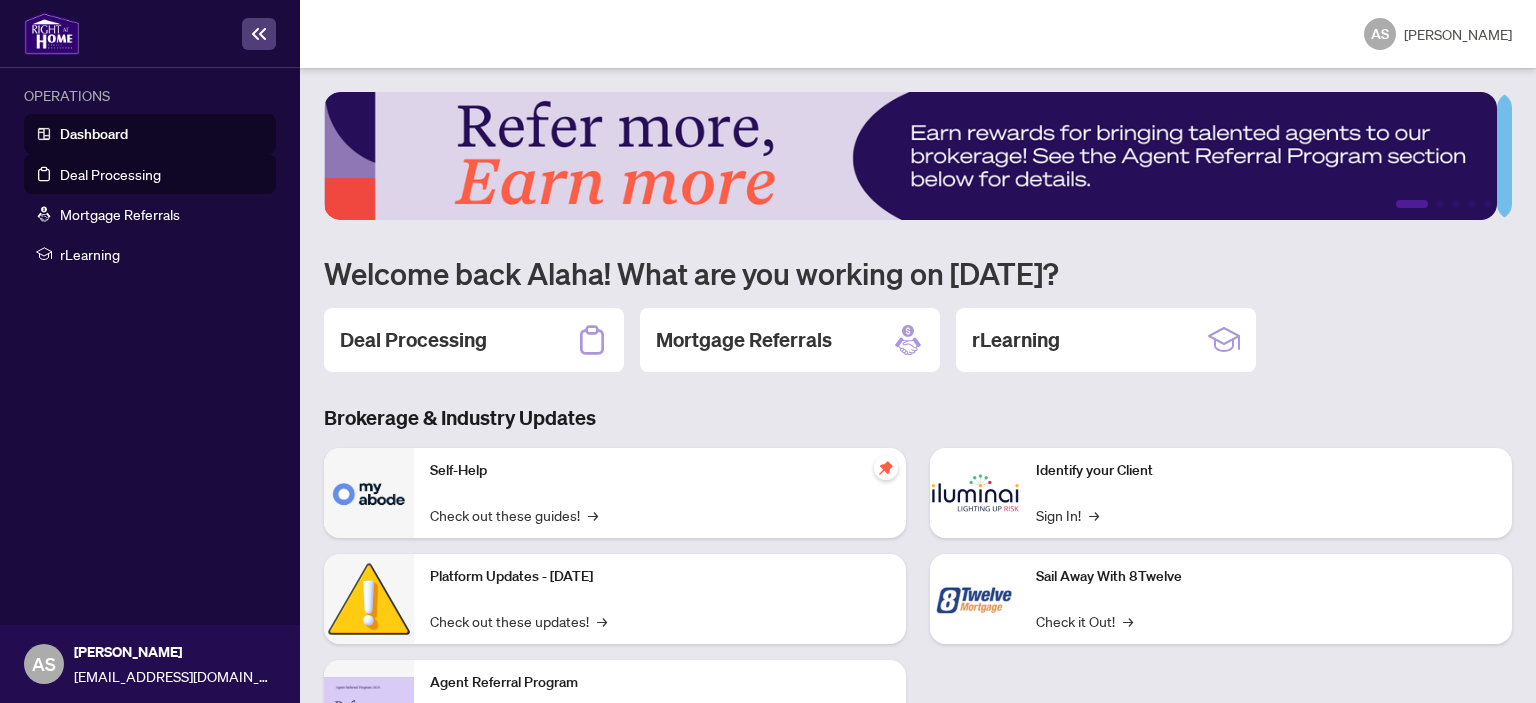 click on "Deal Processing" at bounding box center (110, 174) 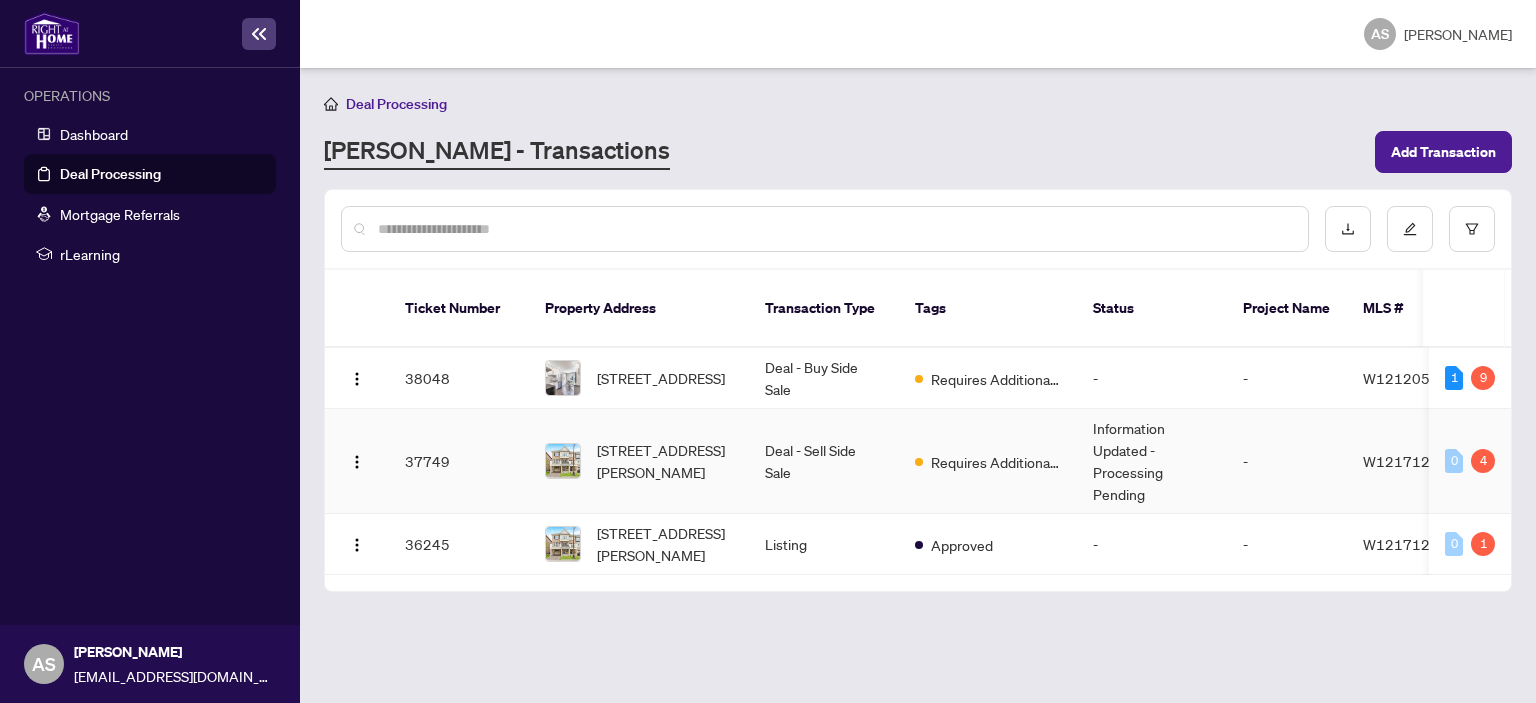 click on "Information Updated - Processing Pending" at bounding box center (1152, 461) 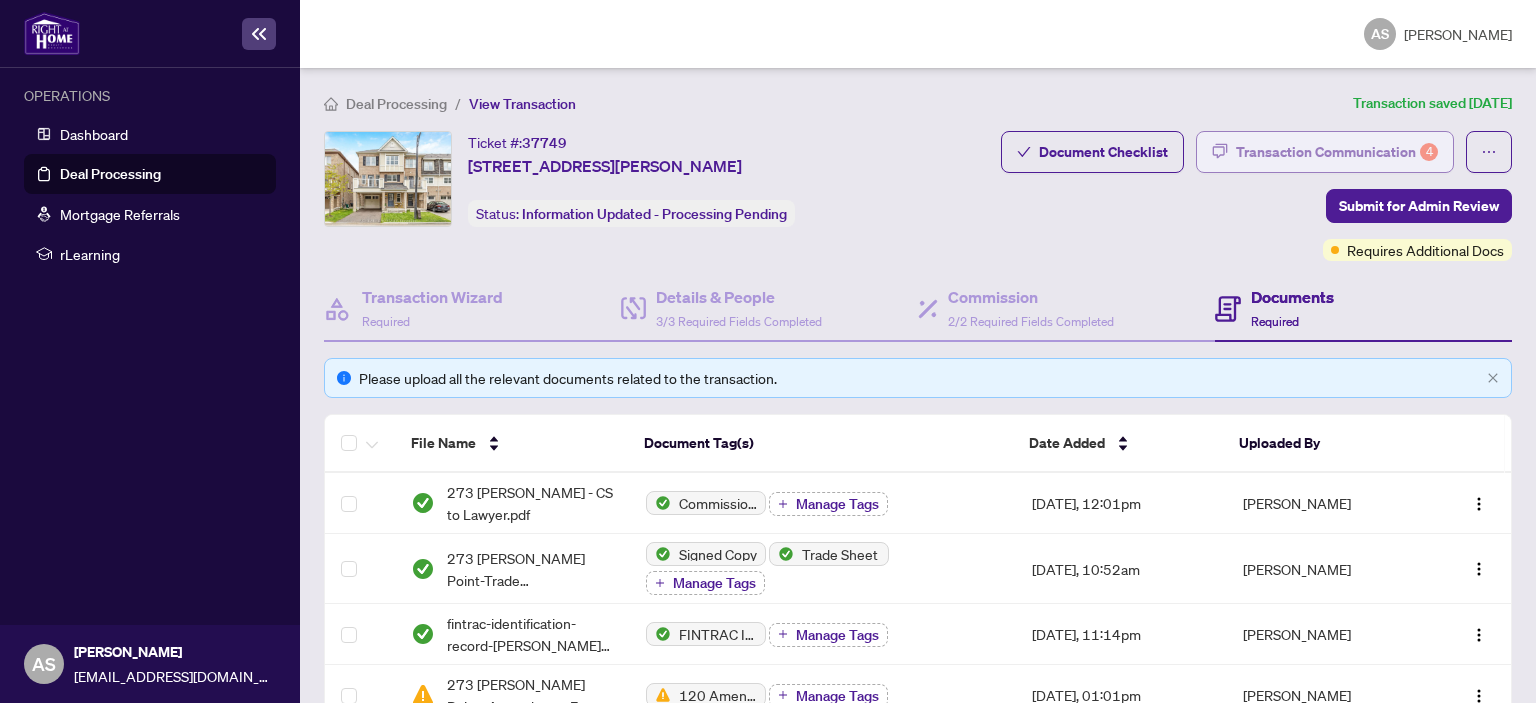 click on "Transaction Communication 4" at bounding box center [1337, 152] 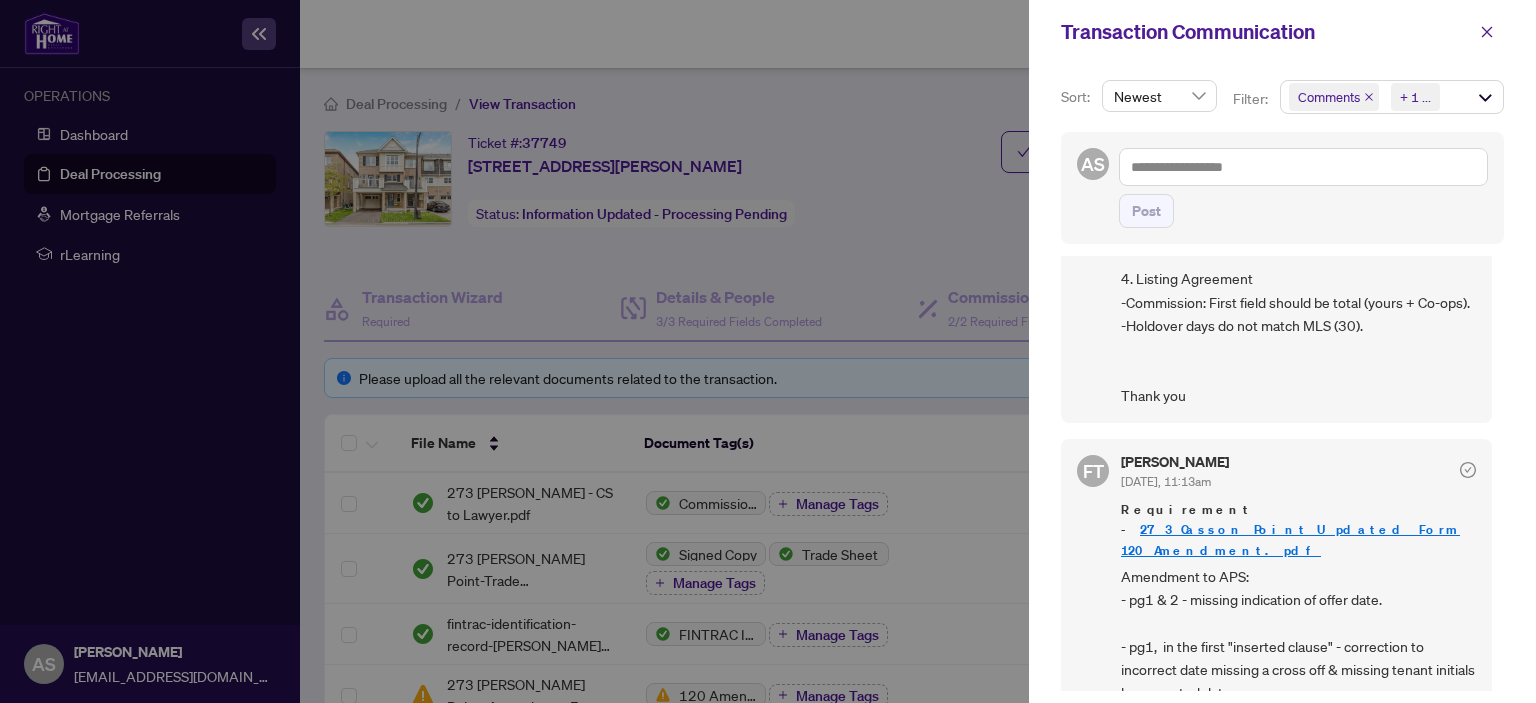 scroll, scrollTop: 743, scrollLeft: 0, axis: vertical 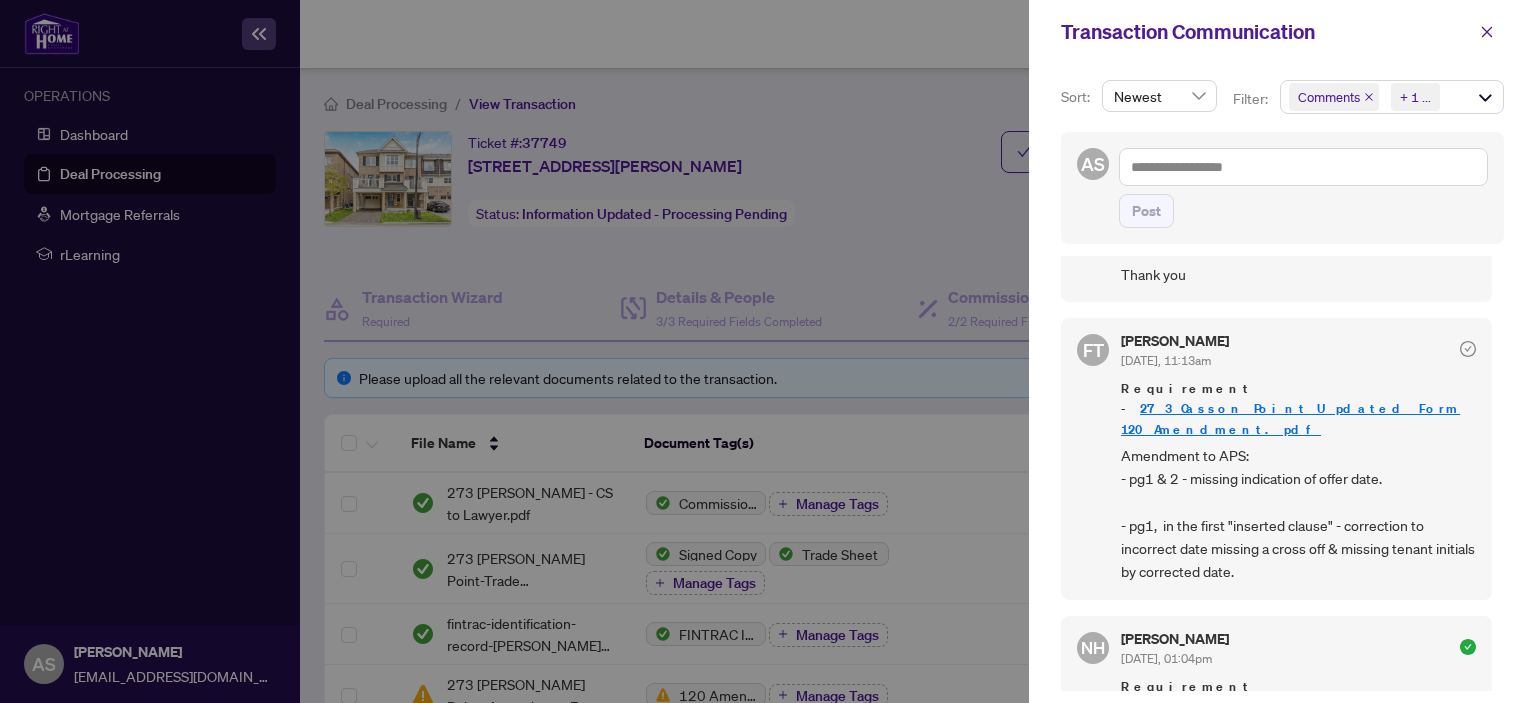 click on "Amendment to APS:
- pg1 & 2 - missing indication of offer date.
- pg1,  in the first "inserted clause" - correction to incorrect date missing a cross off & missing tenant initials by corrected date." at bounding box center [1298, 514] 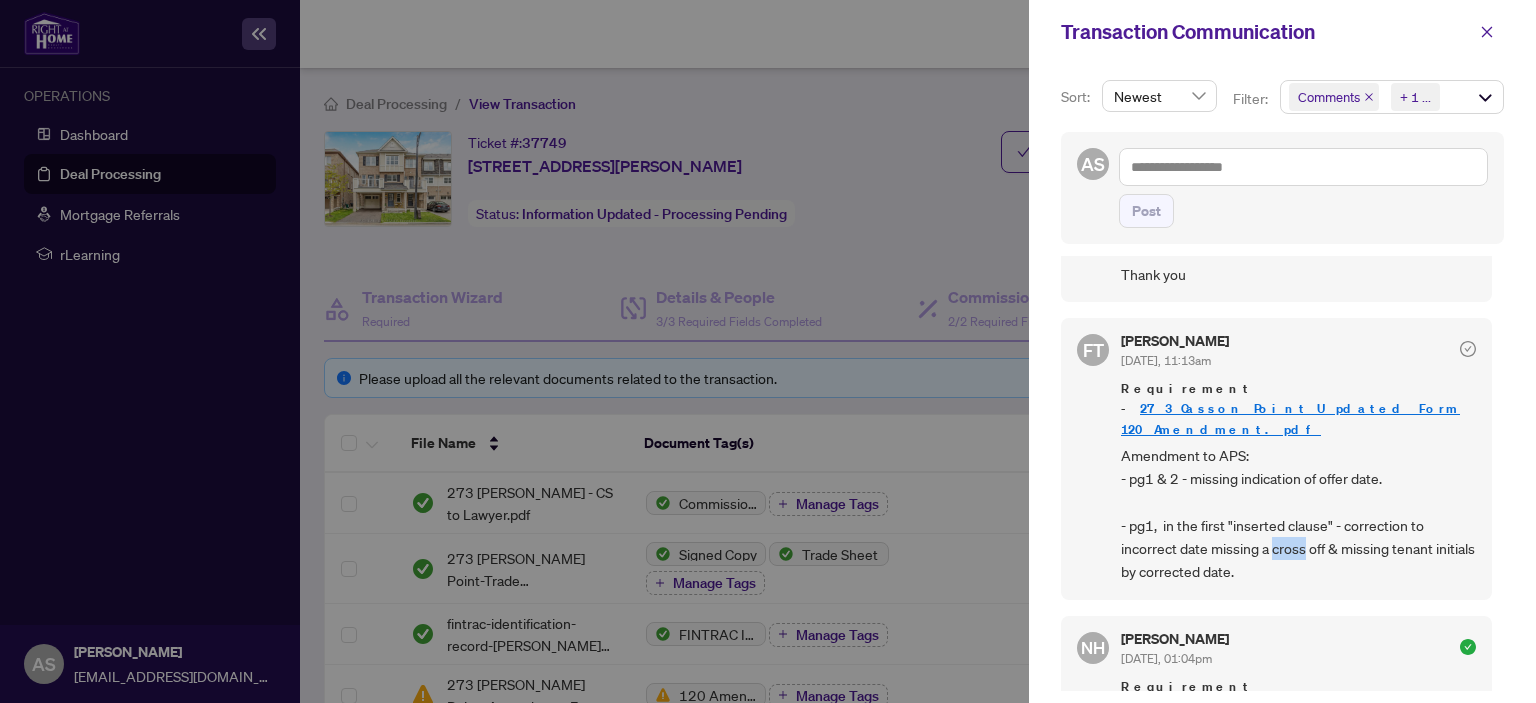 click on "Amendment to APS:
- pg1 & 2 - missing indication of offer date.
- pg1,  in the first "inserted clause" - correction to incorrect date missing a cross off & missing tenant initials by corrected date." at bounding box center [1298, 514] 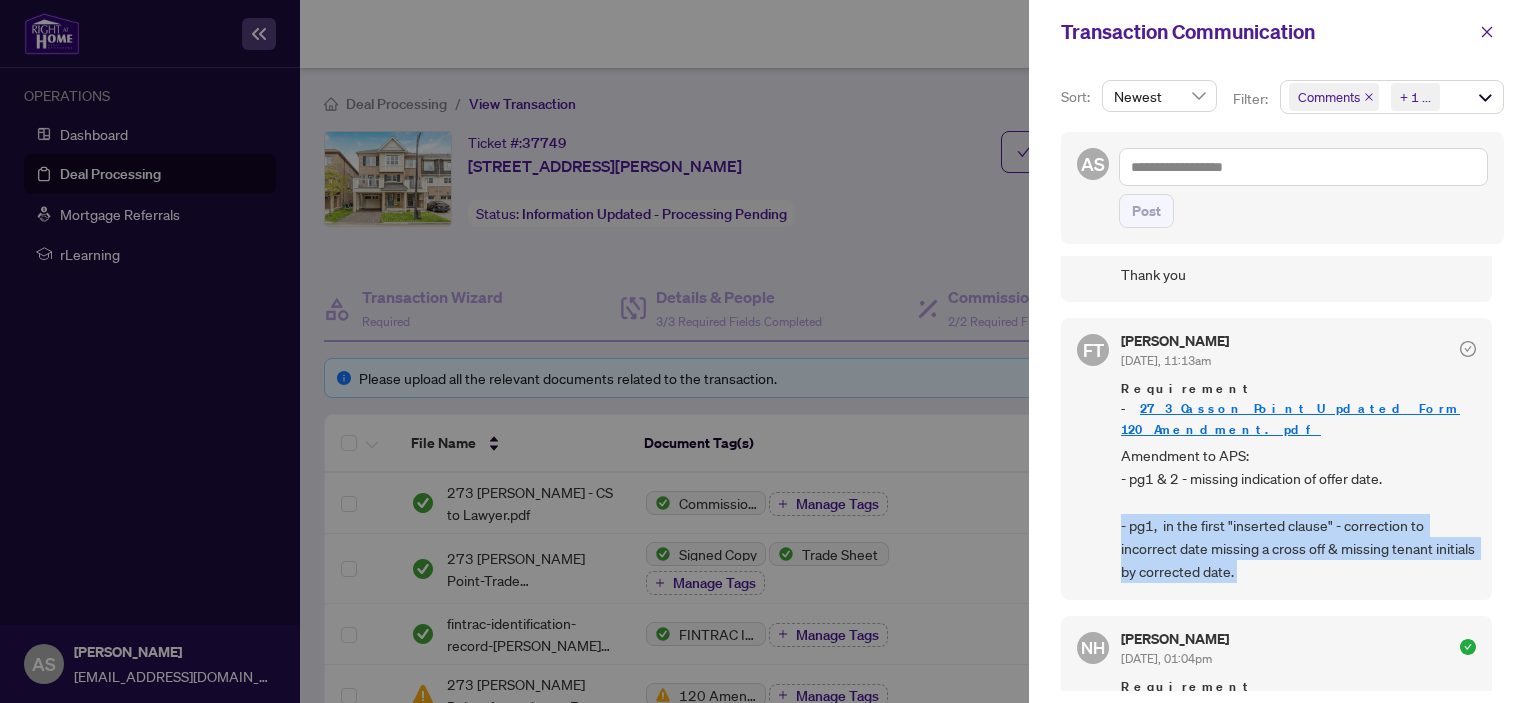 click on "Amendment to APS:
- pg1 & 2 - missing indication of offer date.
- pg1,  in the first "inserted clause" - correction to incorrect date missing a cross off & missing tenant initials by corrected date." at bounding box center (1298, 514) 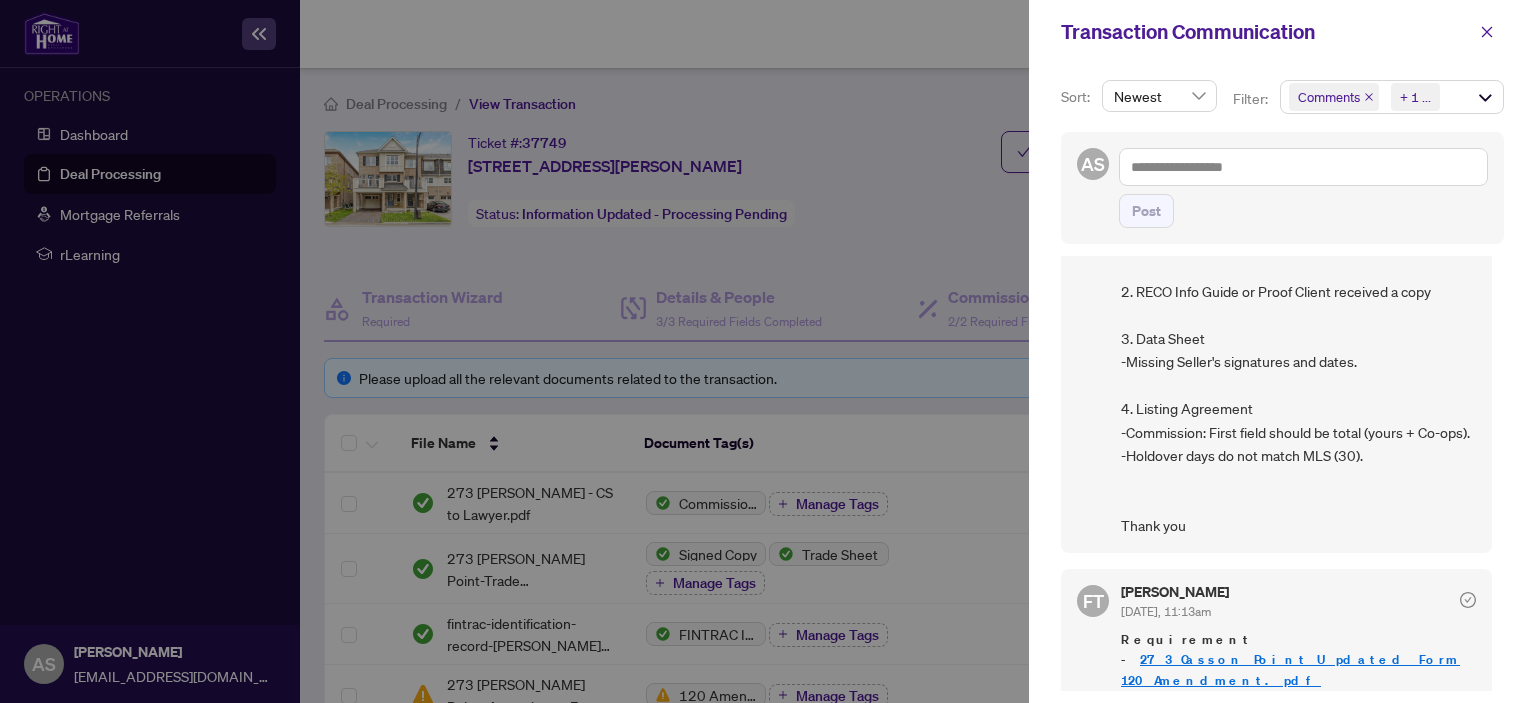 scroll, scrollTop: 28, scrollLeft: 0, axis: vertical 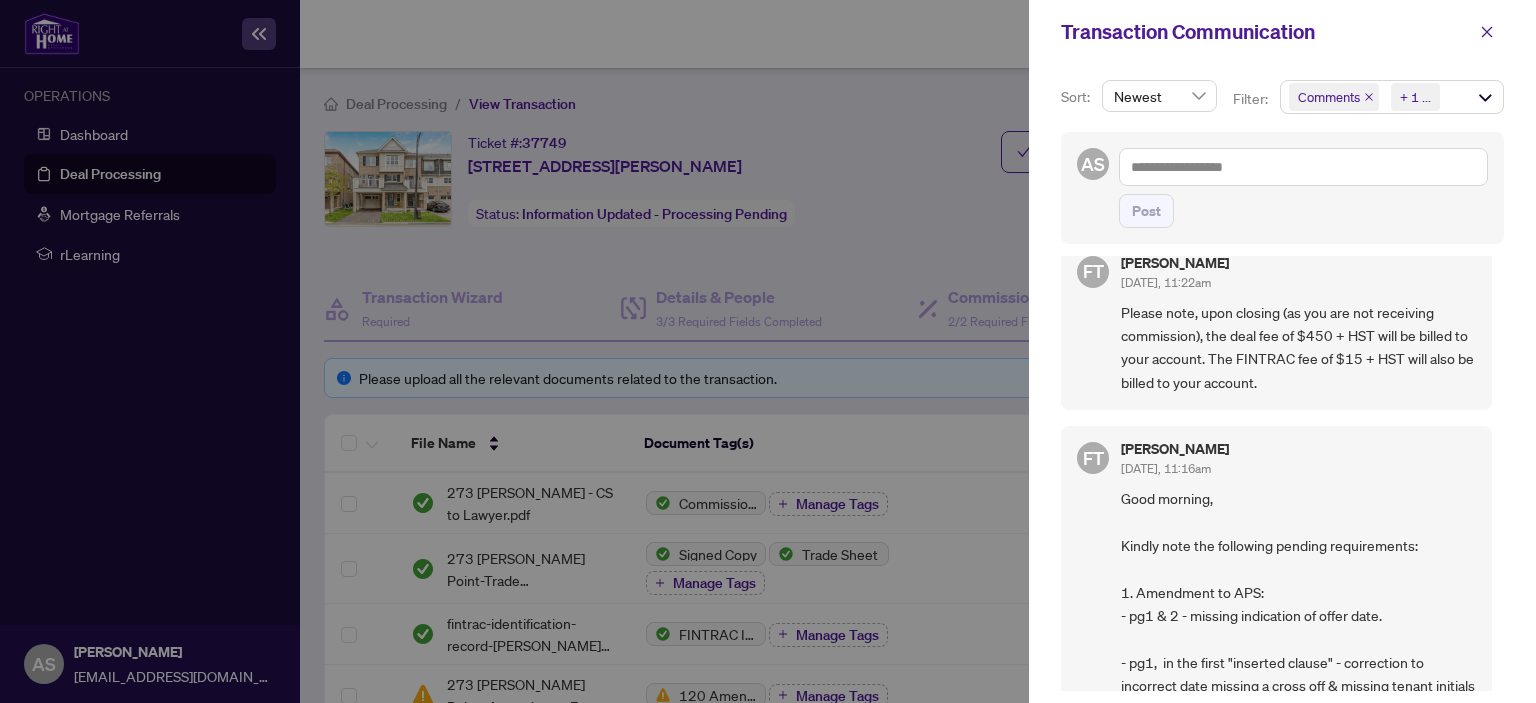 click at bounding box center [768, 351] 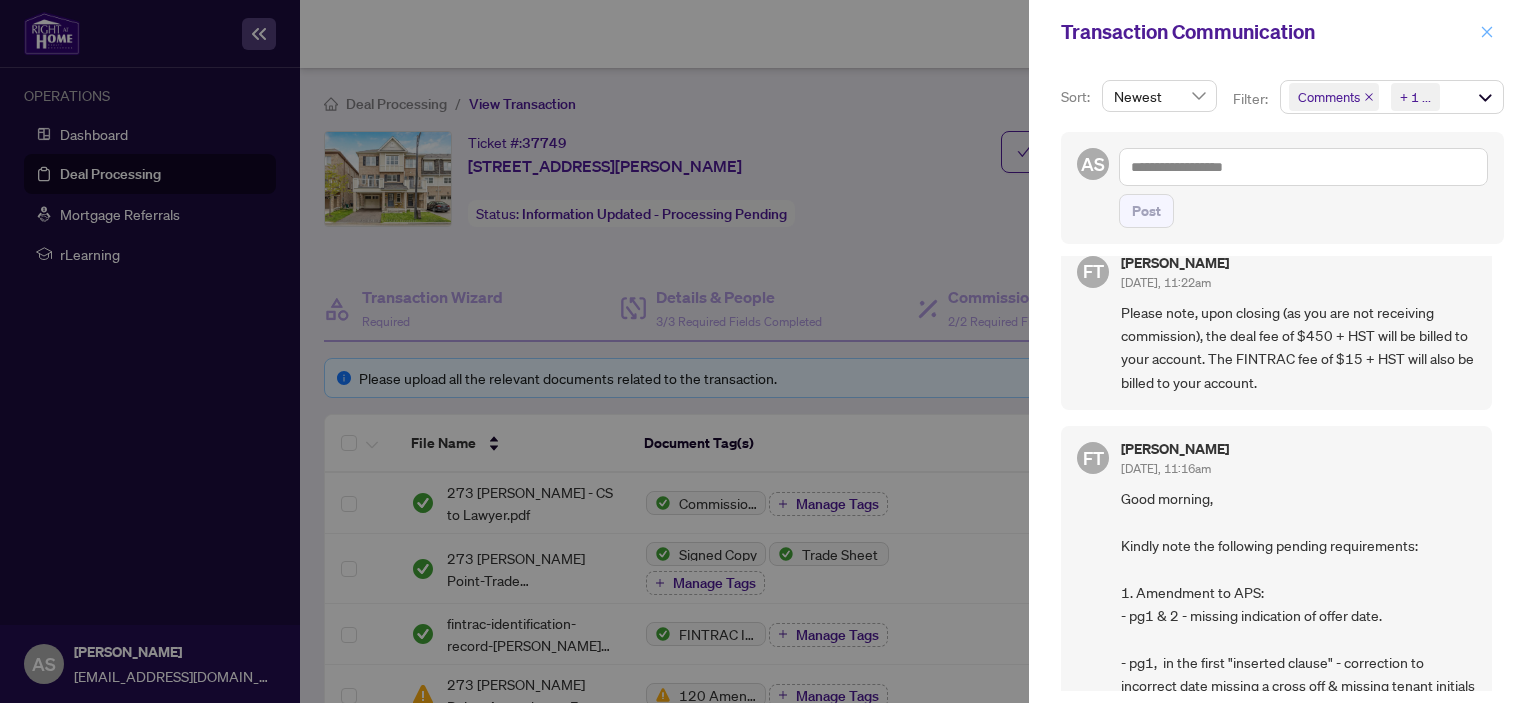 click at bounding box center (1487, 32) 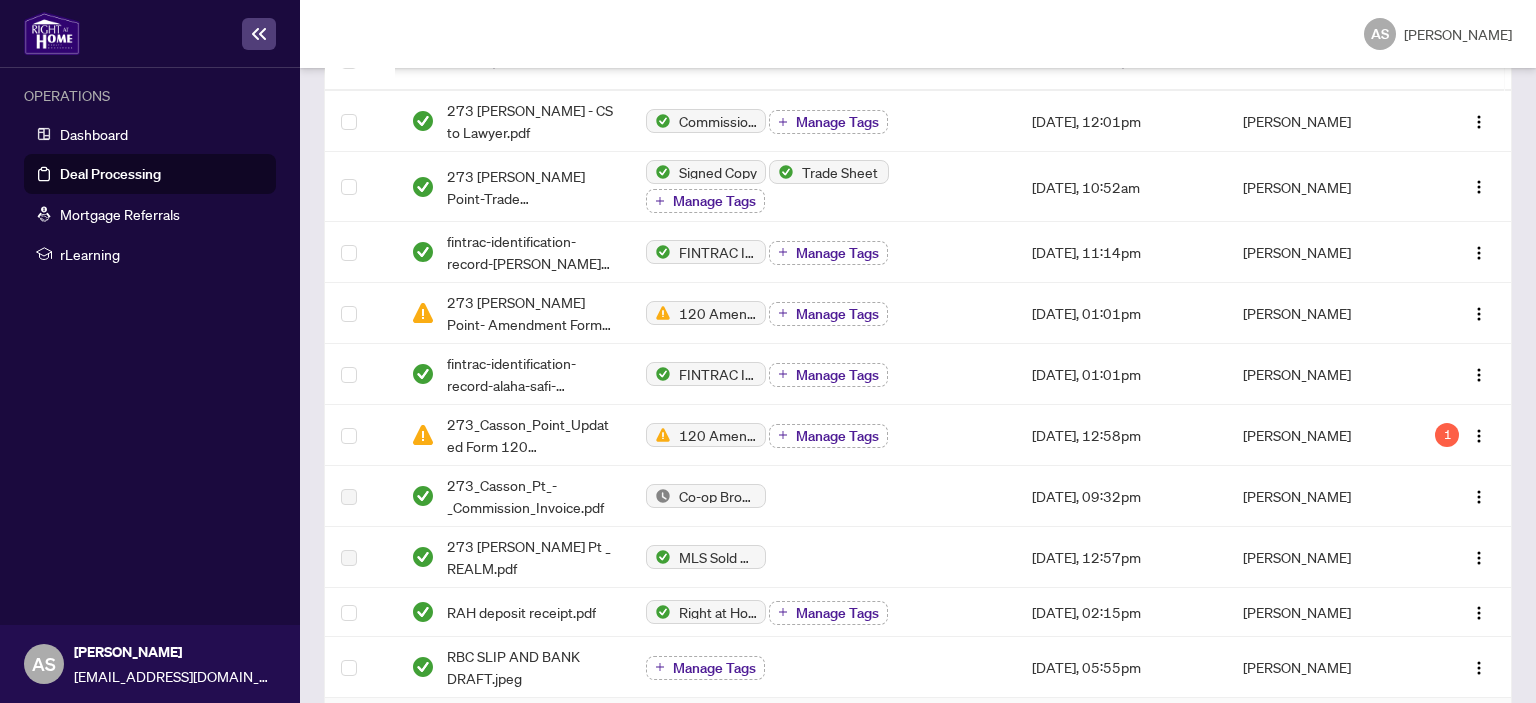 scroll, scrollTop: 380, scrollLeft: 0, axis: vertical 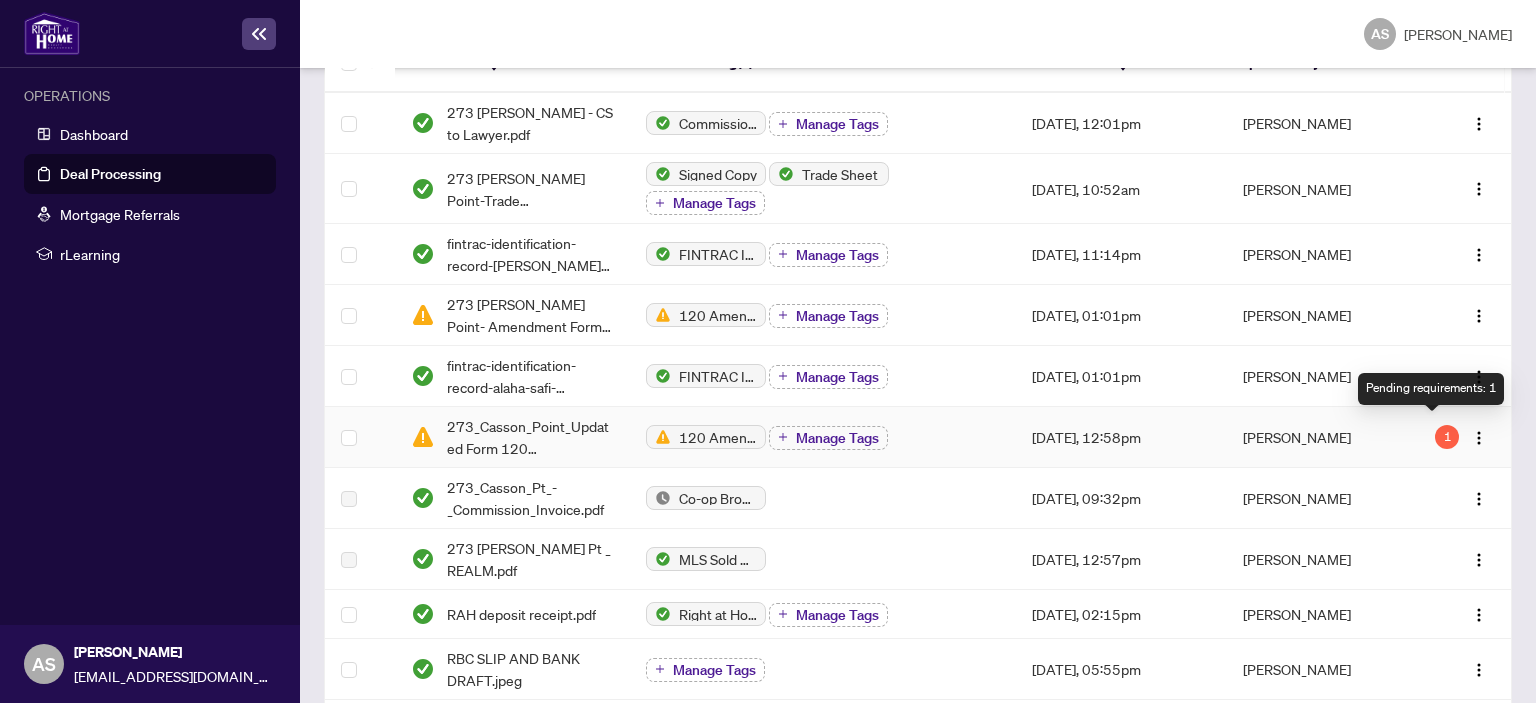 click on "1" at bounding box center (1447, 437) 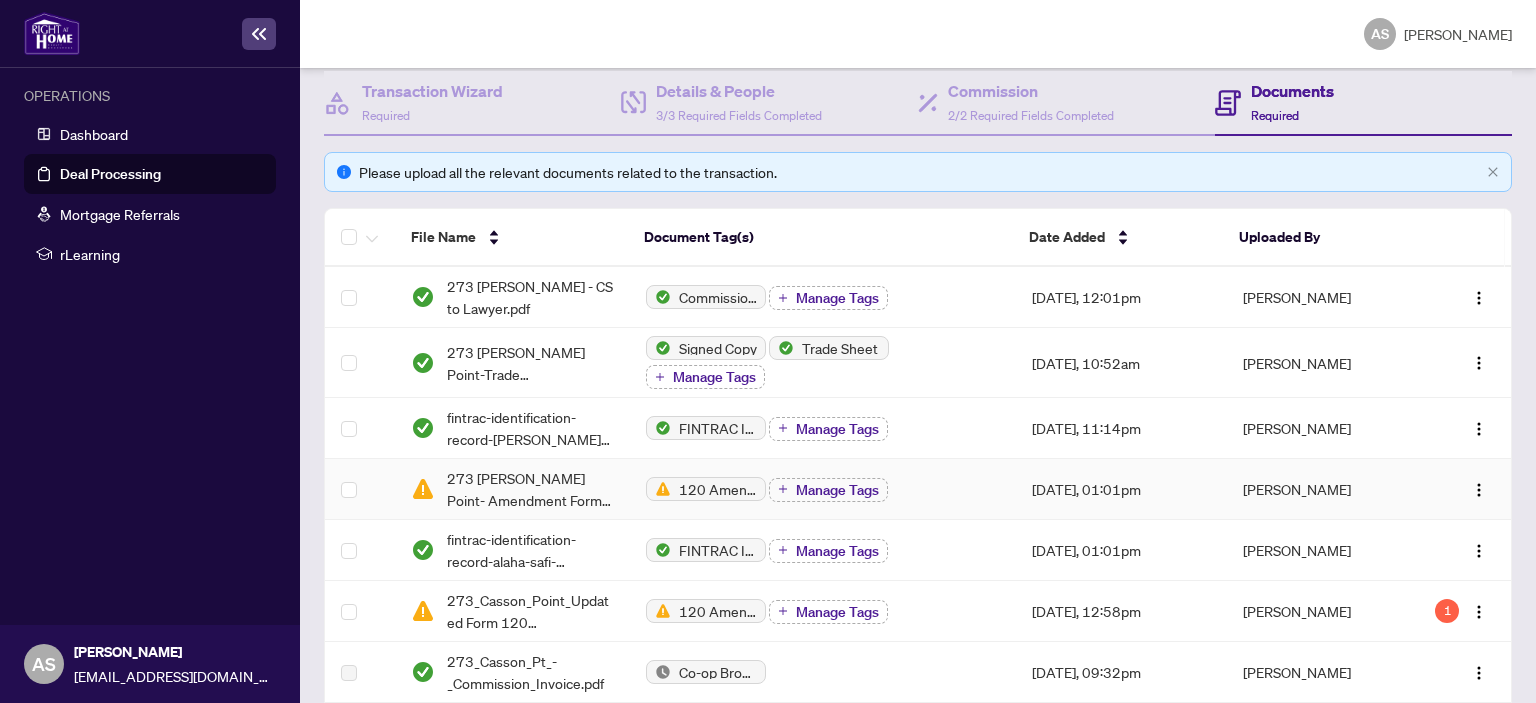 scroll, scrollTop: 204, scrollLeft: 0, axis: vertical 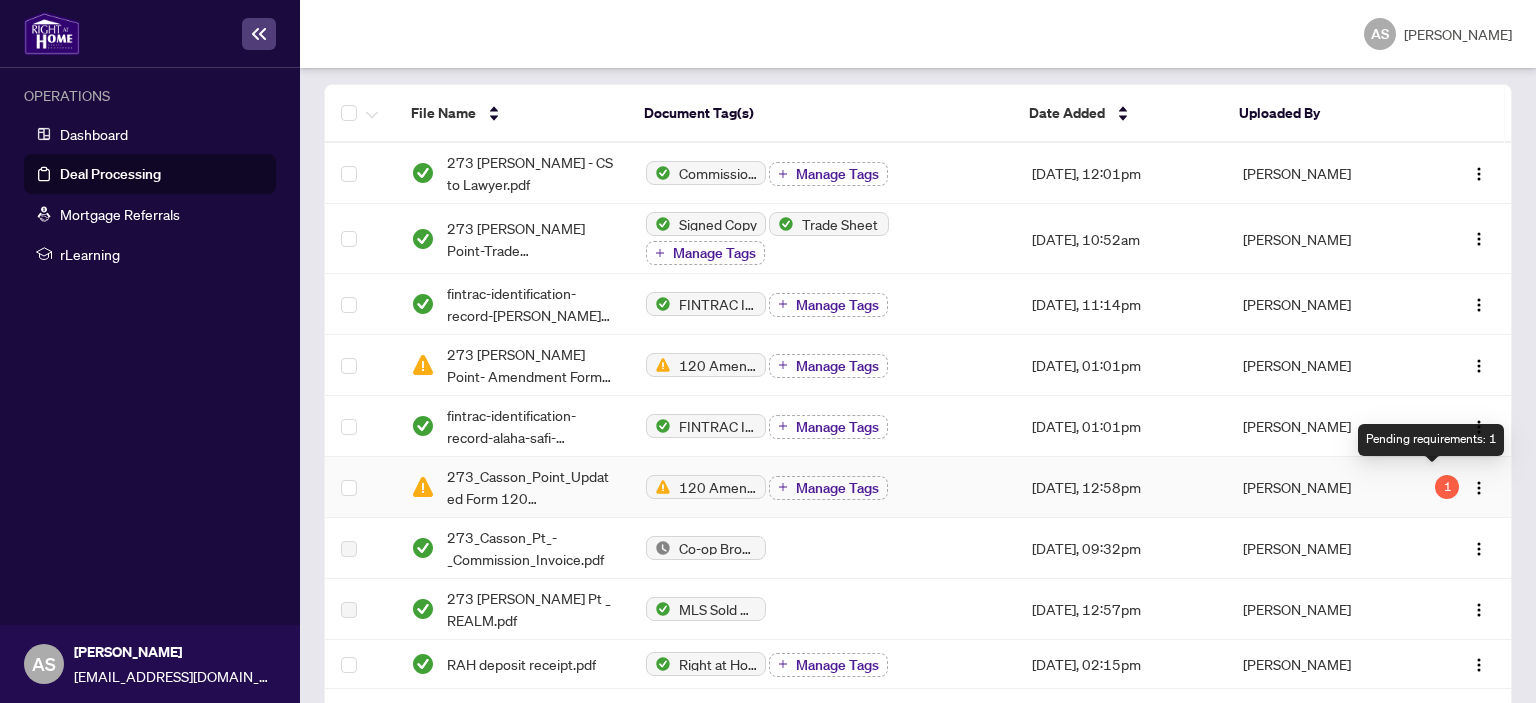 click on "1" at bounding box center (1447, 487) 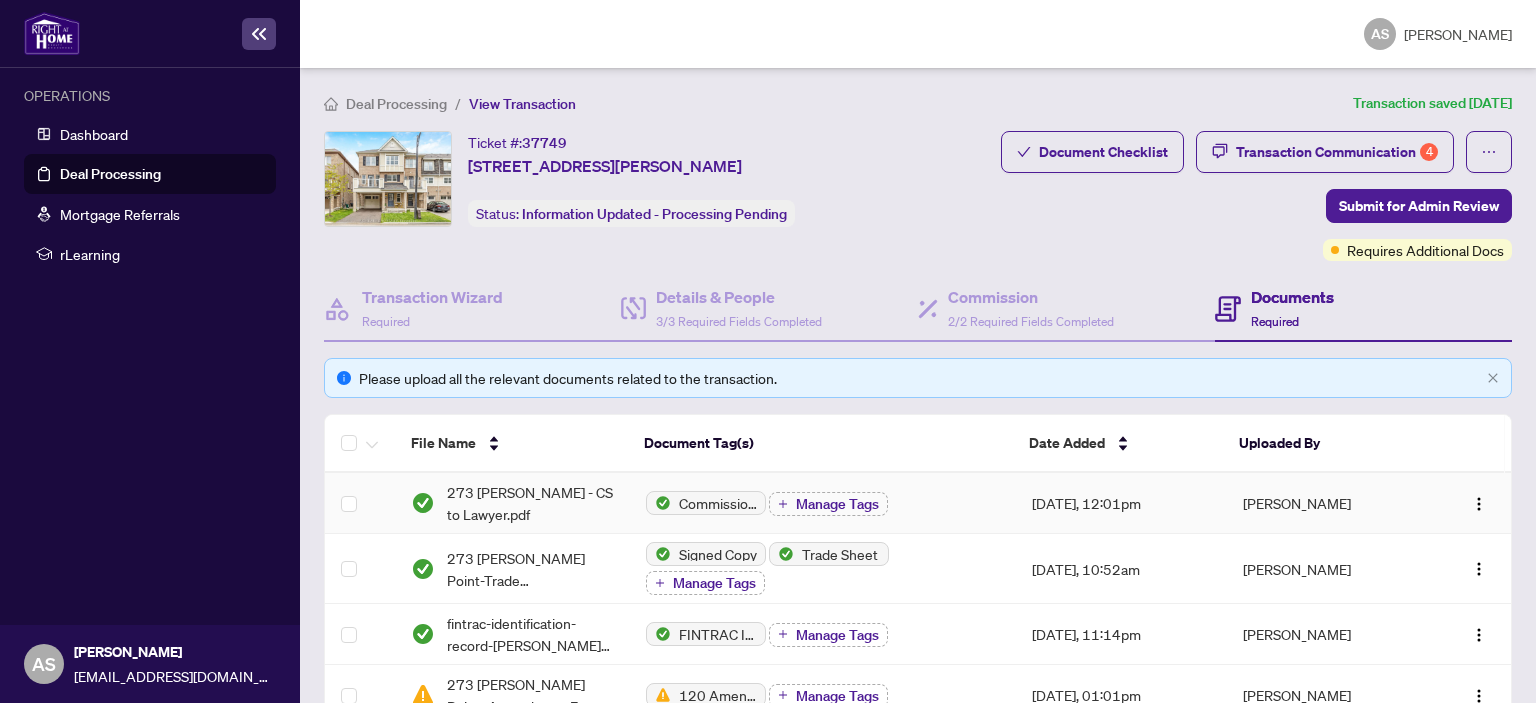 click on "[PERSON_NAME]" at bounding box center [1315, 503] 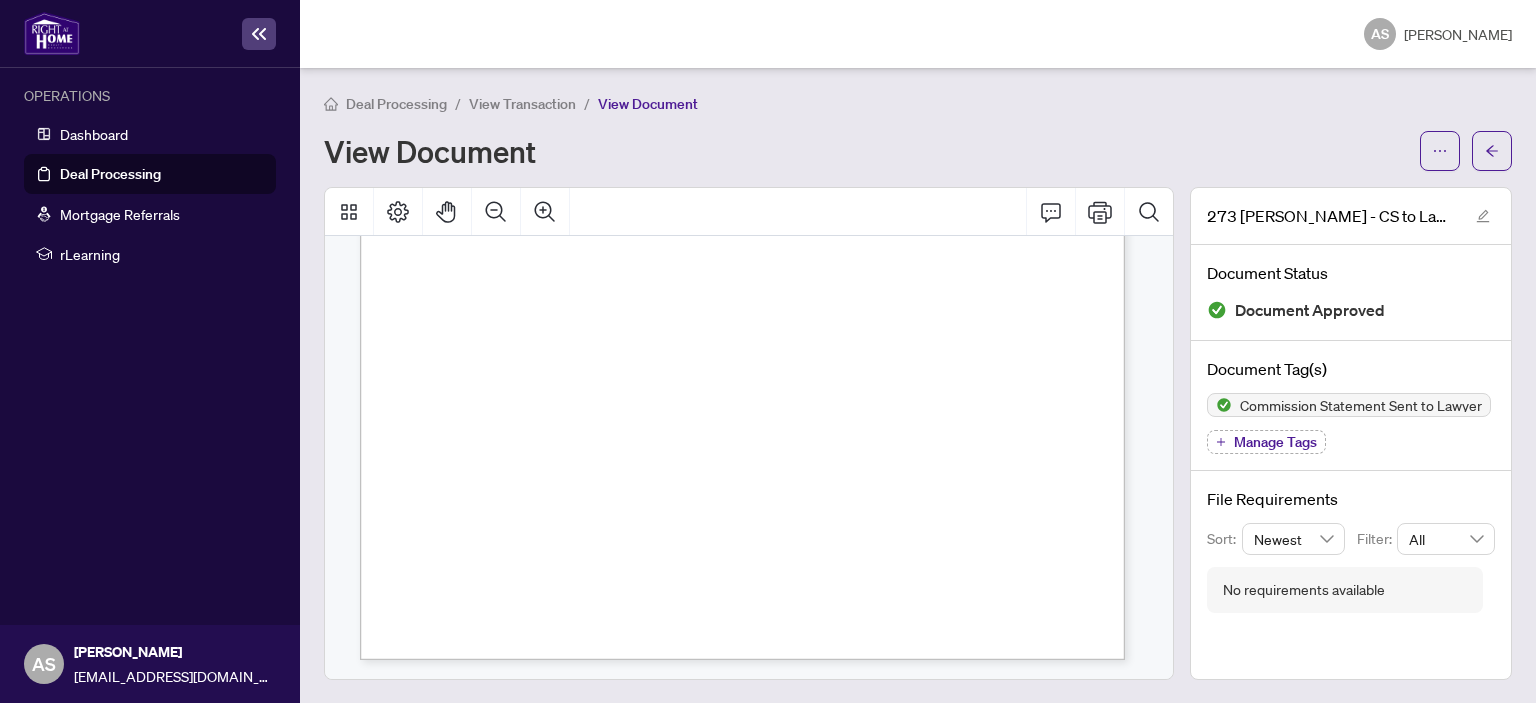 scroll, scrollTop: 0, scrollLeft: 0, axis: both 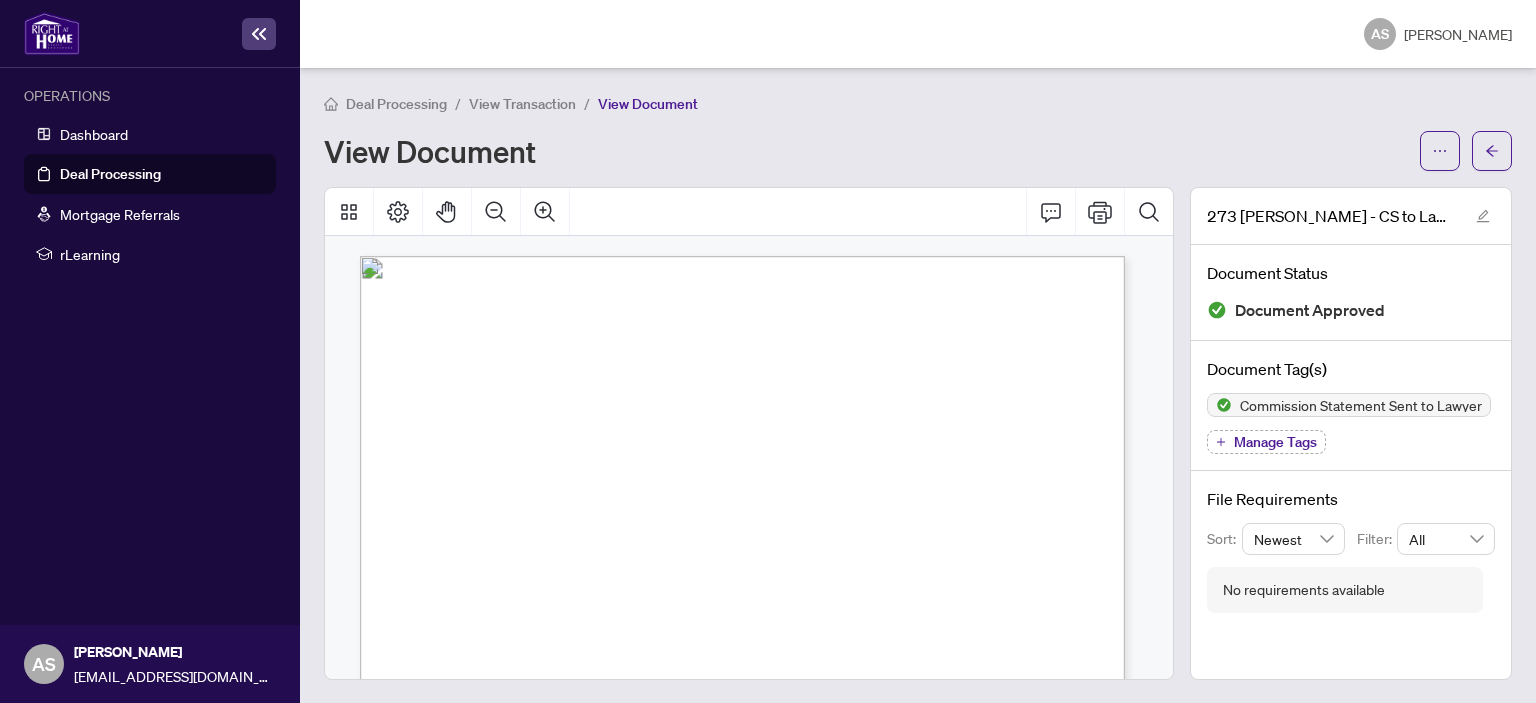 click on "View Transaction" at bounding box center (522, 104) 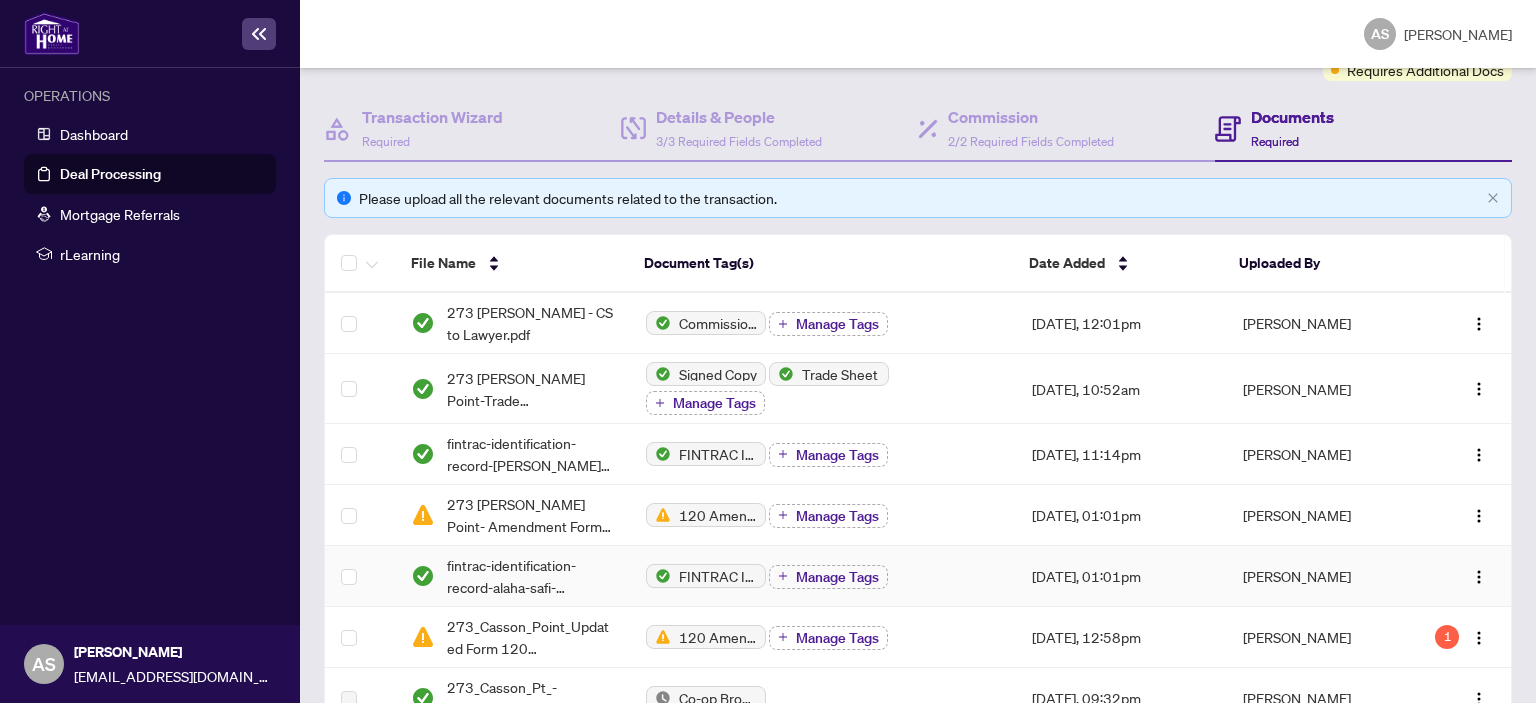 scroll, scrollTop: 184, scrollLeft: 0, axis: vertical 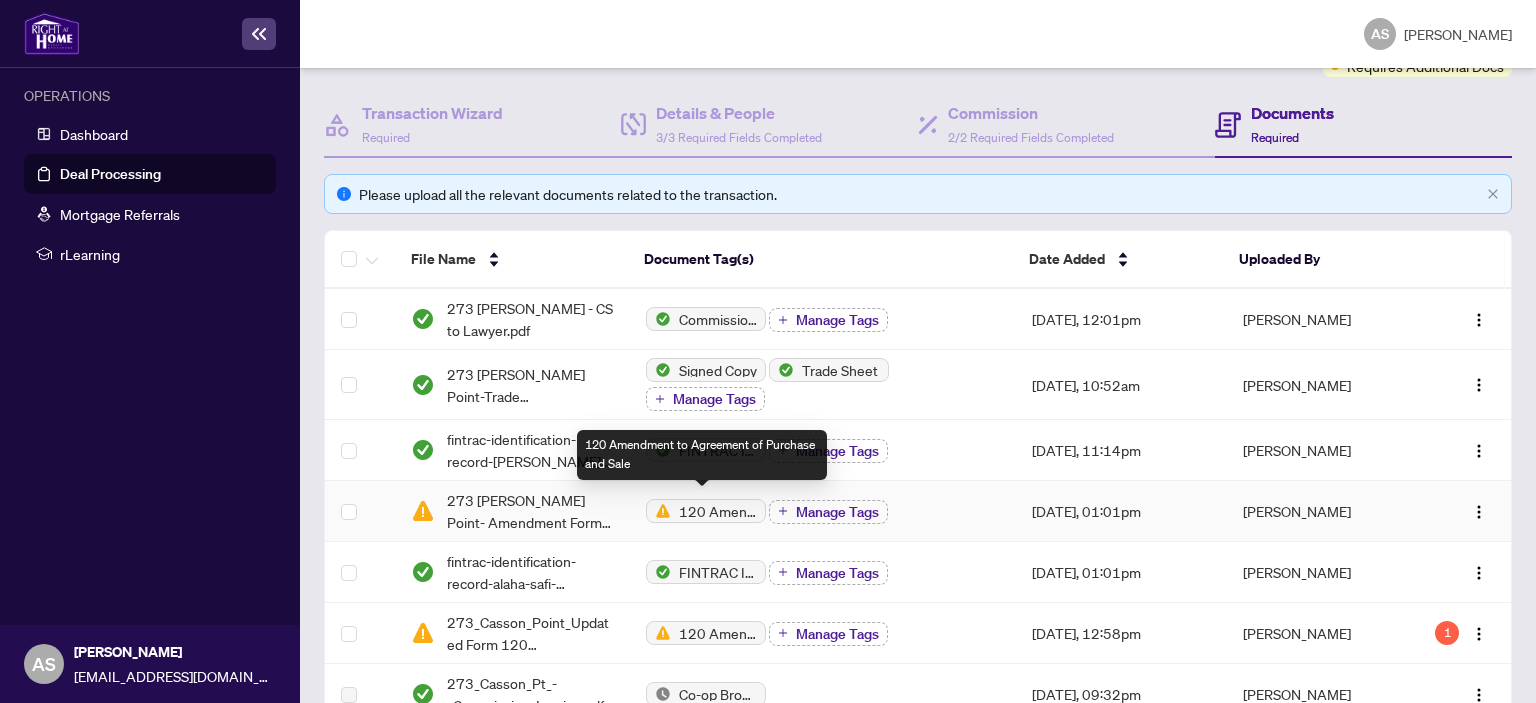 click on "120 Amendment to Agreement of Purchase and Sale" at bounding box center (718, 511) 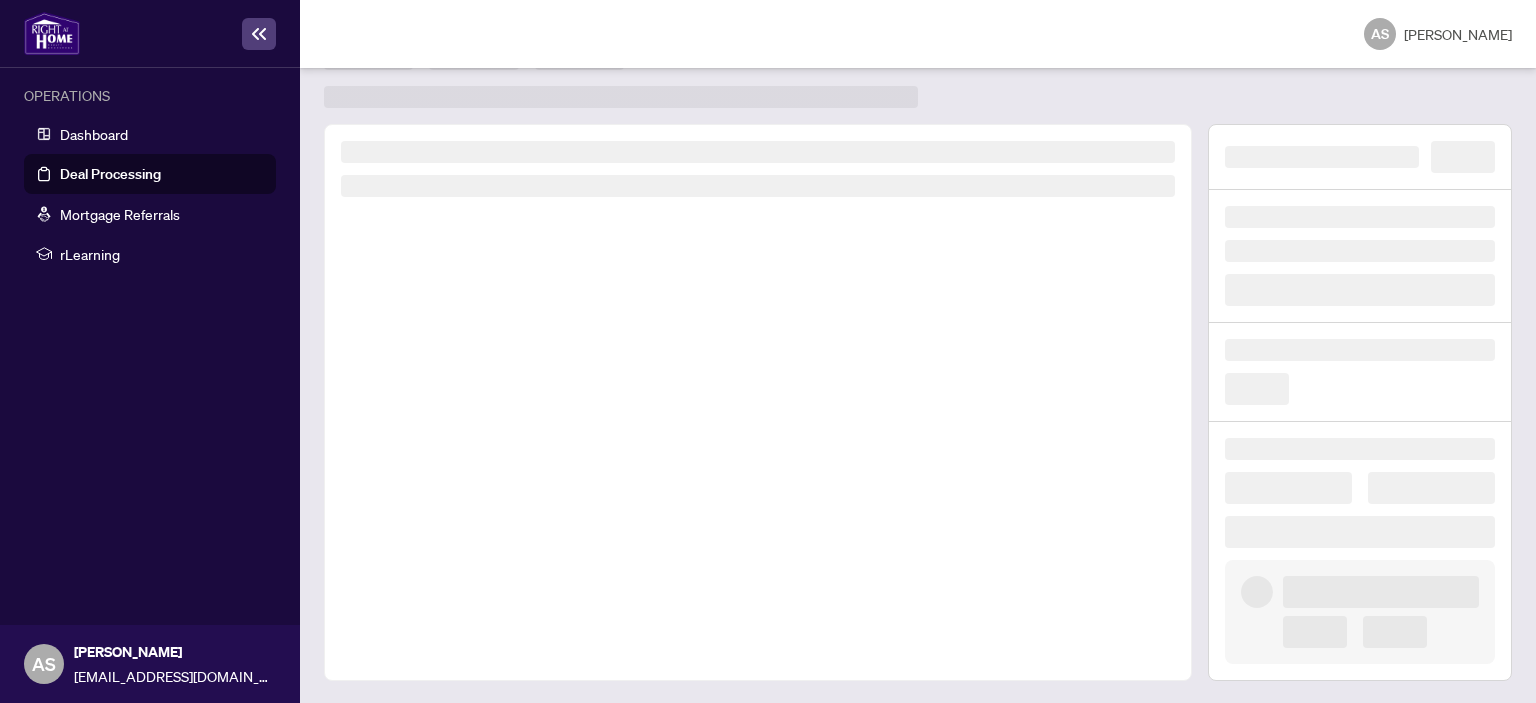 scroll, scrollTop: 0, scrollLeft: 0, axis: both 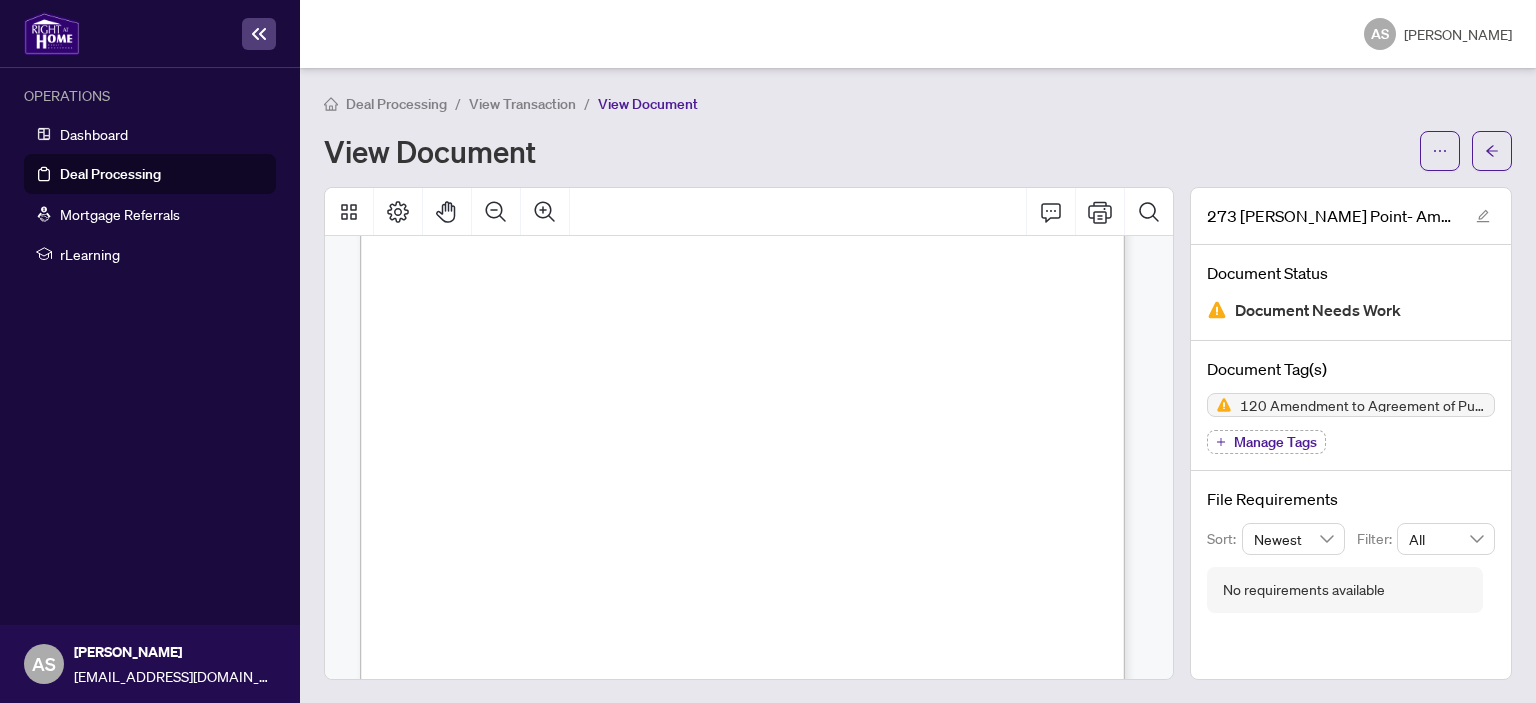 click on "Form 120 Revised 2020  Page  3  of  3
The trademarks REALTOR®, REALTORS®, MLS®, Multiple Listing Services® and associated logos are owned or controlled by  The Canadian Real Estate Association (CREA) and identify the real estate professionals who are members of CREA and the  quality of services they provide. Used under license.
© 2025, Ontario Real Estate Association (“[PERSON_NAME]”). All rights reserved. This form was developed by [PERSON_NAME] for the use and reproduction  by its members and licensees only. Any other use or reproduction is prohibited except with prior written consent of [PERSON_NAME]. Do not alter  when printing or reproducing the standard pre-set portion. [PERSON_NAME] bears no liability for your use of this form.
IRREVOCABILITY:  This Offer to Amend the Agreement shall be irrevocable by ...................................................................... until ...........................  (Seller/Buyer)  (a.m./p.m.)
All other Terms and Conditions in the aforementioned Agreement to remain the same.
(Seal)" at bounding box center [838, 494] 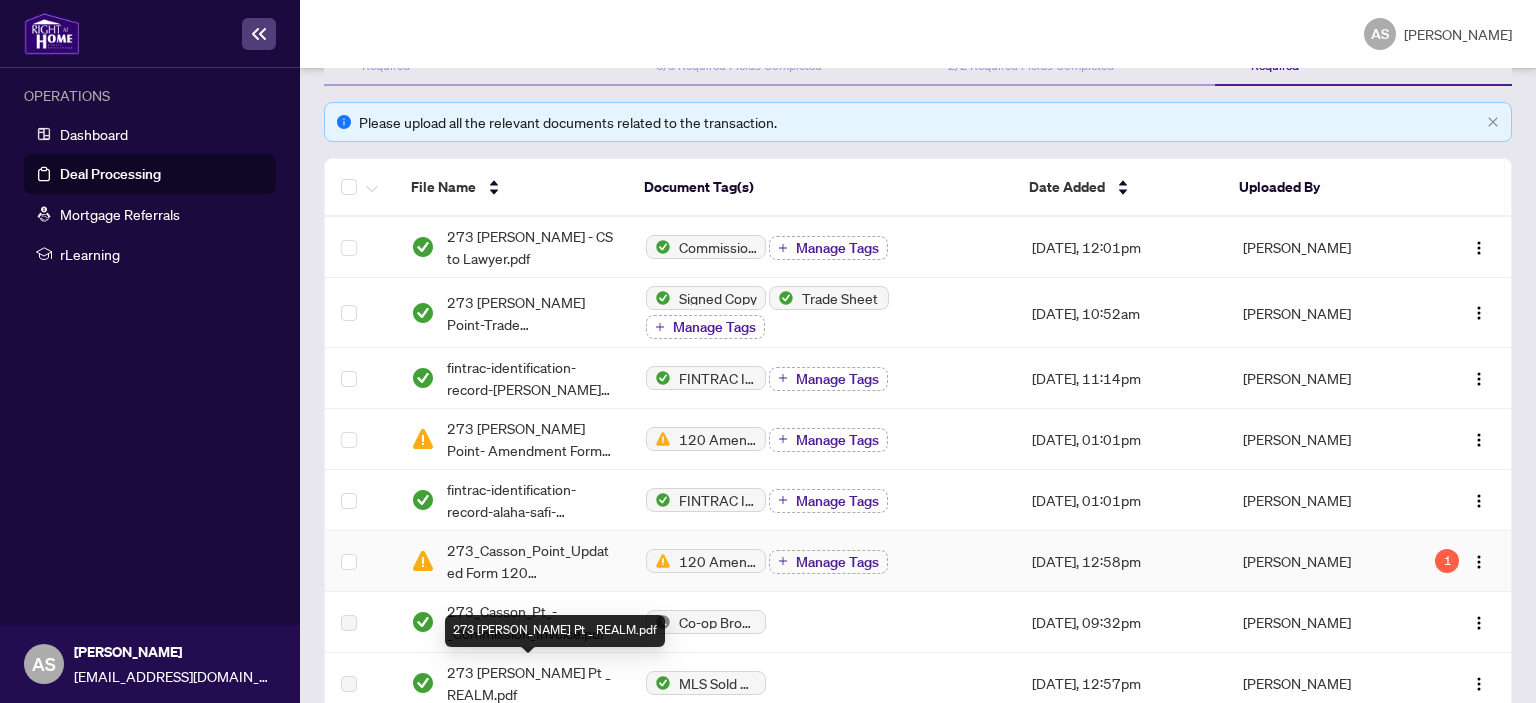 scroll, scrollTop: 248, scrollLeft: 0, axis: vertical 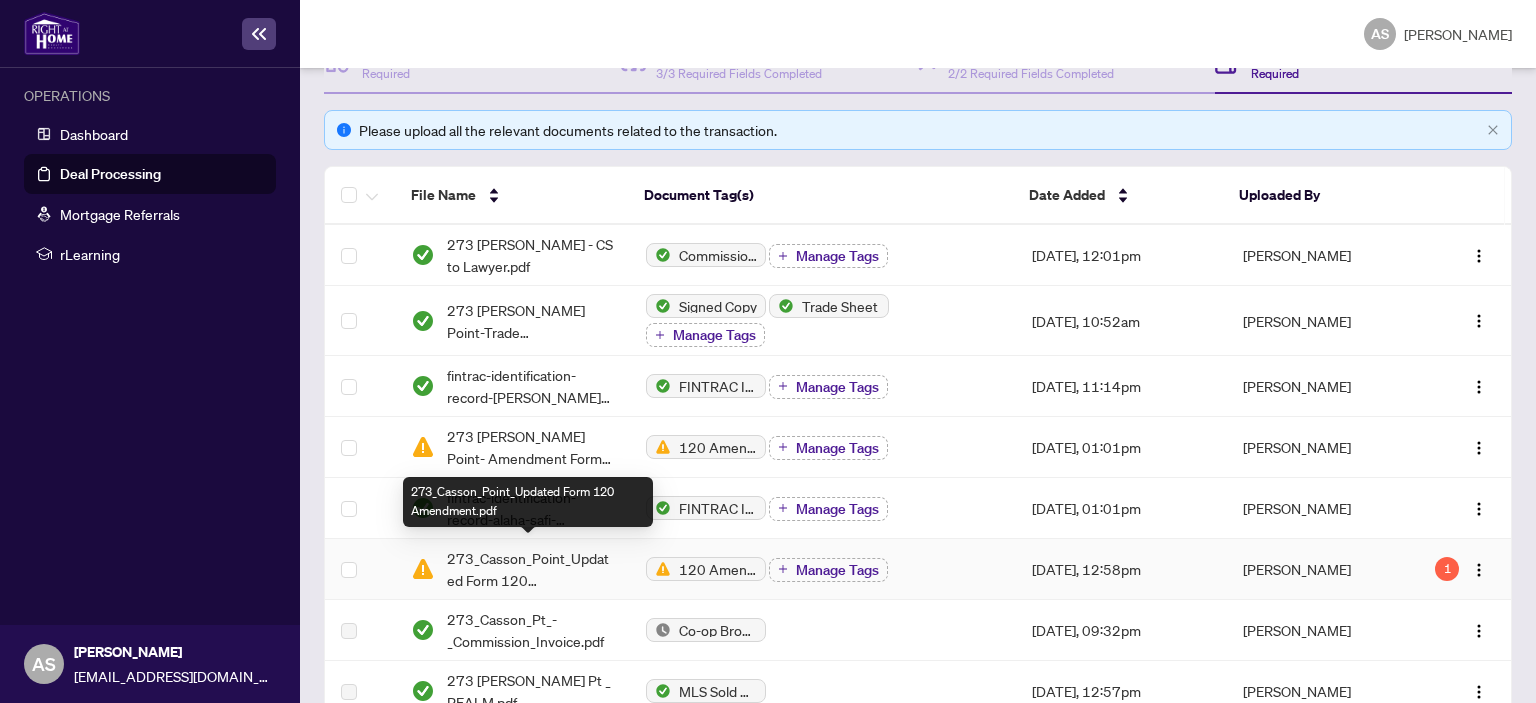 click on "273_Casson_Point_Updated Form 120 Amendment.pdf" at bounding box center [530, 569] 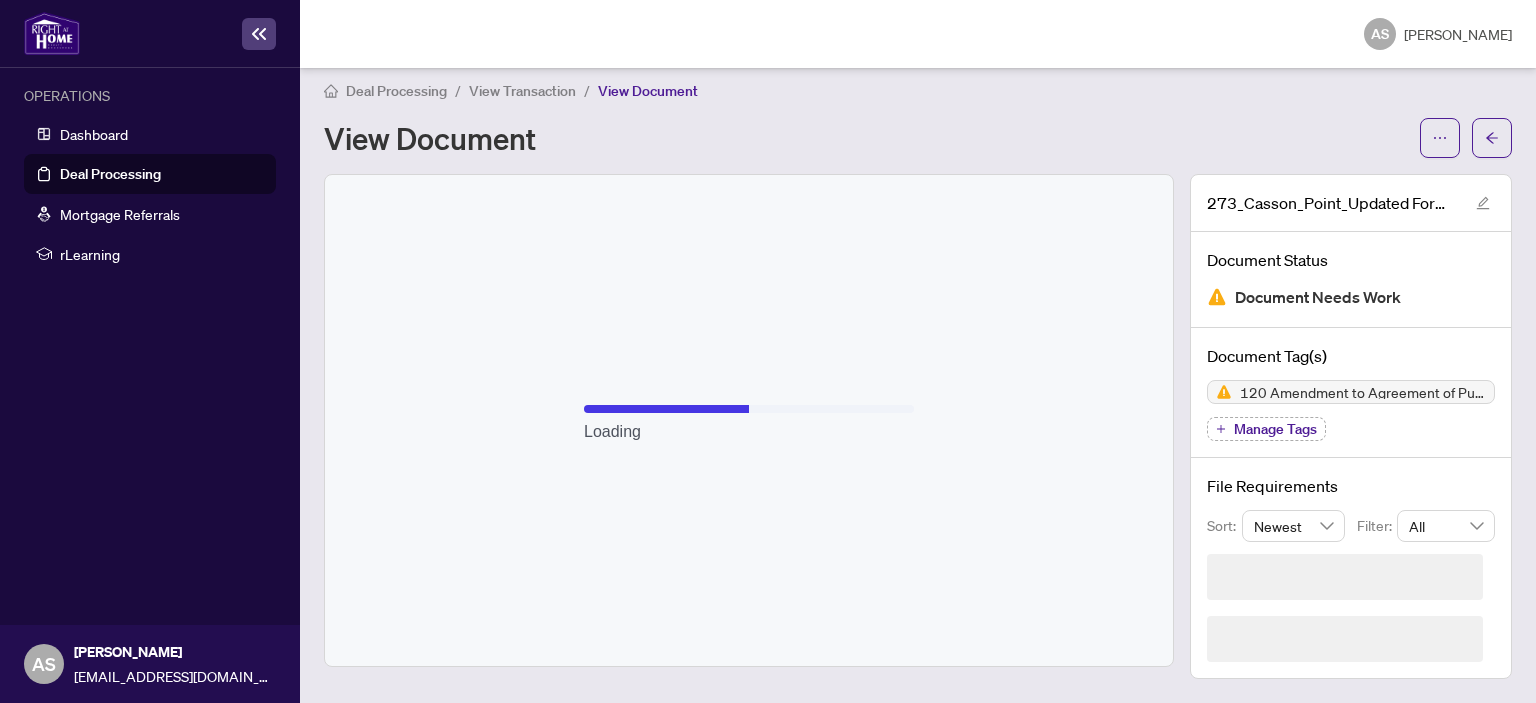 scroll, scrollTop: 0, scrollLeft: 0, axis: both 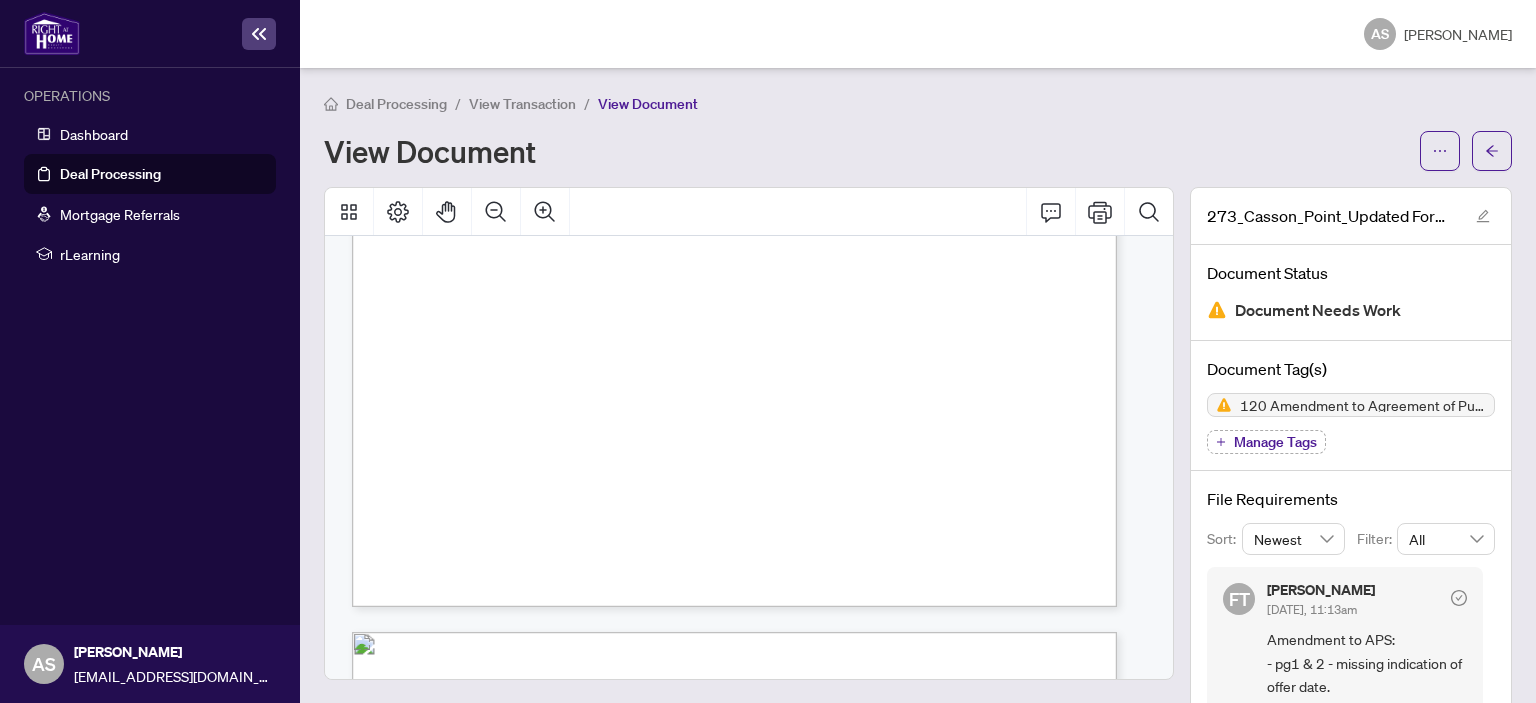 click on "View Transaction" at bounding box center (522, 104) 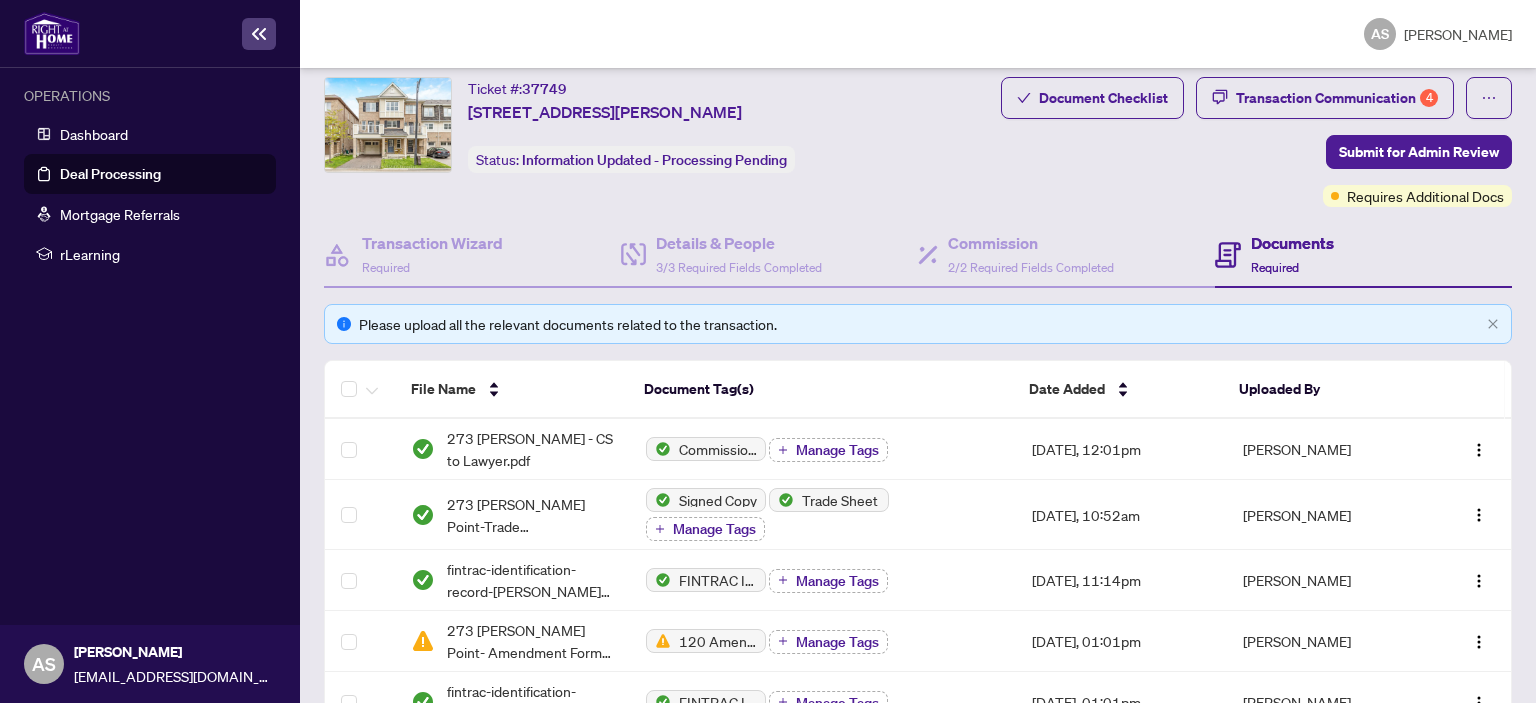 scroll, scrollTop: 0, scrollLeft: 0, axis: both 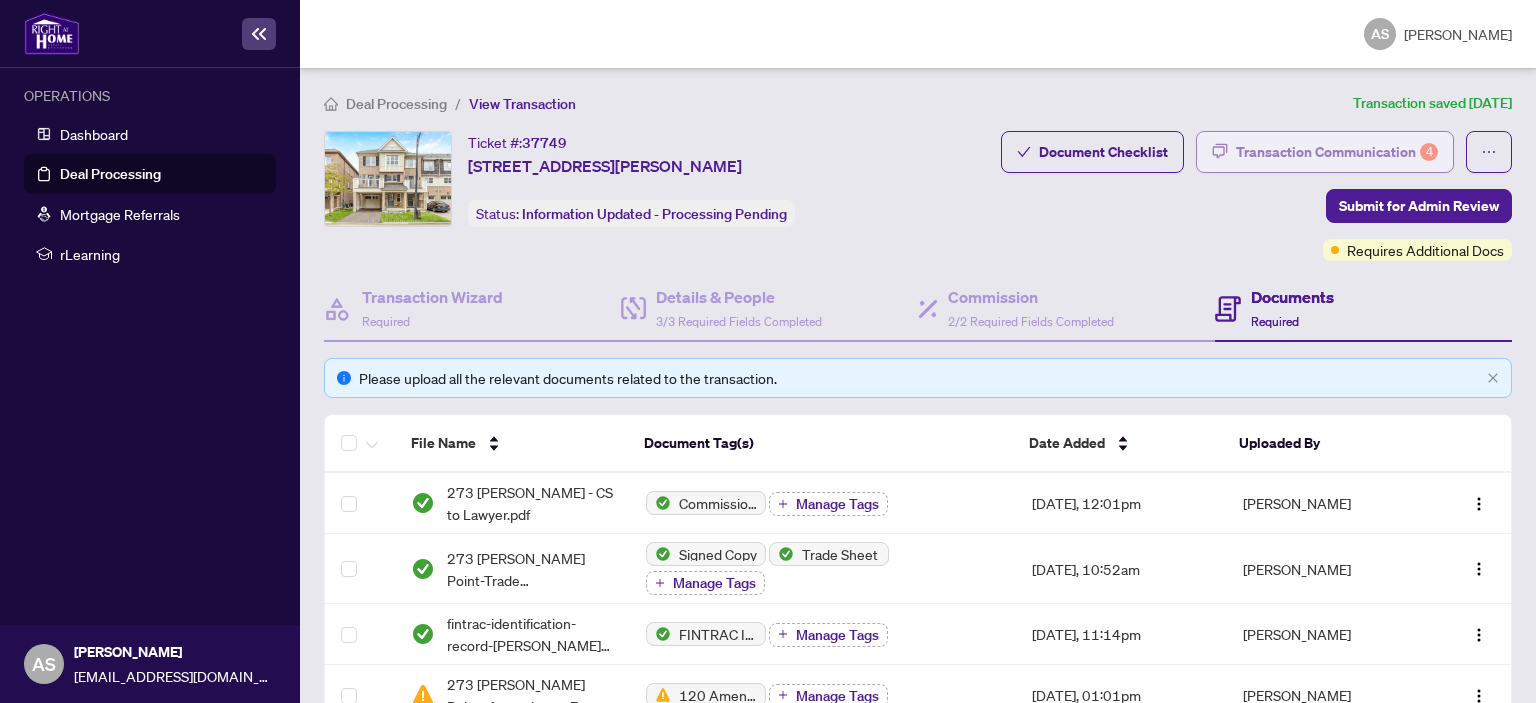 click on "Transaction Communication 4" at bounding box center (1337, 152) 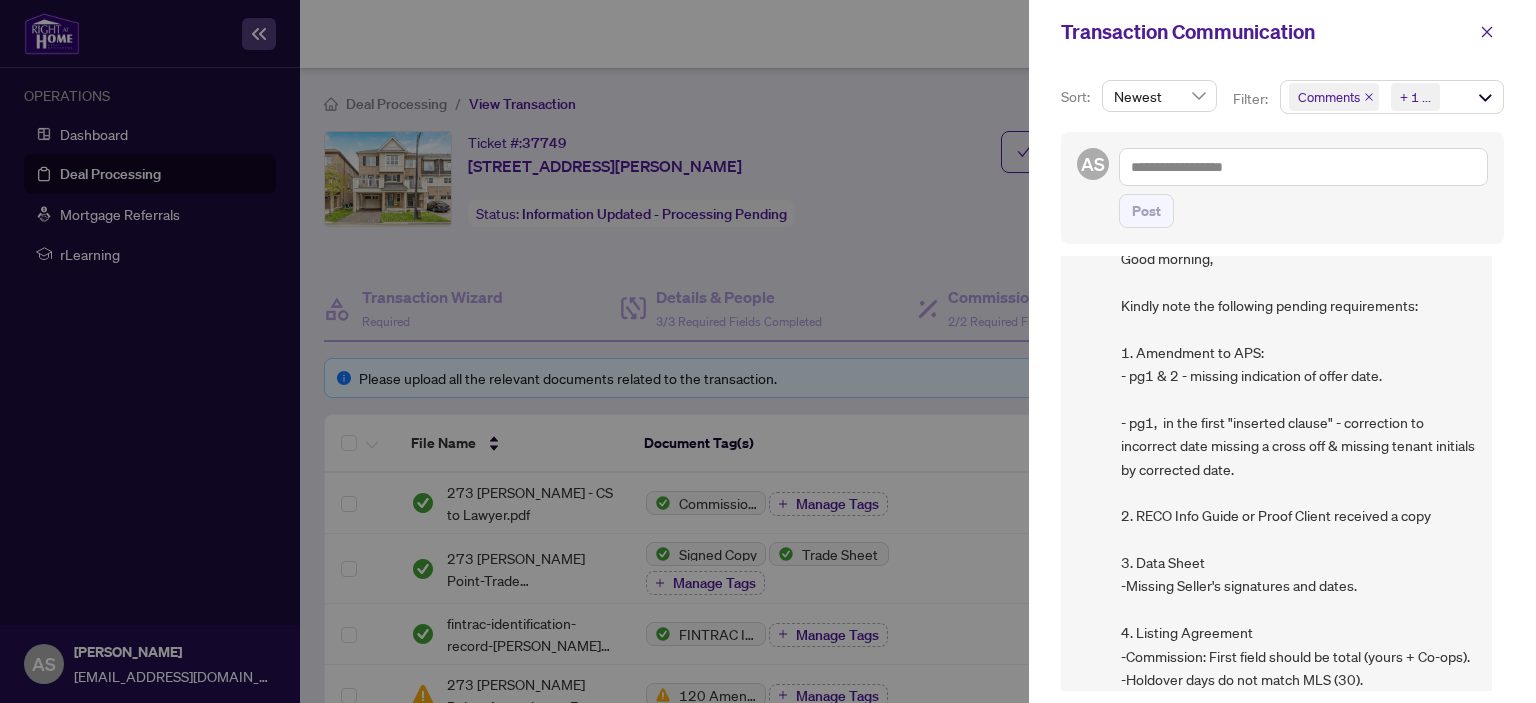 scroll, scrollTop: 271, scrollLeft: 0, axis: vertical 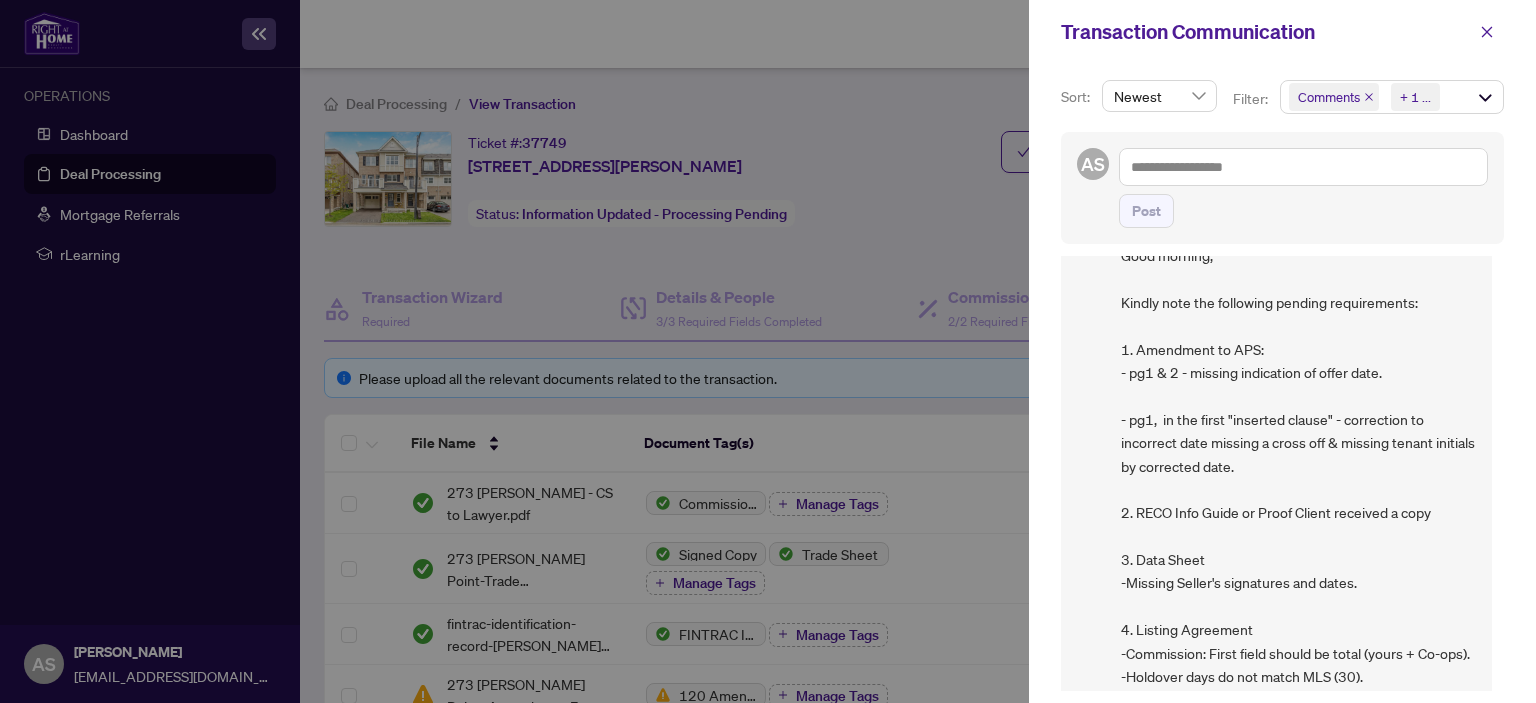 click on "Good morning,
Kindly note the following pending requirements:
1. Amendment to APS:
- pg1 & 2 - missing indication of offer date.
- pg1,  in the first "inserted clause" - correction to incorrect date missing a cross off & missing tenant initials by corrected date.
2. RECO Info Guide or Proof Client received a copy
3. Data Sheet
-Missing Seller's signatures and dates.
4. Listing Agreement
-Commission: First field should be total (yours + Co-ops).
-Holdover days do not match MLS (30).
Thank you" at bounding box center [1298, 501] 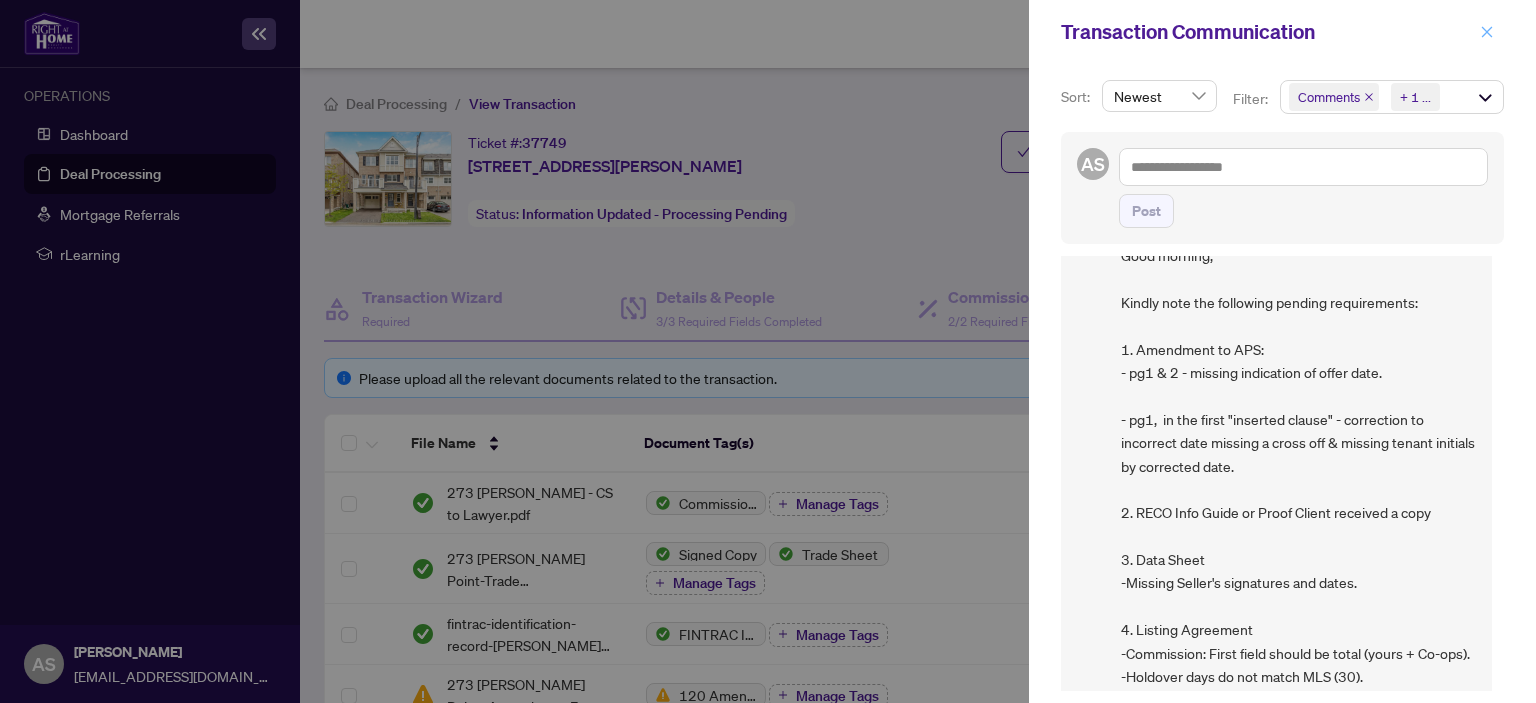 click 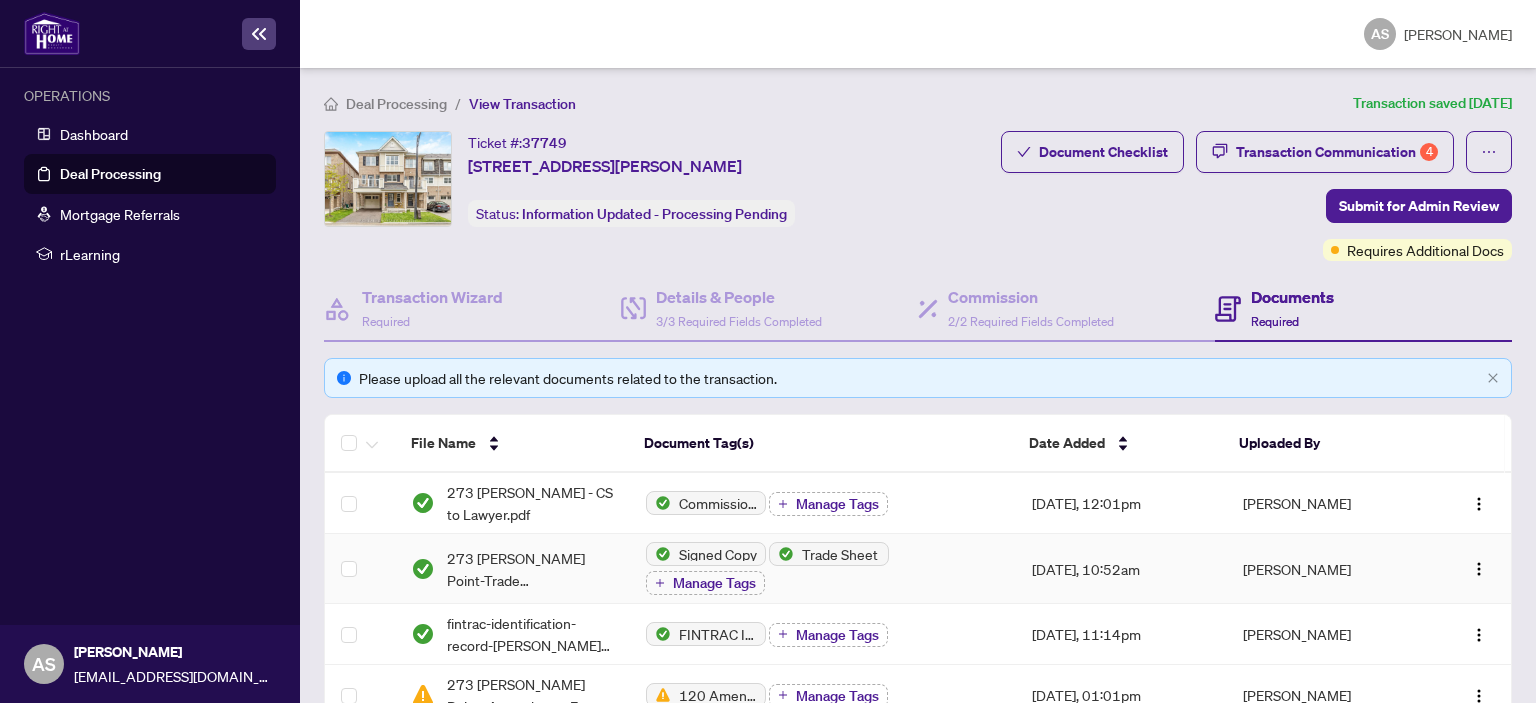 click on "Signed Copy Trade Sheet Manage Tags" at bounding box center [823, 568] 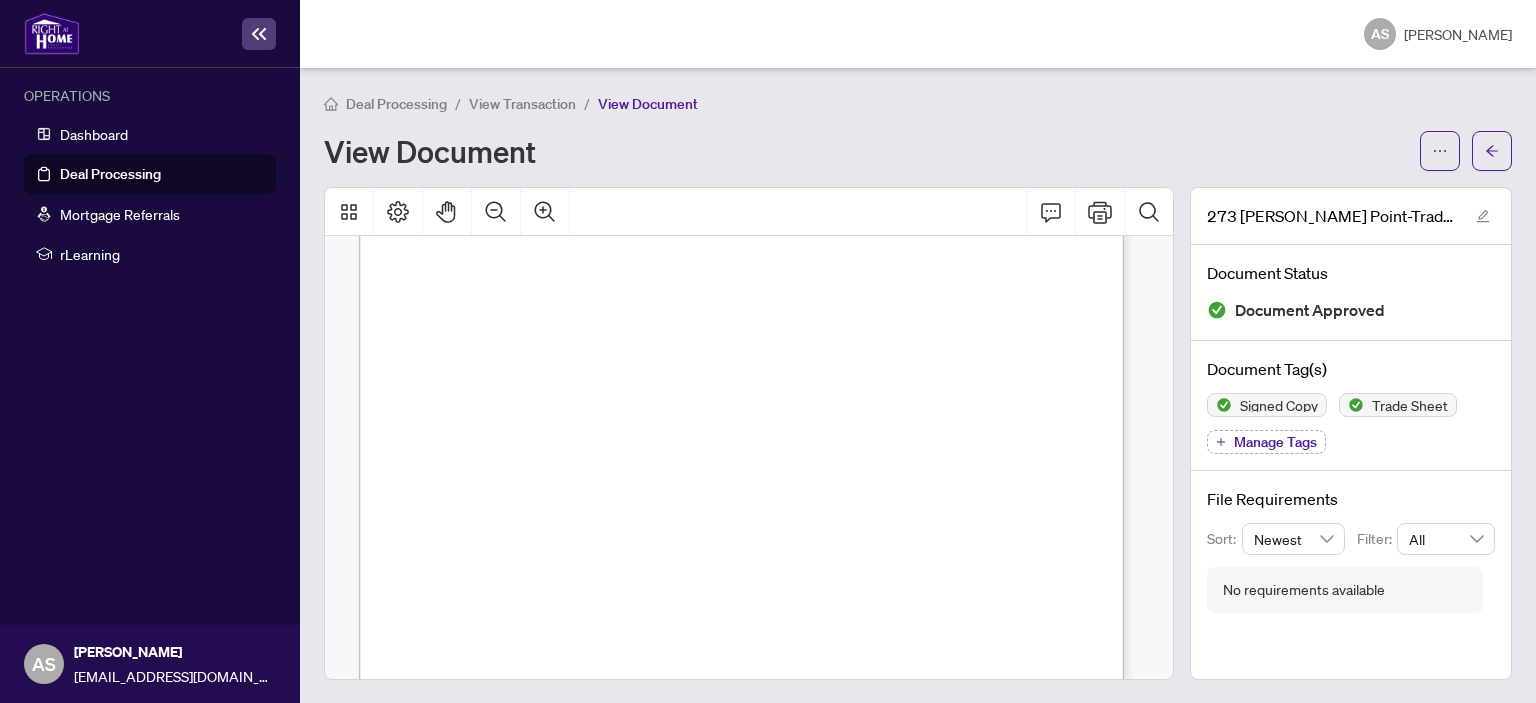 scroll, scrollTop: 0, scrollLeft: 0, axis: both 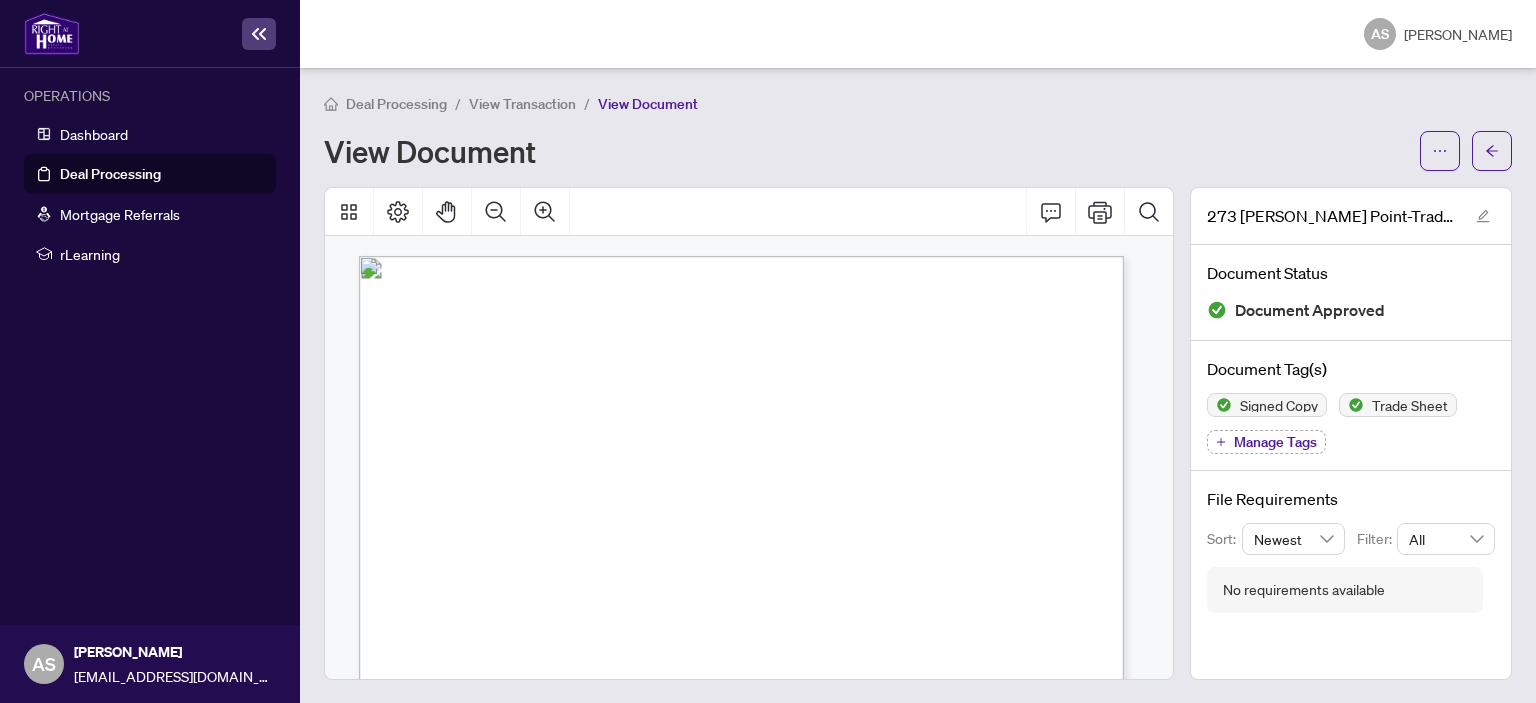click on "View Transaction" at bounding box center (522, 104) 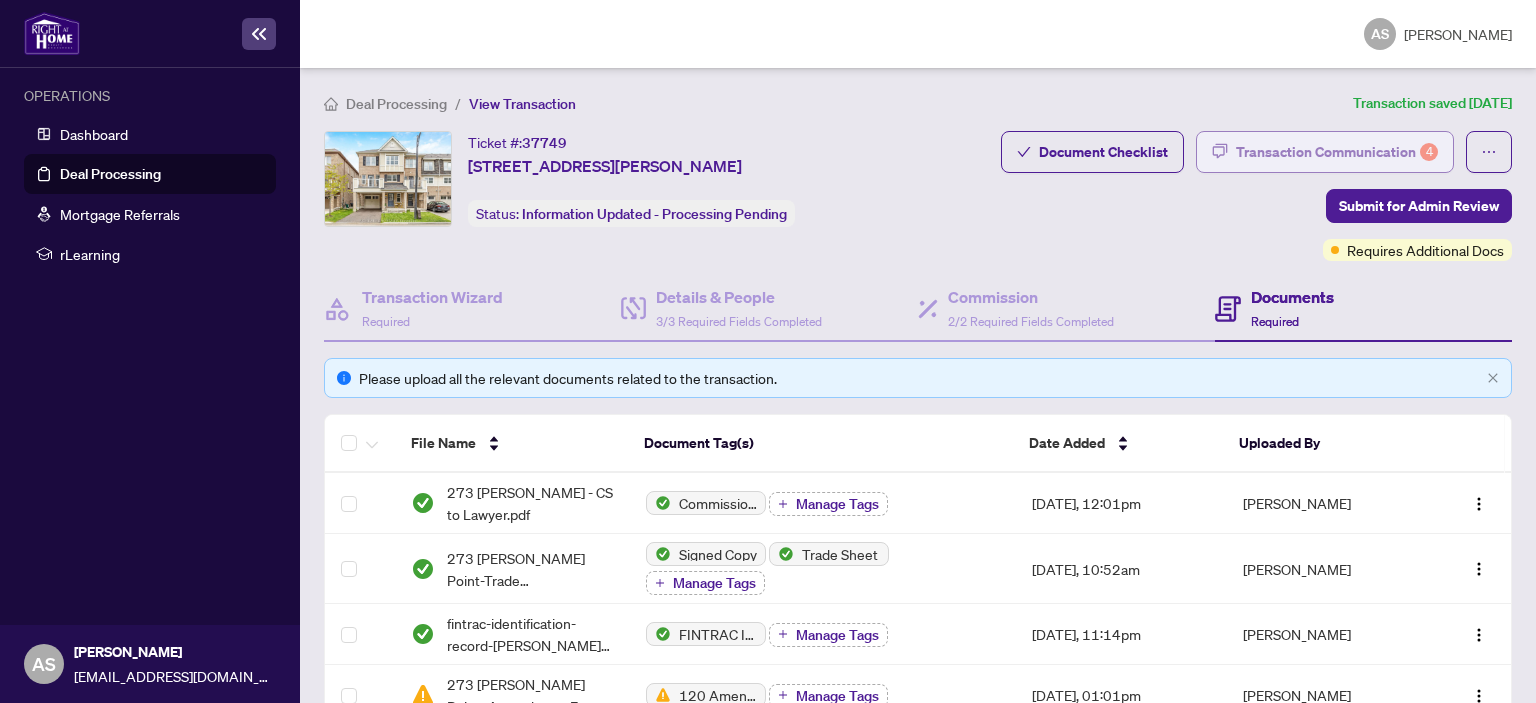 click on "Transaction Communication 4" at bounding box center (1337, 152) 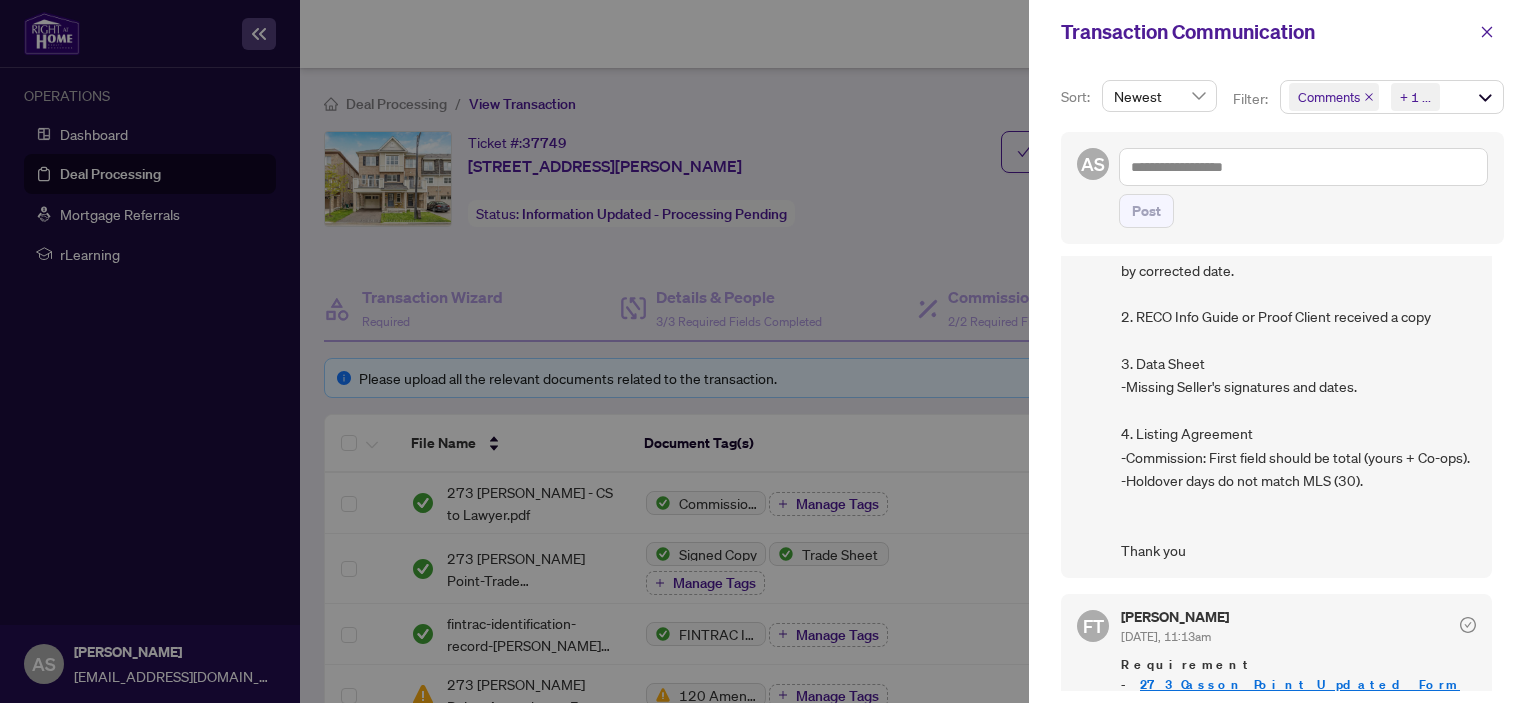 scroll, scrollTop: 468, scrollLeft: 0, axis: vertical 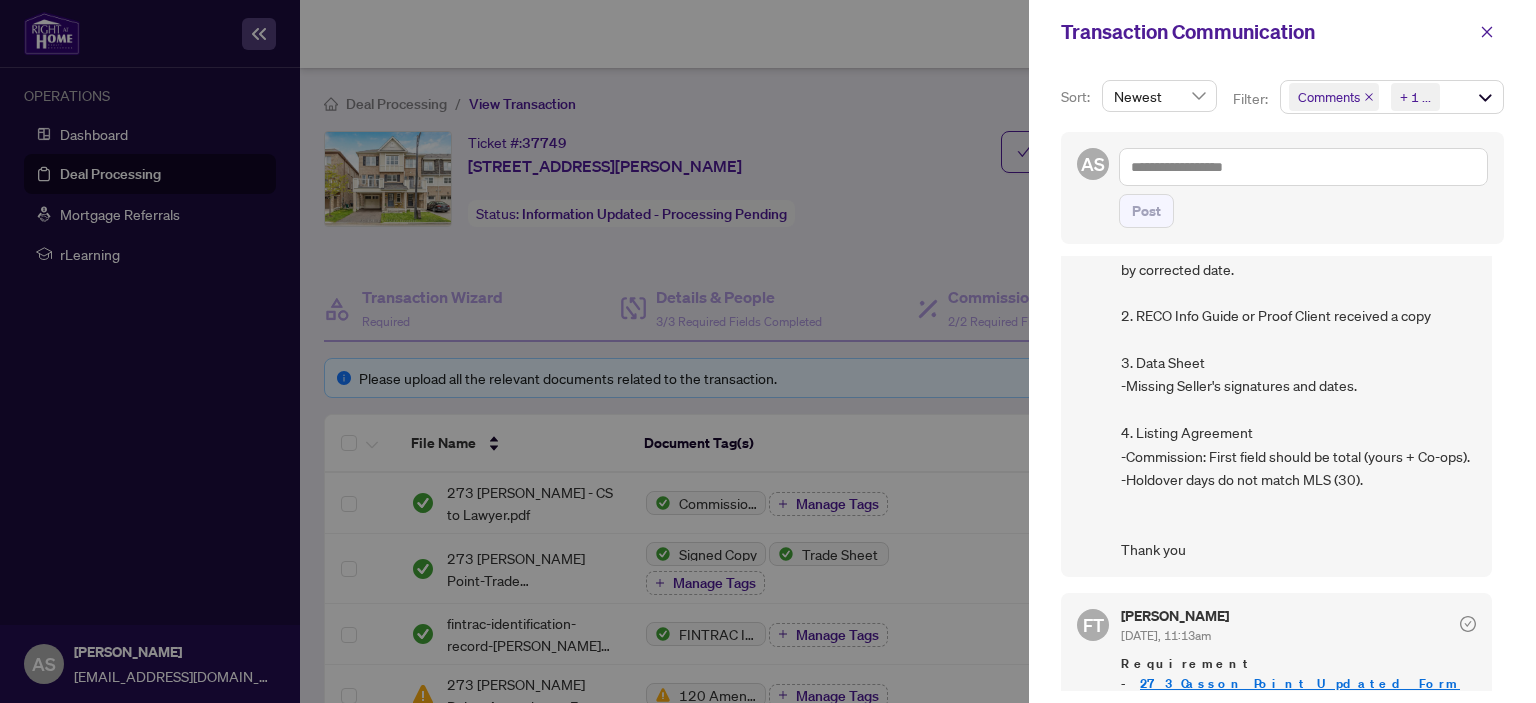 click at bounding box center (768, 351) 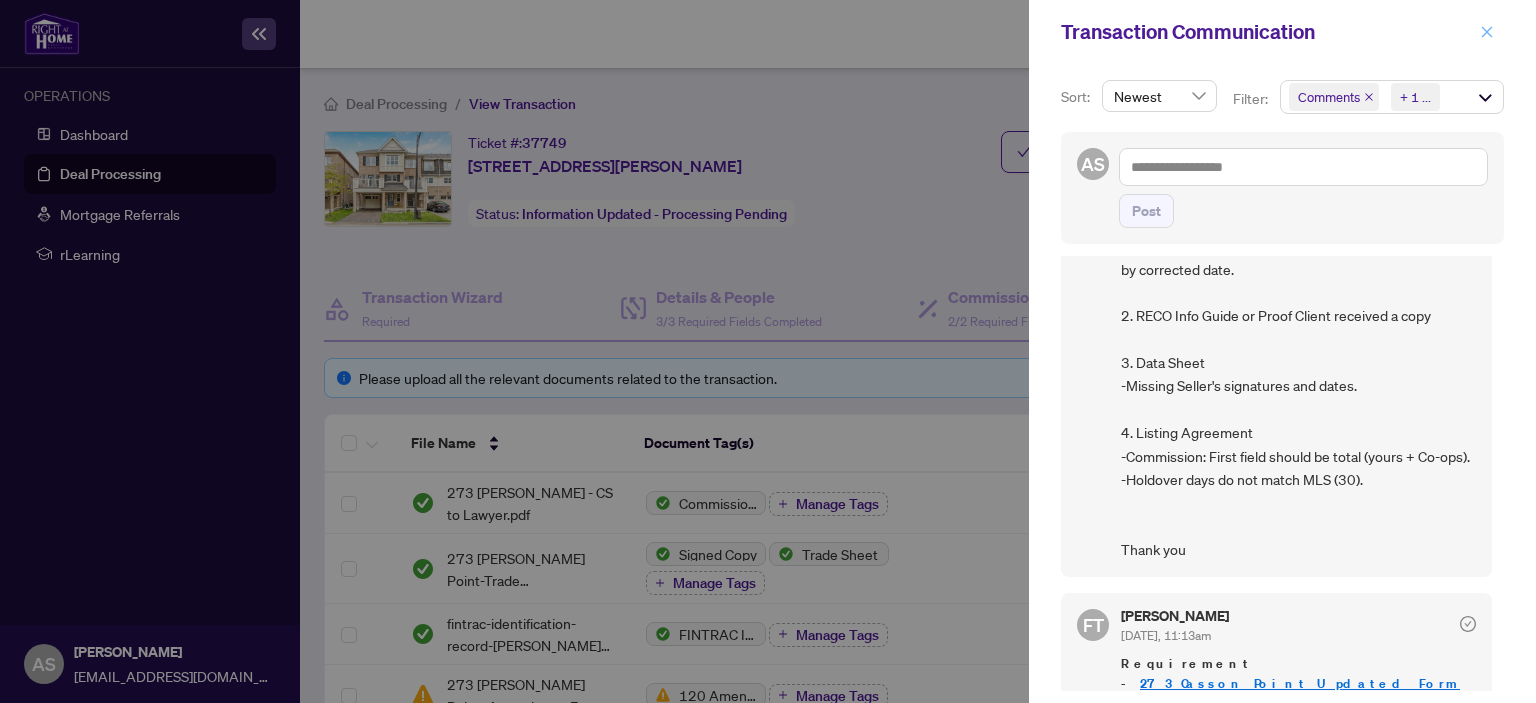 click 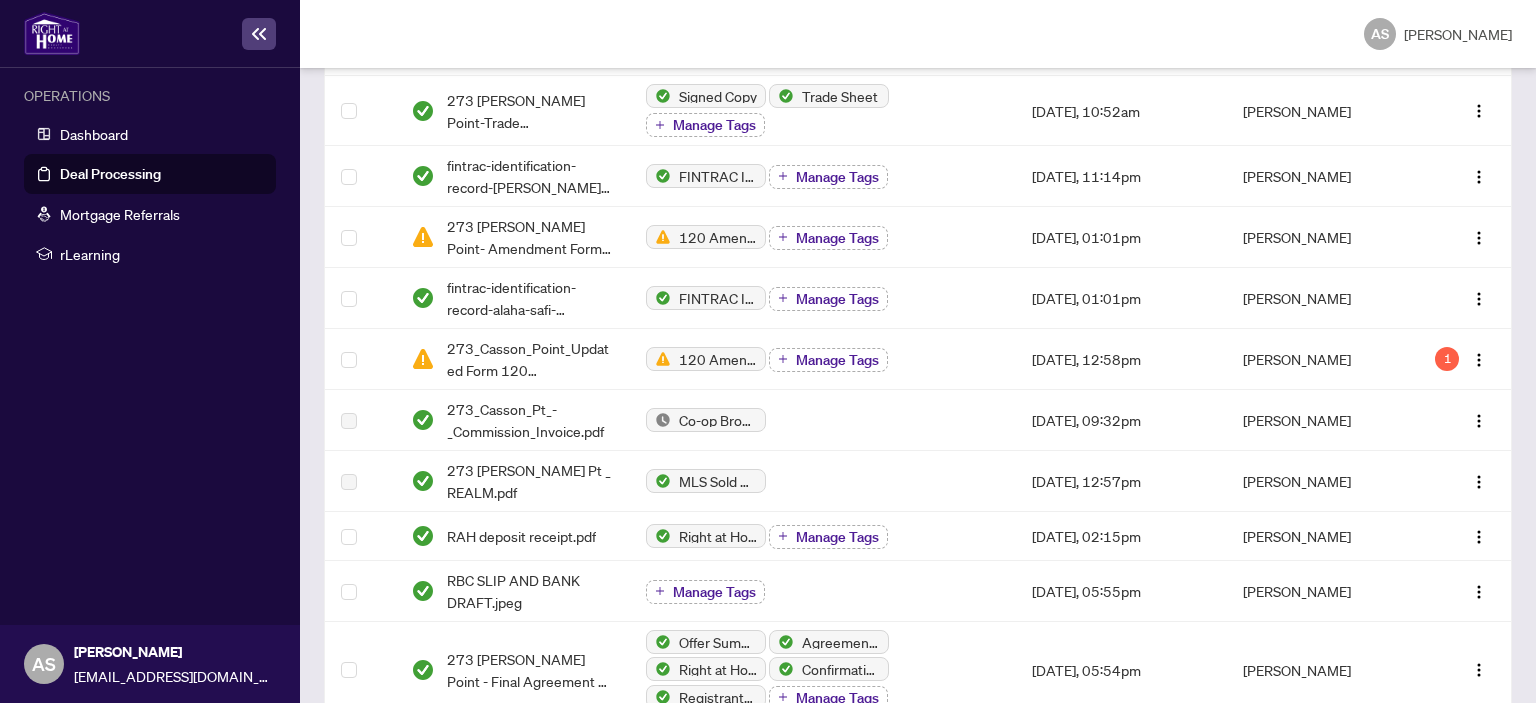 scroll, scrollTop: 456, scrollLeft: 0, axis: vertical 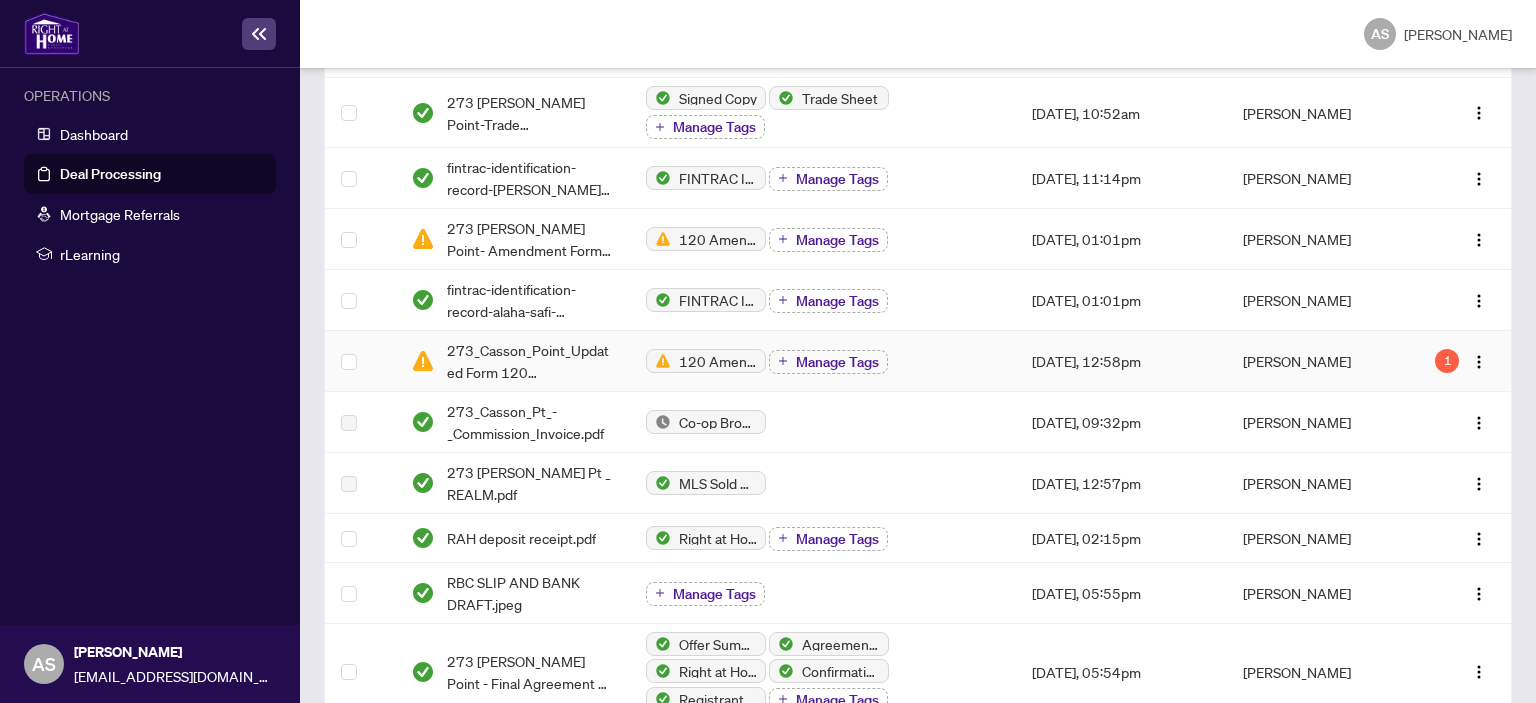 click on "[DATE], 12:58pm" at bounding box center (1121, 361) 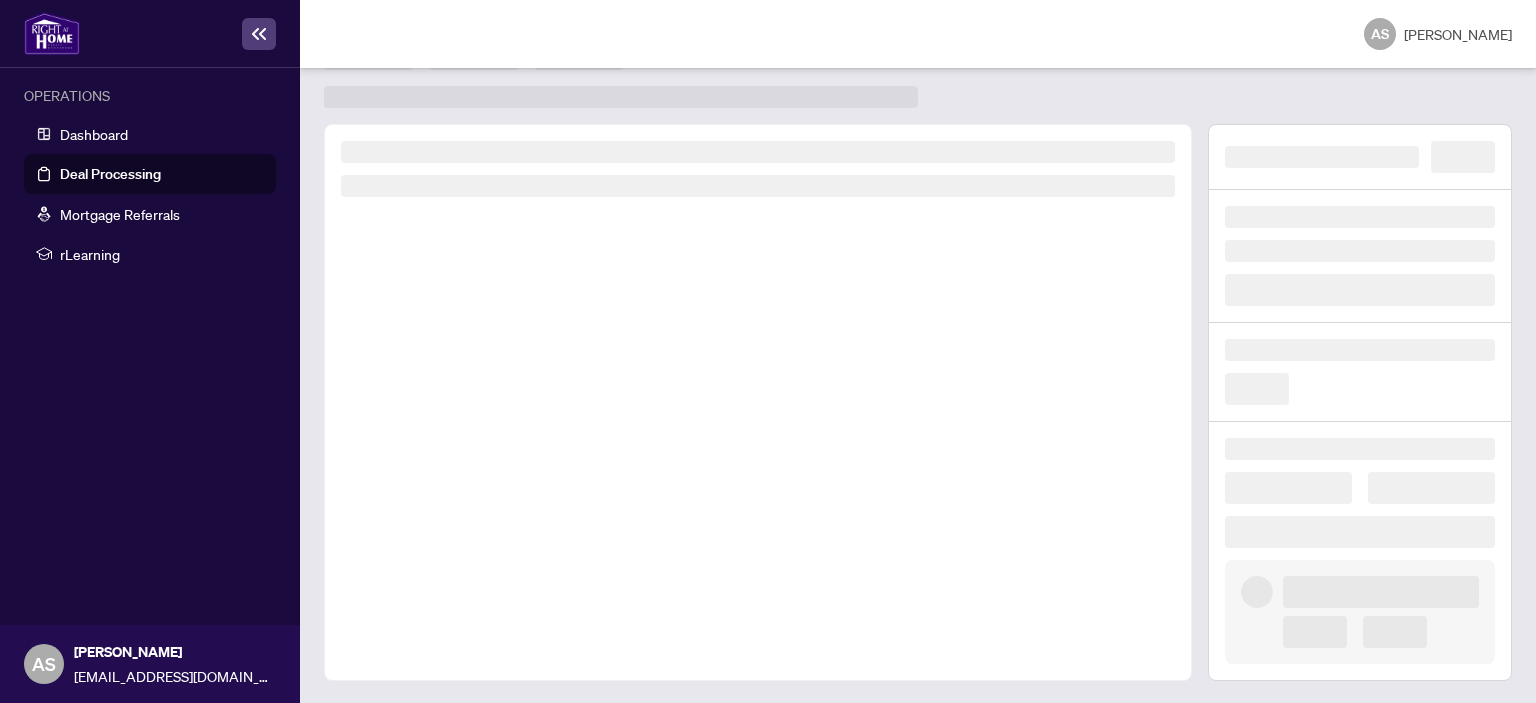 scroll, scrollTop: 0, scrollLeft: 0, axis: both 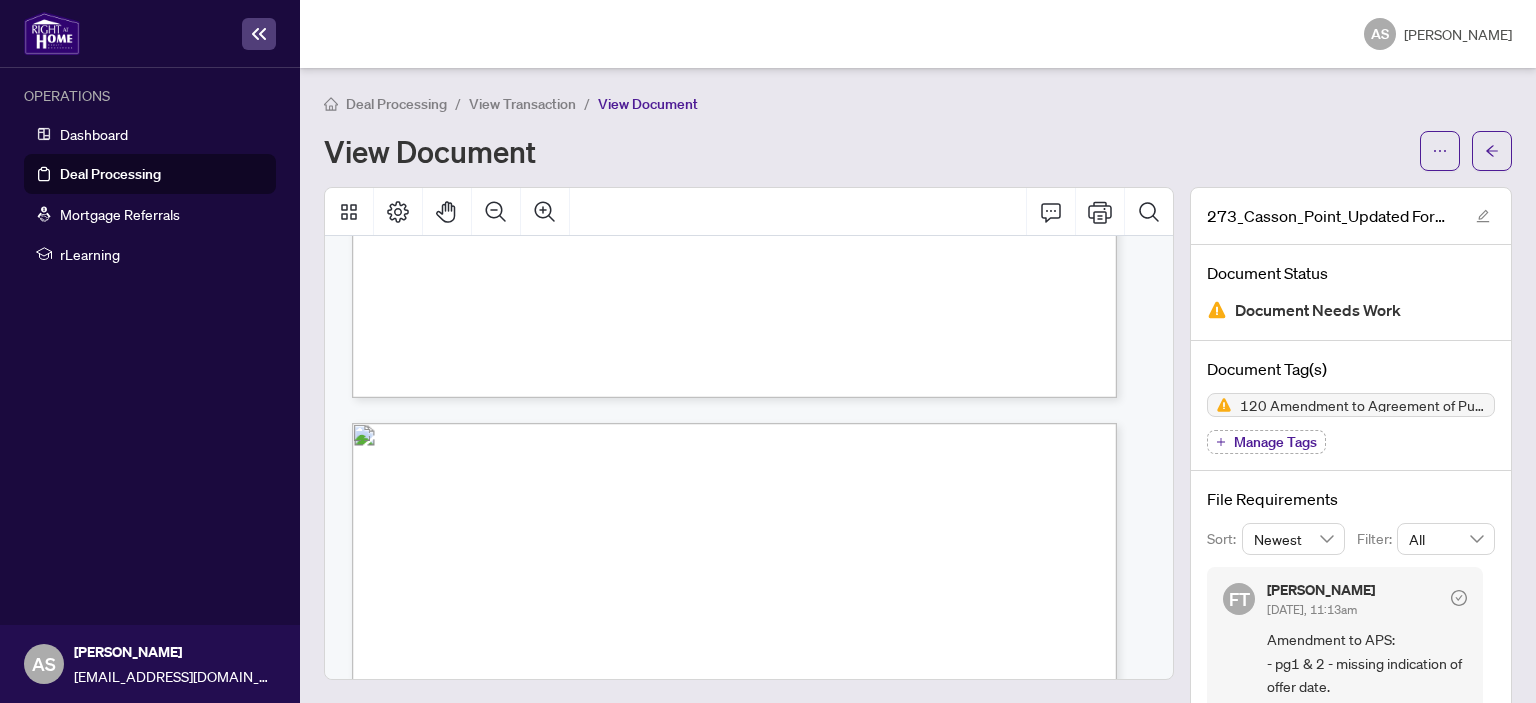 click on "View Transaction" at bounding box center (522, 104) 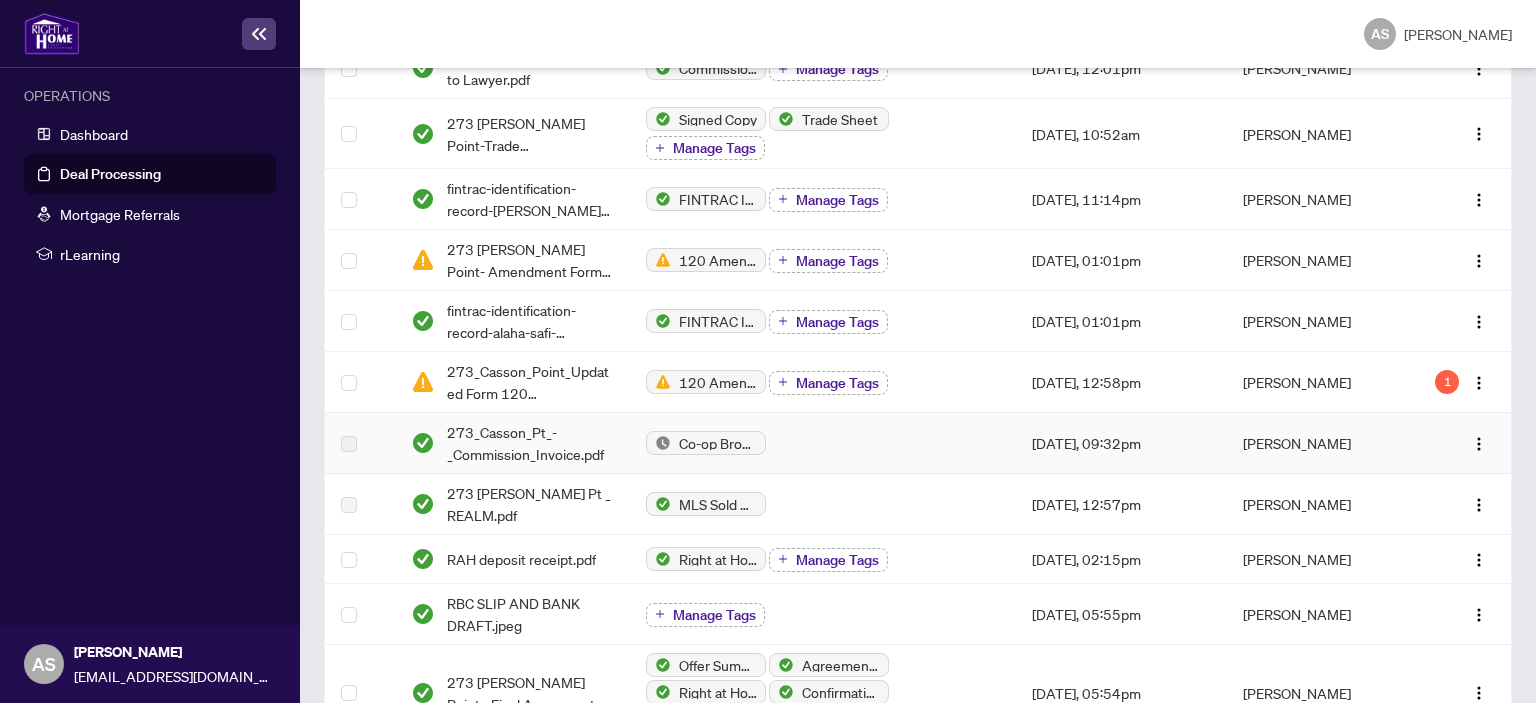 scroll, scrollTop: 443, scrollLeft: 0, axis: vertical 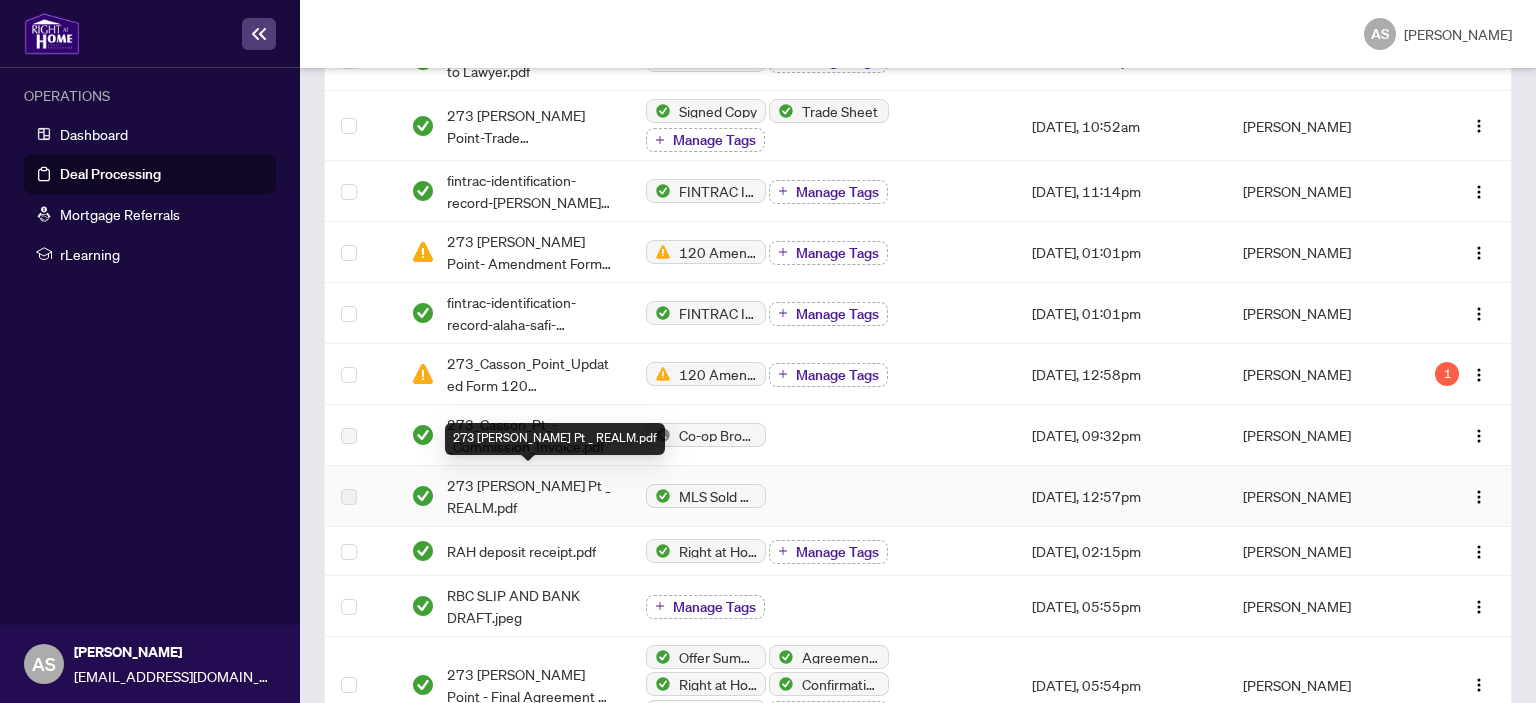 click on "273 [PERSON_NAME] Pt _ REALM.pdf" at bounding box center (530, 496) 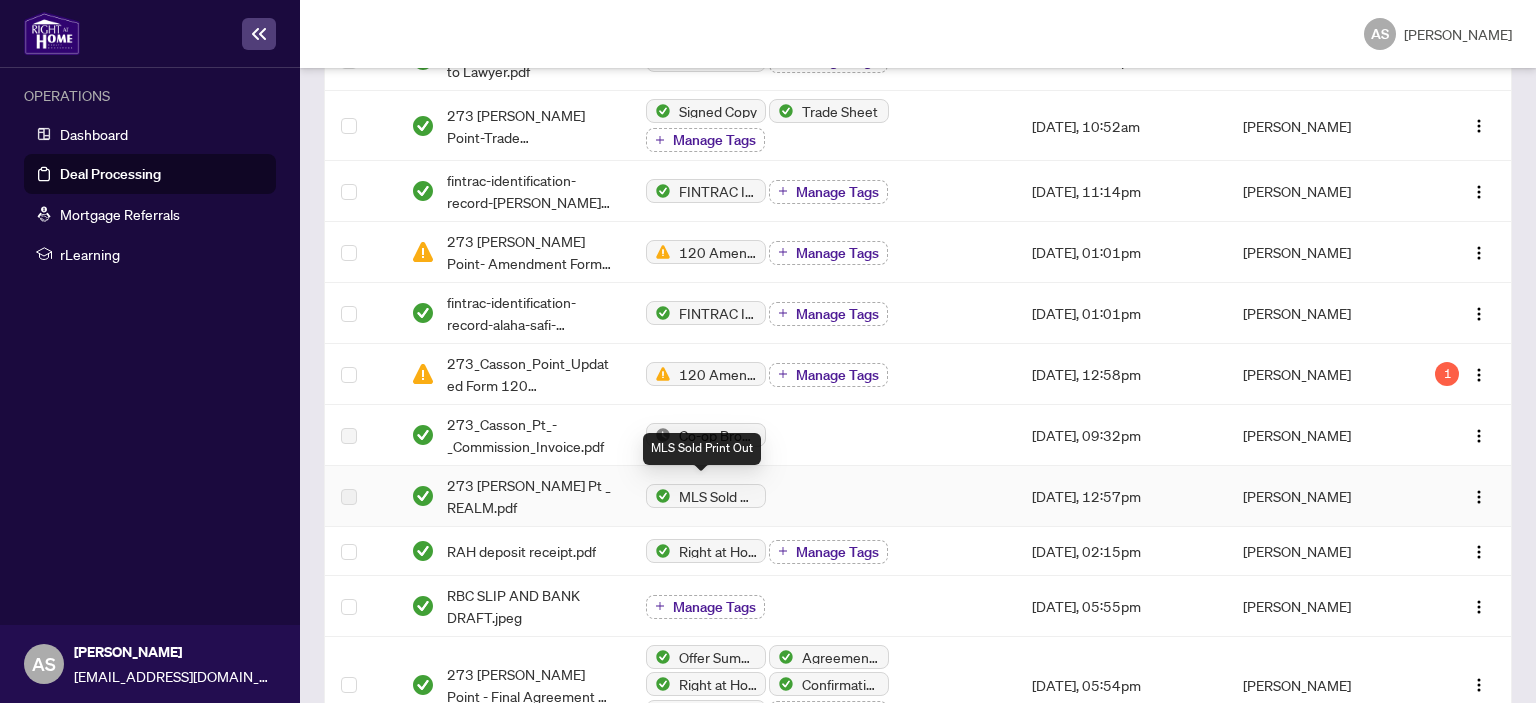 click on "MLS Sold Print Out" at bounding box center (718, 496) 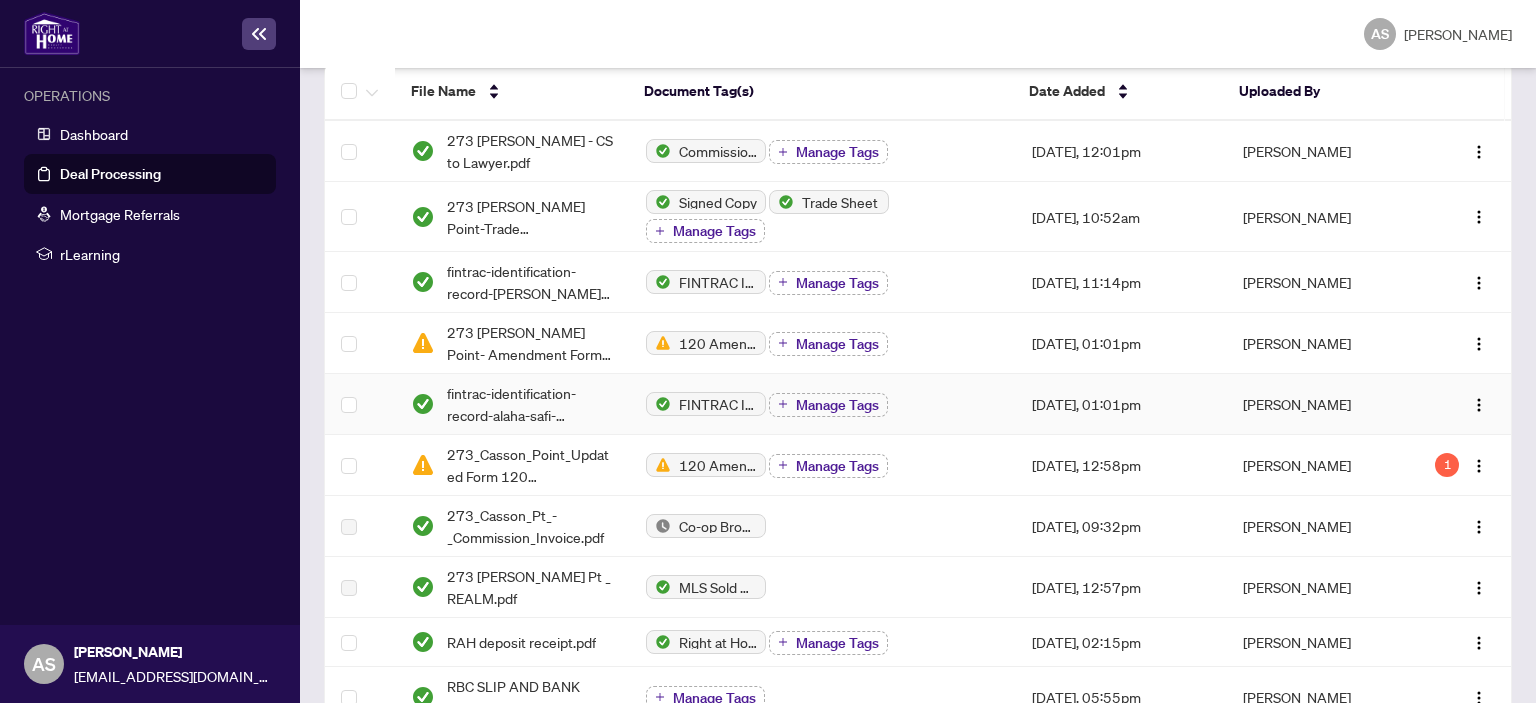scroll, scrollTop: 19, scrollLeft: 0, axis: vertical 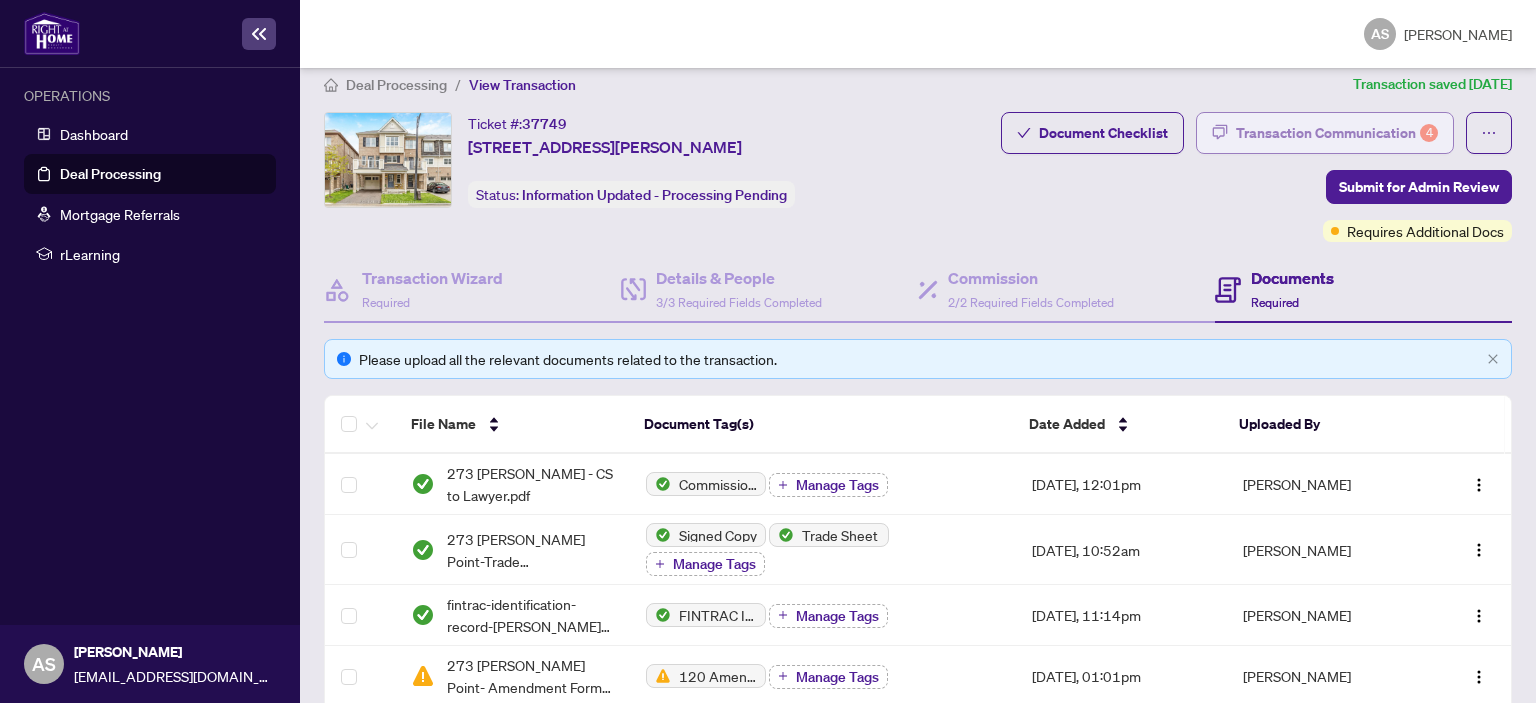 click on "Transaction Communication 4" at bounding box center (1337, 133) 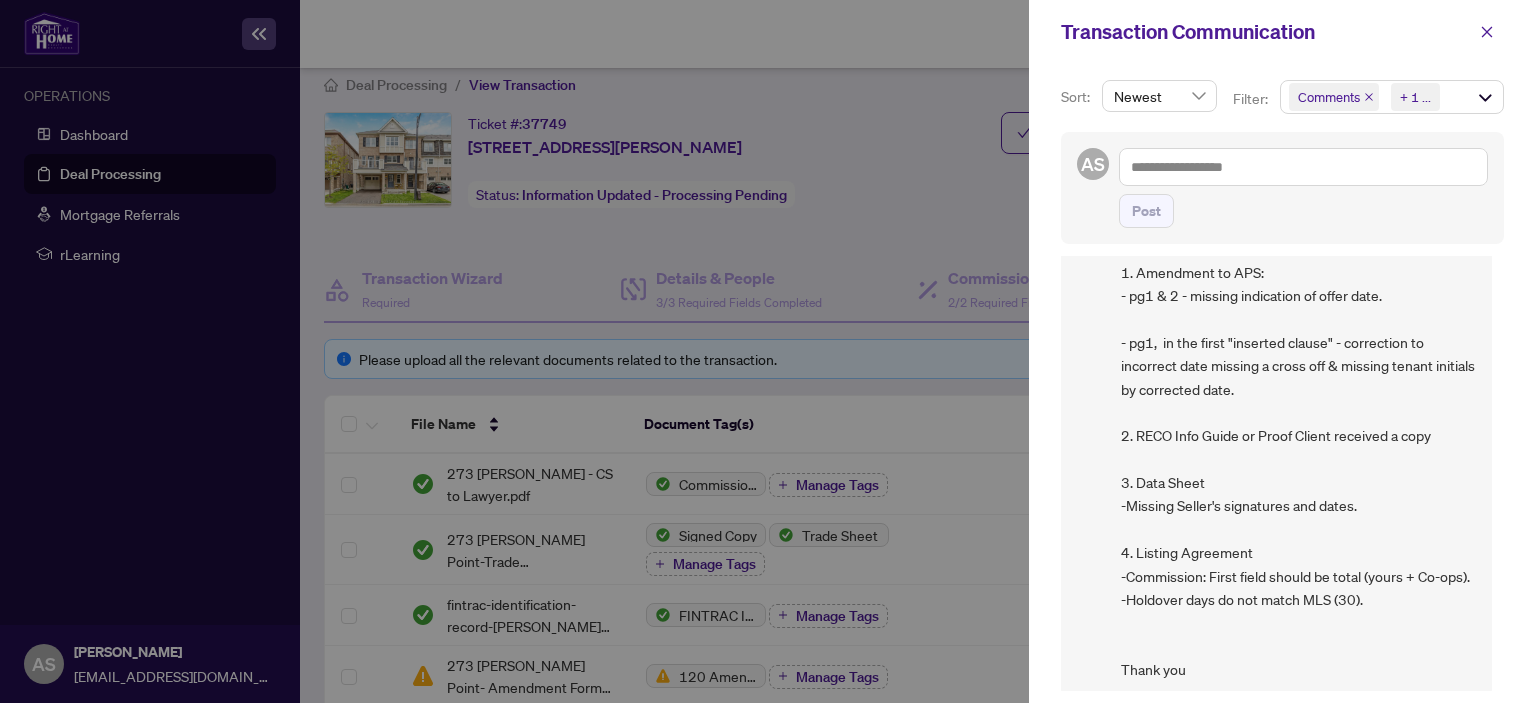 scroll, scrollTop: 344, scrollLeft: 0, axis: vertical 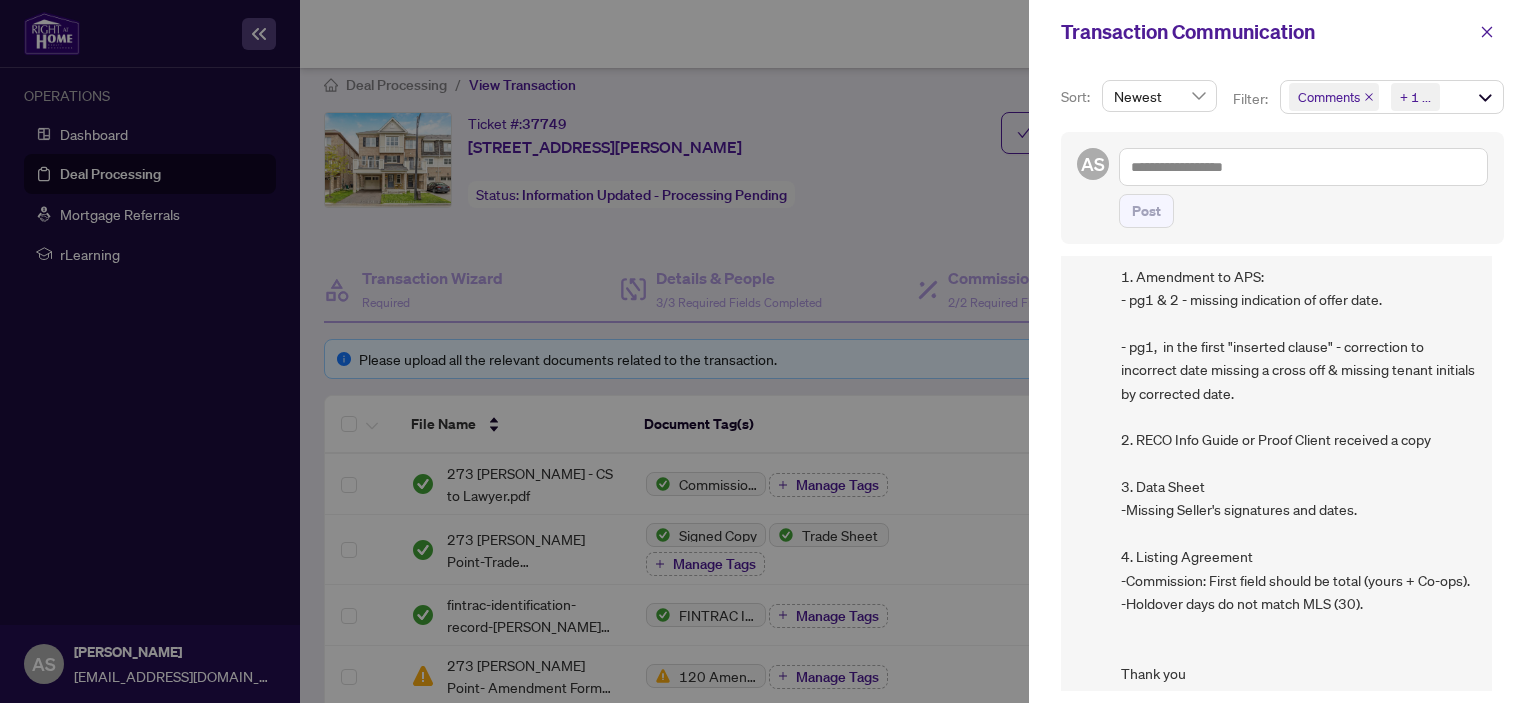 click at bounding box center (768, 351) 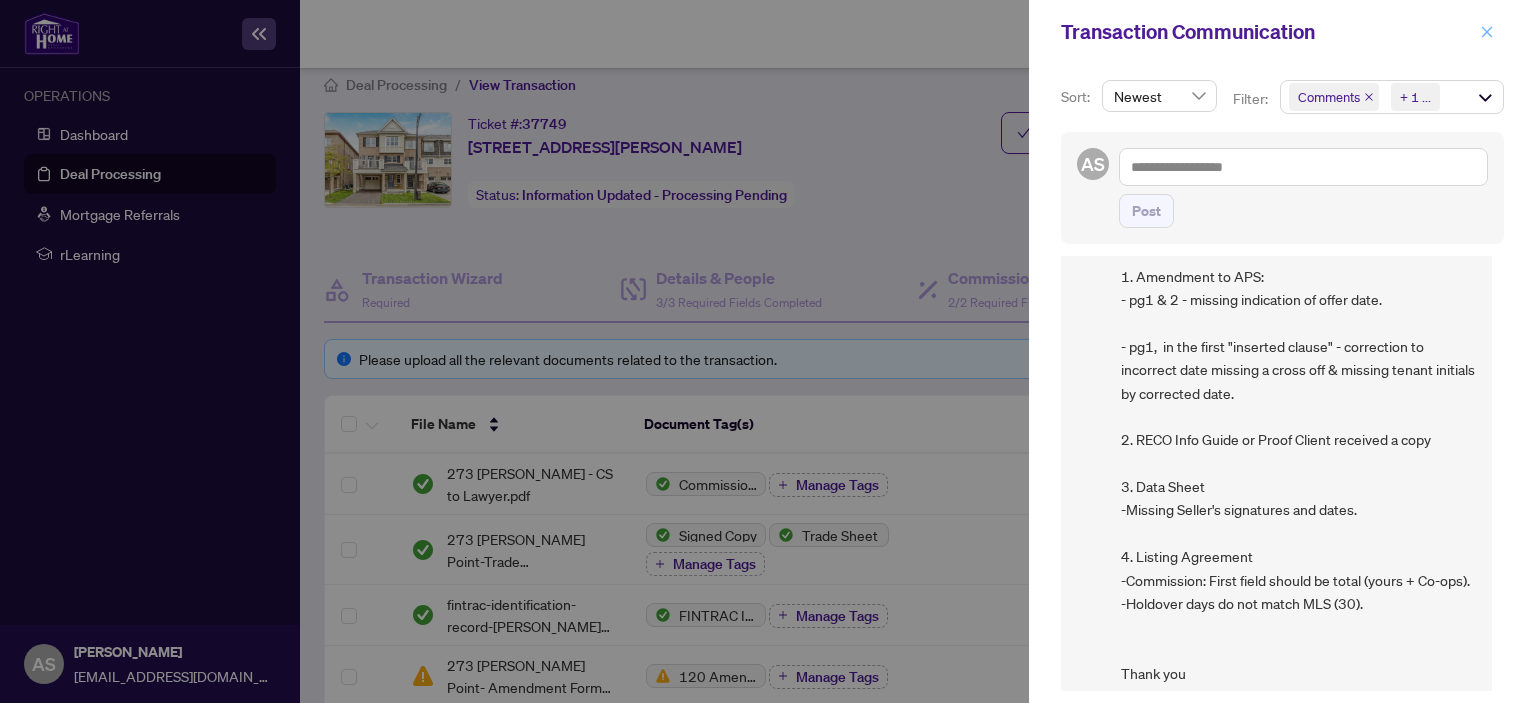 click at bounding box center [1487, 32] 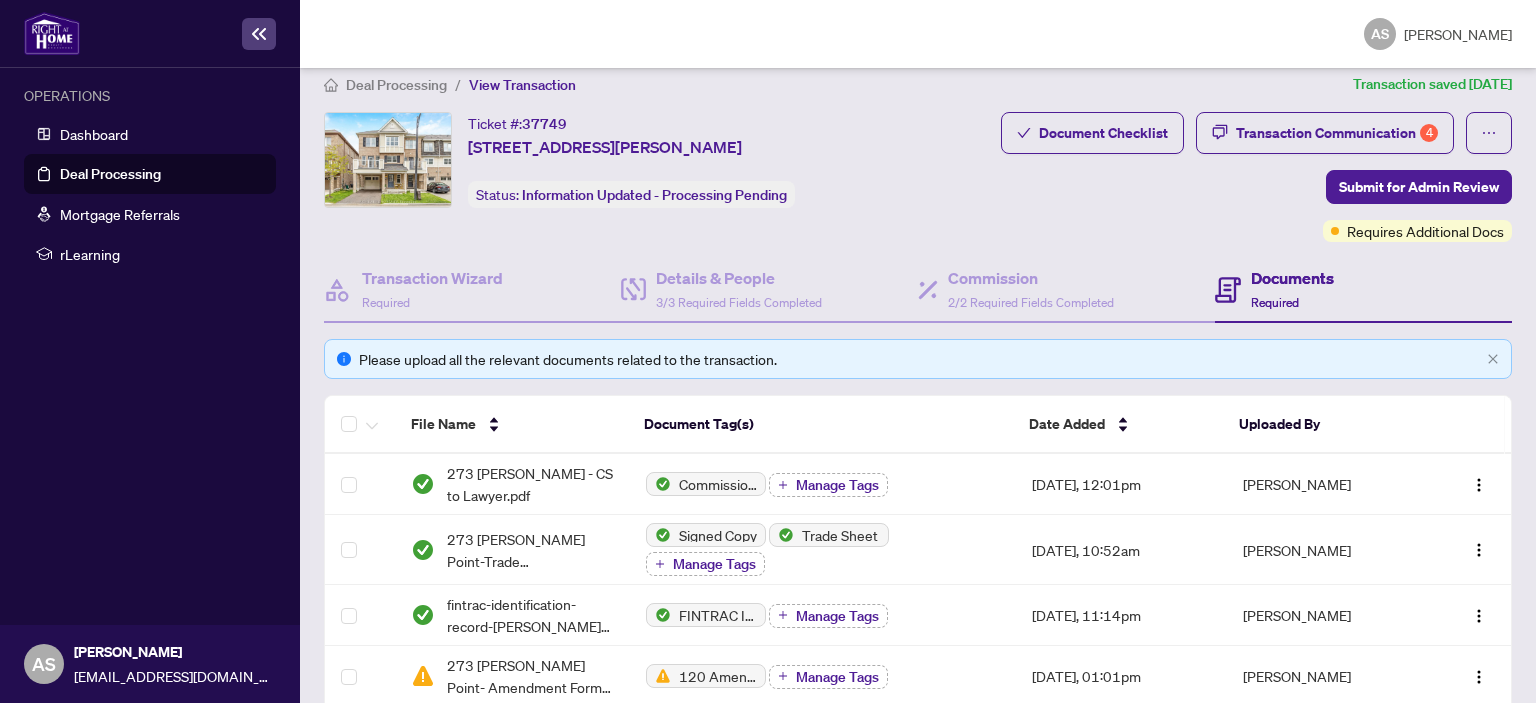 click on "Deal Processing" at bounding box center [396, 85] 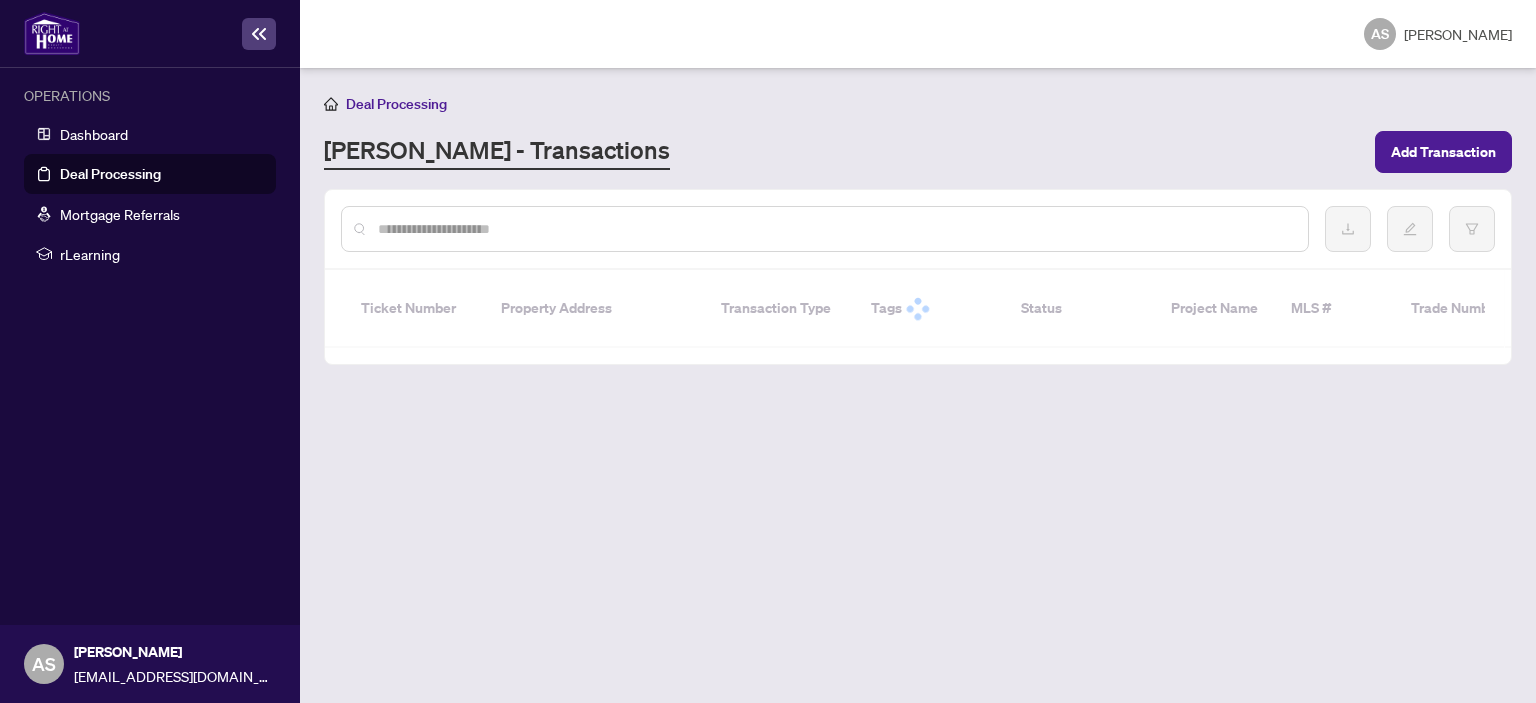scroll, scrollTop: 0, scrollLeft: 0, axis: both 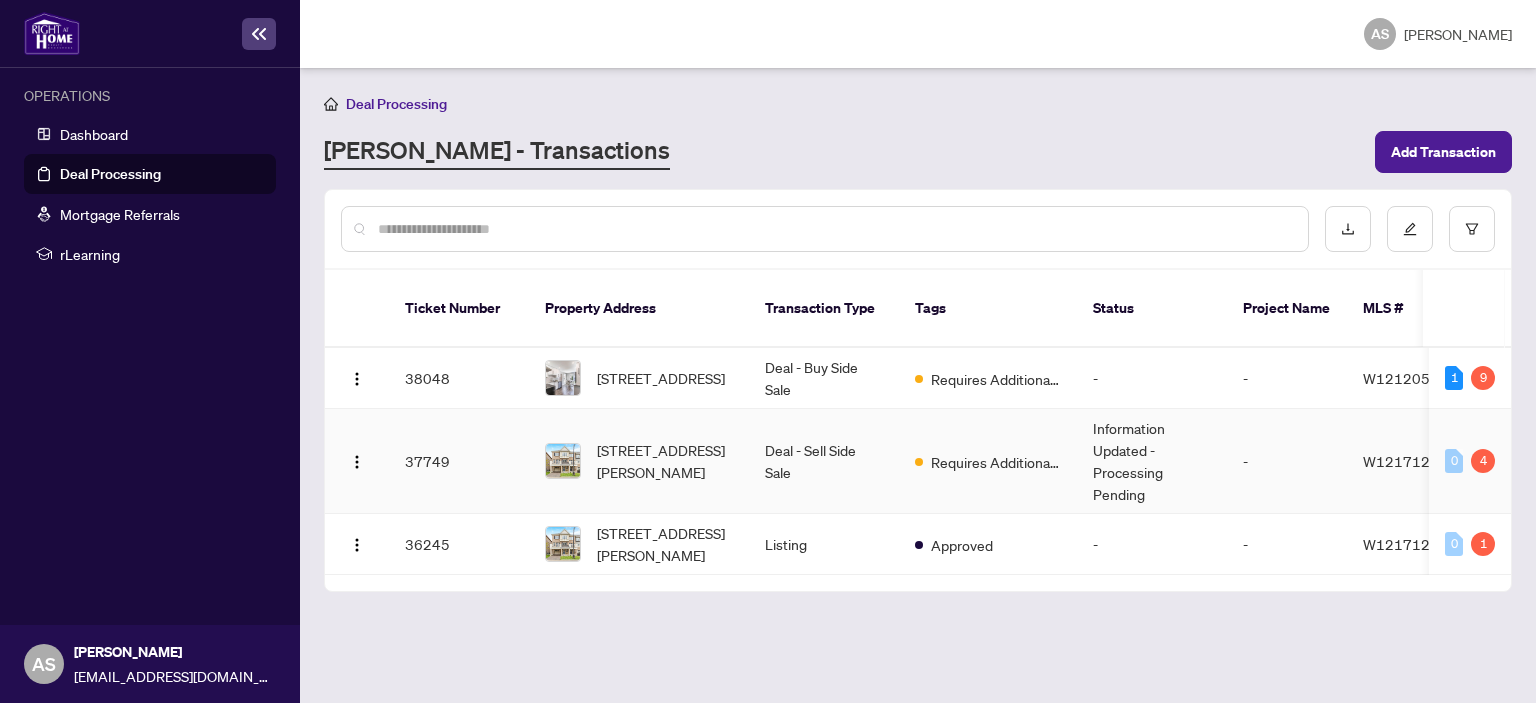 click on "Information Updated - Processing Pending" at bounding box center (1152, 461) 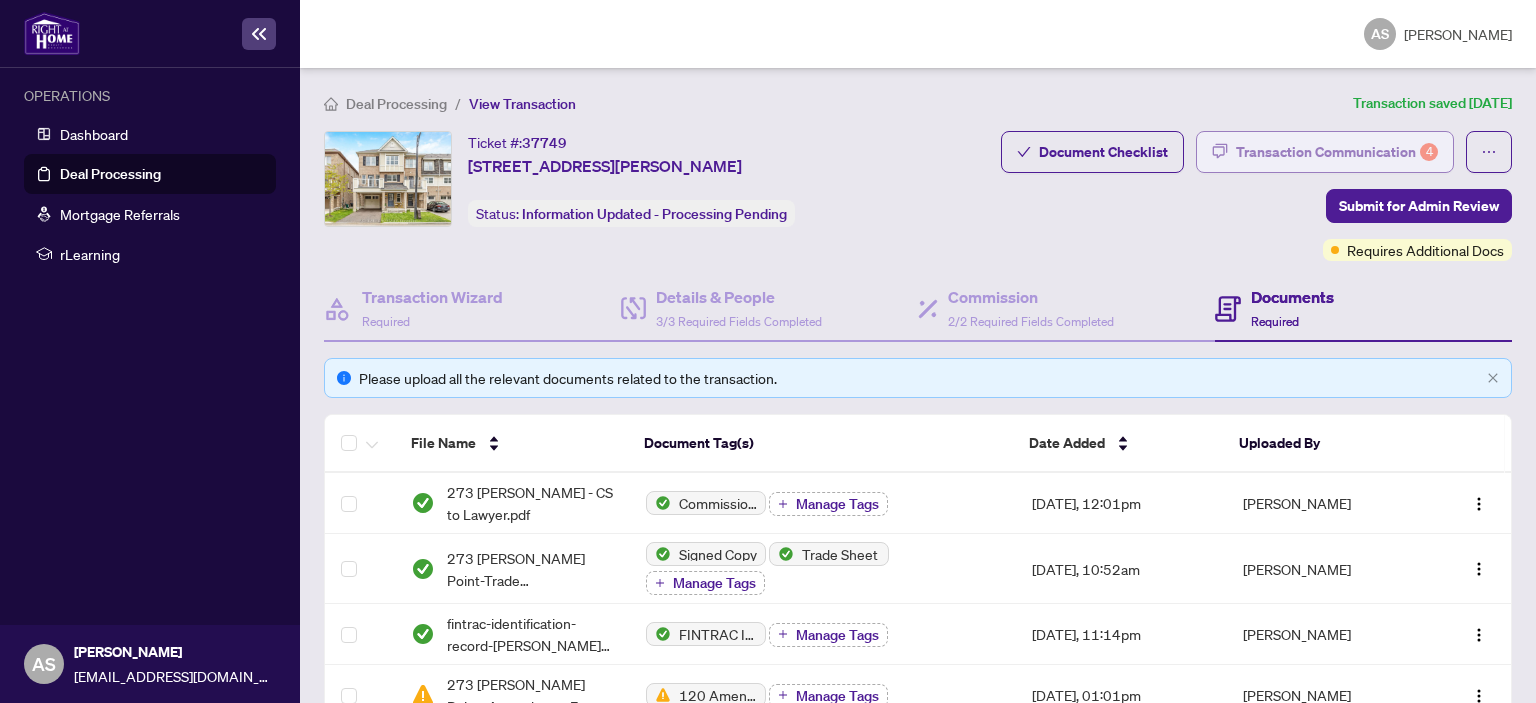 click on "Transaction Communication 4" at bounding box center (1337, 152) 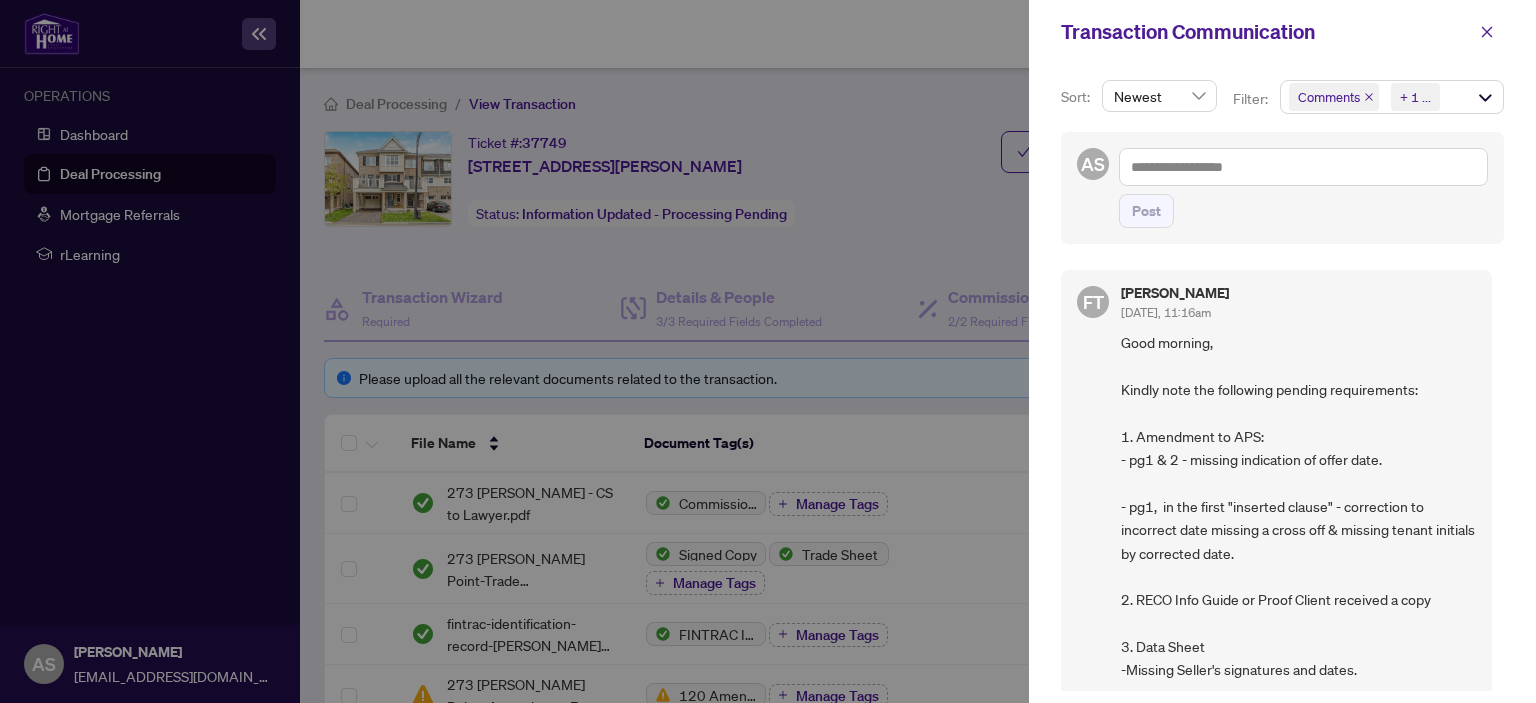 scroll, scrollTop: 188, scrollLeft: 0, axis: vertical 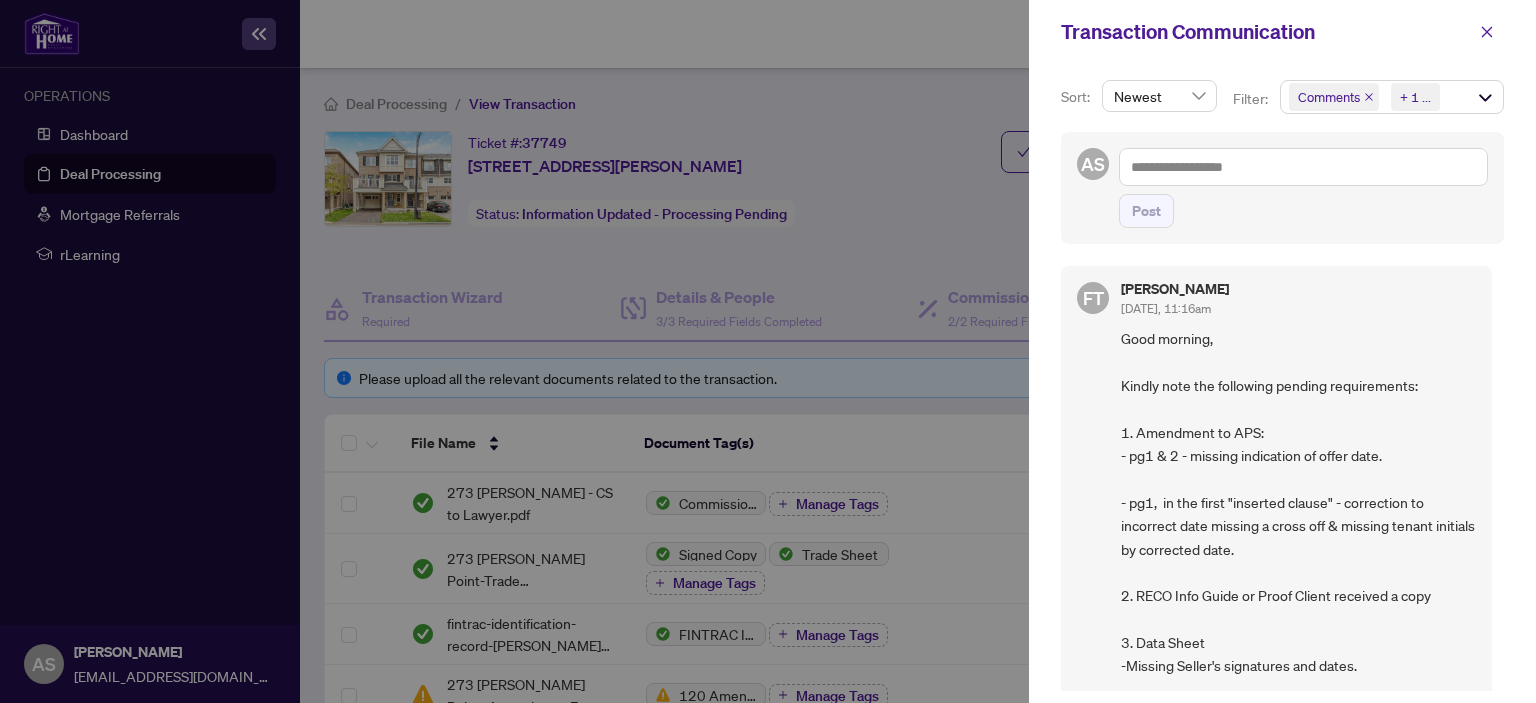 click on "Good morning,
Kindly note the following pending requirements:
1. Amendment to APS:
- pg1 & 2 - missing indication of offer date.
- pg1,  in the first "inserted clause" - correction to incorrect date missing a cross off & missing tenant initials by corrected date.
2. RECO Info Guide or Proof Client received a copy
3. Data Sheet
-Missing Seller's signatures and dates.
4. Listing Agreement
-Commission: First field should be total (yours + Co-ops).
-Holdover days do not match MLS (30).
Thank you" at bounding box center (1298, 584) 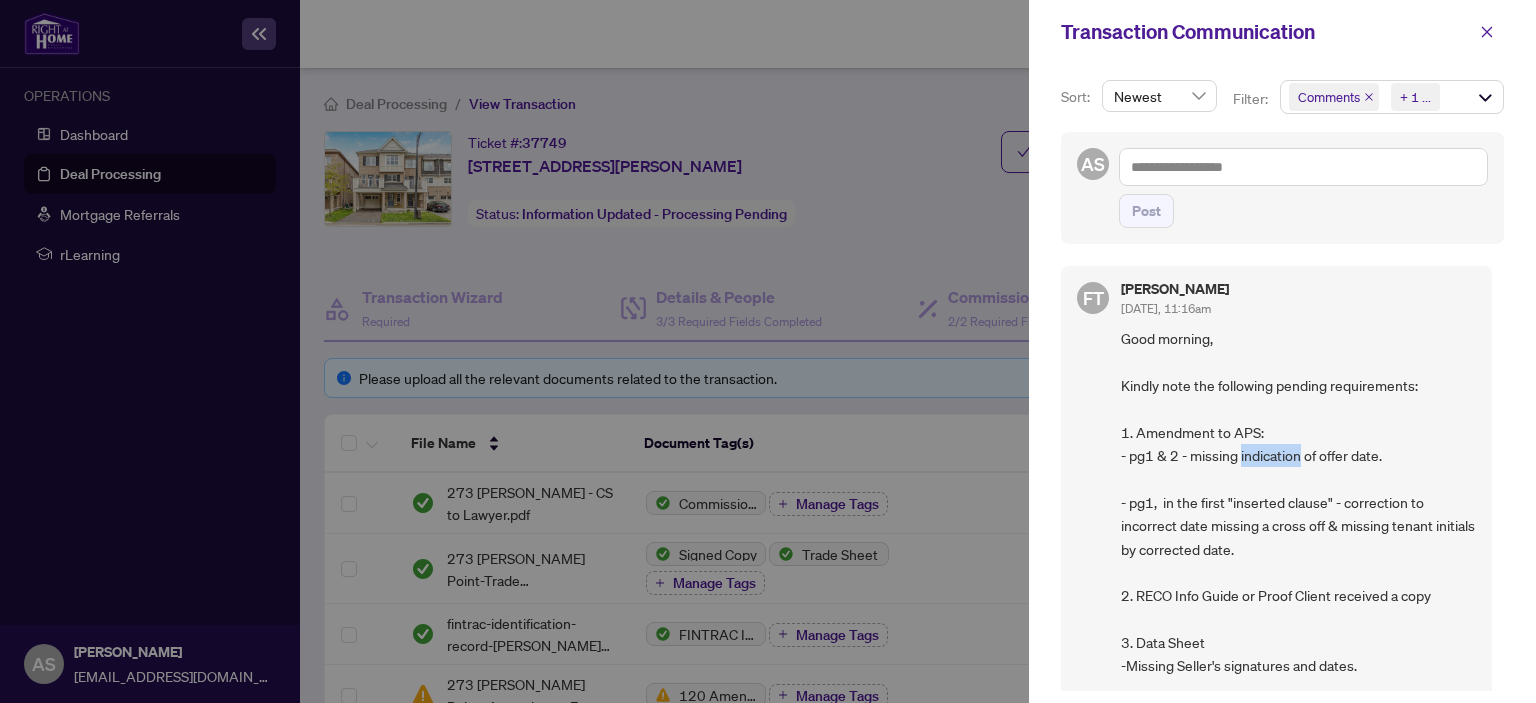 click on "Good morning,
Kindly note the following pending requirements:
1. Amendment to APS:
- pg1 & 2 - missing indication of offer date.
- pg1,  in the first "inserted clause" - correction to incorrect date missing a cross off & missing tenant initials by corrected date.
2. RECO Info Guide or Proof Client received a copy
3. Data Sheet
-Missing Seller's signatures and dates.
4. Listing Agreement
-Commission: First field should be total (yours + Co-ops).
-Holdover days do not match MLS (30).
Thank you" at bounding box center (1298, 584) 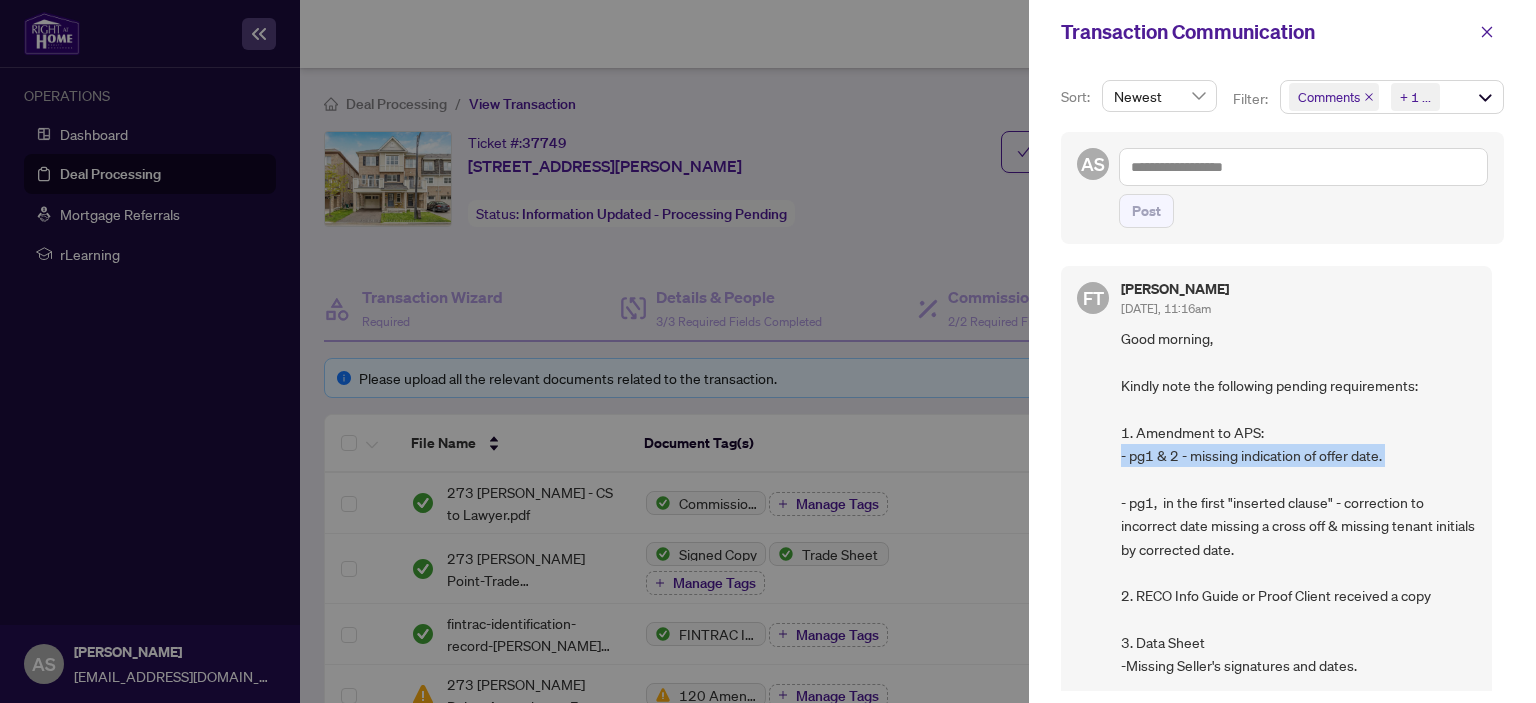 click on "Good morning,
Kindly note the following pending requirements:
1. Amendment to APS:
- pg1 & 2 - missing indication of offer date.
- pg1,  in the first "inserted clause" - correction to incorrect date missing a cross off & missing tenant initials by corrected date.
2. RECO Info Guide or Proof Client received a copy
3. Data Sheet
-Missing Seller's signatures and dates.
4. Listing Agreement
-Commission: First field should be total (yours + Co-ops).
-Holdover days do not match MLS (30).
Thank you" at bounding box center [1298, 584] 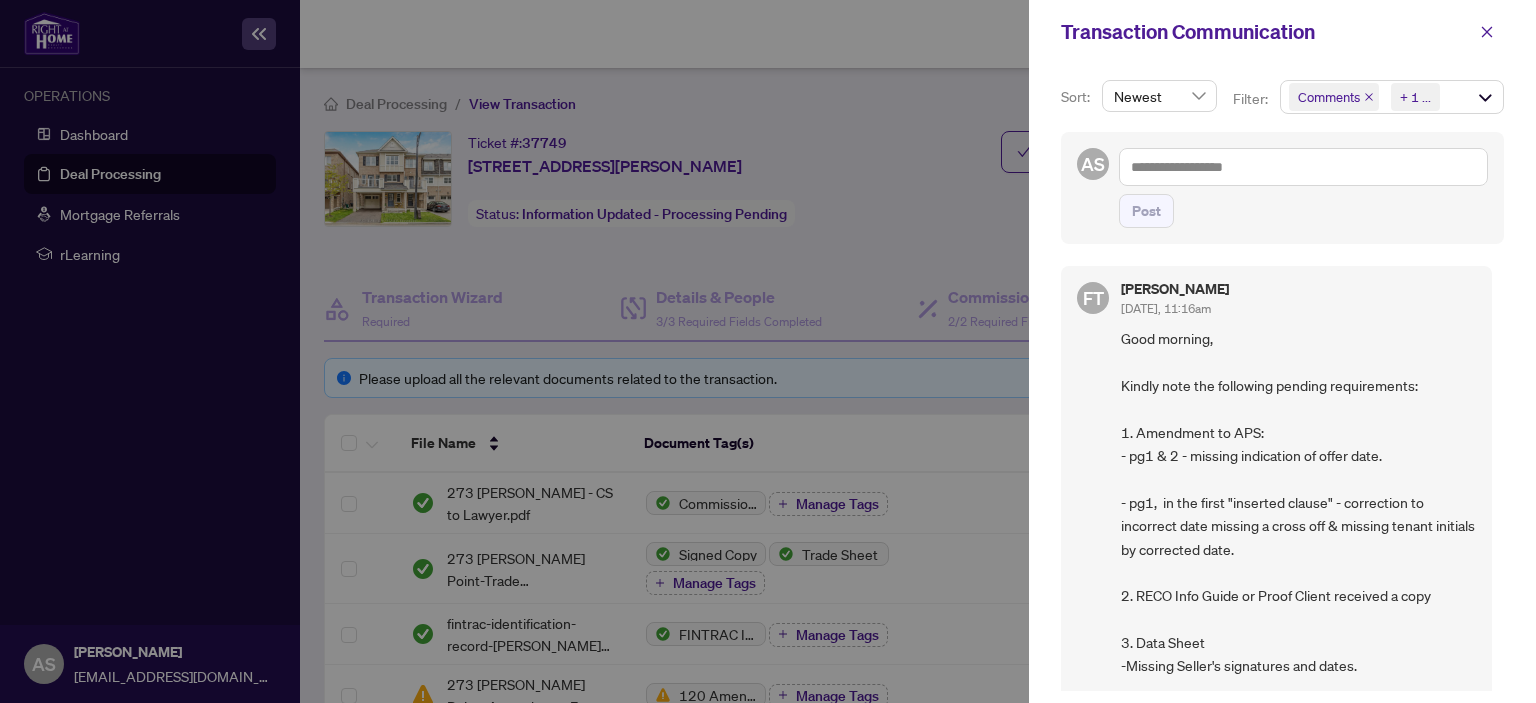 click on "Good morning,
Kindly note the following pending requirements:
1. Amendment to APS:
- pg1 & 2 - missing indication of offer date.
- pg1,  in the first "inserted clause" - correction to incorrect date missing a cross off & missing tenant initials by corrected date.
2. RECO Info Guide or Proof Client received a copy
3. Data Sheet
-Missing Seller's signatures and dates.
4. Listing Agreement
-Commission: First field should be total (yours + Co-ops).
-Holdover days do not match MLS (30).
Thank you" at bounding box center (1298, 584) 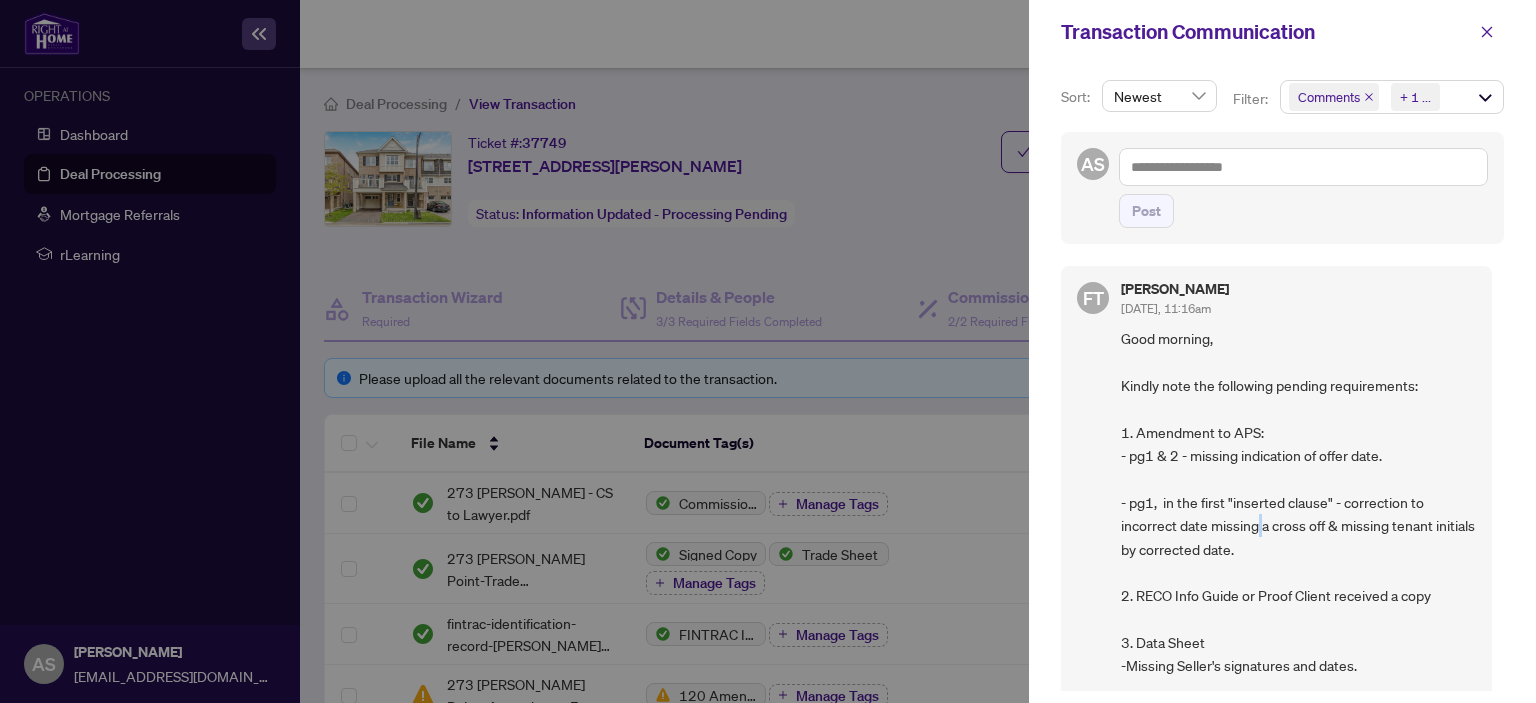 click on "Good morning,
Kindly note the following pending requirements:
1. Amendment to APS:
- pg1 & 2 - missing indication of offer date.
- pg1,  in the first "inserted clause" - correction to incorrect date missing a cross off & missing tenant initials by corrected date.
2. RECO Info Guide or Proof Client received a copy
3. Data Sheet
-Missing Seller's signatures and dates.
4. Listing Agreement
-Commission: First field should be total (yours + Co-ops).
-Holdover days do not match MLS (30).
Thank you" at bounding box center (1298, 584) 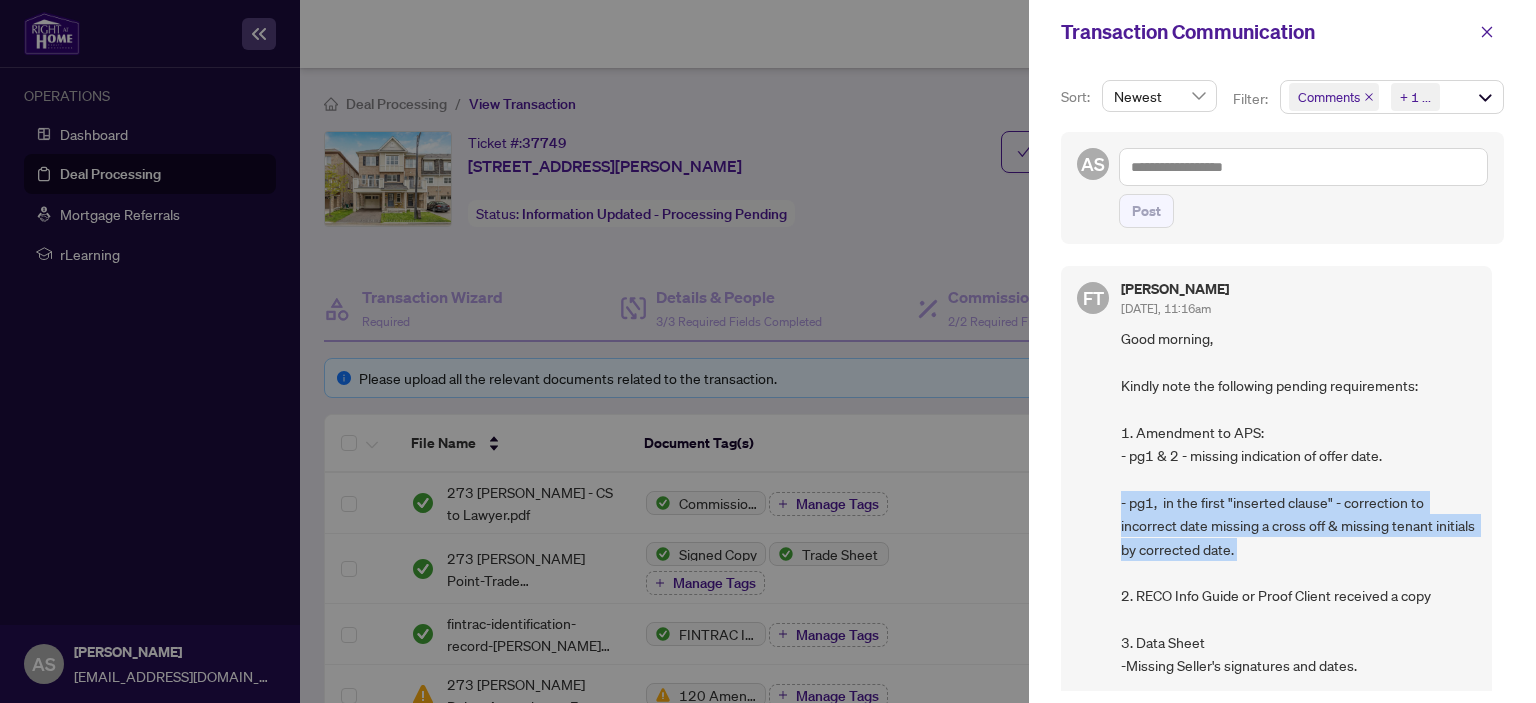 click on "Good morning,
Kindly note the following pending requirements:
1. Amendment to APS:
- pg1 & 2 - missing indication of offer date.
- pg1,  in the first "inserted clause" - correction to incorrect date missing a cross off & missing tenant initials by corrected date.
2. RECO Info Guide or Proof Client received a copy
3. Data Sheet
-Missing Seller's signatures and dates.
4. Listing Agreement
-Commission: First field should be total (yours + Co-ops).
-Holdover days do not match MLS (30).
Thank you" at bounding box center [1298, 584] 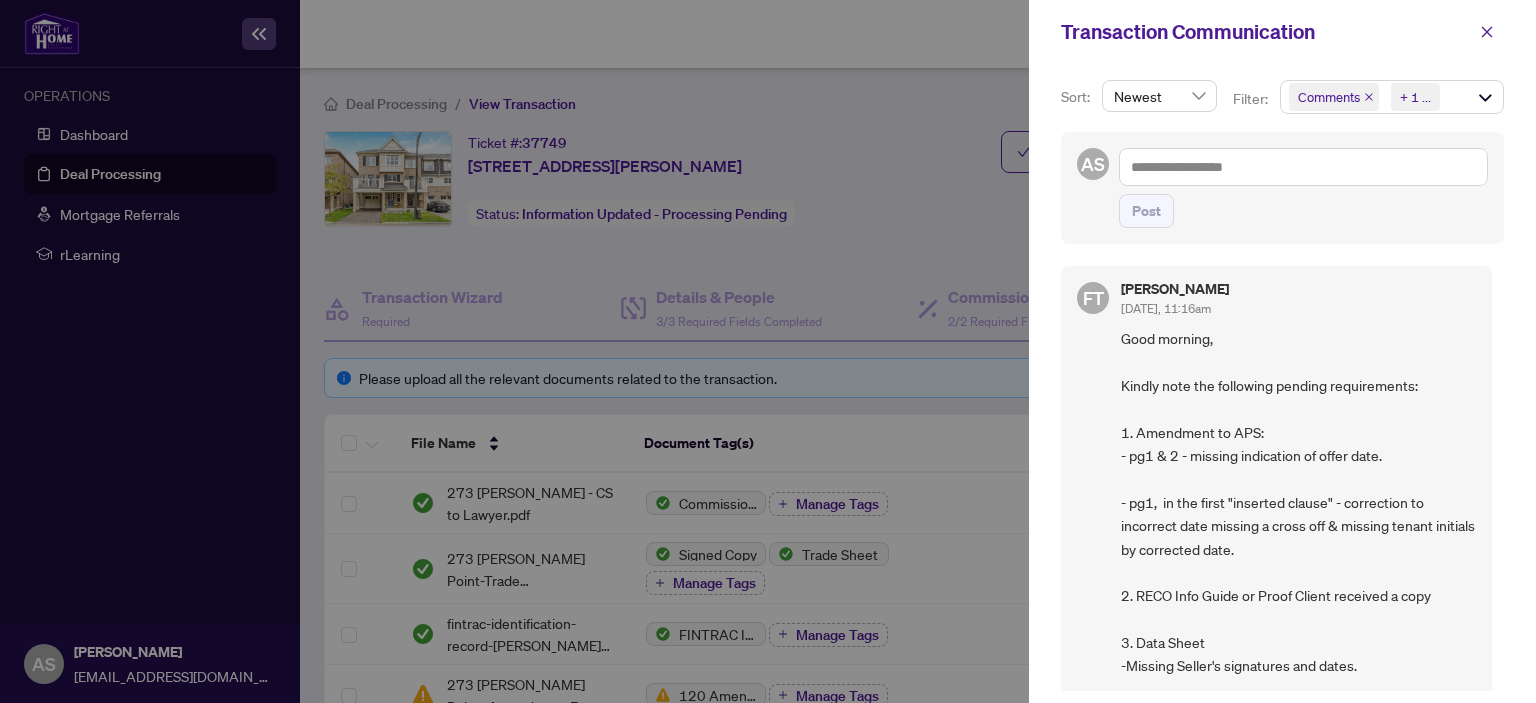 click on "Good morning,
Kindly note the following pending requirements:
1. Amendment to APS:
- pg1 & 2 - missing indication of offer date.
- pg1,  in the first "inserted clause" - correction to incorrect date missing a cross off & missing tenant initials by corrected date.
2. RECO Info Guide or Proof Client received a copy
3. Data Sheet
-Missing Seller's signatures and dates.
4. Listing Agreement
-Commission: First field should be total (yours + Co-ops).
-Holdover days do not match MLS (30).
Thank you" at bounding box center [1298, 584] 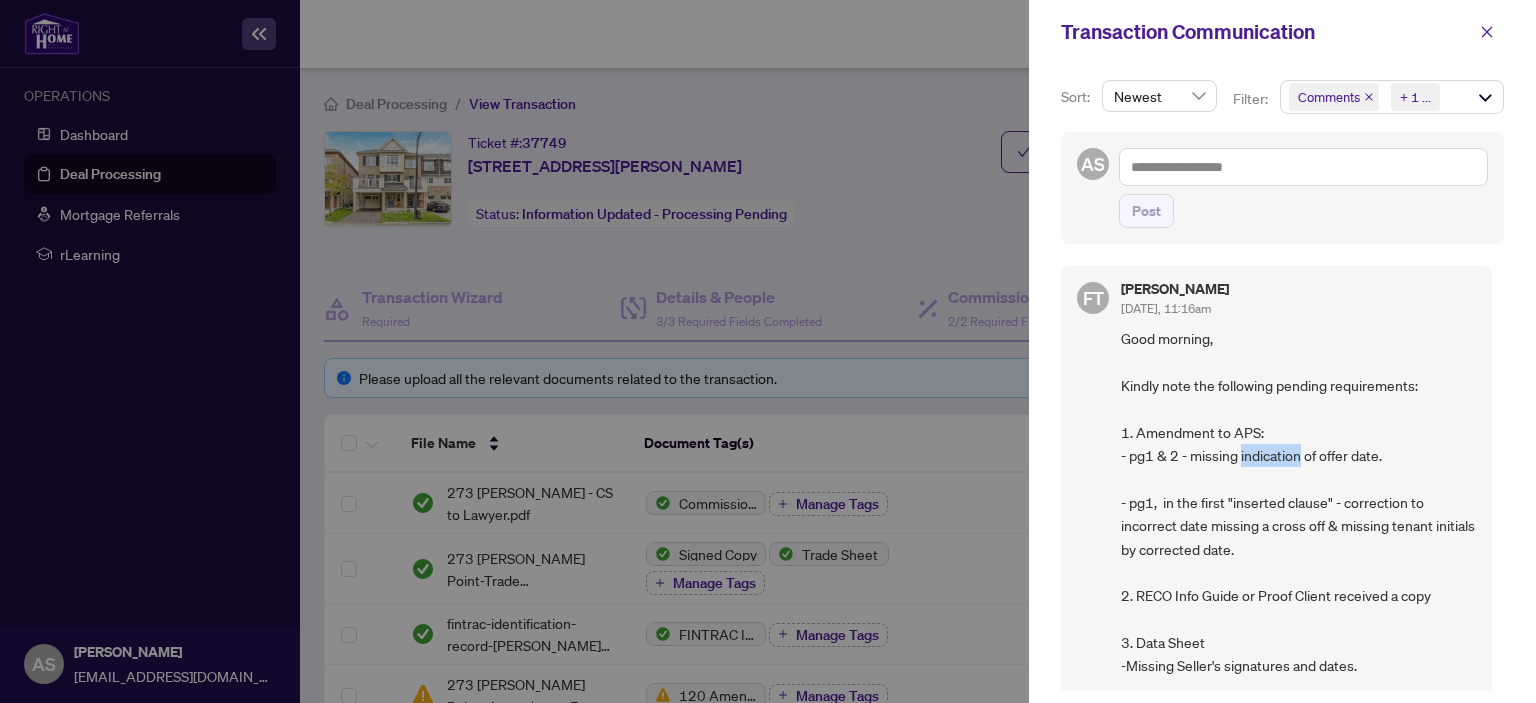 click on "Good morning,
Kindly note the following pending requirements:
1. Amendment to APS:
- pg1 & 2 - missing indication of offer date.
- pg1,  in the first "inserted clause" - correction to incorrect date missing a cross off & missing tenant initials by corrected date.
2. RECO Info Guide or Proof Client received a copy
3. Data Sheet
-Missing Seller's signatures and dates.
4. Listing Agreement
-Commission: First field should be total (yours + Co-ops).
-Holdover days do not match MLS (30).
Thank you" at bounding box center [1298, 584] 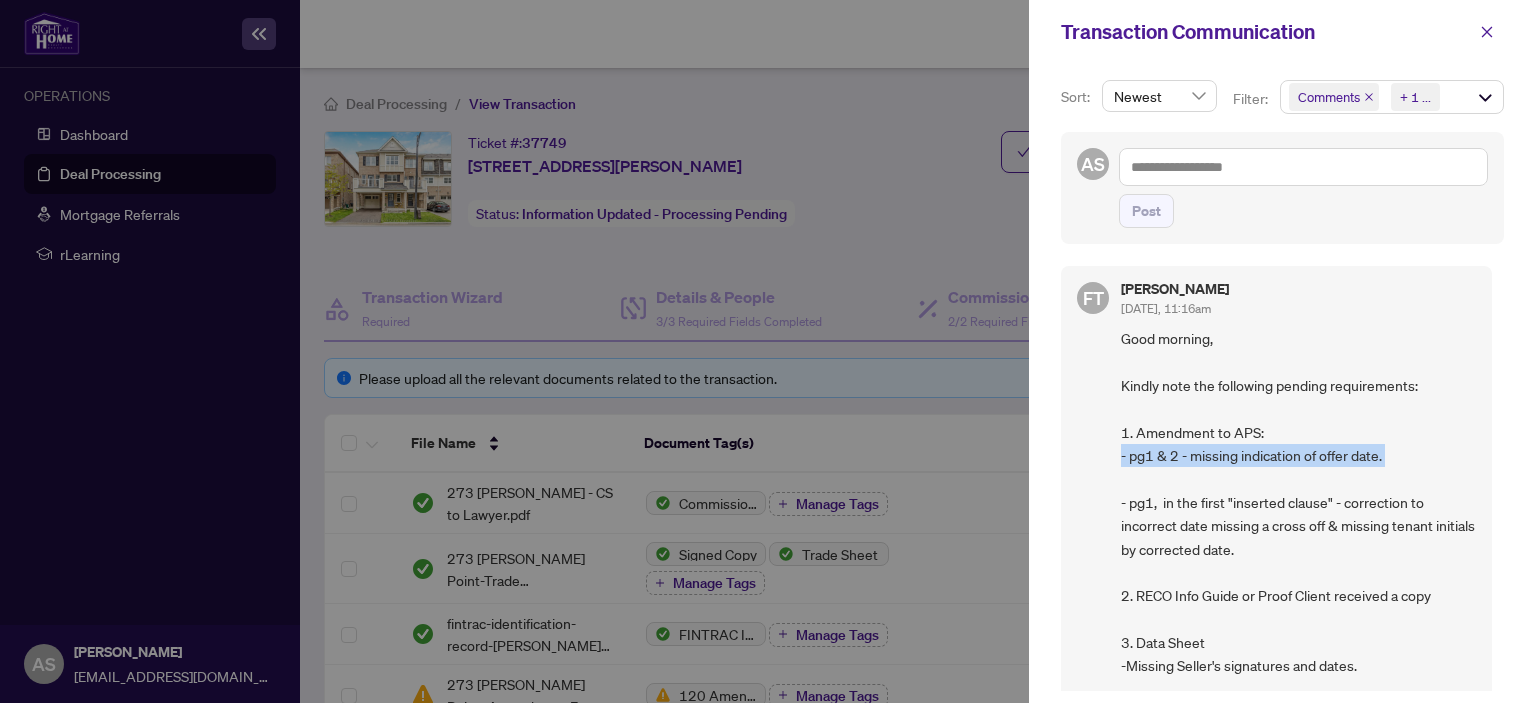 click on "Good morning,
Kindly note the following pending requirements:
1. Amendment to APS:
- pg1 & 2 - missing indication of offer date.
- pg1,  in the first "inserted clause" - correction to incorrect date missing a cross off & missing tenant initials by corrected date.
2. RECO Info Guide or Proof Client received a copy
3. Data Sheet
-Missing Seller's signatures and dates.
4. Listing Agreement
-Commission: First field should be total (yours + Co-ops).
-Holdover days do not match MLS (30).
Thank you" at bounding box center (1298, 584) 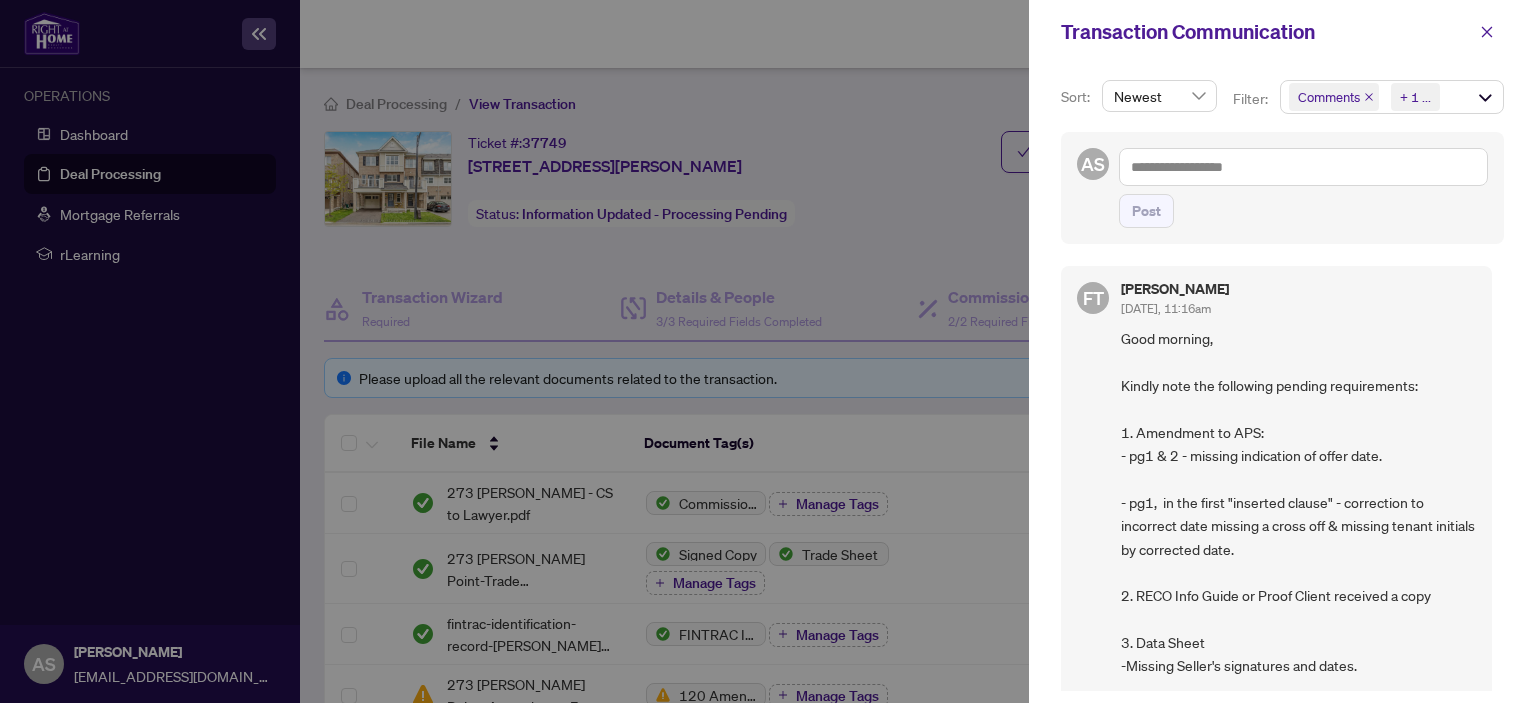 click on "Good morning,
Kindly note the following pending requirements:
1. Amendment to APS:
- pg1 & 2 - missing indication of offer date.
- pg1,  in the first "inserted clause" - correction to incorrect date missing a cross off & missing tenant initials by corrected date.
2. RECO Info Guide or Proof Client received a copy
3. Data Sheet
-Missing Seller's signatures and dates.
4. Listing Agreement
-Commission: First field should be total (yours + Co-ops).
-Holdover days do not match MLS (30).
Thank you" at bounding box center (1298, 584) 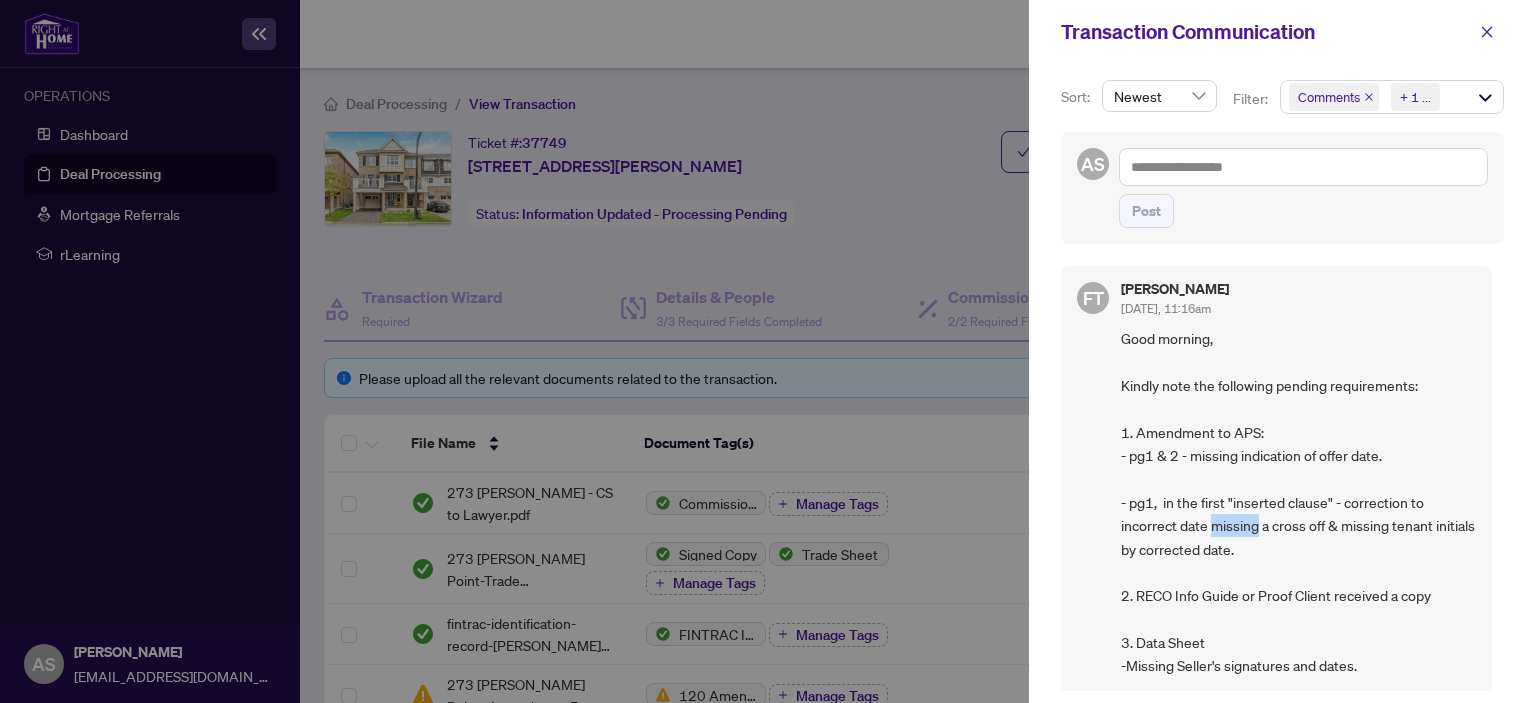 click on "Good morning,
Kindly note the following pending requirements:
1. Amendment to APS:
- pg1 & 2 - missing indication of offer date.
- pg1,  in the first "inserted clause" - correction to incorrect date missing a cross off & missing tenant initials by corrected date.
2. RECO Info Guide or Proof Client received a copy
3. Data Sheet
-Missing Seller's signatures and dates.
4. Listing Agreement
-Commission: First field should be total (yours + Co-ops).
-Holdover days do not match MLS (30).
Thank you" at bounding box center [1298, 584] 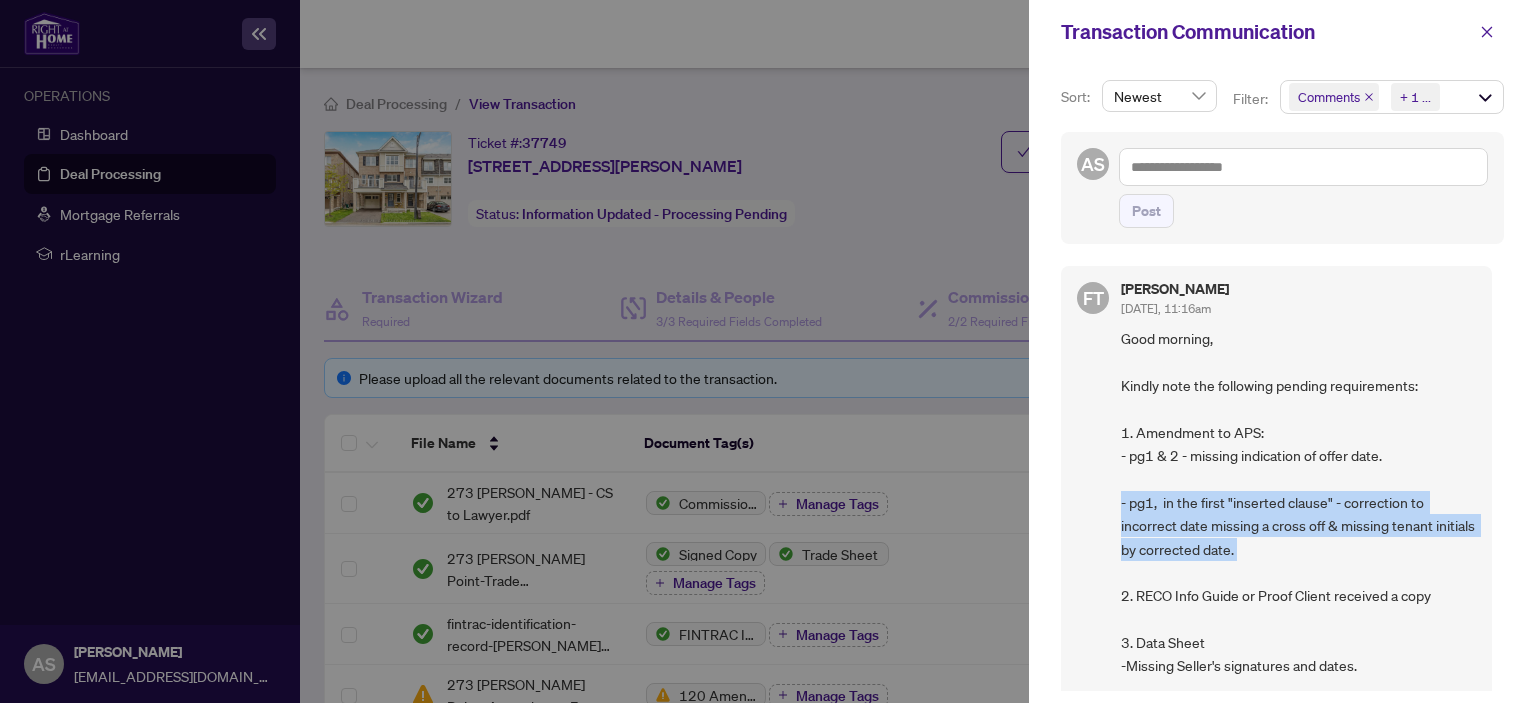 click on "Good morning,
Kindly note the following pending requirements:
1. Amendment to APS:
- pg1 & 2 - missing indication of offer date.
- pg1,  in the first "inserted clause" - correction to incorrect date missing a cross off & missing tenant initials by corrected date.
2. RECO Info Guide or Proof Client received a copy
3. Data Sheet
-Missing Seller's signatures and dates.
4. Listing Agreement
-Commission: First field should be total (yours + Co-ops).
-Holdover days do not match MLS (30).
Thank you" at bounding box center (1298, 584) 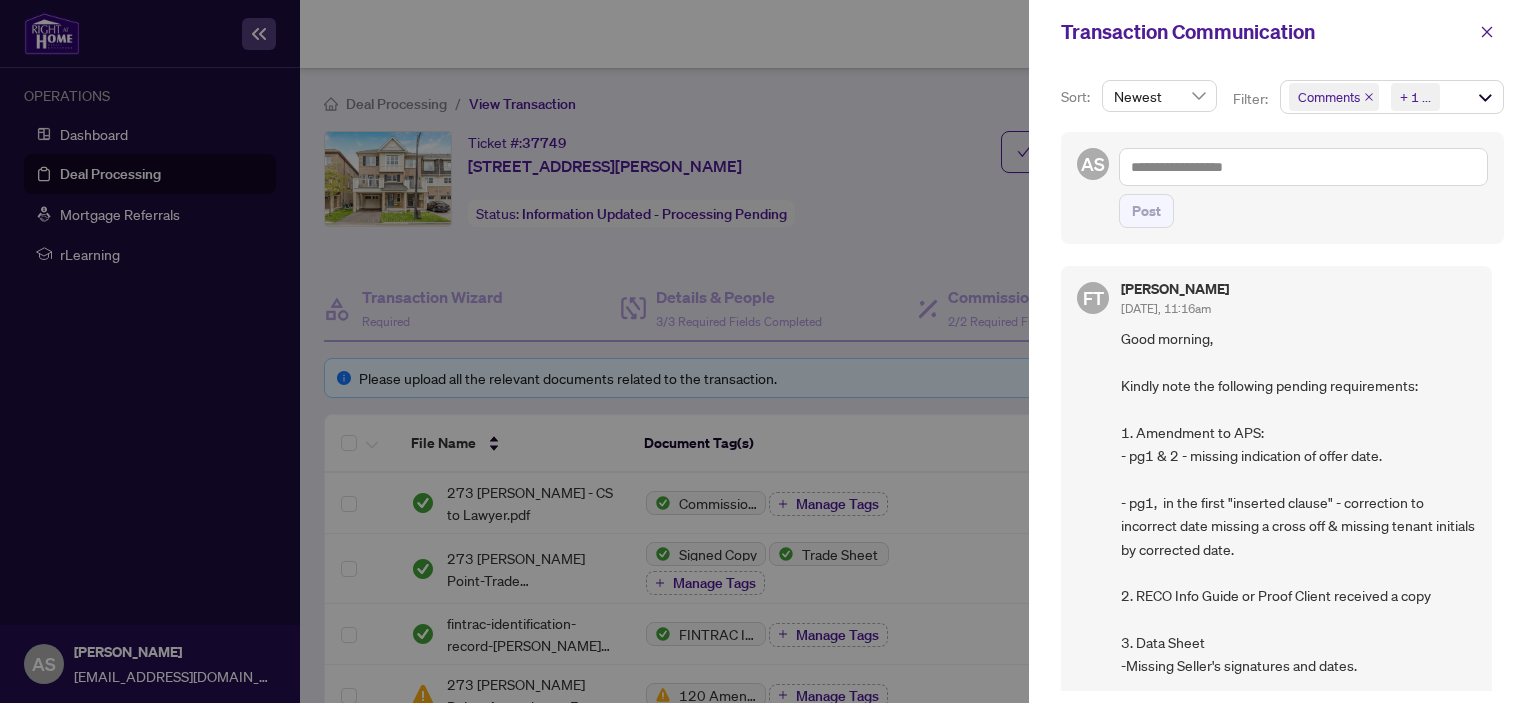 click on "Good morning,
Kindly note the following pending requirements:
1. Amendment to APS:
- pg1 & 2 - missing indication of offer date.
- pg1,  in the first "inserted clause" - correction to incorrect date missing a cross off & missing tenant initials by corrected date.
2. RECO Info Guide or Proof Client received a copy
3. Data Sheet
-Missing Seller's signatures and dates.
4. Listing Agreement
-Commission: First field should be total (yours + Co-ops).
-Holdover days do not match MLS (30).
Thank you" at bounding box center [1298, 584] 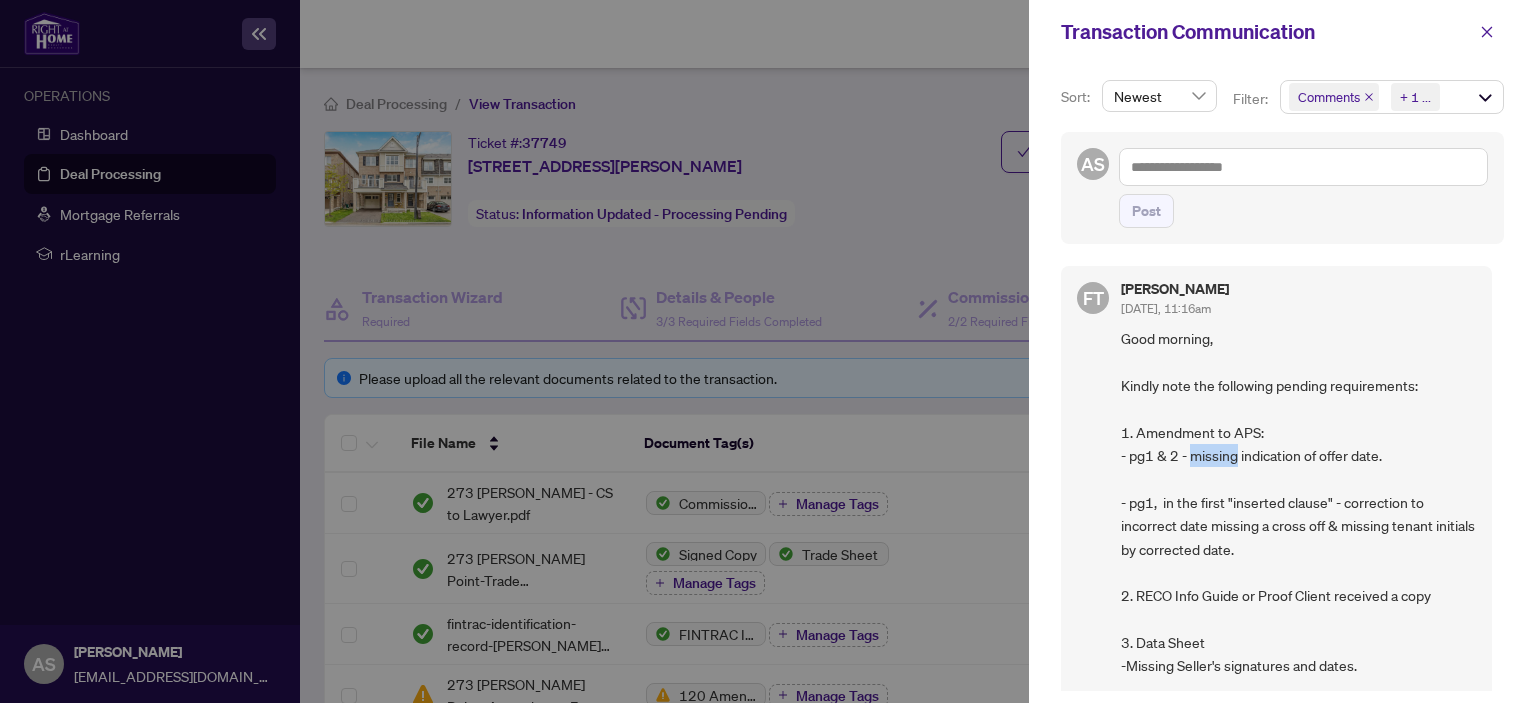 click on "Good morning,
Kindly note the following pending requirements:
1. Amendment to APS:
- pg1 & 2 - missing indication of offer date.
- pg1,  in the first "inserted clause" - correction to incorrect date missing a cross off & missing tenant initials by corrected date.
2. RECO Info Guide or Proof Client received a copy
3. Data Sheet
-Missing Seller's signatures and dates.
4. Listing Agreement
-Commission: First field should be total (yours + Co-ops).
-Holdover days do not match MLS (30).
Thank you" at bounding box center (1298, 584) 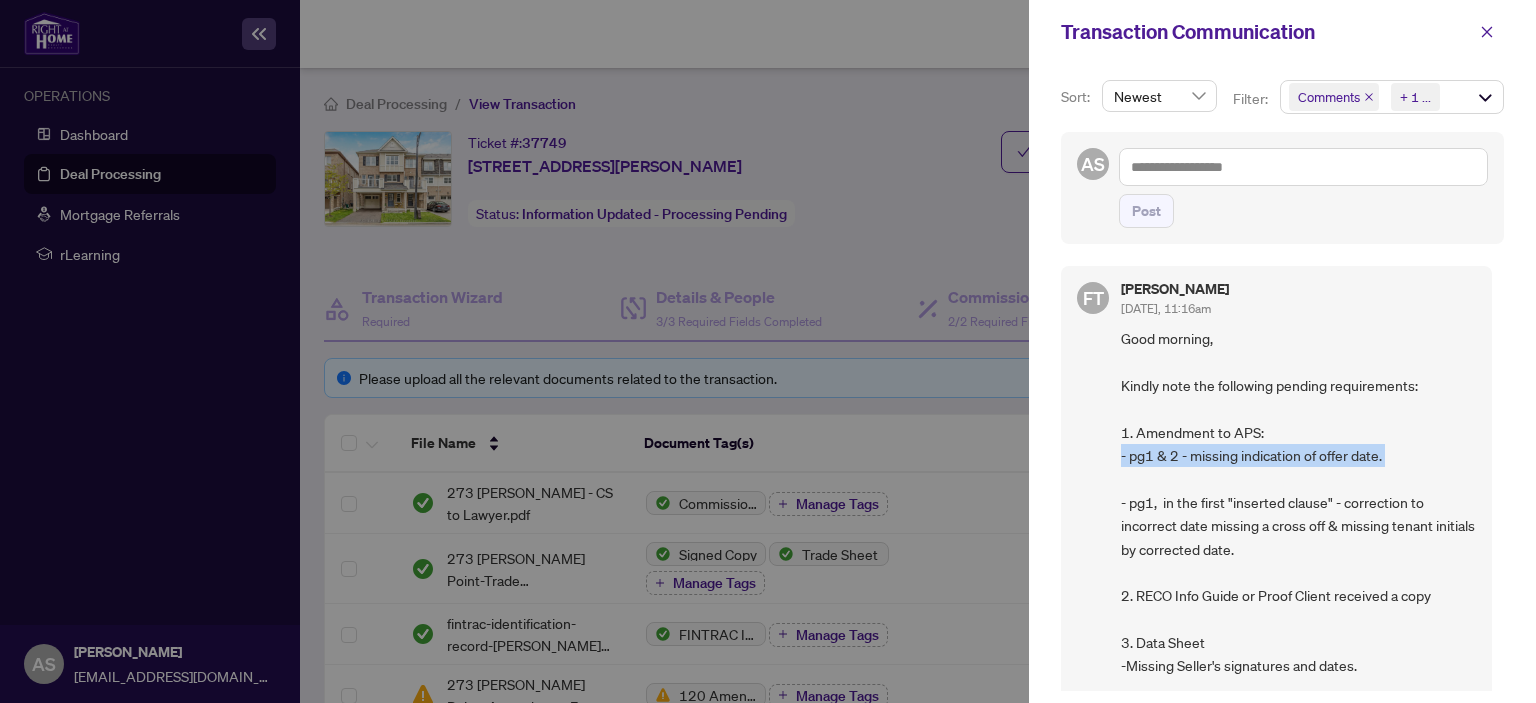 click on "Good morning,
Kindly note the following pending requirements:
1. Amendment to APS:
- pg1 & 2 - missing indication of offer date.
- pg1,  in the first "inserted clause" - correction to incorrect date missing a cross off & missing tenant initials by corrected date.
2. RECO Info Guide or Proof Client received a copy
3. Data Sheet
-Missing Seller's signatures and dates.
4. Listing Agreement
-Commission: First field should be total (yours + Co-ops).
-Holdover days do not match MLS (30).
Thank you" at bounding box center (1298, 584) 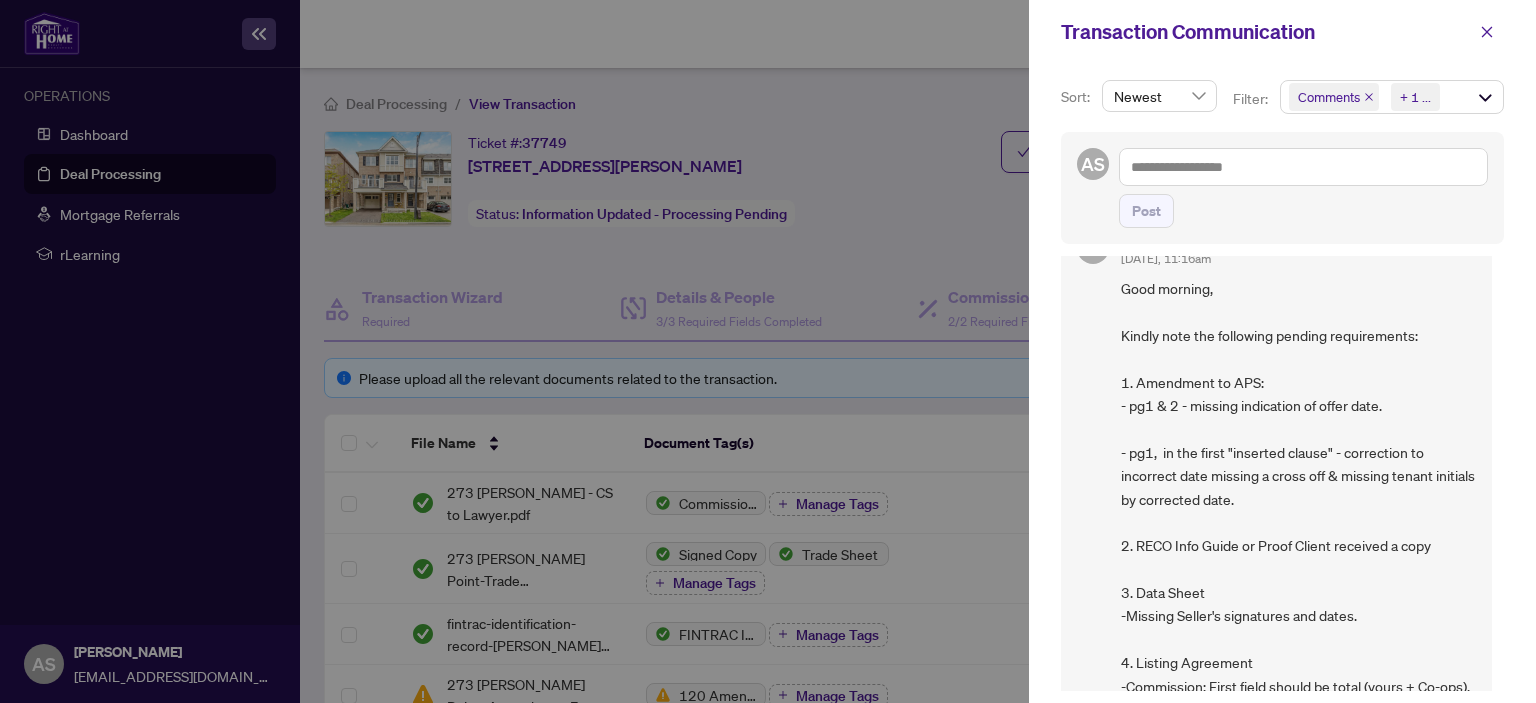 scroll, scrollTop: 244, scrollLeft: 0, axis: vertical 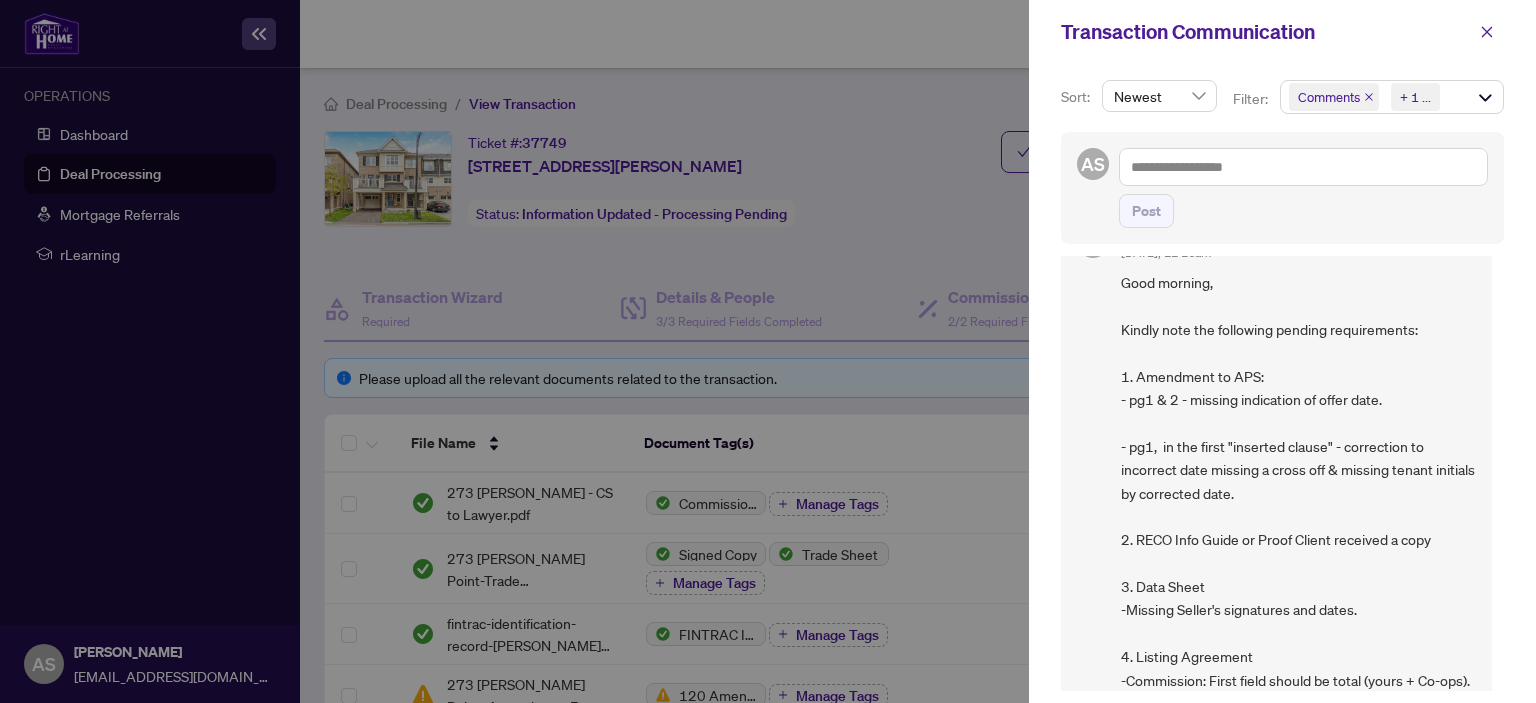 click on "Good morning,
Kindly note the following pending requirements:
1. Amendment to APS:
- pg1 & 2 - missing indication of offer date.
- pg1,  in the first "inserted clause" - correction to incorrect date missing a cross off & missing tenant initials by corrected date.
2. RECO Info Guide or Proof Client received a copy
3. Data Sheet
-Missing Seller's signatures and dates.
4. Listing Agreement
-Commission: First field should be total (yours + Co-ops).
-Holdover days do not match MLS (30).
Thank you" at bounding box center (1298, 528) 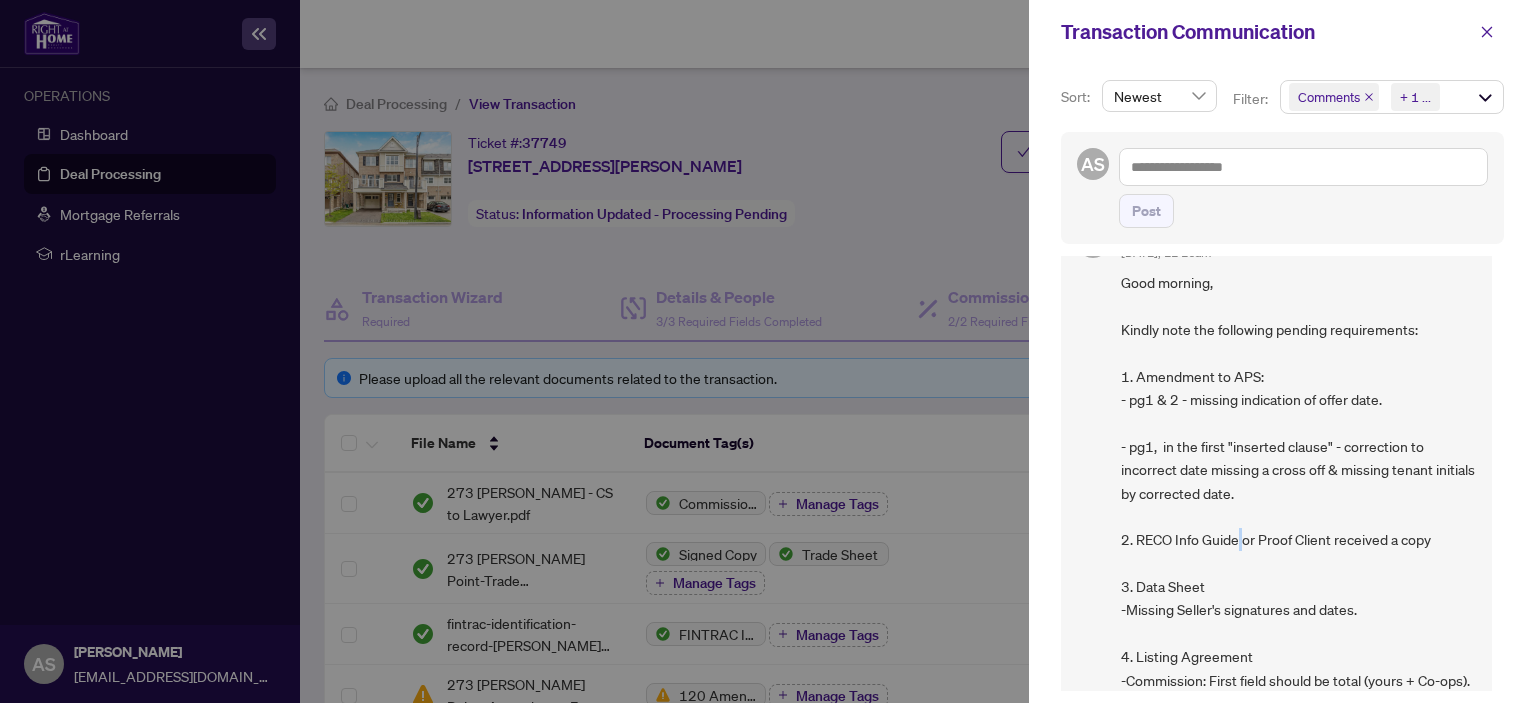 click on "Good morning,
Kindly note the following pending requirements:
1. Amendment to APS:
- pg1 & 2 - missing indication of offer date.
- pg1,  in the first "inserted clause" - correction to incorrect date missing a cross off & missing tenant initials by corrected date.
2. RECO Info Guide or Proof Client received a copy
3. Data Sheet
-Missing Seller's signatures and dates.
4. Listing Agreement
-Commission: First field should be total (yours + Co-ops).
-Holdover days do not match MLS (30).
Thank you" at bounding box center [1298, 528] 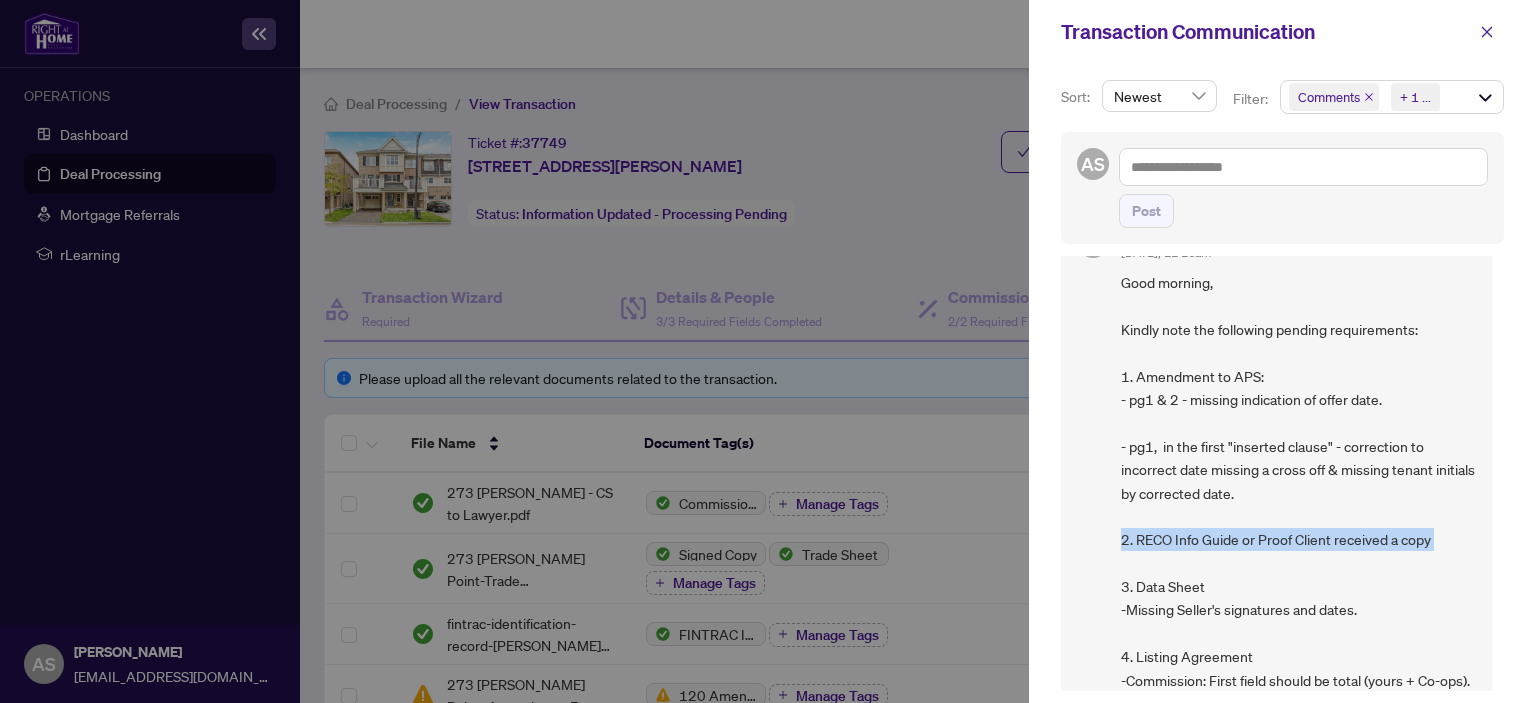 click on "Good morning,
Kindly note the following pending requirements:
1. Amendment to APS:
- pg1 & 2 - missing indication of offer date.
- pg1,  in the first "inserted clause" - correction to incorrect date missing a cross off & missing tenant initials by corrected date.
2. RECO Info Guide or Proof Client received a copy
3. Data Sheet
-Missing Seller's signatures and dates.
4. Listing Agreement
-Commission: First field should be total (yours + Co-ops).
-Holdover days do not match MLS (30).
Thank you" at bounding box center [1298, 528] 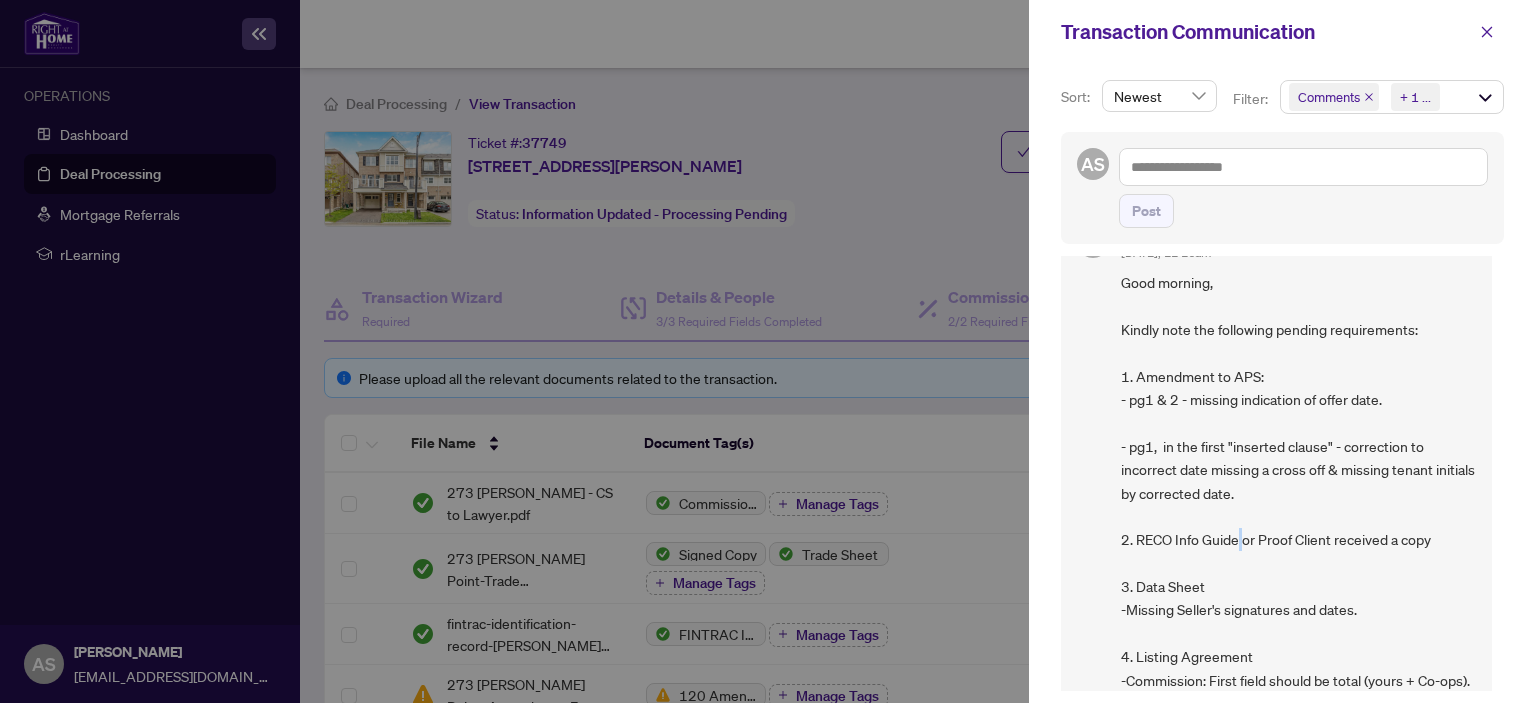 click on "Good morning,
Kindly note the following pending requirements:
1. Amendment to APS:
- pg1 & 2 - missing indication of offer date.
- pg1,  in the first "inserted clause" - correction to incorrect date missing a cross off & missing tenant initials by corrected date.
2. RECO Info Guide or Proof Client received a copy
3. Data Sheet
-Missing Seller's signatures and dates.
4. Listing Agreement
-Commission: First field should be total (yours + Co-ops).
-Holdover days do not match MLS (30).
Thank you" at bounding box center (1298, 528) 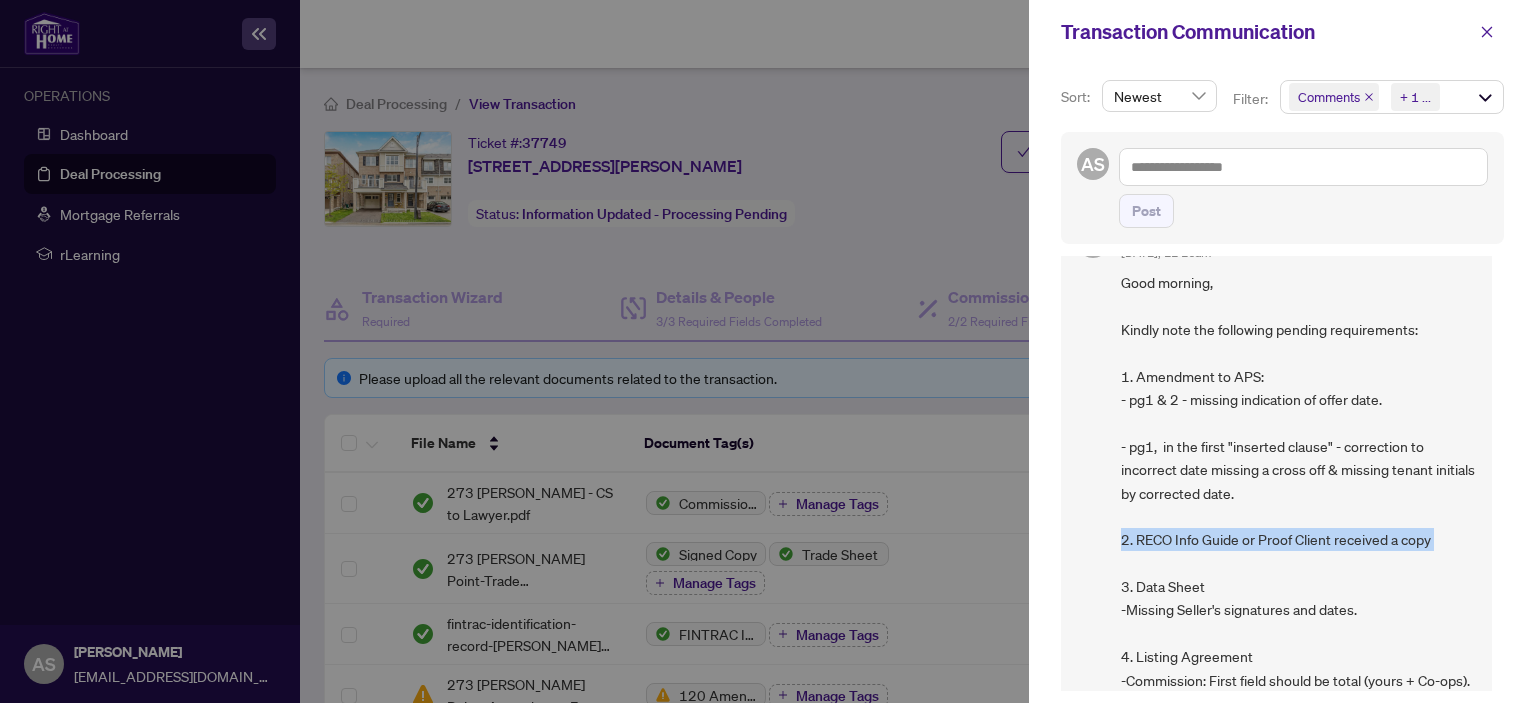 click on "Good morning,
Kindly note the following pending requirements:
1. Amendment to APS:
- pg1 & 2 - missing indication of offer date.
- pg1,  in the first "inserted clause" - correction to incorrect date missing a cross off & missing tenant initials by corrected date.
2. RECO Info Guide or Proof Client received a copy
3. Data Sheet
-Missing Seller's signatures and dates.
4. Listing Agreement
-Commission: First field should be total (yours + Co-ops).
-Holdover days do not match MLS (30).
Thank you" at bounding box center [1298, 528] 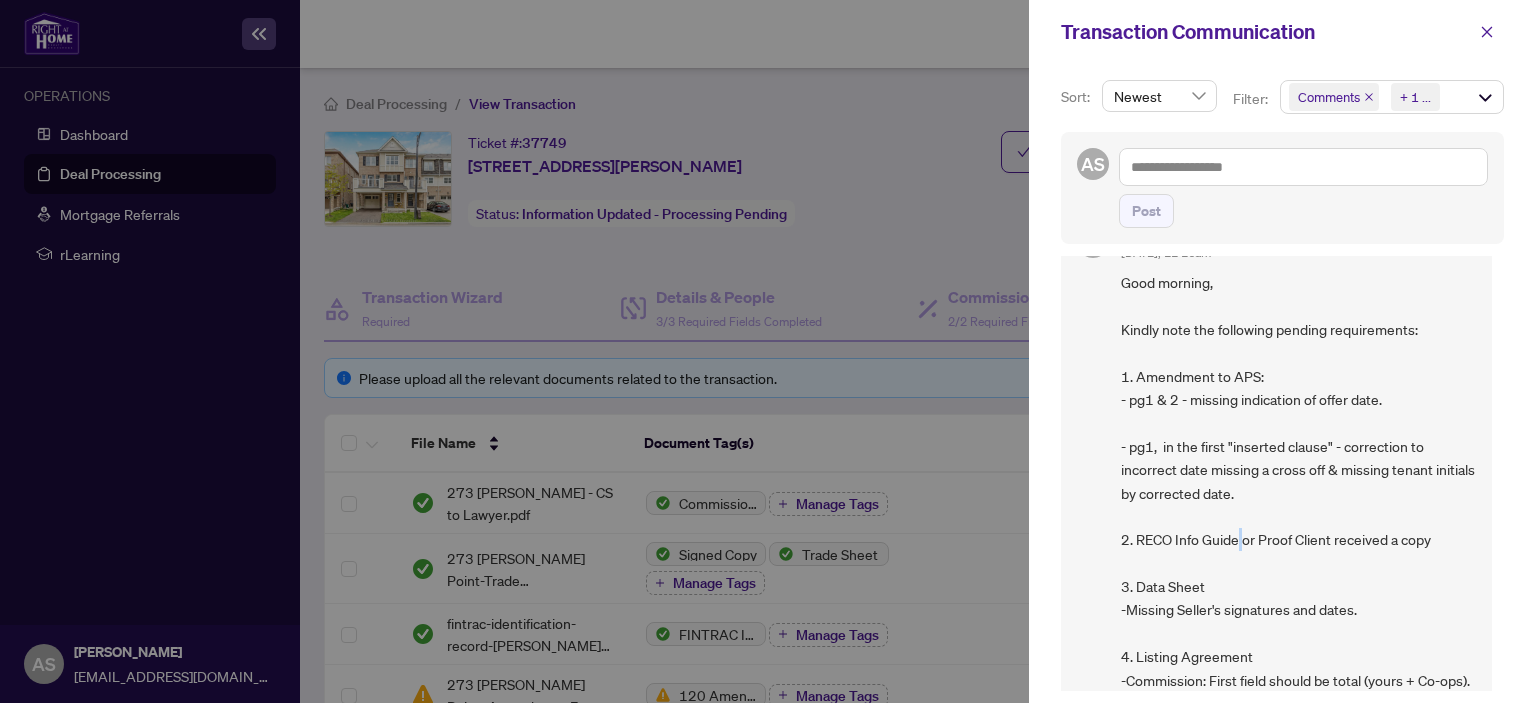 click on "Good morning,
Kindly note the following pending requirements:
1. Amendment to APS:
- pg1 & 2 - missing indication of offer date.
- pg1,  in the first "inserted clause" - correction to incorrect date missing a cross off & missing tenant initials by corrected date.
2. RECO Info Guide or Proof Client received a copy
3. Data Sheet
-Missing Seller's signatures and dates.
4. Listing Agreement
-Commission: First field should be total (yours + Co-ops).
-Holdover days do not match MLS (30).
Thank you" at bounding box center [1298, 528] 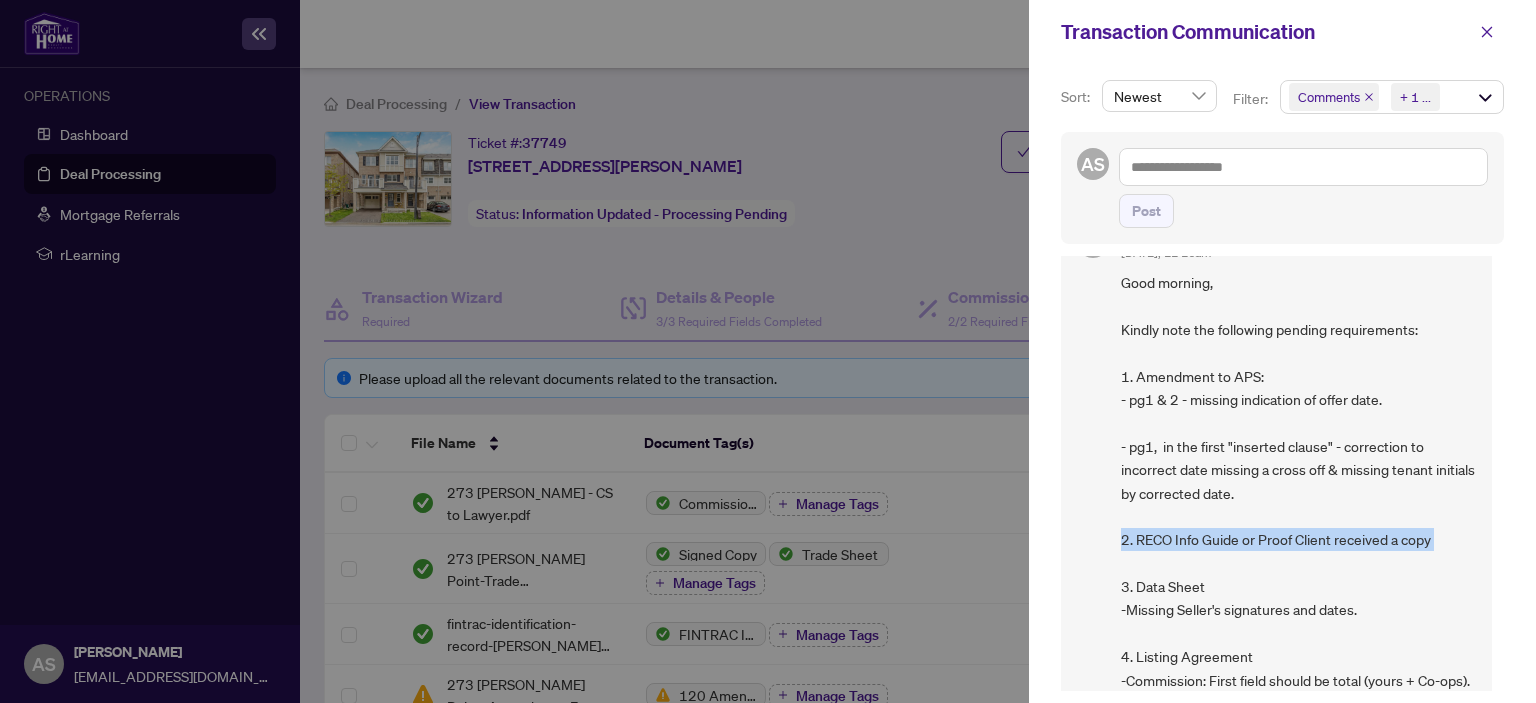 click on "Good morning,
Kindly note the following pending requirements:
1. Amendment to APS:
- pg1 & 2 - missing indication of offer date.
- pg1,  in the first "inserted clause" - correction to incorrect date missing a cross off & missing tenant initials by corrected date.
2. RECO Info Guide or Proof Client received a copy
3. Data Sheet
-Missing Seller's signatures and dates.
4. Listing Agreement
-Commission: First field should be total (yours + Co-ops).
-Holdover days do not match MLS (30).
Thank you" at bounding box center [1298, 528] 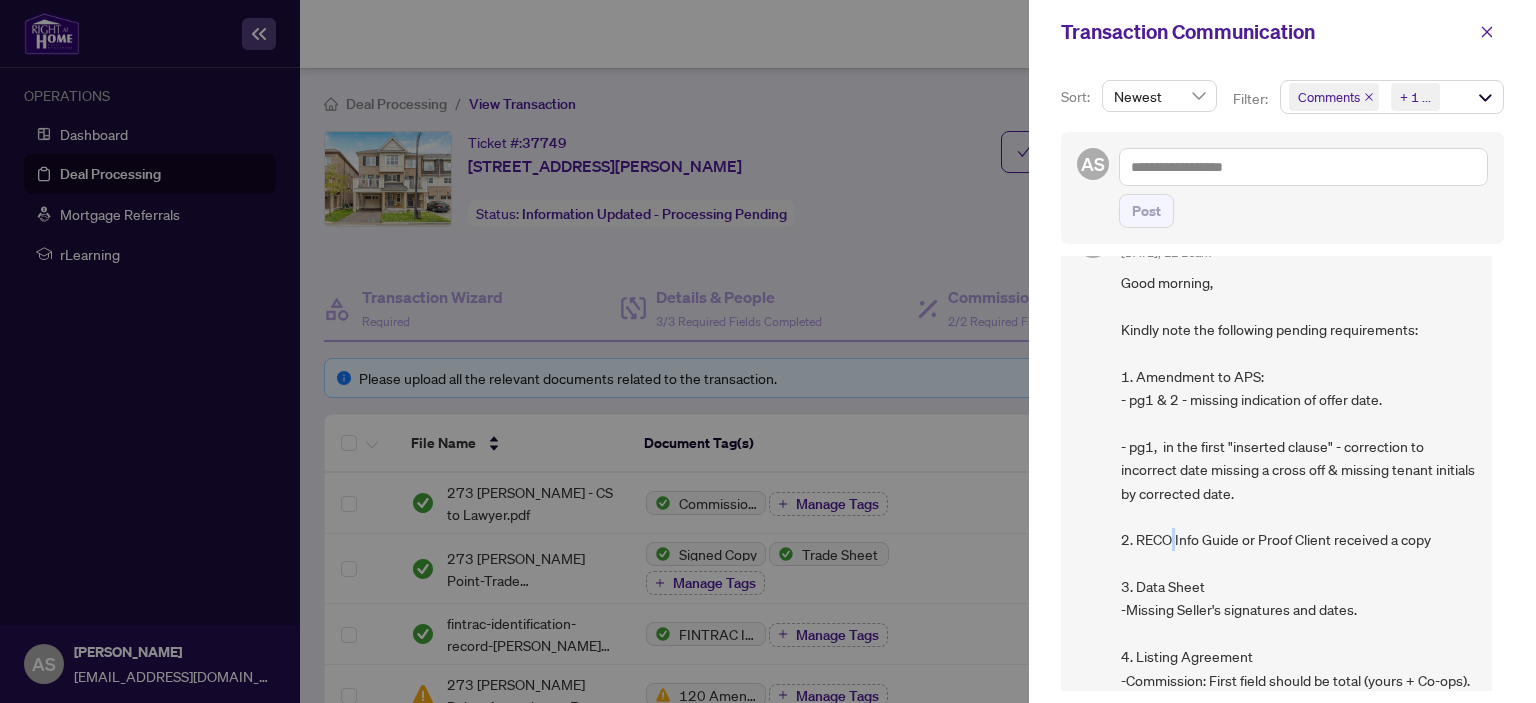 click on "Good morning,
Kindly note the following pending requirements:
1. Amendment to APS:
- pg1 & 2 - missing indication of offer date.
- pg1,  in the first "inserted clause" - correction to incorrect date missing a cross off & missing tenant initials by corrected date.
2. RECO Info Guide or Proof Client received a copy
3. Data Sheet
-Missing Seller's signatures and dates.
4. Listing Agreement
-Commission: First field should be total (yours + Co-ops).
-Holdover days do not match MLS (30).
Thank you" at bounding box center (1298, 528) 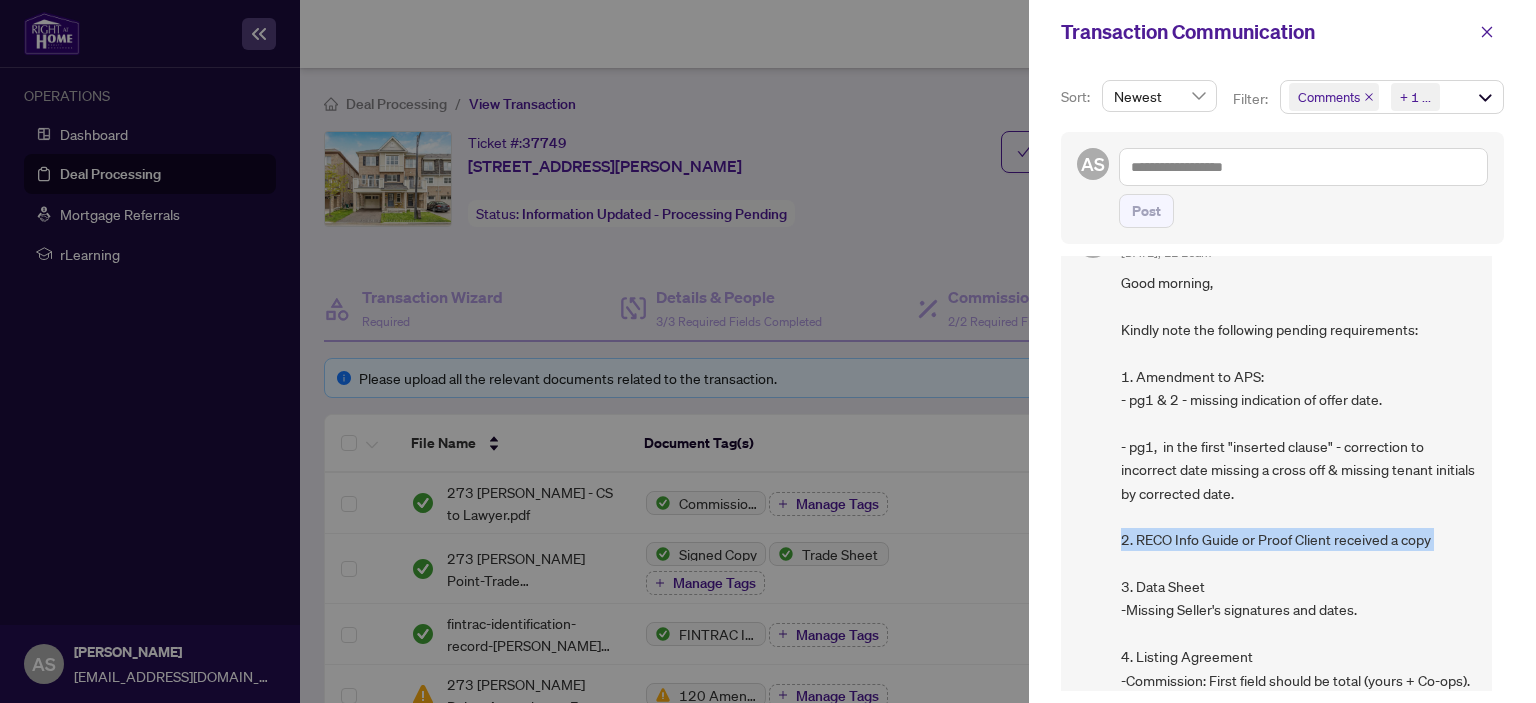 click on "Good morning,
Kindly note the following pending requirements:
1. Amendment to APS:
- pg1 & 2 - missing indication of offer date.
- pg1,  in the first "inserted clause" - correction to incorrect date missing a cross off & missing tenant initials by corrected date.
2. RECO Info Guide or Proof Client received a copy
3. Data Sheet
-Missing Seller's signatures and dates.
4. Listing Agreement
-Commission: First field should be total (yours + Co-ops).
-Holdover days do not match MLS (30).
Thank you" at bounding box center [1298, 528] 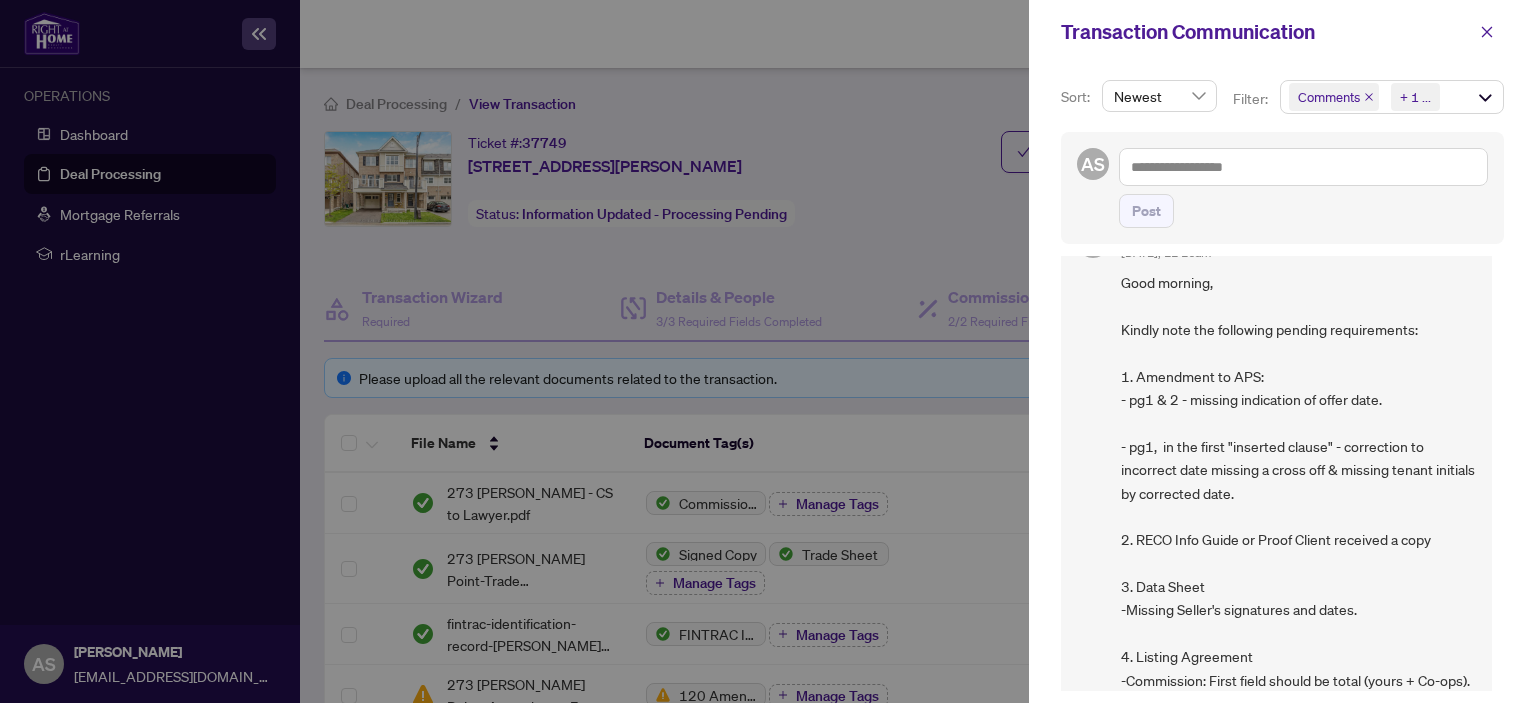 click on "Good morning,
Kindly note the following pending requirements:
1. Amendment to APS:
- pg1 & 2 - missing indication of offer date.
- pg1,  in the first "inserted clause" - correction to incorrect date missing a cross off & missing tenant initials by corrected date.
2. RECO Info Guide or Proof Client received a copy
3. Data Sheet
-Missing Seller's signatures and dates.
4. Listing Agreement
-Commission: First field should be total (yours + Co-ops).
-Holdover days do not match MLS (30).
Thank you" at bounding box center (1298, 528) 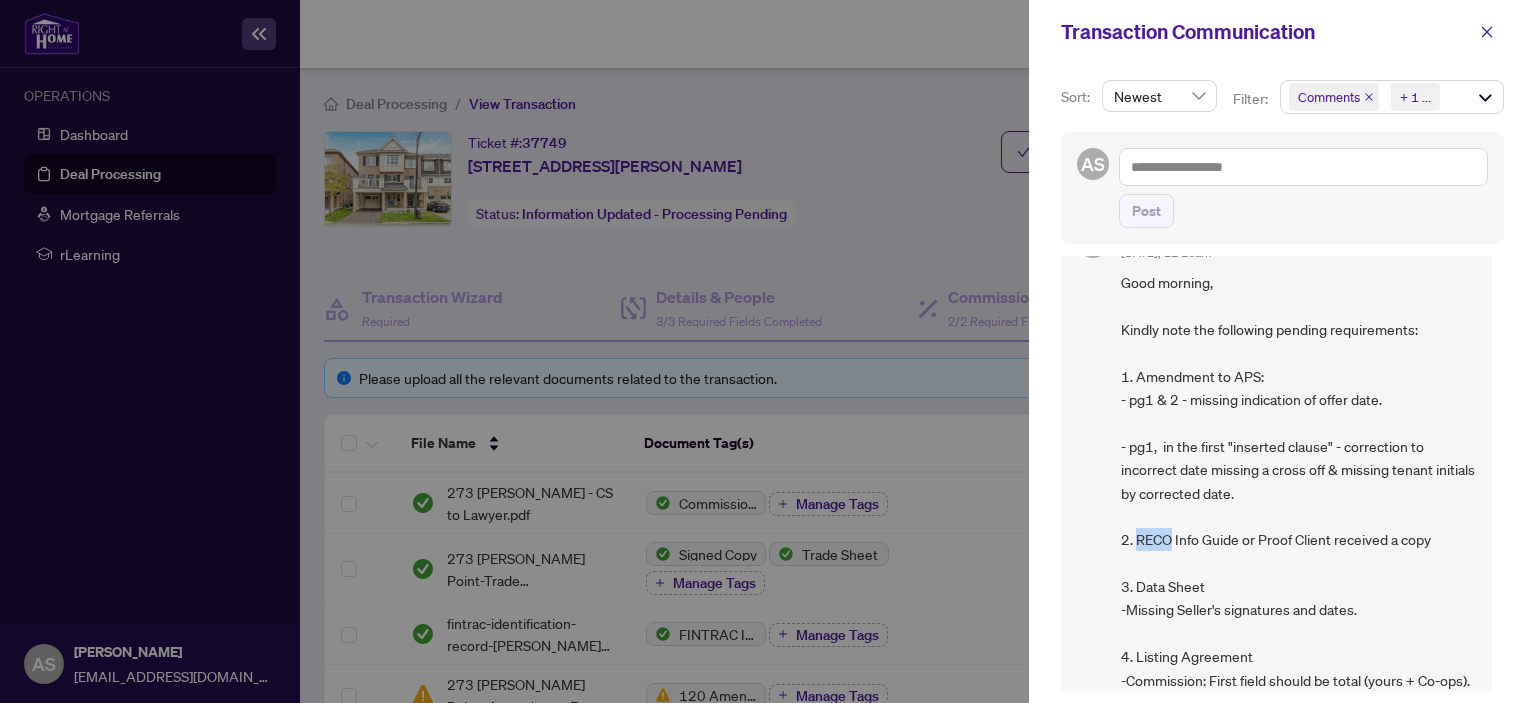 click on "Good morning,
Kindly note the following pending requirements:
1. Amendment to APS:
- pg1 & 2 - missing indication of offer date.
- pg1,  in the first "inserted clause" - correction to incorrect date missing a cross off & missing tenant initials by corrected date.
2. RECO Info Guide or Proof Client received a copy
3. Data Sheet
-Missing Seller's signatures and dates.
4. Listing Agreement
-Commission: First field should be total (yours + Co-ops).
-Holdover days do not match MLS (30).
Thank you" at bounding box center [1298, 528] 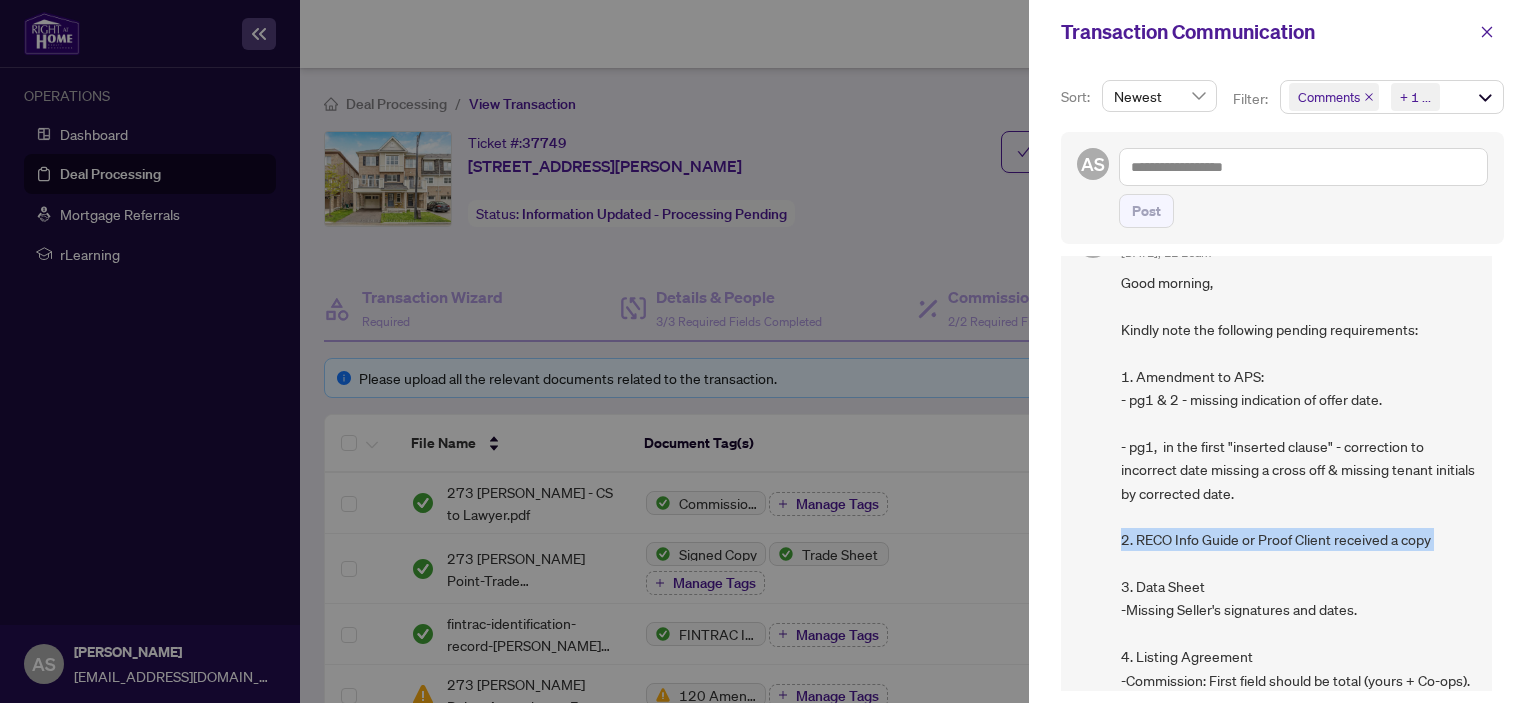 click on "Good morning,
Kindly note the following pending requirements:
1. Amendment to APS:
- pg1 & 2 - missing indication of offer date.
- pg1,  in the first "inserted clause" - correction to incorrect date missing a cross off & missing tenant initials by corrected date.
2. RECO Info Guide or Proof Client received a copy
3. Data Sheet
-Missing Seller's signatures and dates.
4. Listing Agreement
-Commission: First field should be total (yours + Co-ops).
-Holdover days do not match MLS (30).
Thank you" at bounding box center (1298, 528) 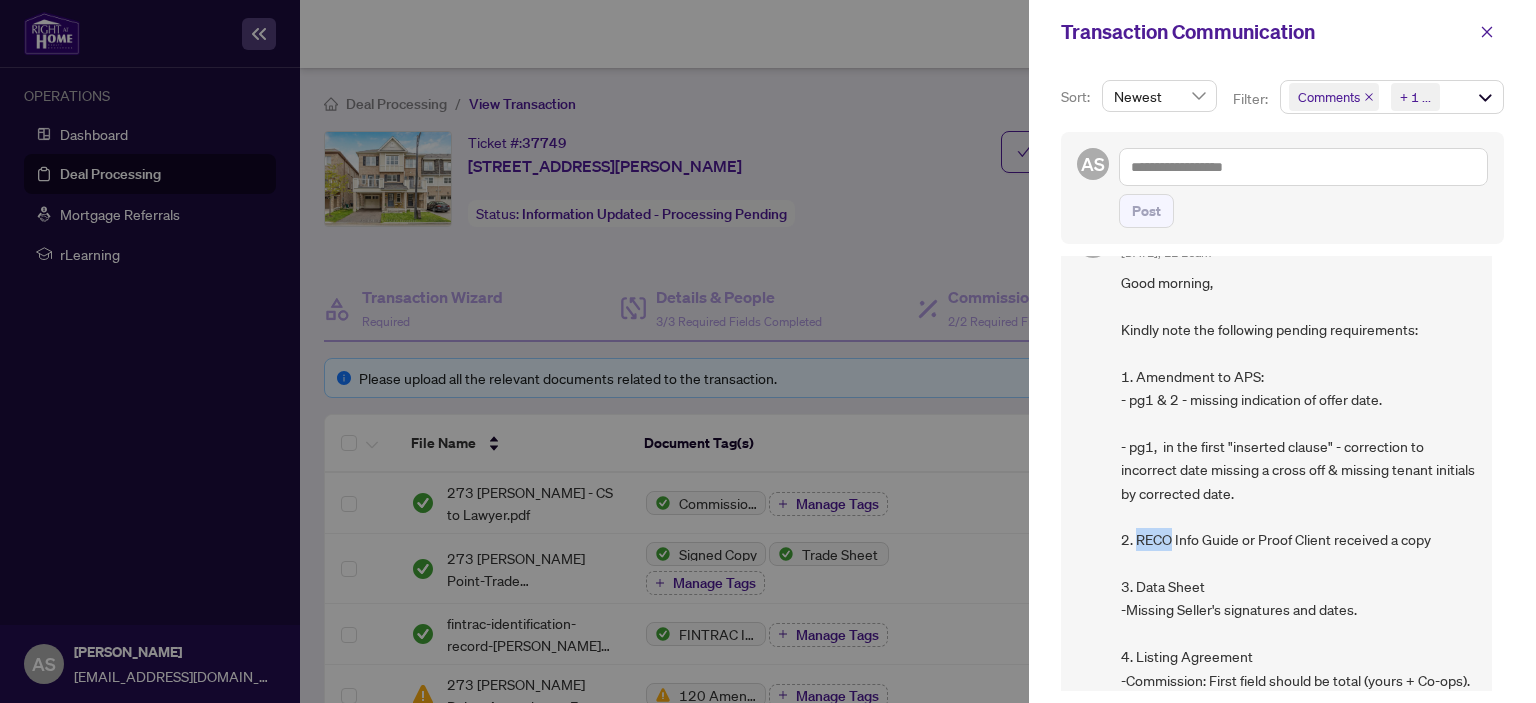 click on "Good morning,
Kindly note the following pending requirements:
1. Amendment to APS:
- pg1 & 2 - missing indication of offer date.
- pg1,  in the first "inserted clause" - correction to incorrect date missing a cross off & missing tenant initials by corrected date.
2. RECO Info Guide or Proof Client received a copy
3. Data Sheet
-Missing Seller's signatures and dates.
4. Listing Agreement
-Commission: First field should be total (yours + Co-ops).
-Holdover days do not match MLS (30).
Thank you" at bounding box center (1298, 528) 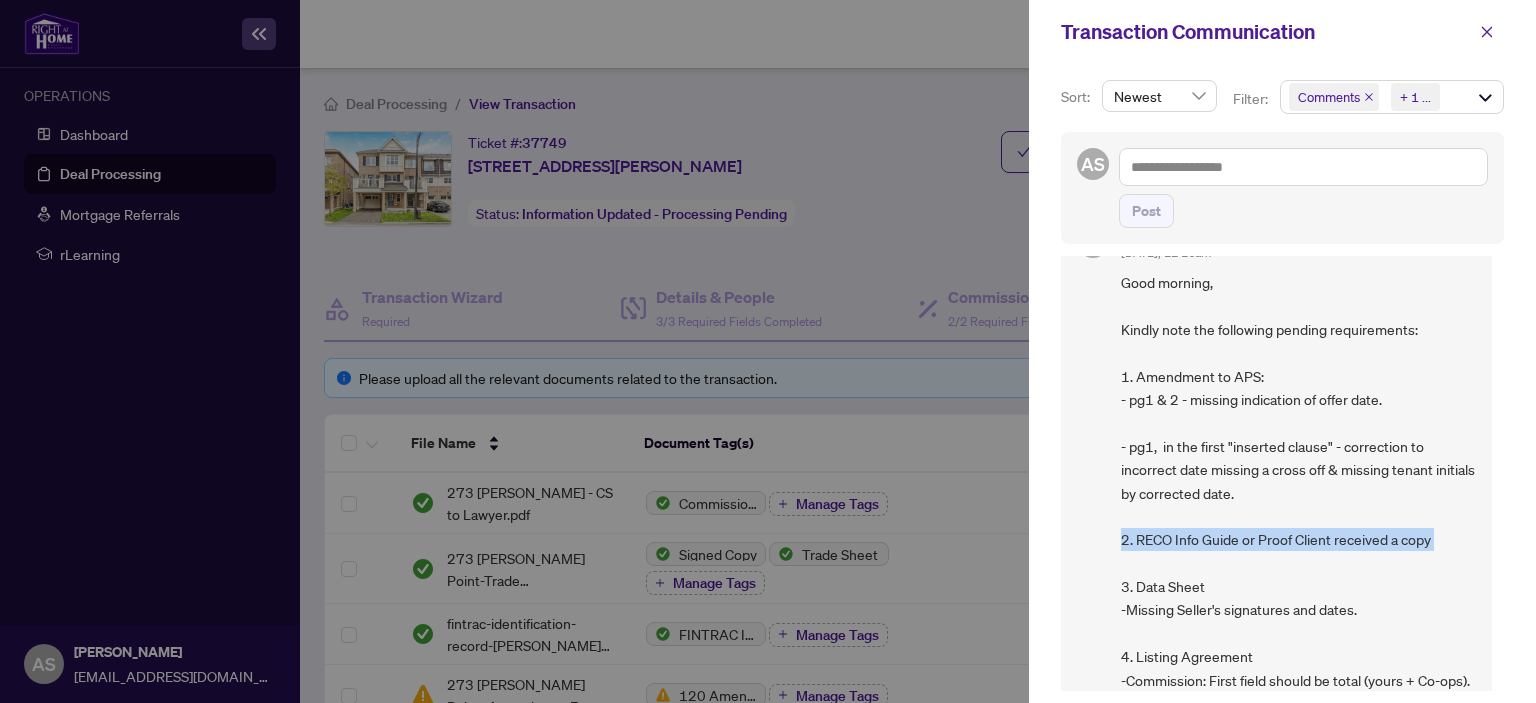 click on "Good morning,
Kindly note the following pending requirements:
1. Amendment to APS:
- pg1 & 2 - missing indication of offer date.
- pg1,  in the first "inserted clause" - correction to incorrect date missing a cross off & missing tenant initials by corrected date.
2. RECO Info Guide or Proof Client received a copy
3. Data Sheet
-Missing Seller's signatures and dates.
4. Listing Agreement
-Commission: First field should be total (yours + Co-ops).
-Holdover days do not match MLS (30).
Thank you" at bounding box center [1298, 528] 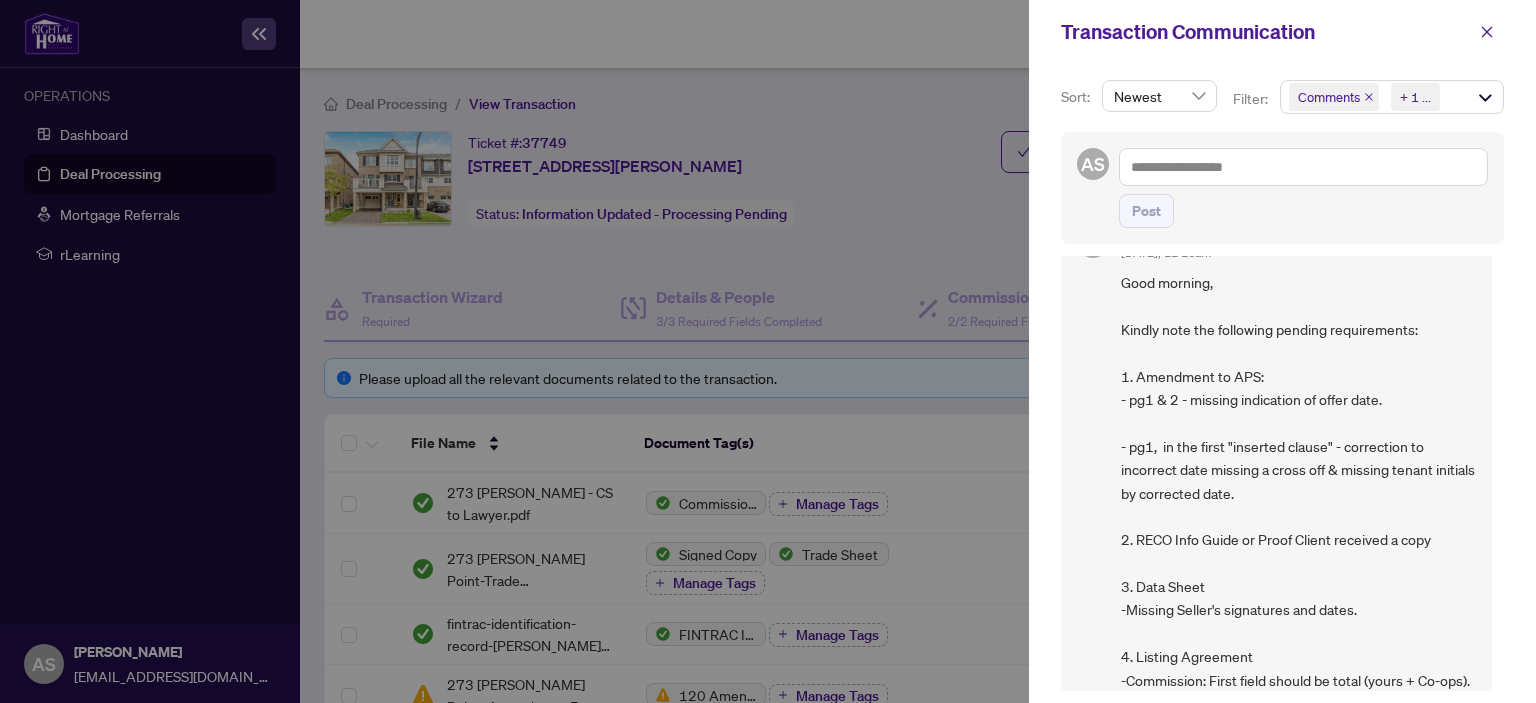 click at bounding box center (768, 351) 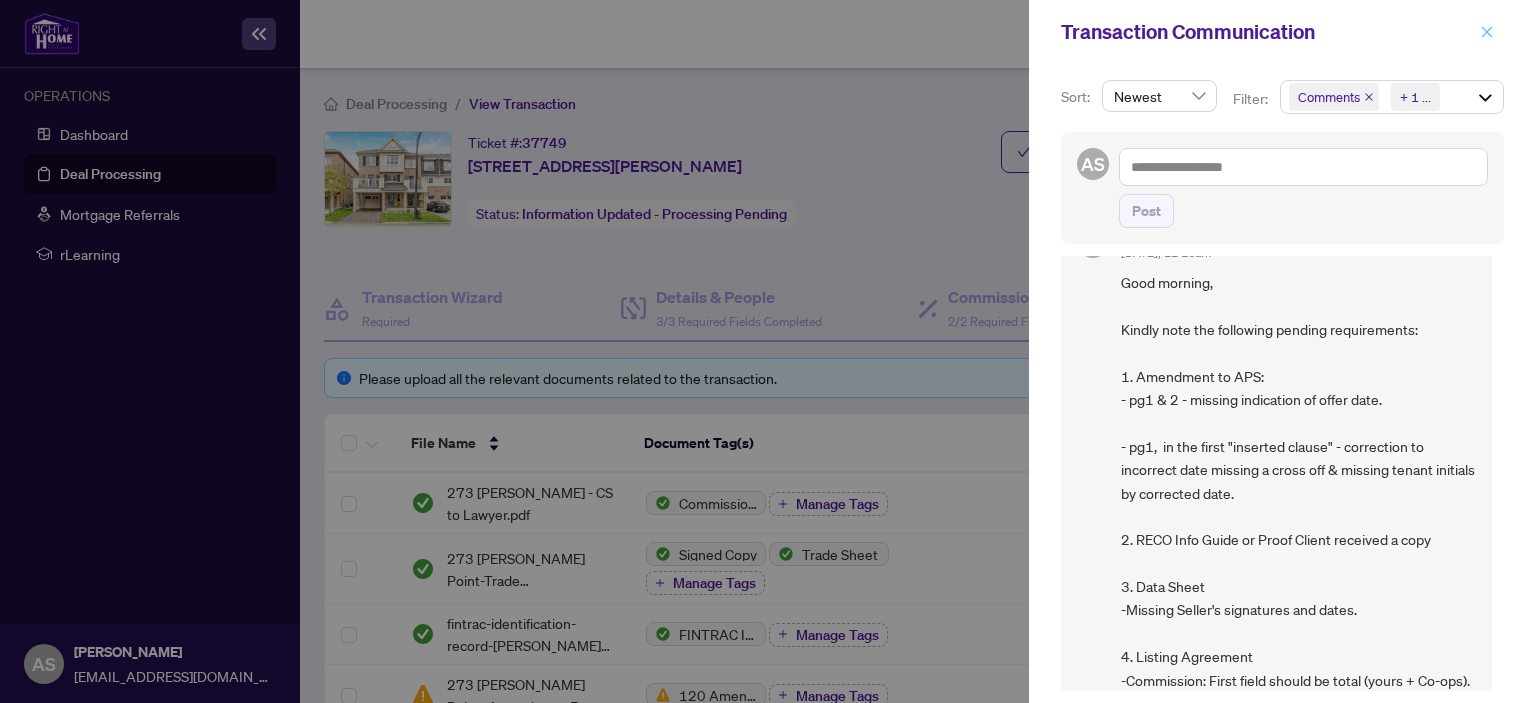 click 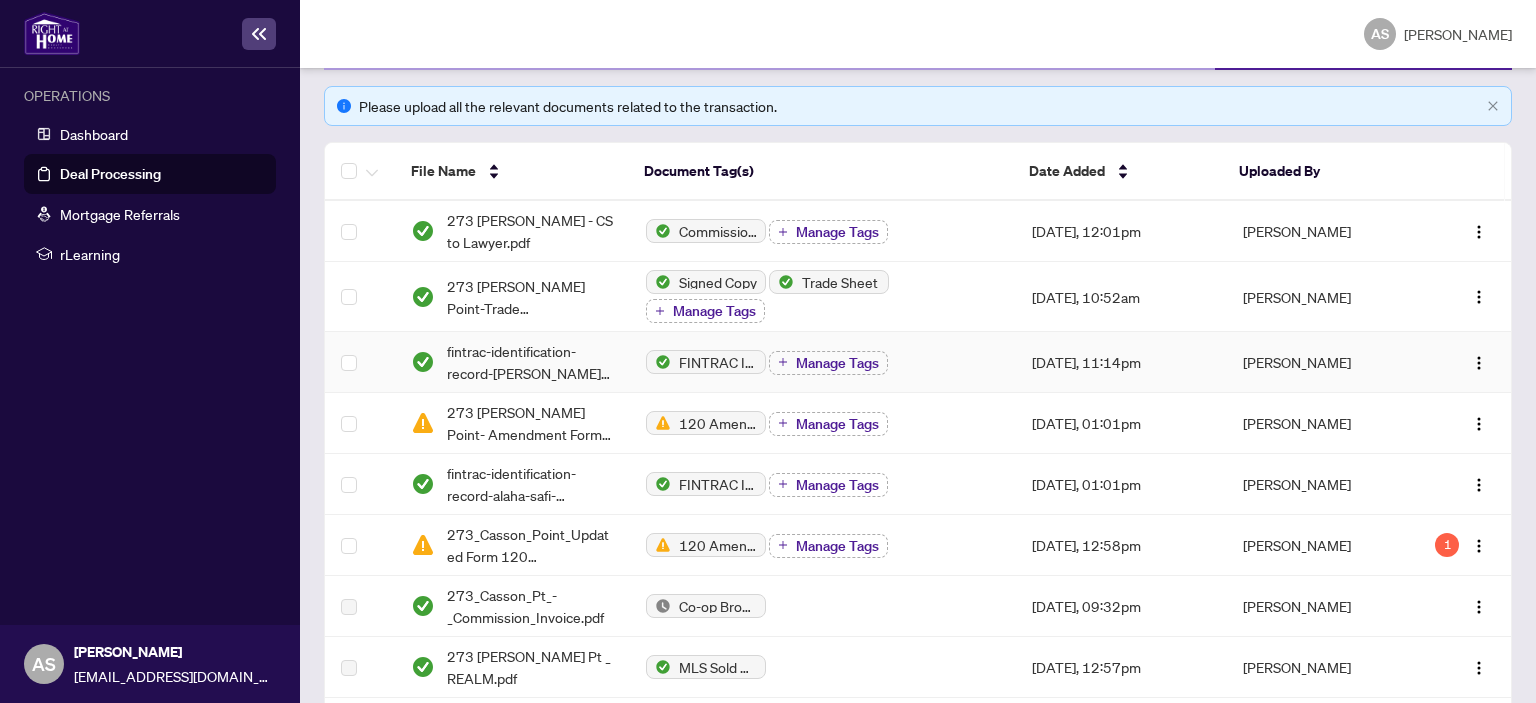 scroll, scrollTop: 472, scrollLeft: 0, axis: vertical 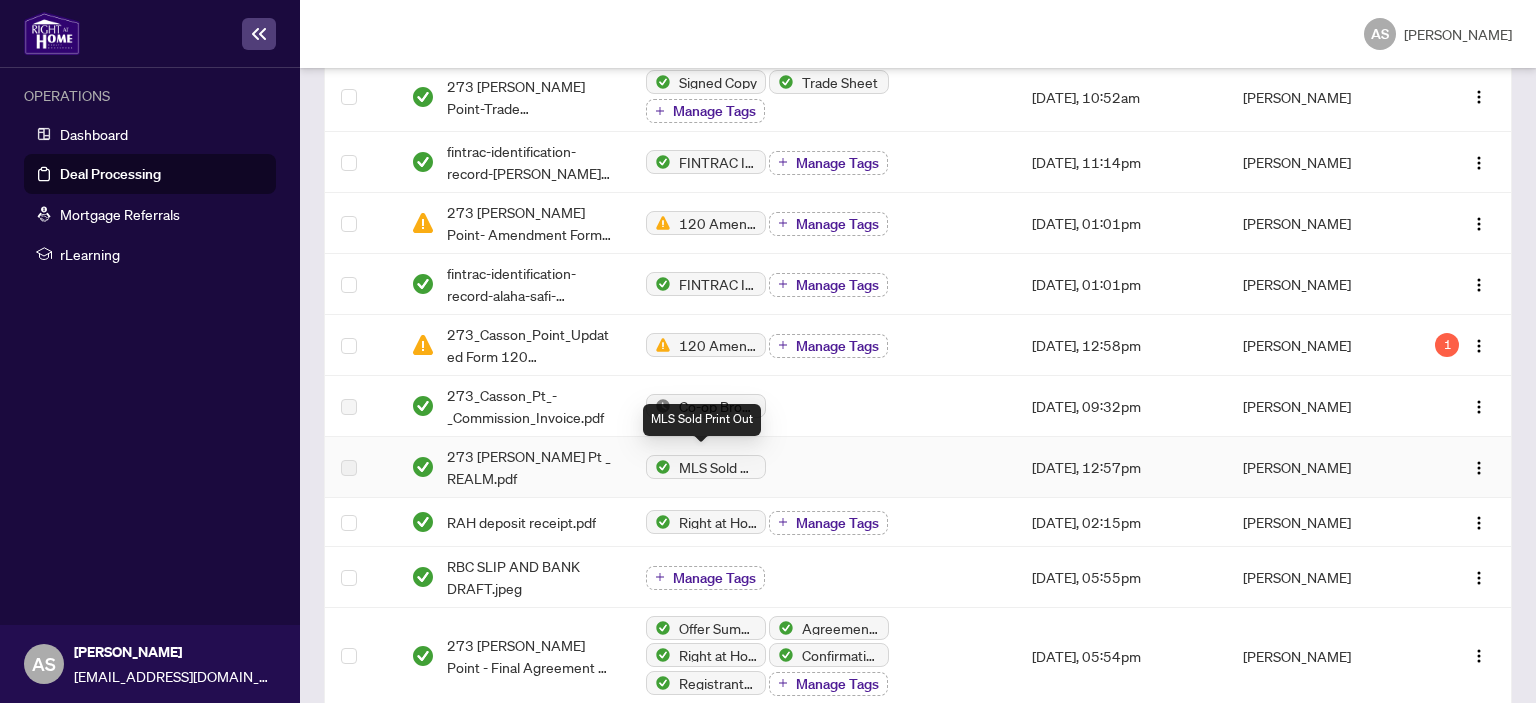 click on "MLS Sold Print Out" at bounding box center [718, 467] 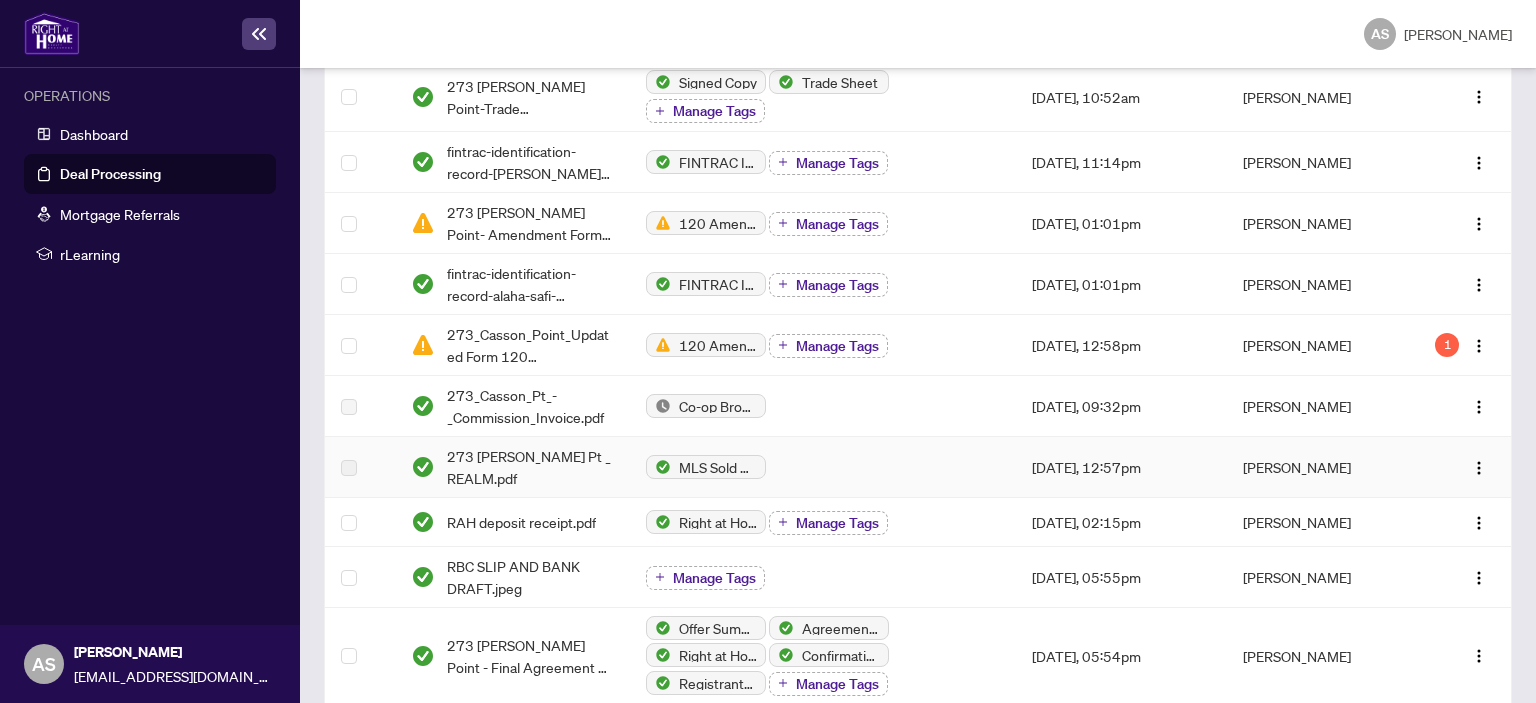 click on "MLS Sold Print Out" at bounding box center [823, 467] 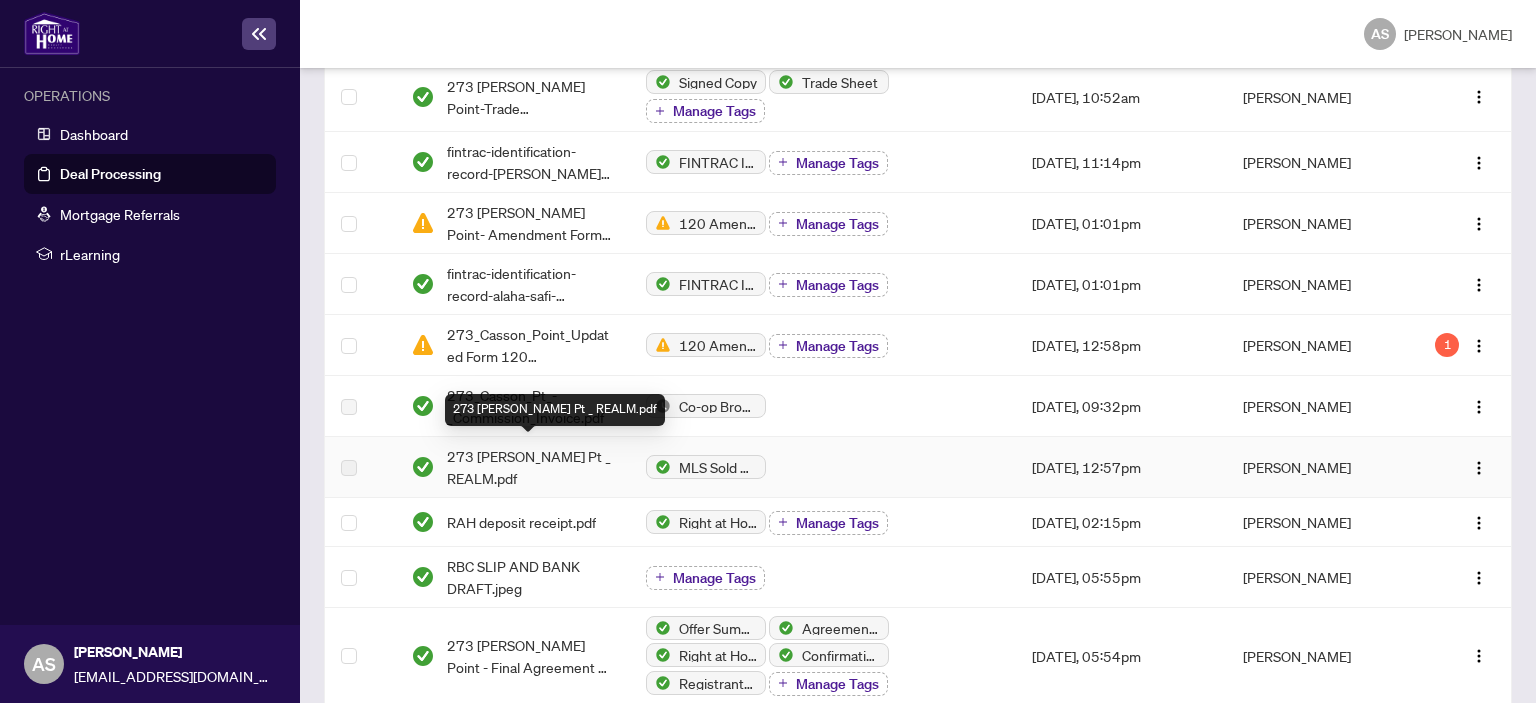 click on "273 [PERSON_NAME] Pt _ REALM.pdf" at bounding box center [530, 467] 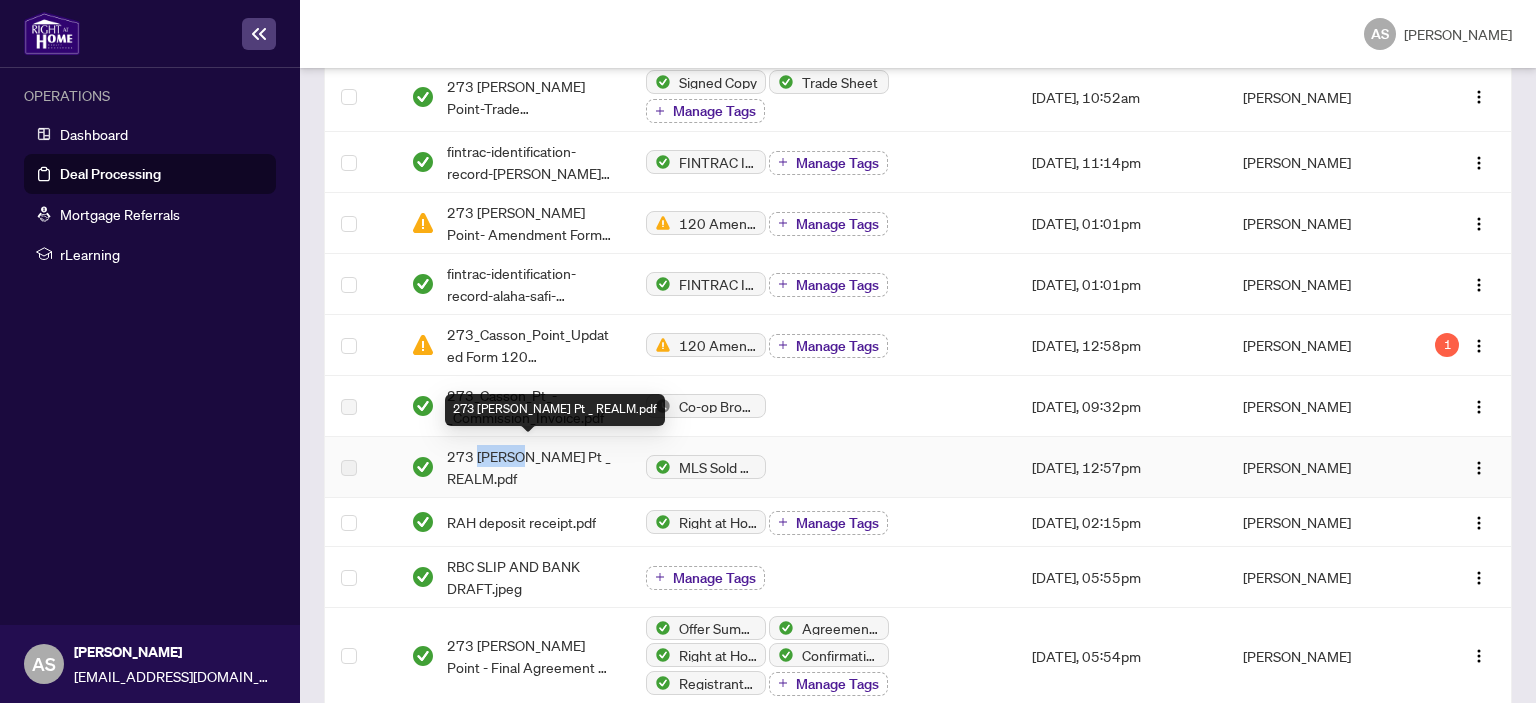 click on "273 [PERSON_NAME] Pt _ REALM.pdf" at bounding box center [530, 467] 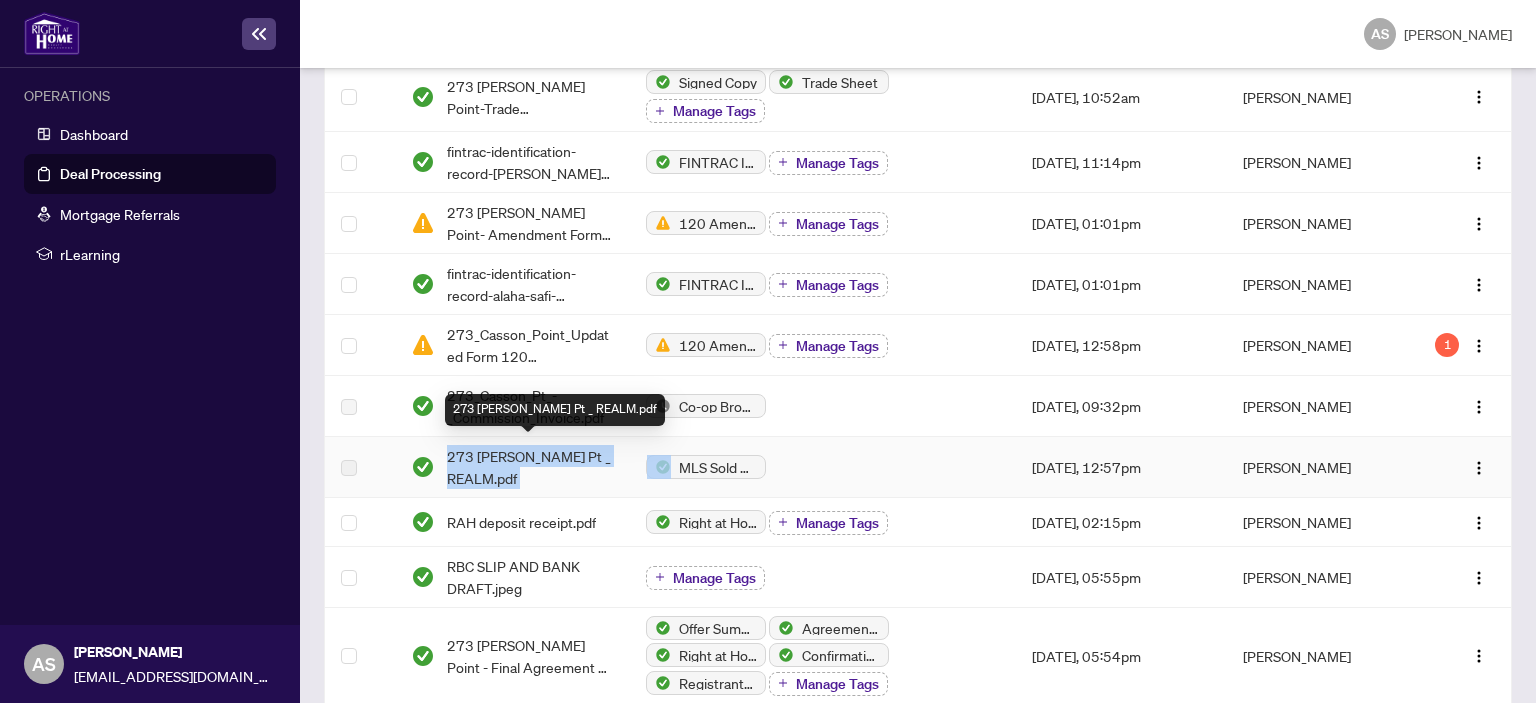 click on "273 [PERSON_NAME] Pt _ REALM.pdf" at bounding box center (530, 467) 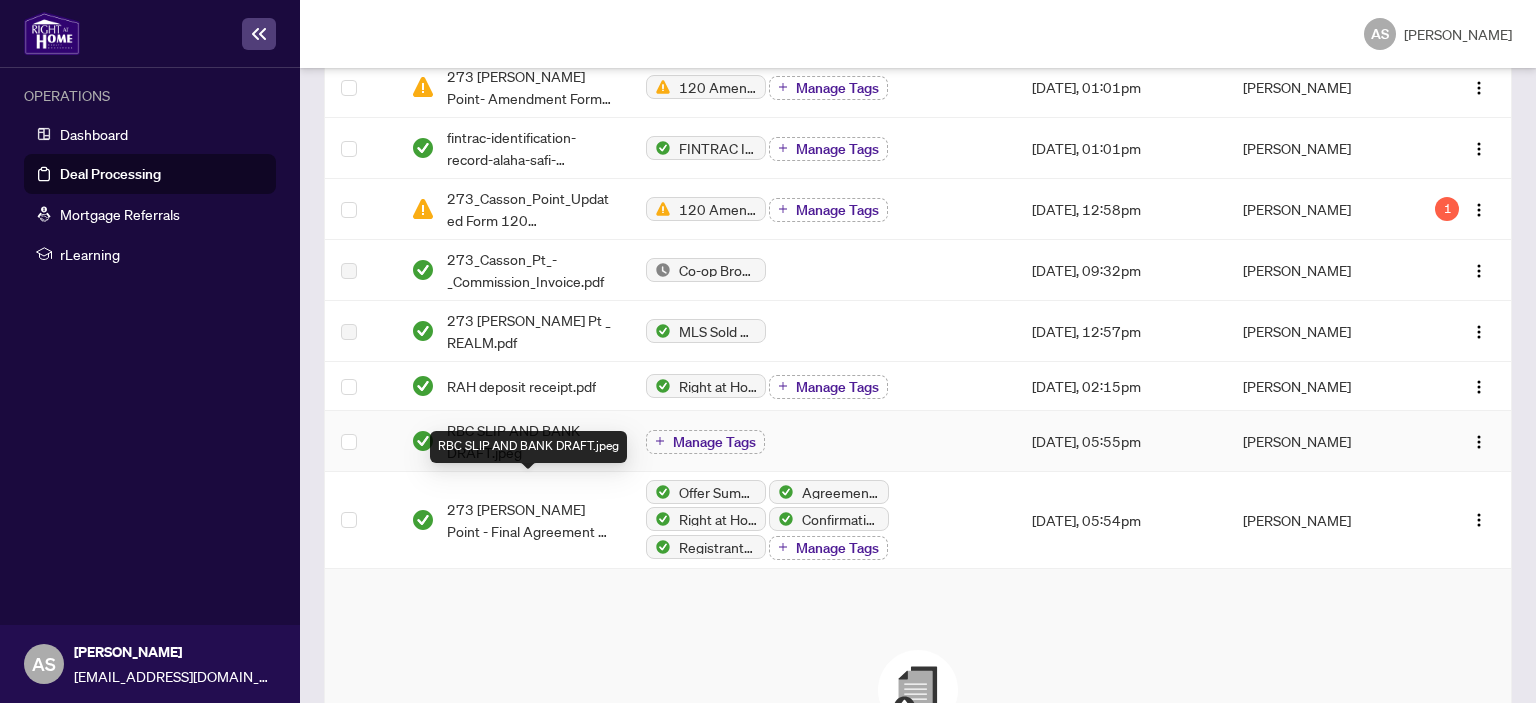 scroll, scrollTop: 544, scrollLeft: 0, axis: vertical 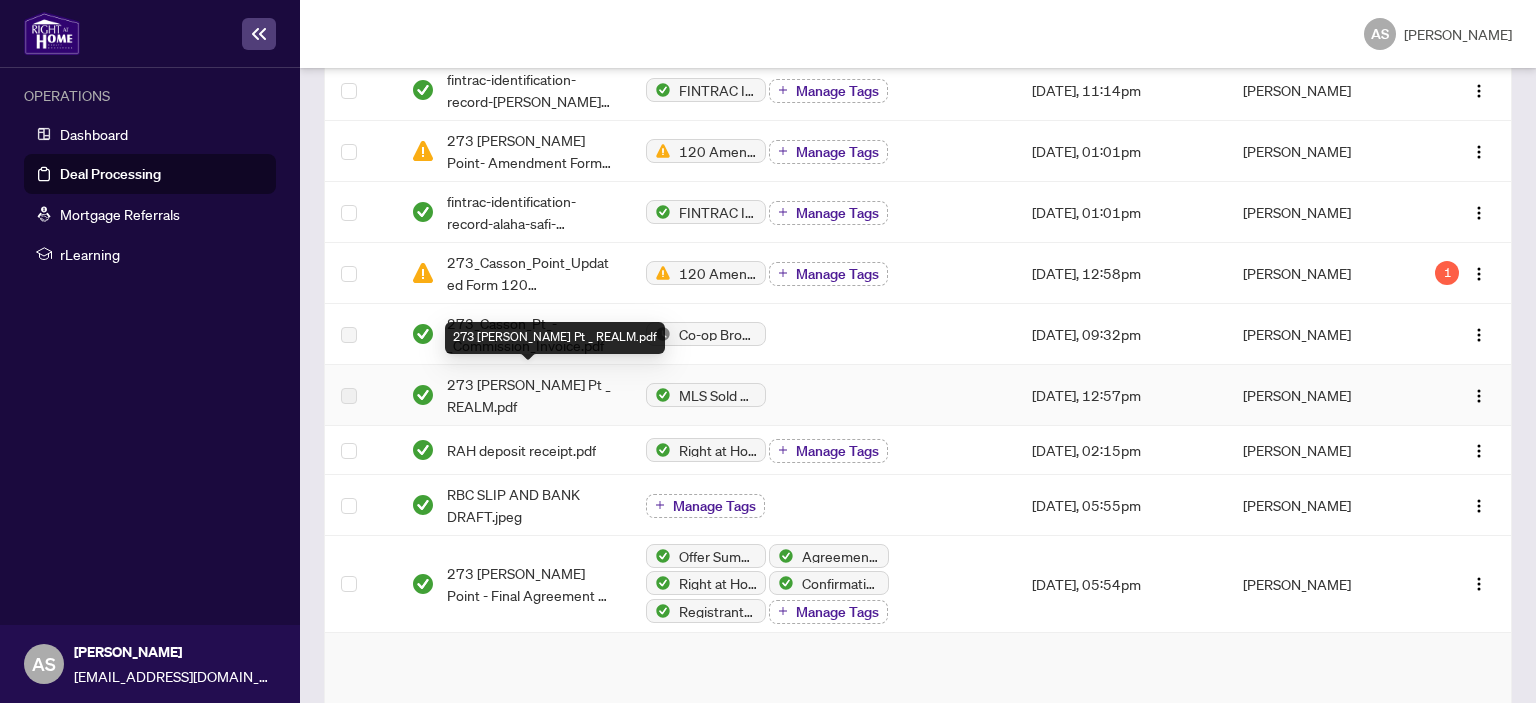 click on "273 [PERSON_NAME] Pt _ REALM.pdf" at bounding box center (530, 395) 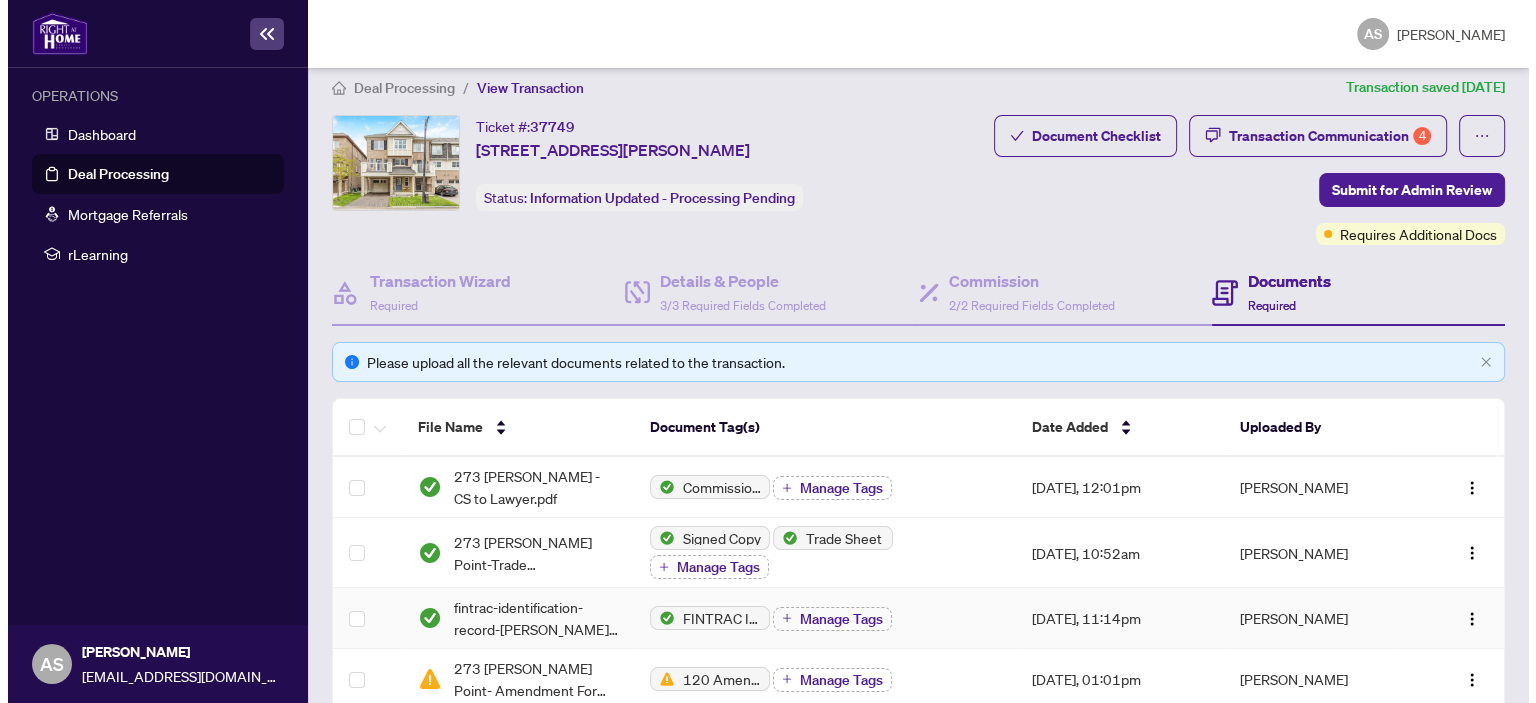 scroll, scrollTop: 0, scrollLeft: 0, axis: both 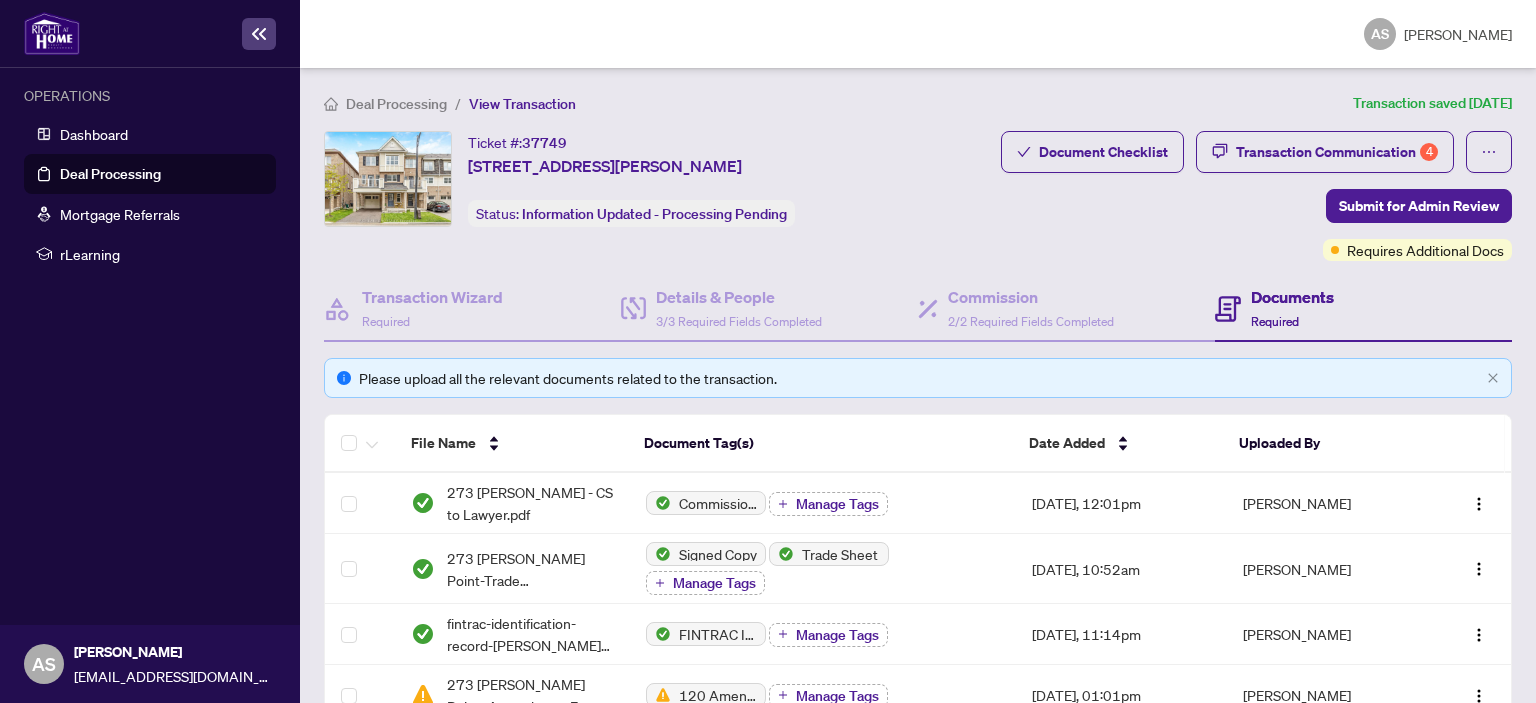 click on "Deal Processing" at bounding box center (396, 104) 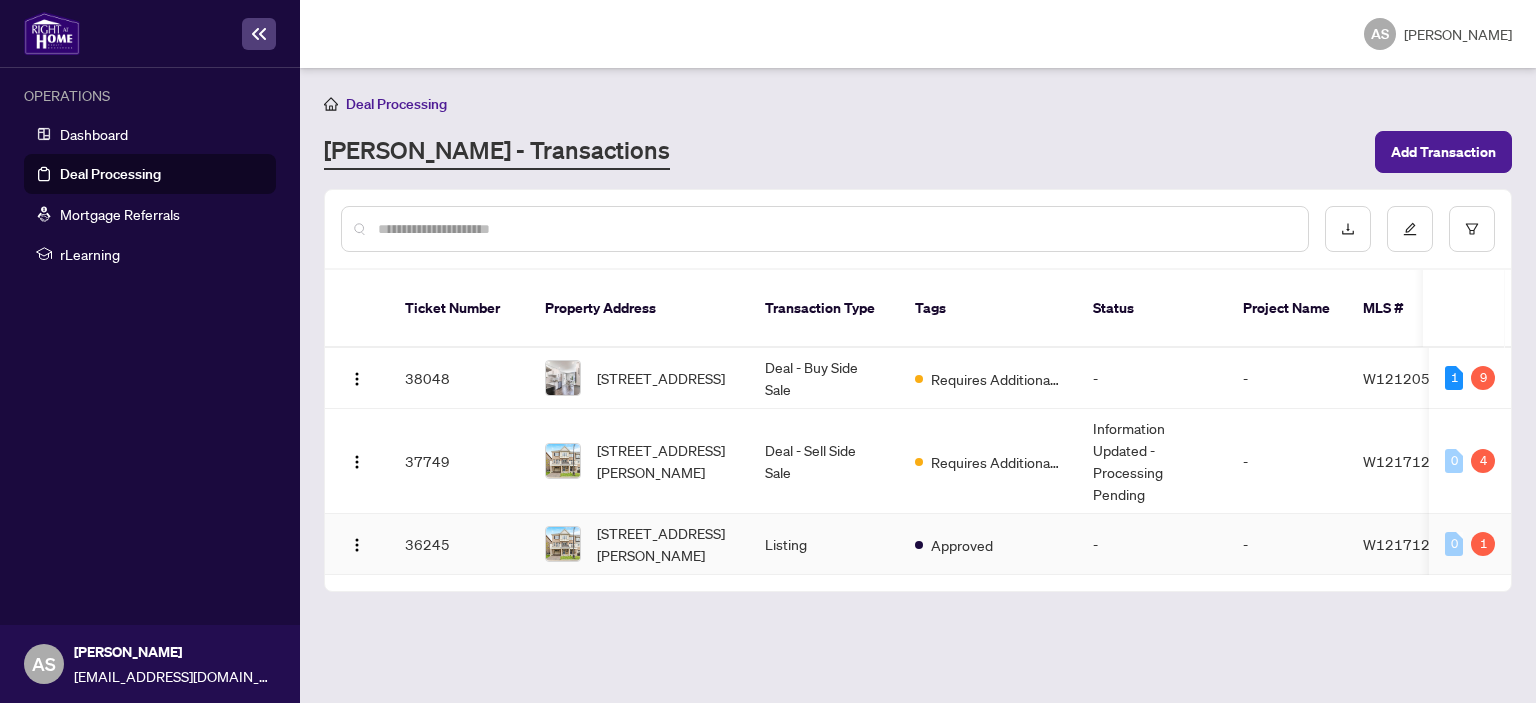 click on "Listing" at bounding box center (824, 544) 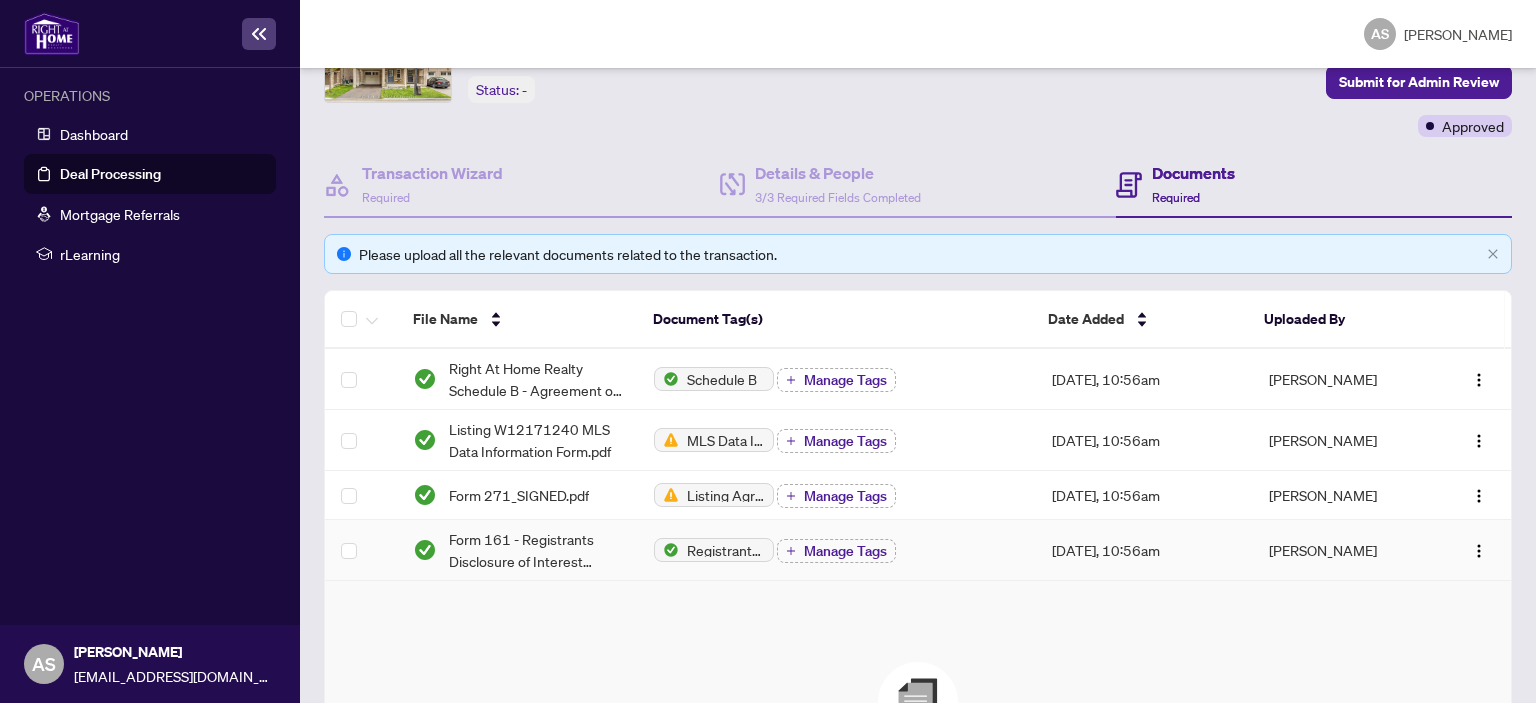 scroll, scrollTop: 126, scrollLeft: 0, axis: vertical 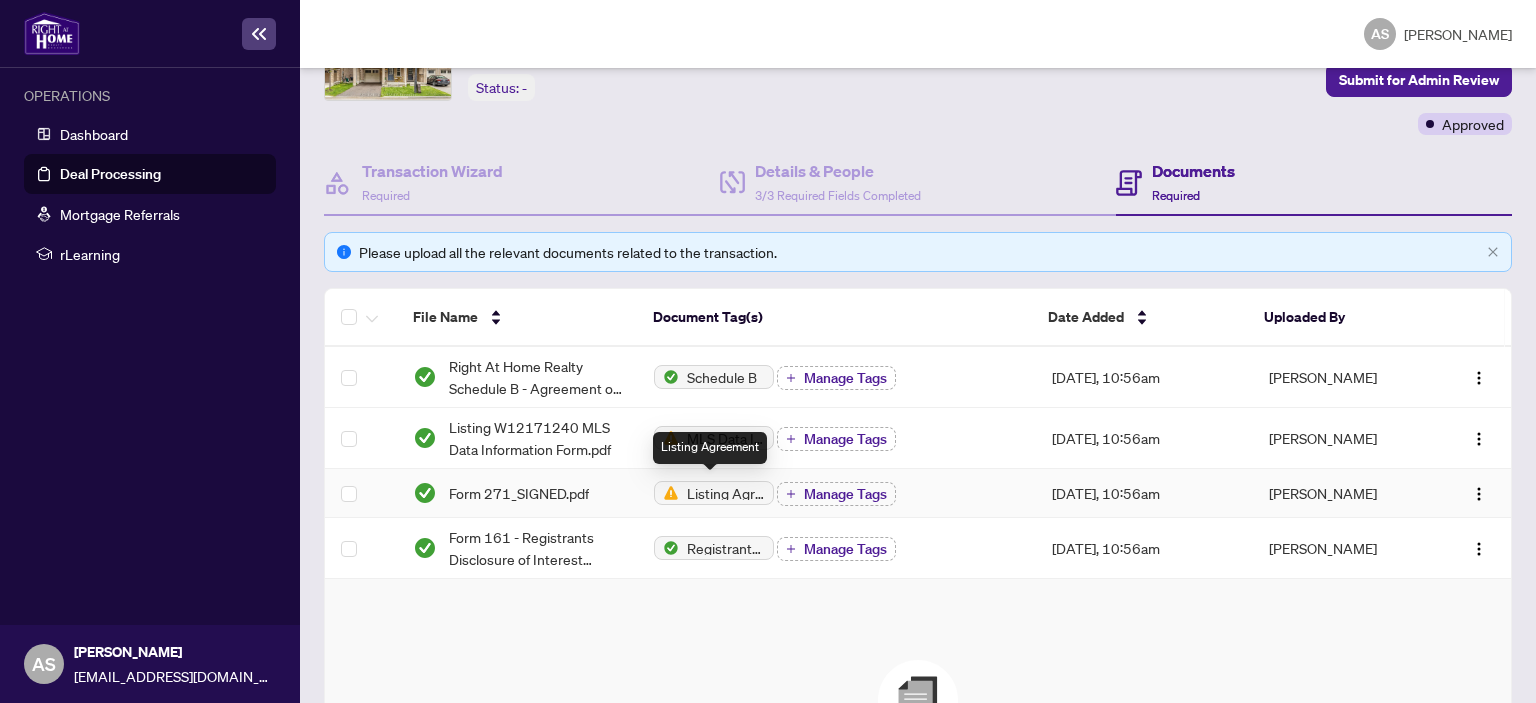 click on "Listing Agreement" at bounding box center [726, 493] 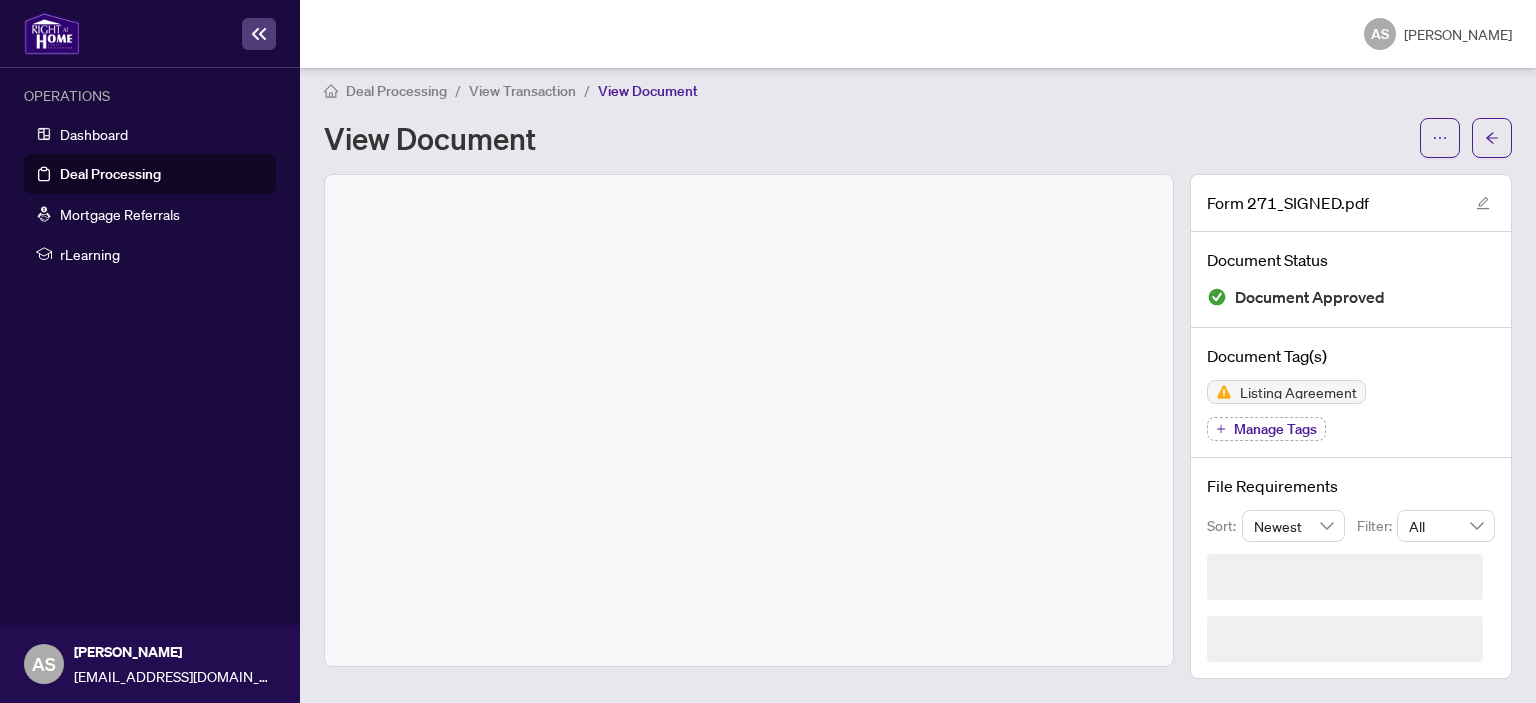 scroll, scrollTop: 0, scrollLeft: 0, axis: both 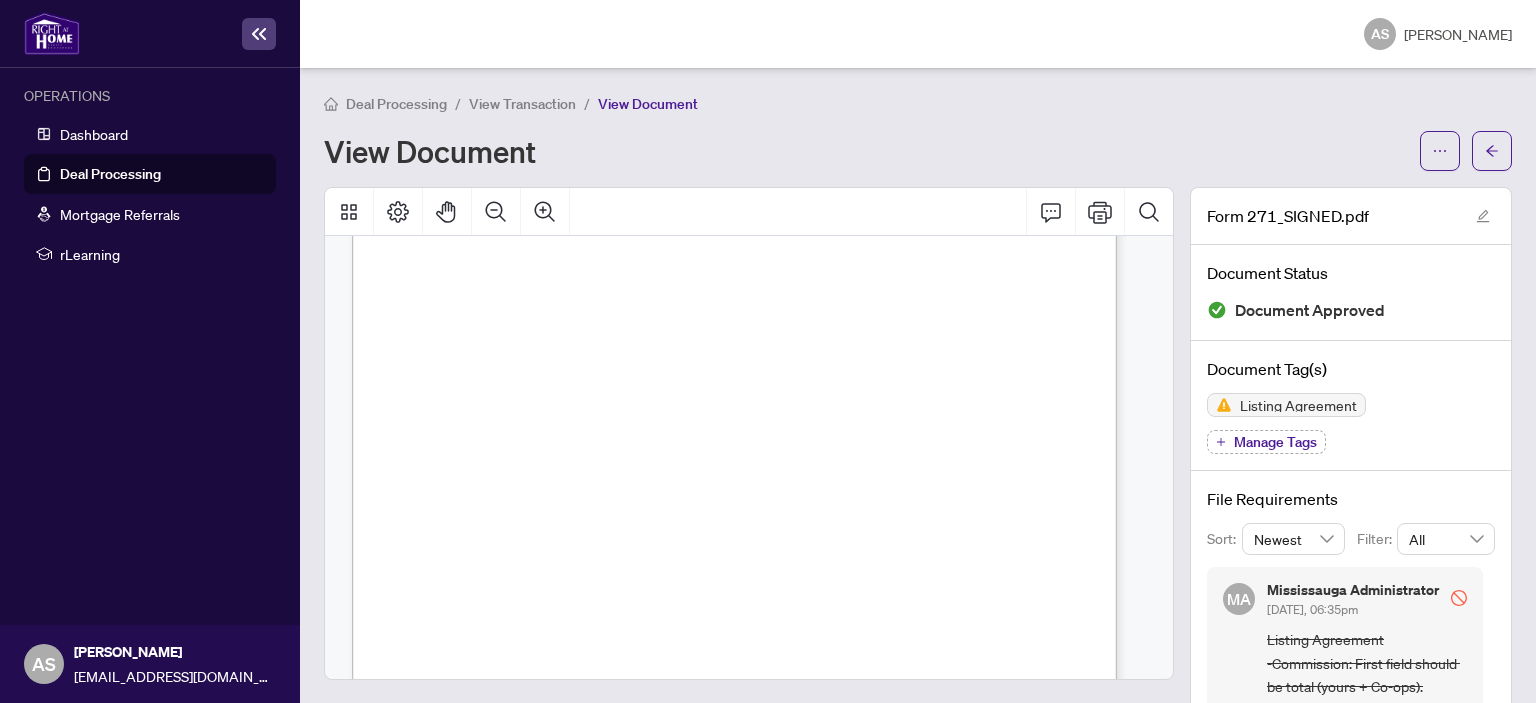 click on "10" at bounding box center [562, 555] 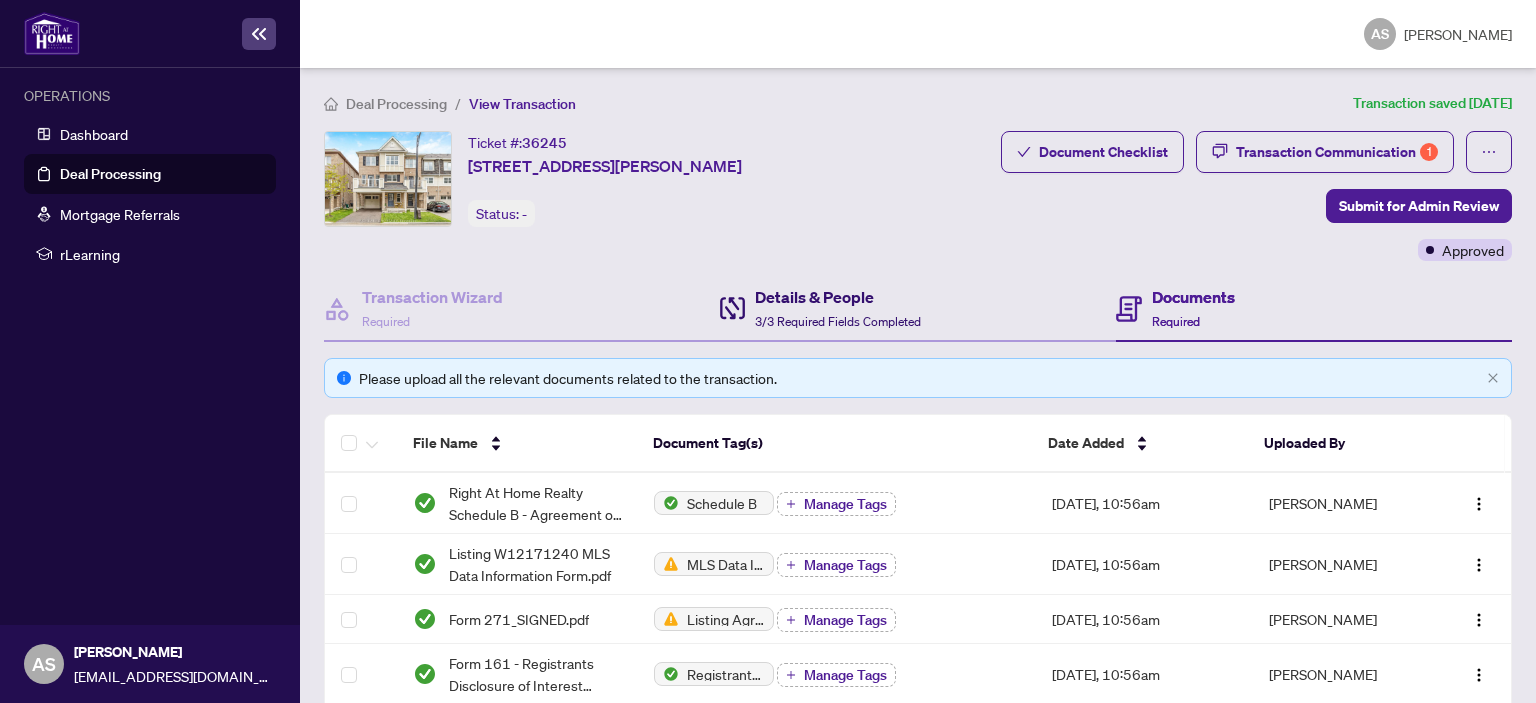 click on "3/3 Required Fields Completed" at bounding box center (838, 321) 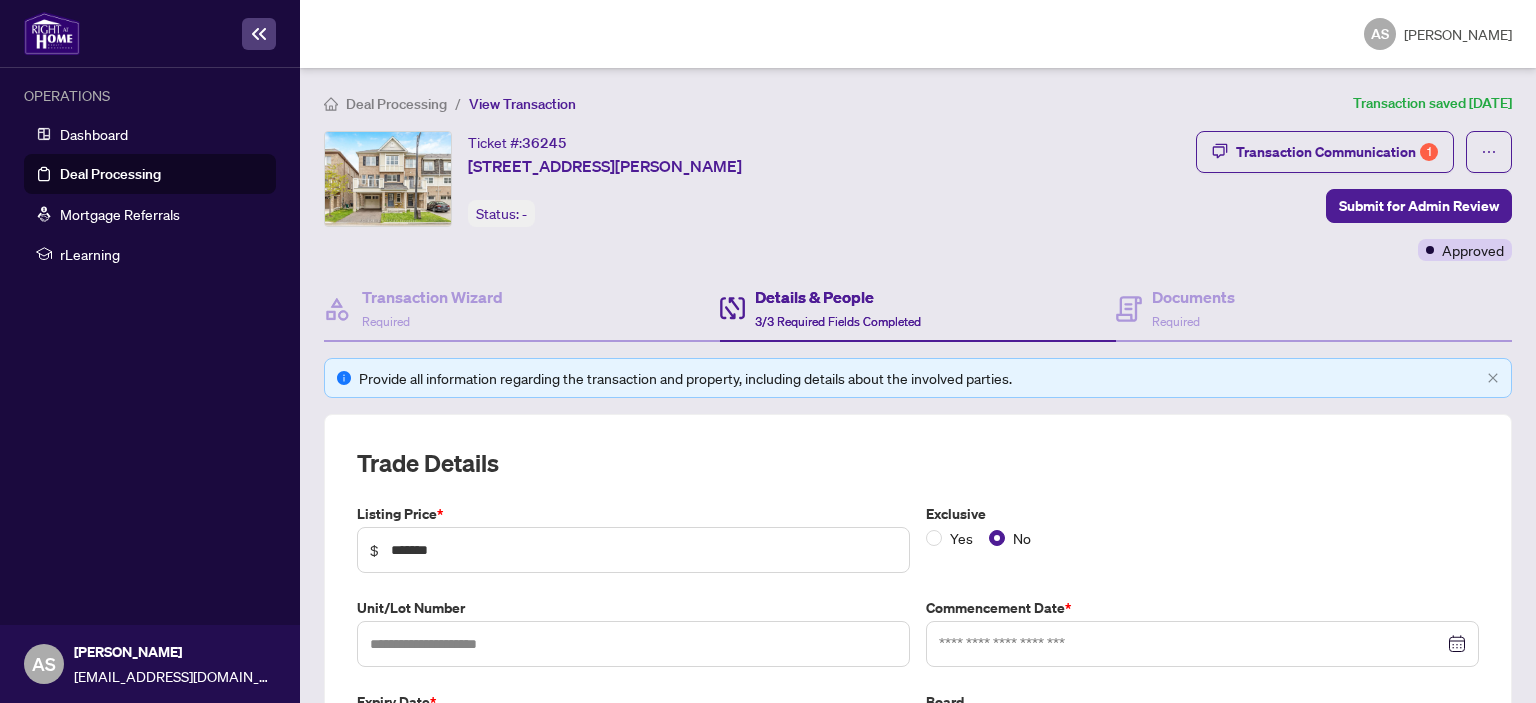 type on "**********" 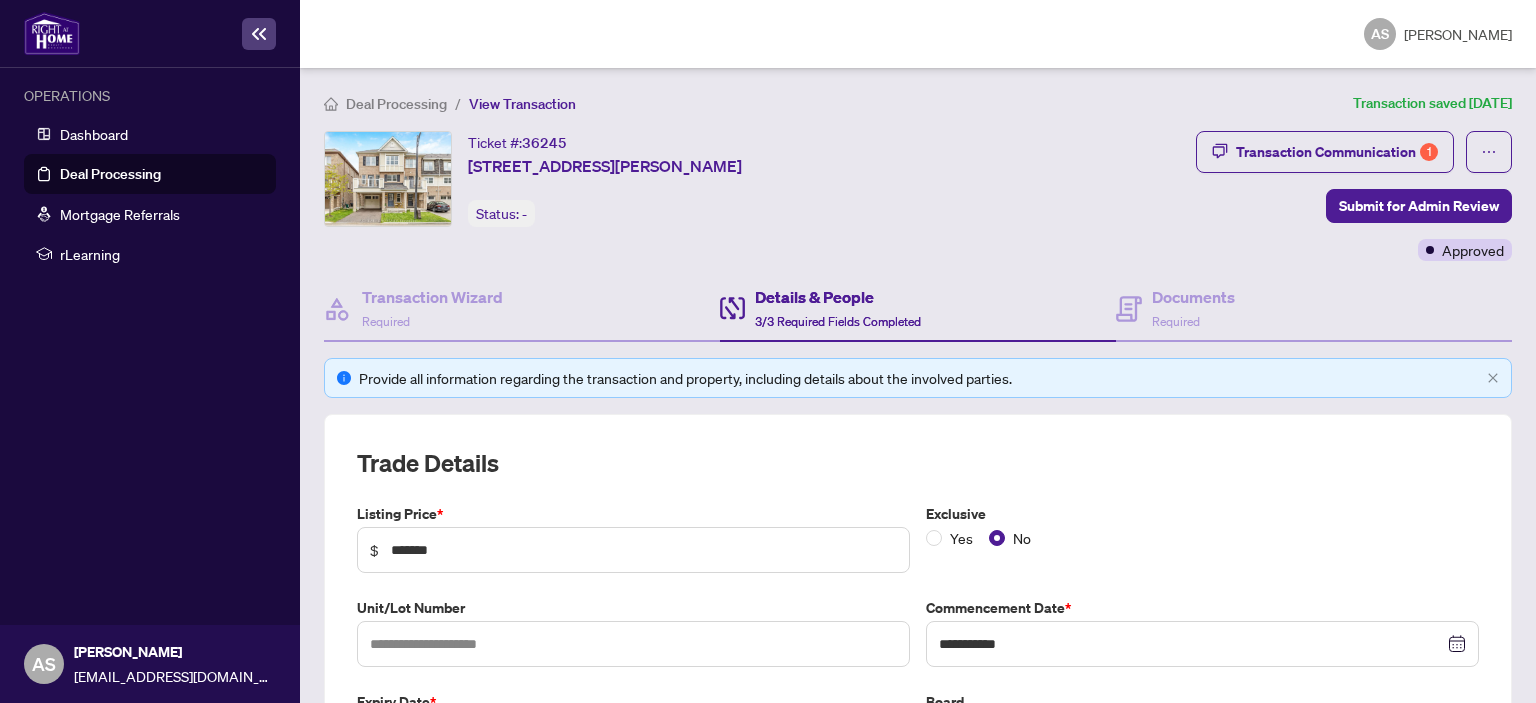 click on "Deal Processing" at bounding box center (396, 104) 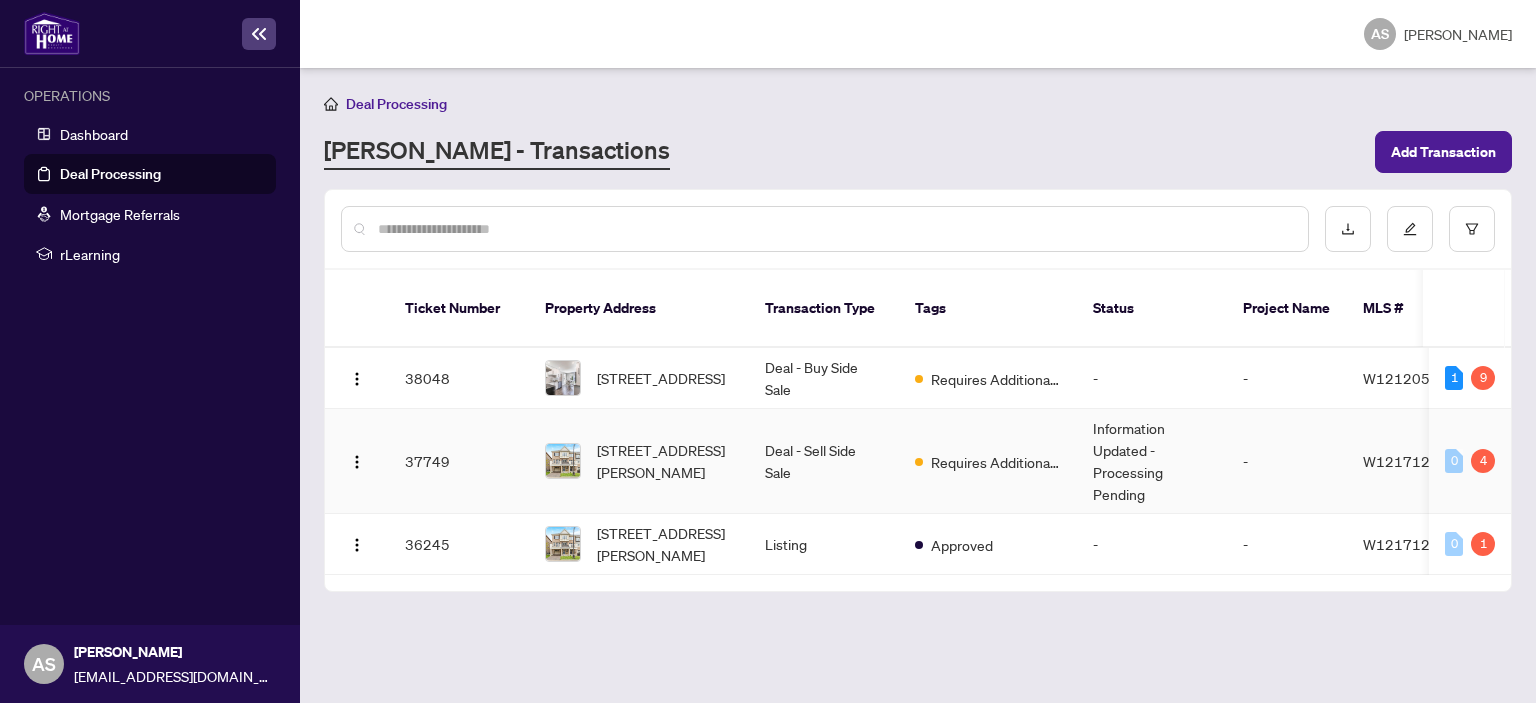 click on "Deal - Sell Side Sale" at bounding box center [824, 461] 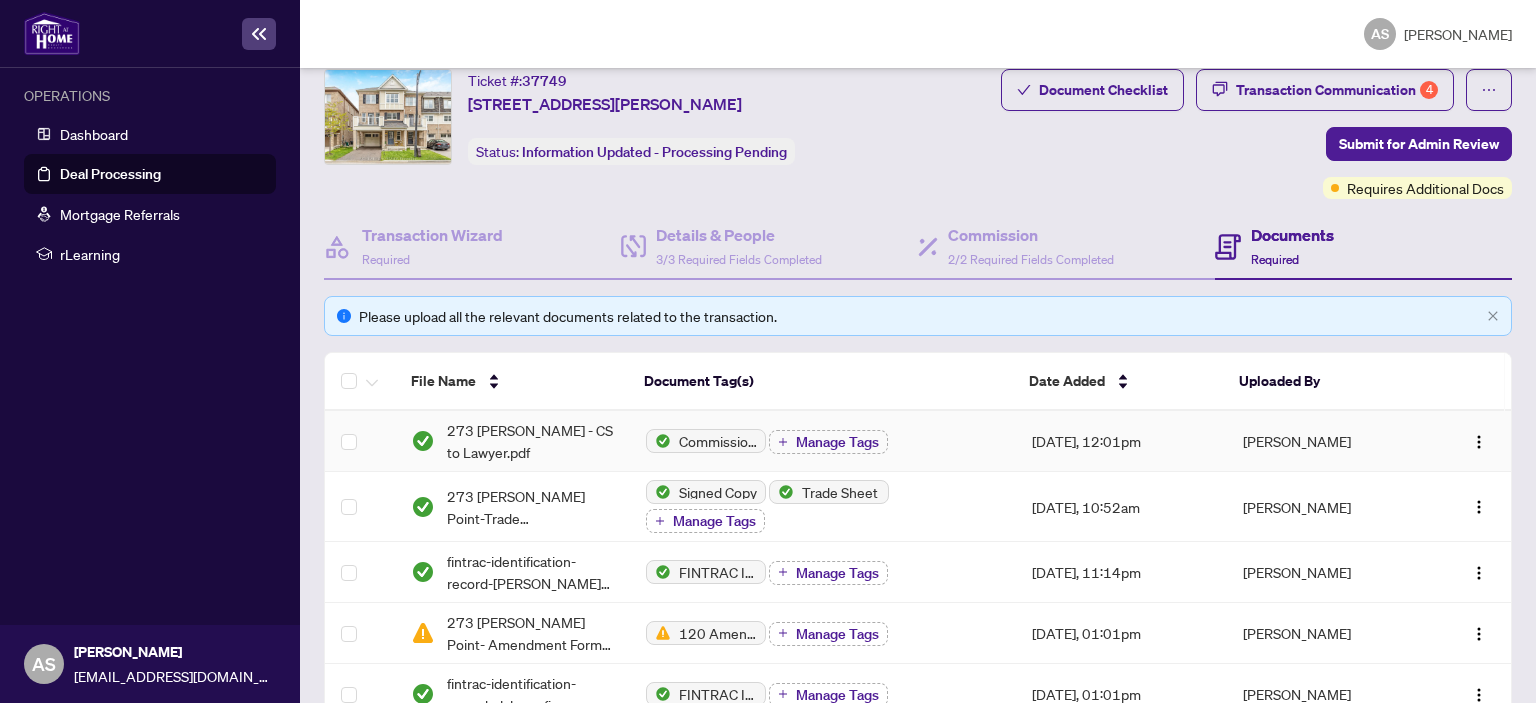 scroll, scrollTop: 0, scrollLeft: 0, axis: both 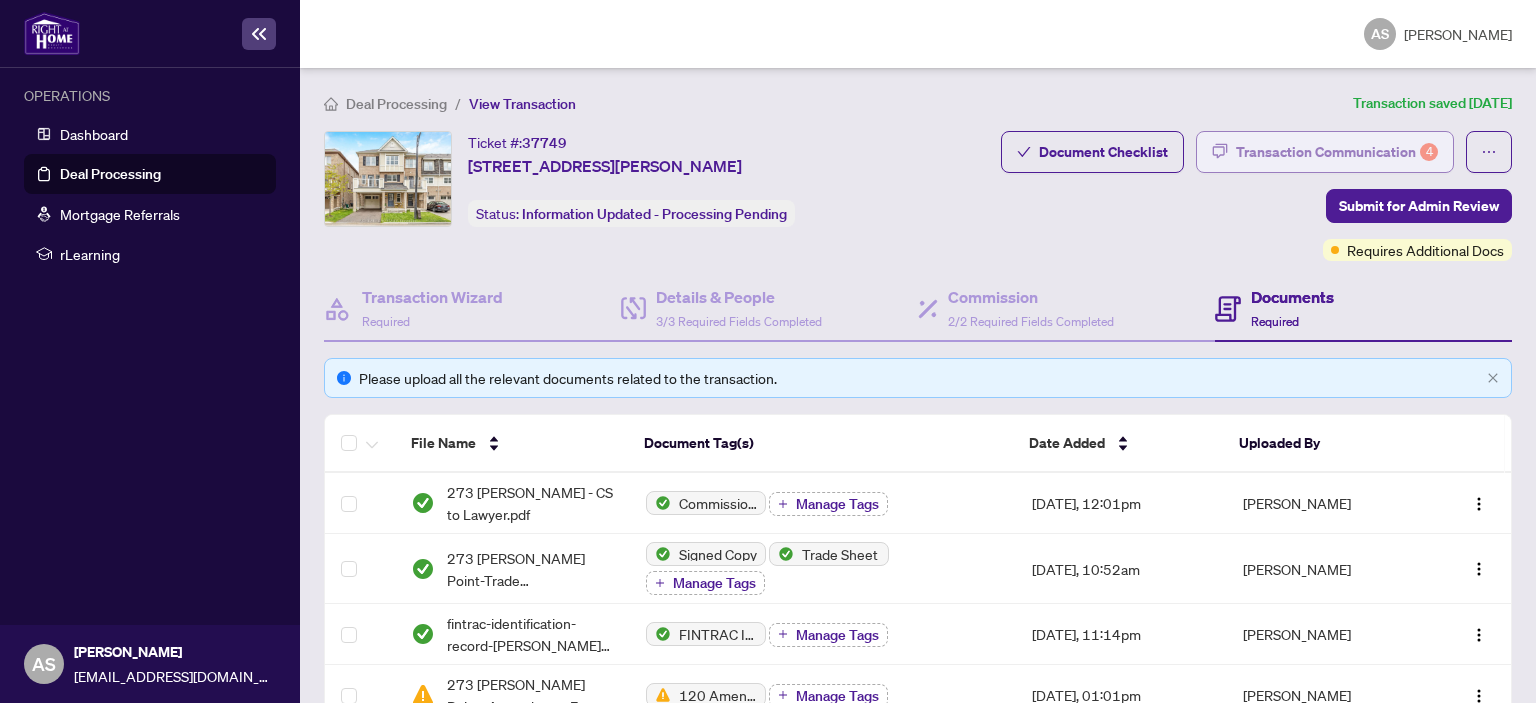 click on "Transaction Communication 4" at bounding box center [1337, 152] 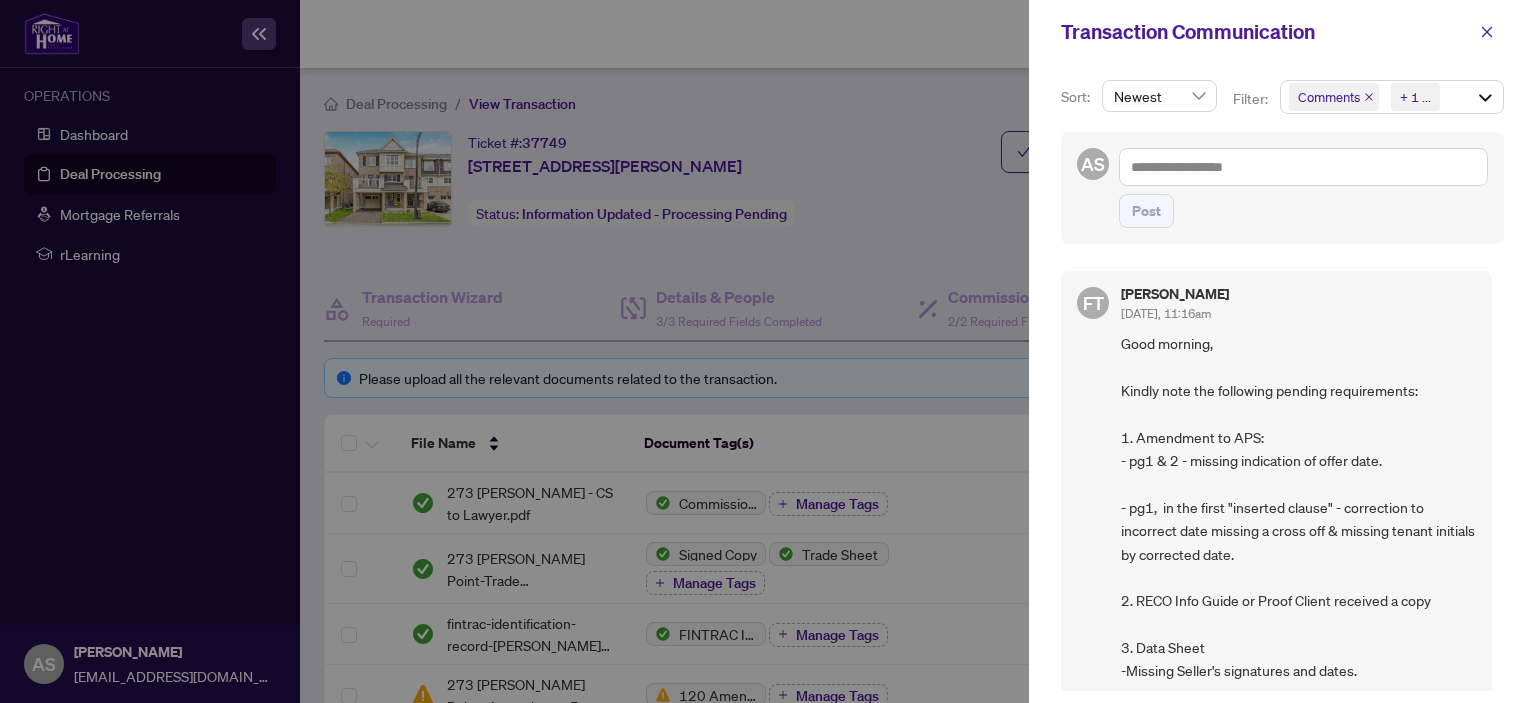 scroll, scrollTop: 184, scrollLeft: 0, axis: vertical 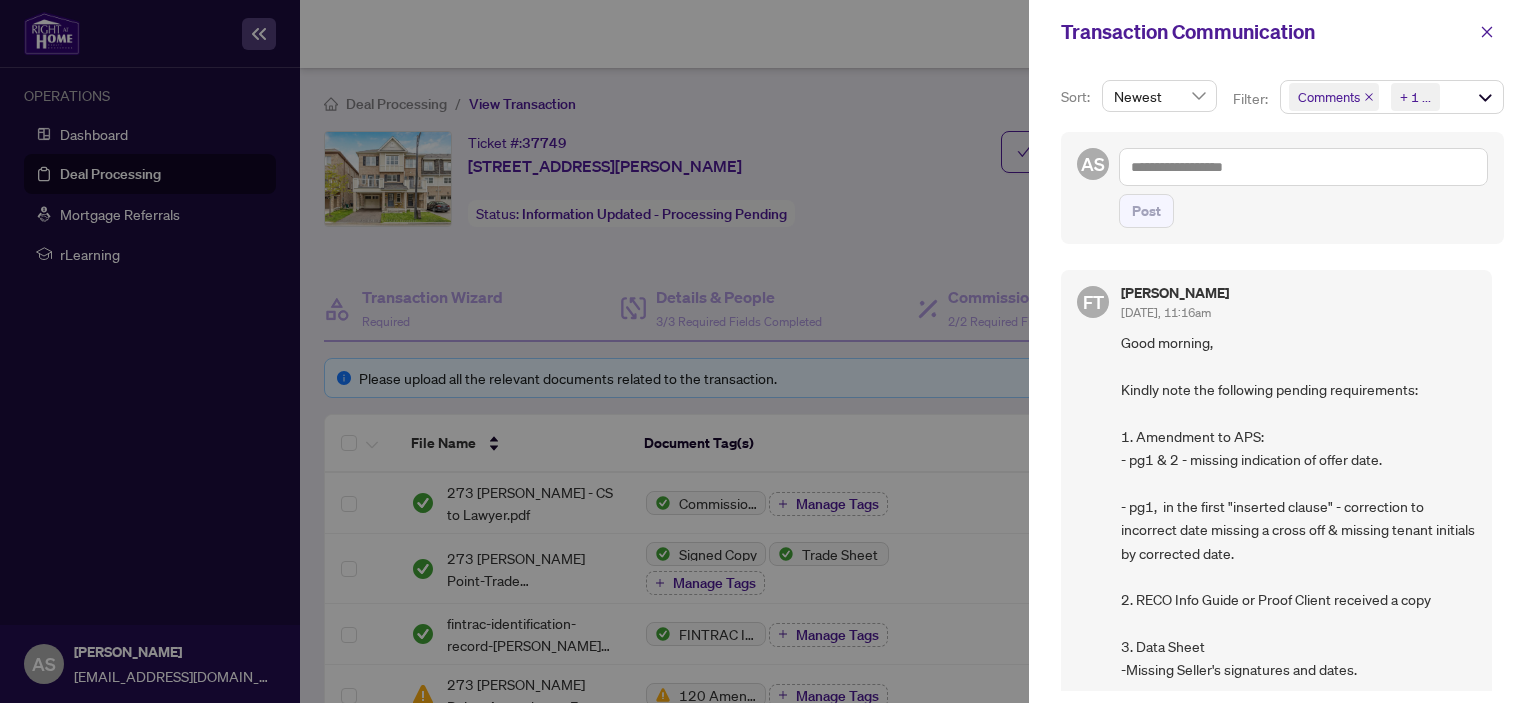 click on "Good morning,
Kindly note the following pending requirements:
1. Amendment to APS:
- pg1 & 2 - missing indication of offer date.
- pg1,  in the first "inserted clause" - correction to incorrect date missing a cross off & missing tenant initials by corrected date.
2. RECO Info Guide or Proof Client received a copy
3. Data Sheet
-Missing Seller's signatures and dates.
4. Listing Agreement
-Commission: First field should be total (yours + Co-ops).
-Holdover days do not match MLS (30).
Thank you" at bounding box center [1298, 588] 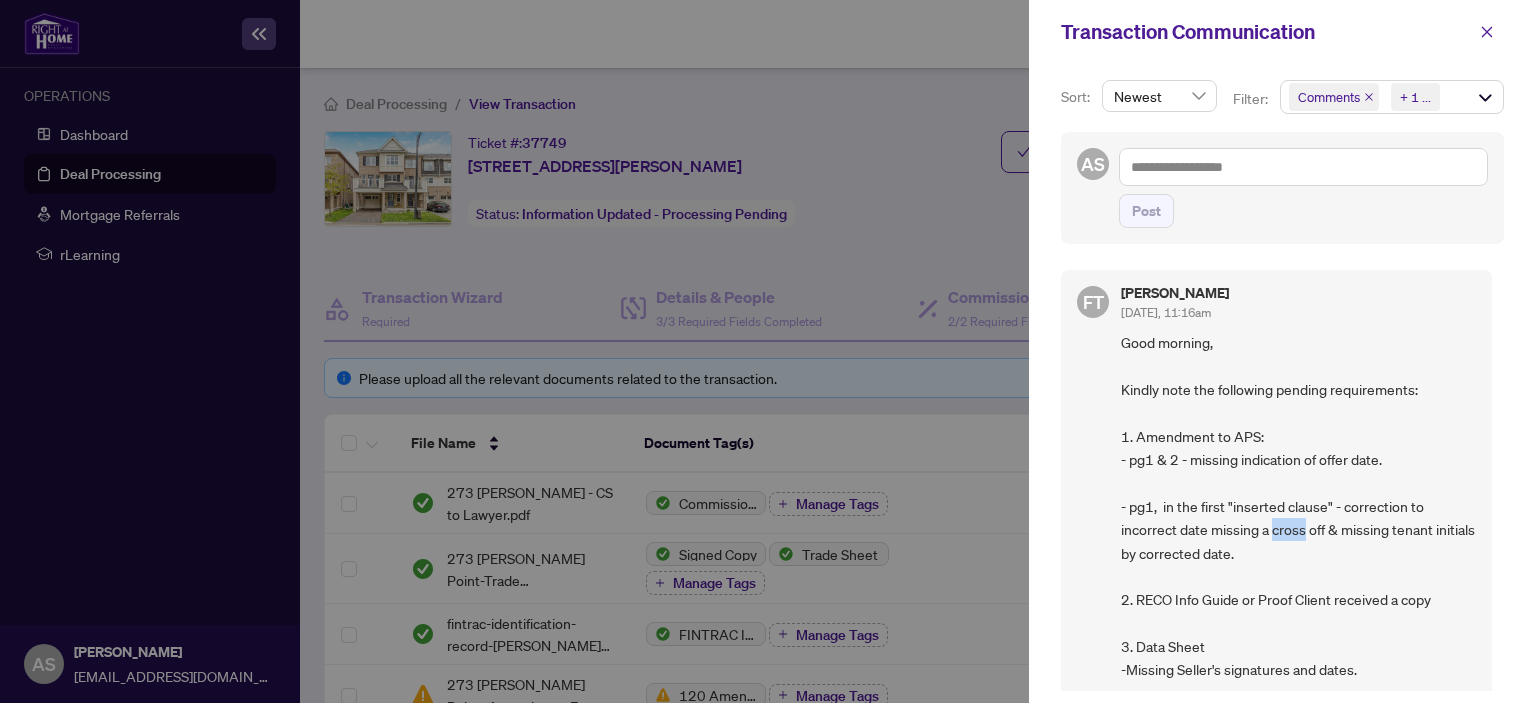 click on "Good morning,
Kindly note the following pending requirements:
1. Amendment to APS:
- pg1 & 2 - missing indication of offer date.
- pg1,  in the first "inserted clause" - correction to incorrect date missing a cross off & missing tenant initials by corrected date.
2. RECO Info Guide or Proof Client received a copy
3. Data Sheet
-Missing Seller's signatures and dates.
4. Listing Agreement
-Commission: First field should be total (yours + Co-ops).
-Holdover days do not match MLS (30).
Thank you" at bounding box center [1298, 588] 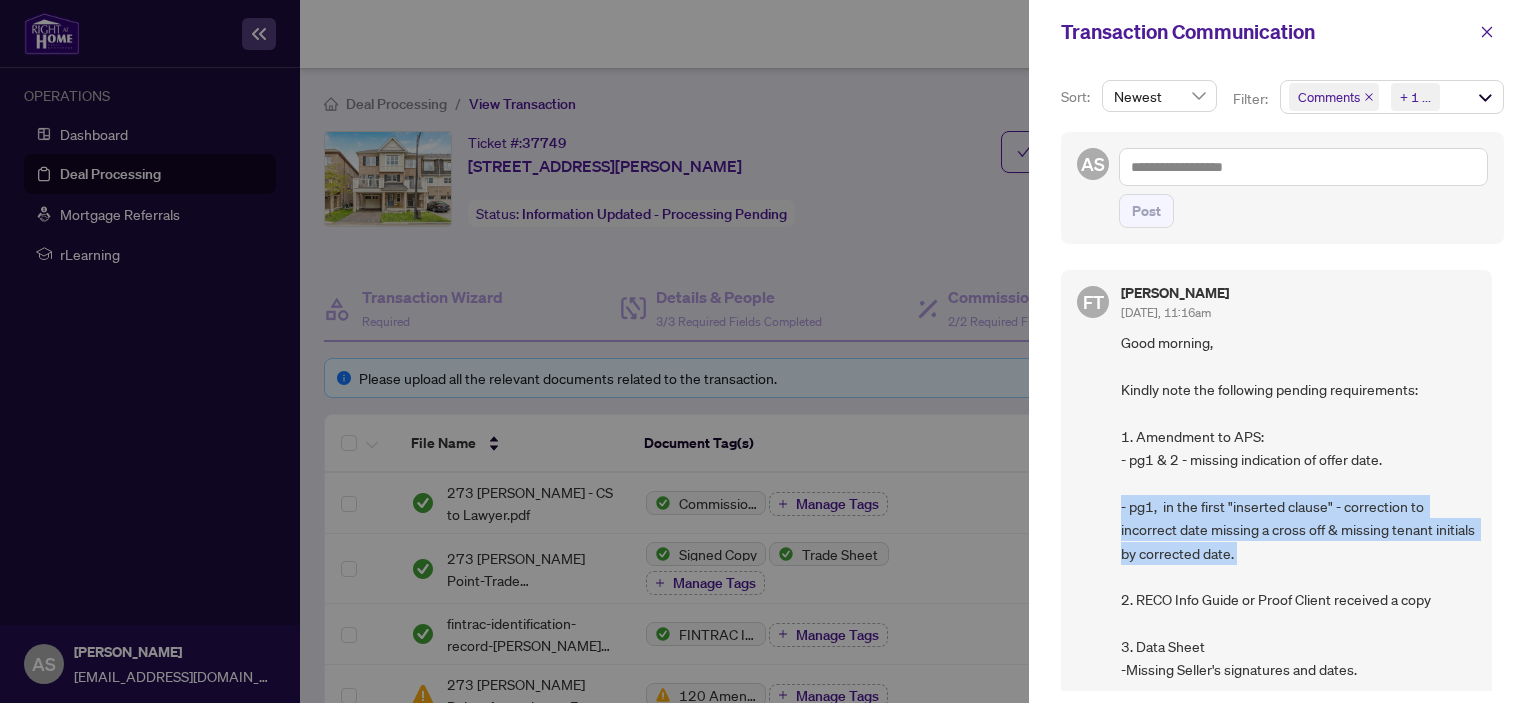 click on "Good morning,
Kindly note the following pending requirements:
1. Amendment to APS:
- pg1 & 2 - missing indication of offer date.
- pg1,  in the first "inserted clause" - correction to incorrect date missing a cross off & missing tenant initials by corrected date.
2. RECO Info Guide or Proof Client received a copy
3. Data Sheet
-Missing Seller's signatures and dates.
4. Listing Agreement
-Commission: First field should be total (yours + Co-ops).
-Holdover days do not match MLS (30).
Thank you" at bounding box center (1298, 588) 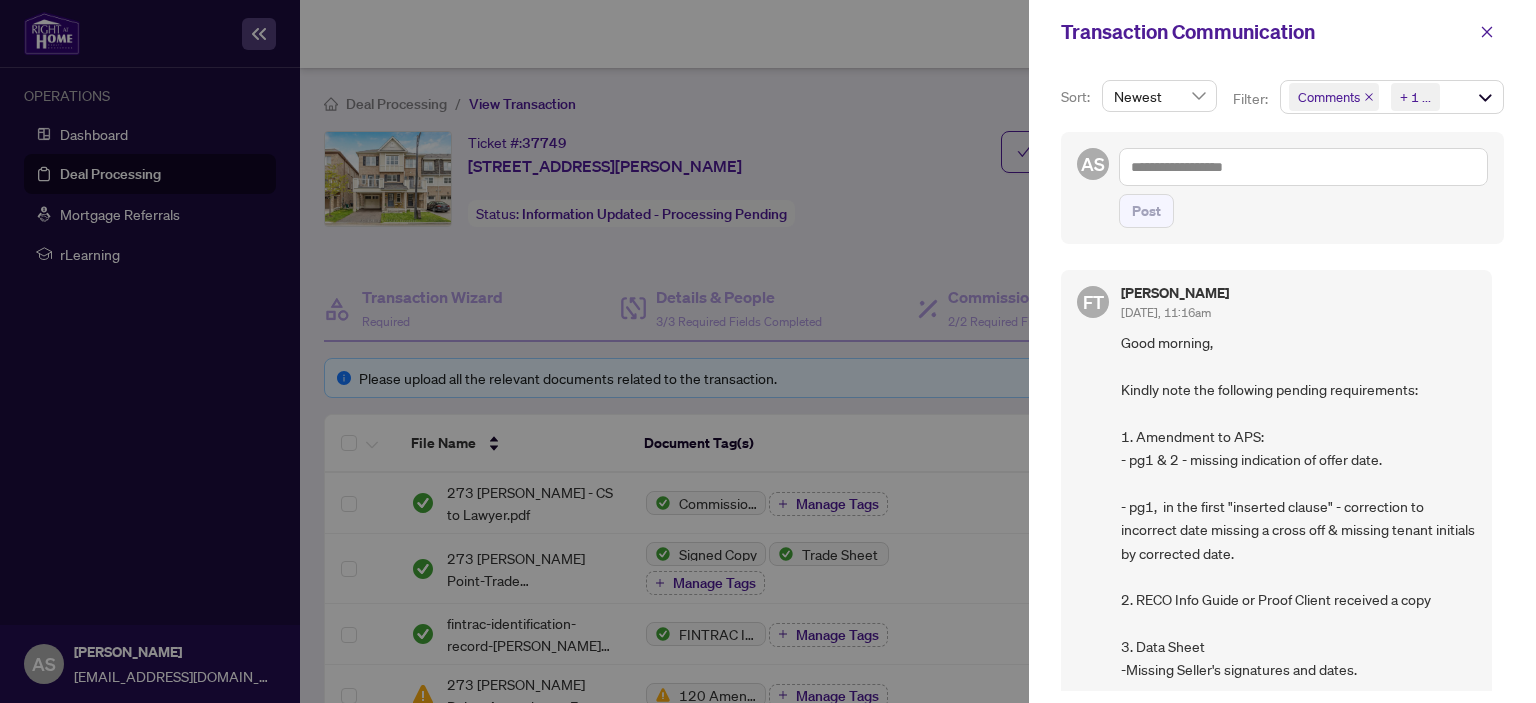 click on "Good morning,
Kindly note the following pending requirements:
1. Amendment to APS:
- pg1 & 2 - missing indication of offer date.
- pg1,  in the first "inserted clause" - correction to incorrect date missing a cross off & missing tenant initials by corrected date.
2. RECO Info Guide or Proof Client received a copy
3. Data Sheet
-Missing Seller's signatures and dates.
4. Listing Agreement
-Commission: First field should be total (yours + Co-ops).
-Holdover days do not match MLS (30).
Thank you" at bounding box center [1298, 588] 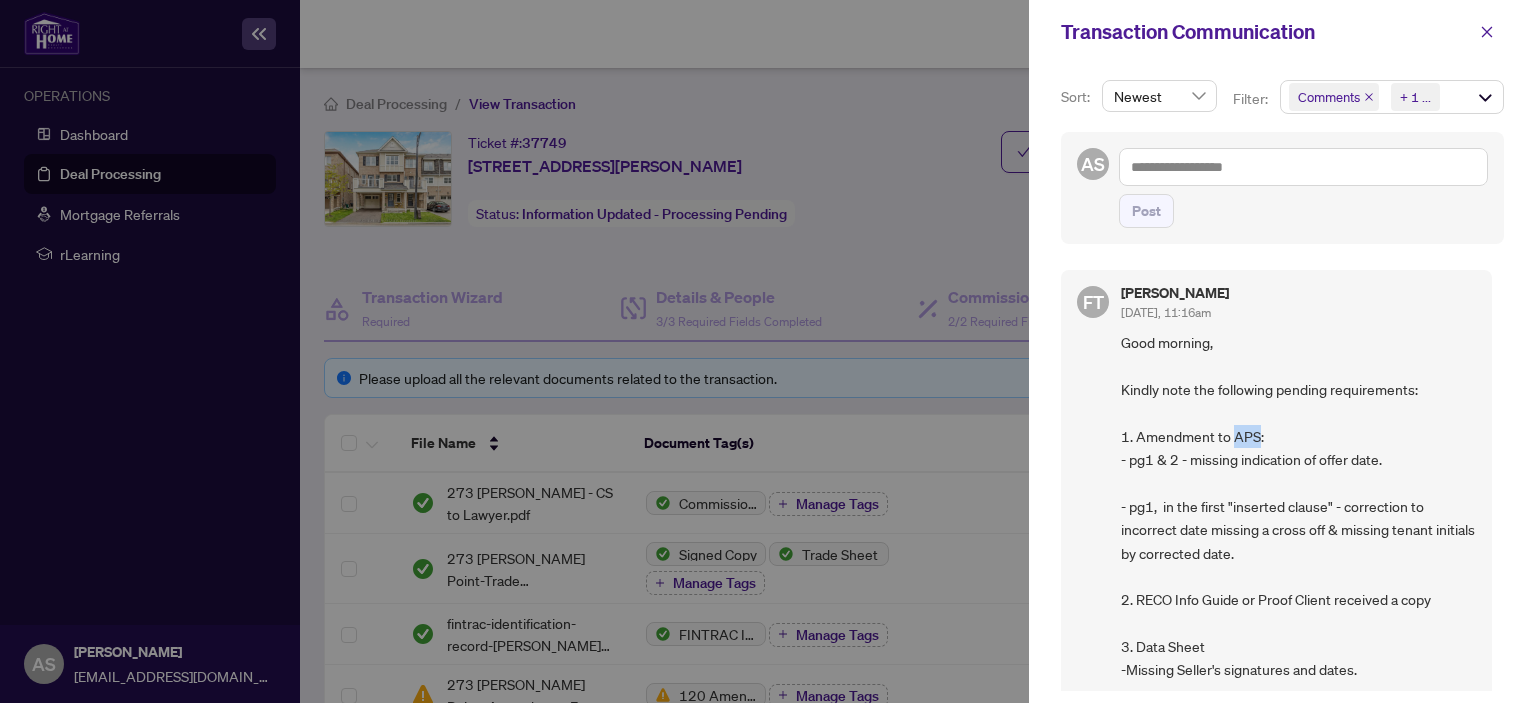 click on "Good morning,
Kindly note the following pending requirements:
1. Amendment to APS:
- pg1 & 2 - missing indication of offer date.
- pg1,  in the first "inserted clause" - correction to incorrect date missing a cross off & missing tenant initials by corrected date.
2. RECO Info Guide or Proof Client received a copy
3. Data Sheet
-Missing Seller's signatures and dates.
4. Listing Agreement
-Commission: First field should be total (yours + Co-ops).
-Holdover days do not match MLS (30).
Thank you" at bounding box center [1298, 588] 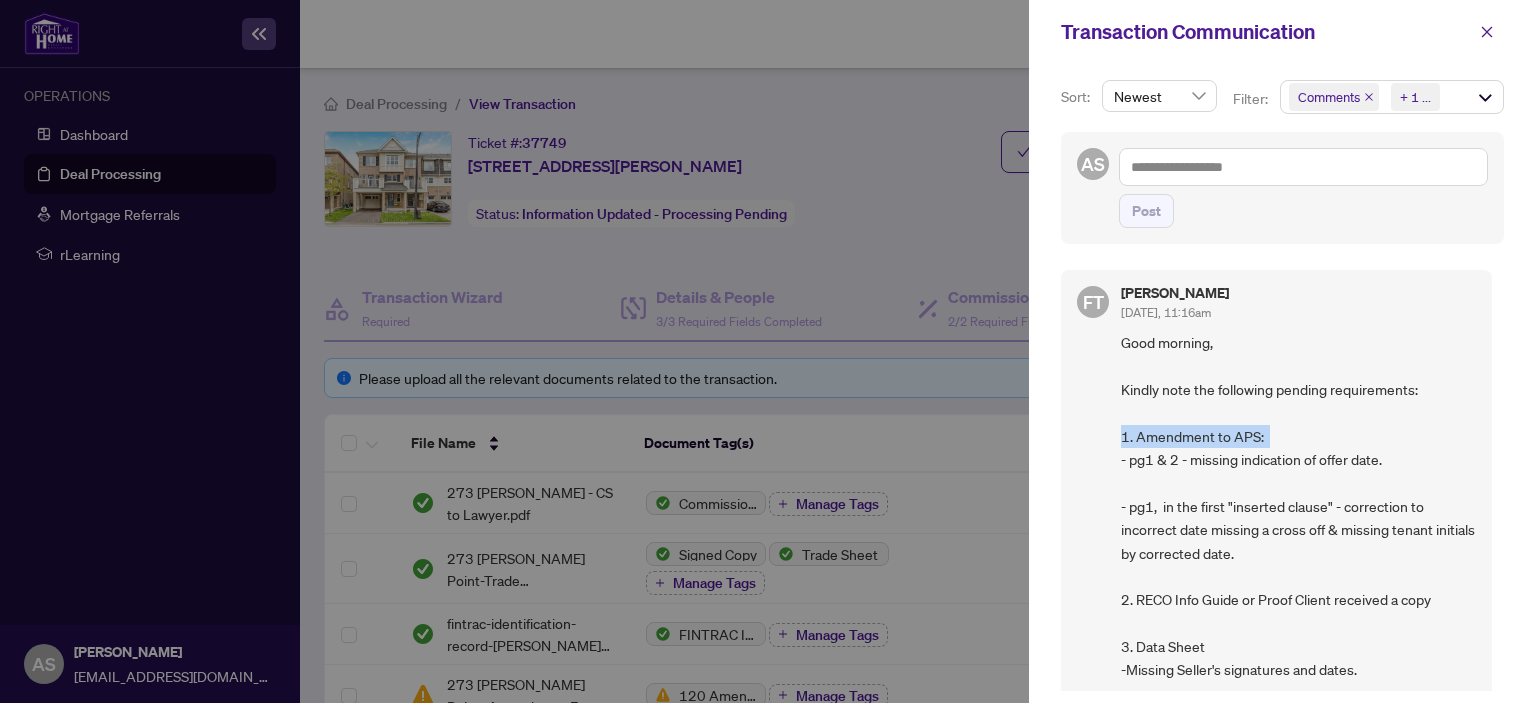 click on "Good morning,
Kindly note the following pending requirements:
1. Amendment to APS:
- pg1 & 2 - missing indication of offer date.
- pg1,  in the first "inserted clause" - correction to incorrect date missing a cross off & missing tenant initials by corrected date.
2. RECO Info Guide or Proof Client received a copy
3. Data Sheet
-Missing Seller's signatures and dates.
4. Listing Agreement
-Commission: First field should be total (yours + Co-ops).
-Holdover days do not match MLS (30).
Thank you" at bounding box center (1298, 588) 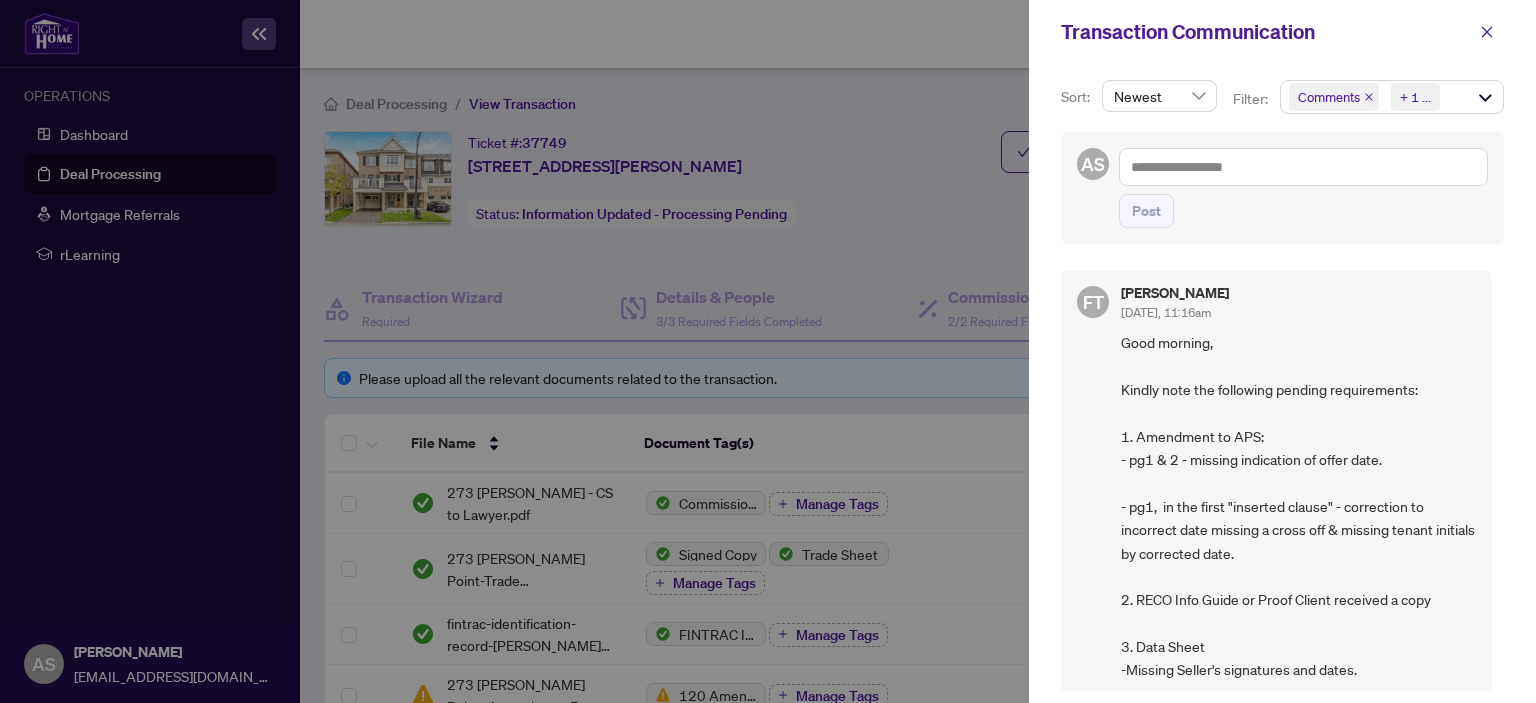 click on "Good morning,
Kindly note the following pending requirements:
1. Amendment to APS:
- pg1 & 2 - missing indication of offer date.
- pg1,  in the first "inserted clause" - correction to incorrect date missing a cross off & missing tenant initials by corrected date.
2. RECO Info Guide or Proof Client received a copy
3. Data Sheet
-Missing Seller's signatures and dates.
4. Listing Agreement
-Commission: First field should be total (yours + Co-ops).
-Holdover days do not match MLS (30).
Thank you" at bounding box center [1298, 588] 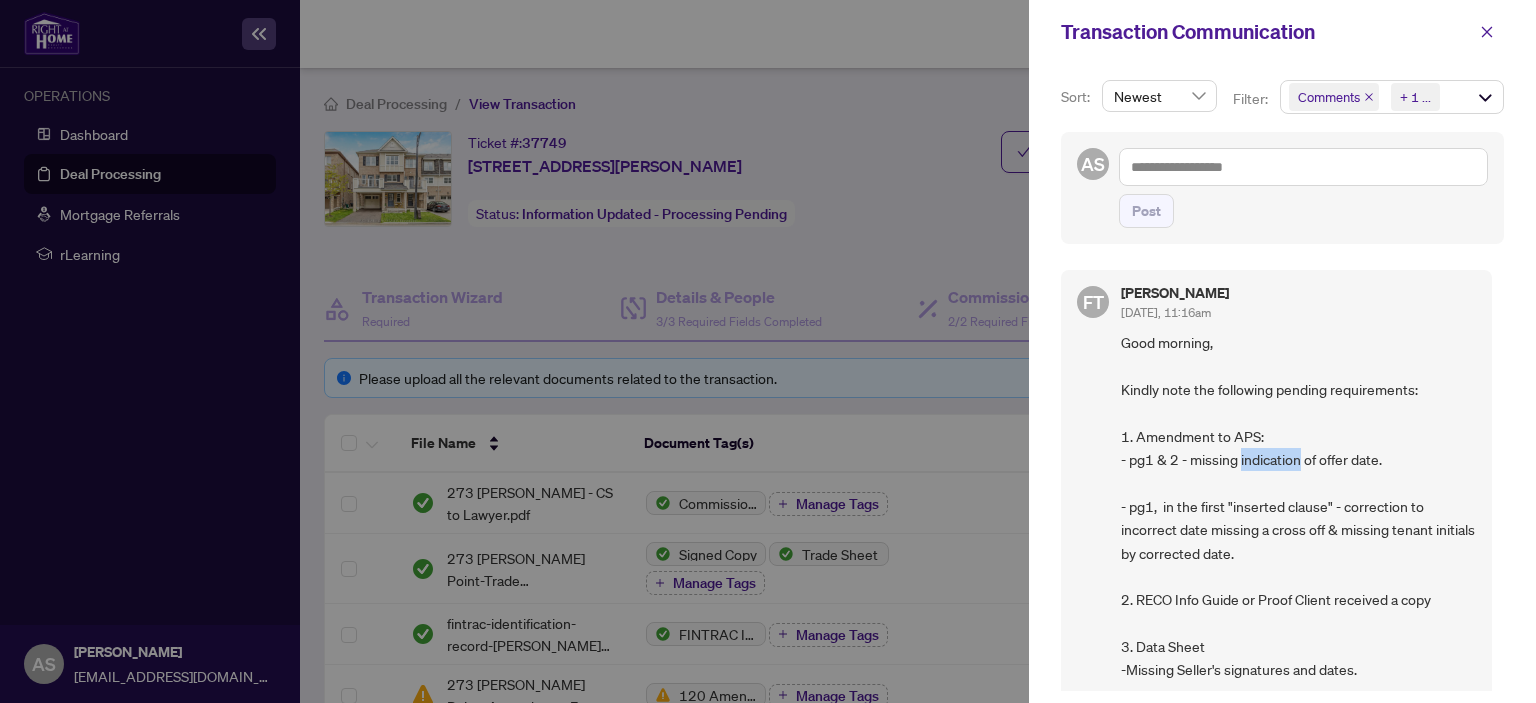 click on "Good morning,
Kindly note the following pending requirements:
1. Amendment to APS:
- pg1 & 2 - missing indication of offer date.
- pg1,  in the first "inserted clause" - correction to incorrect date missing a cross off & missing tenant initials by corrected date.
2. RECO Info Guide or Proof Client received a copy
3. Data Sheet
-Missing Seller's signatures and dates.
4. Listing Agreement
-Commission: First field should be total (yours + Co-ops).
-Holdover days do not match MLS (30).
Thank you" at bounding box center (1298, 588) 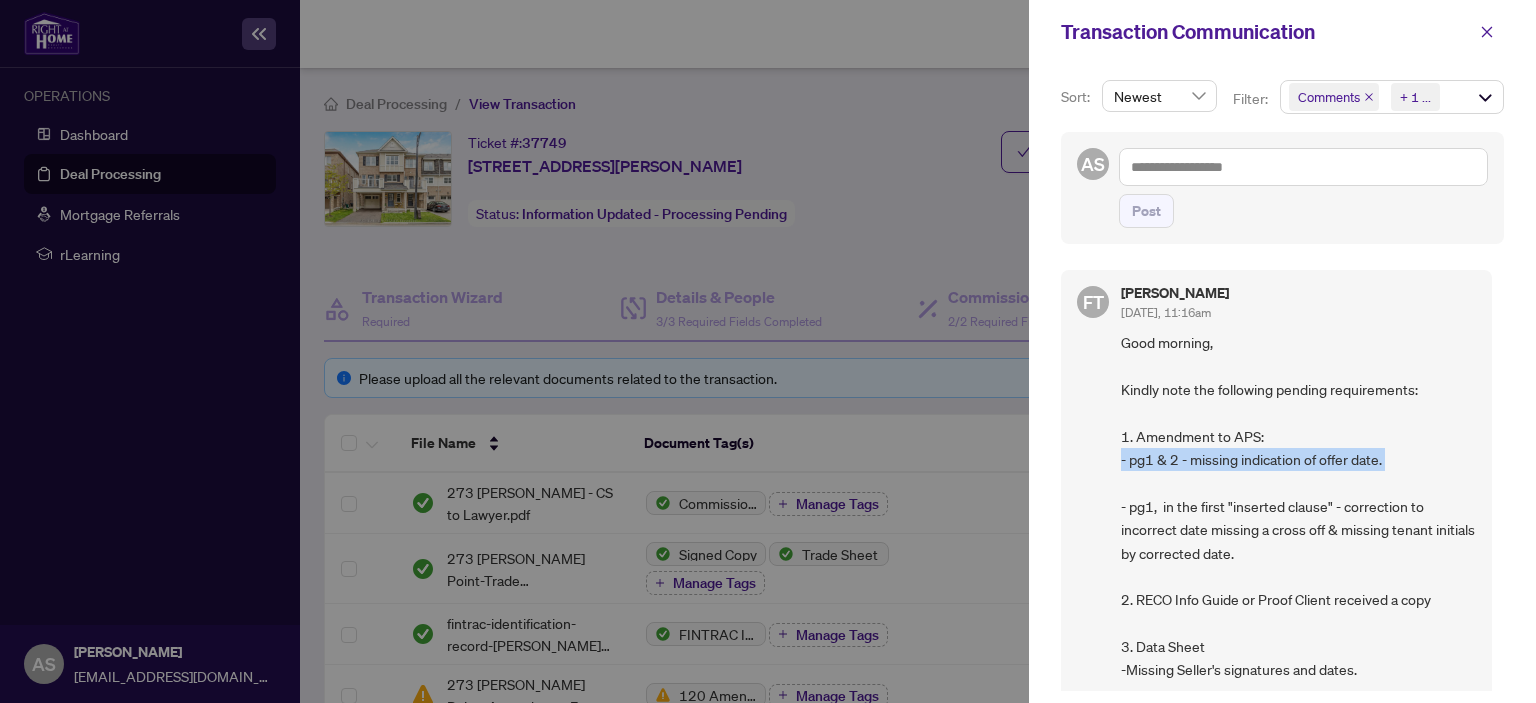 click on "Good morning,
Kindly note the following pending requirements:
1. Amendment to APS:
- pg1 & 2 - missing indication of offer date.
- pg1,  in the first "inserted clause" - correction to incorrect date missing a cross off & missing tenant initials by corrected date.
2. RECO Info Guide or Proof Client received a copy
3. Data Sheet
-Missing Seller's signatures and dates.
4. Listing Agreement
-Commission: First field should be total (yours + Co-ops).
-Holdover days do not match MLS (30).
Thank you" at bounding box center (1298, 588) 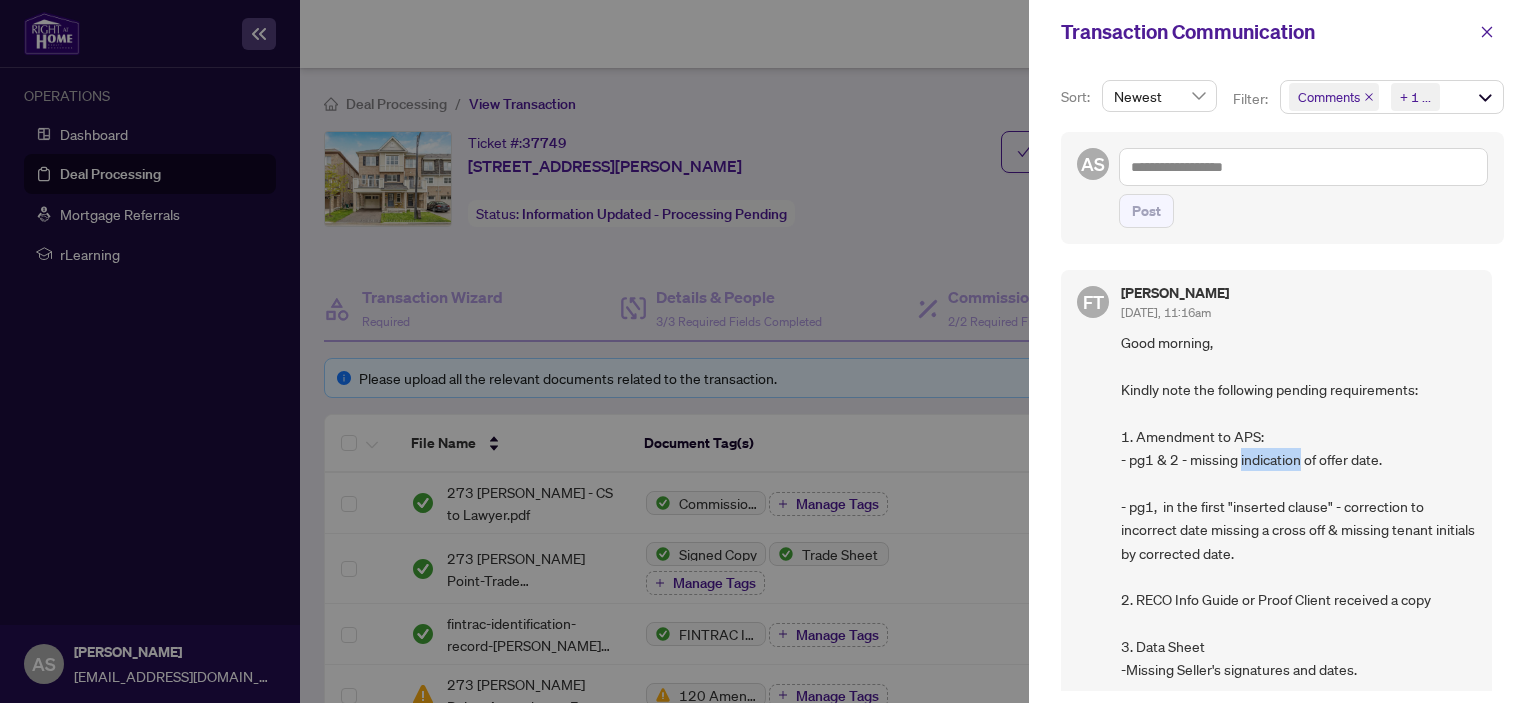 click on "Good morning,
Kindly note the following pending requirements:
1. Amendment to APS:
- pg1 & 2 - missing indication of offer date.
- pg1,  in the first "inserted clause" - correction to incorrect date missing a cross off & missing tenant initials by corrected date.
2. RECO Info Guide or Proof Client received a copy
3. Data Sheet
-Missing Seller's signatures and dates.
4. Listing Agreement
-Commission: First field should be total (yours + Co-ops).
-Holdover days do not match MLS (30).
Thank you" at bounding box center [1298, 588] 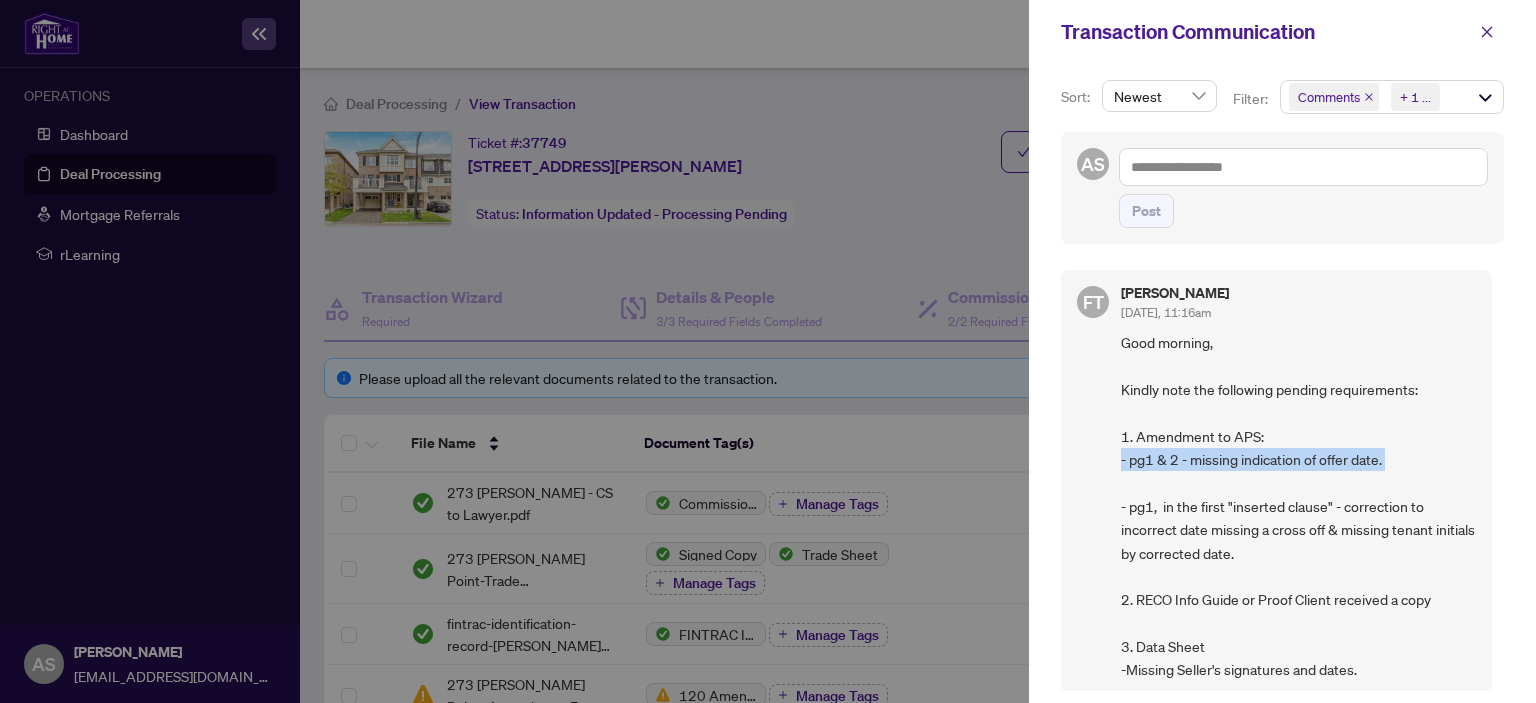 click on "Good morning,
Kindly note the following pending requirements:
1. Amendment to APS:
- pg1 & 2 - missing indication of offer date.
- pg1,  in the first "inserted clause" - correction to incorrect date missing a cross off & missing tenant initials by corrected date.
2. RECO Info Guide or Proof Client received a copy
3. Data Sheet
-Missing Seller's signatures and dates.
4. Listing Agreement
-Commission: First field should be total (yours + Co-ops).
-Holdover days do not match MLS (30).
Thank you" at bounding box center [1298, 588] 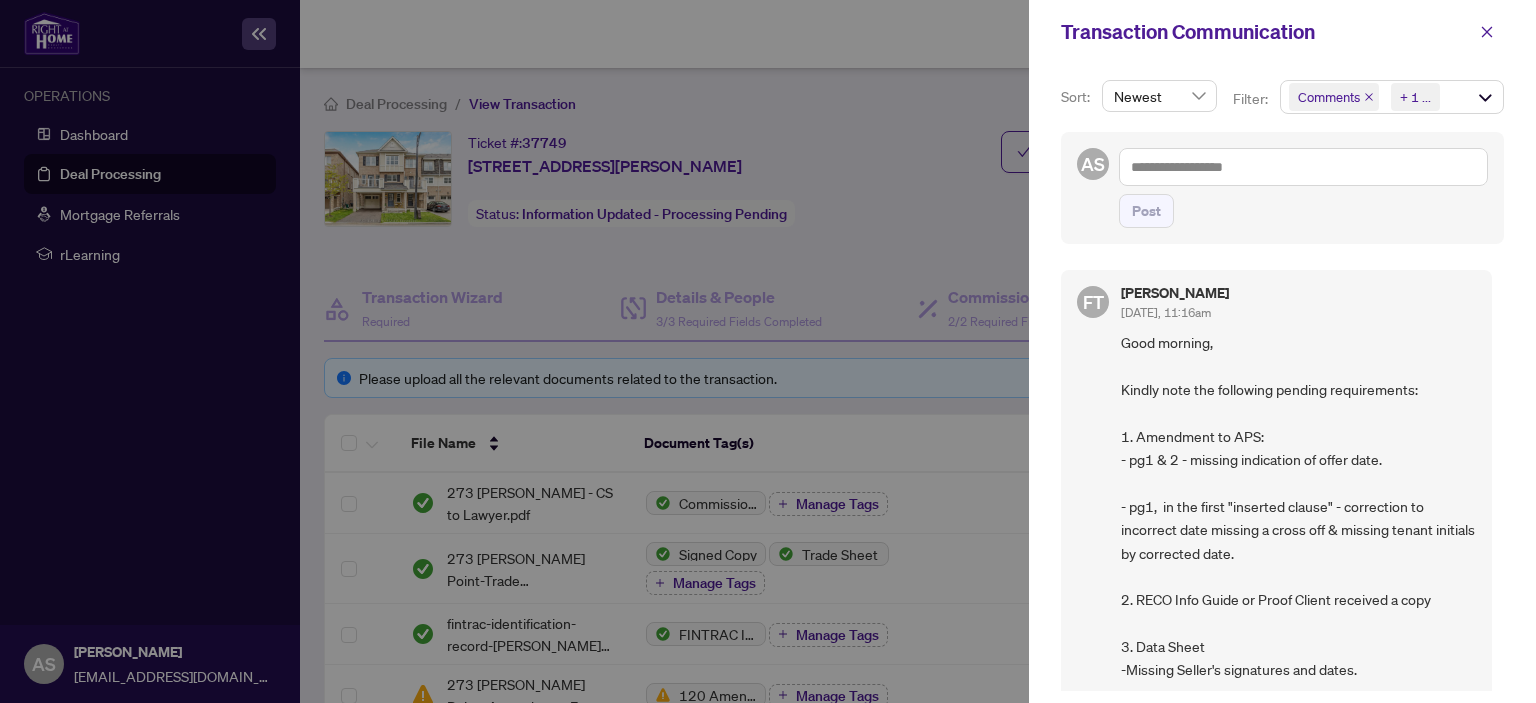 click at bounding box center (768, 351) 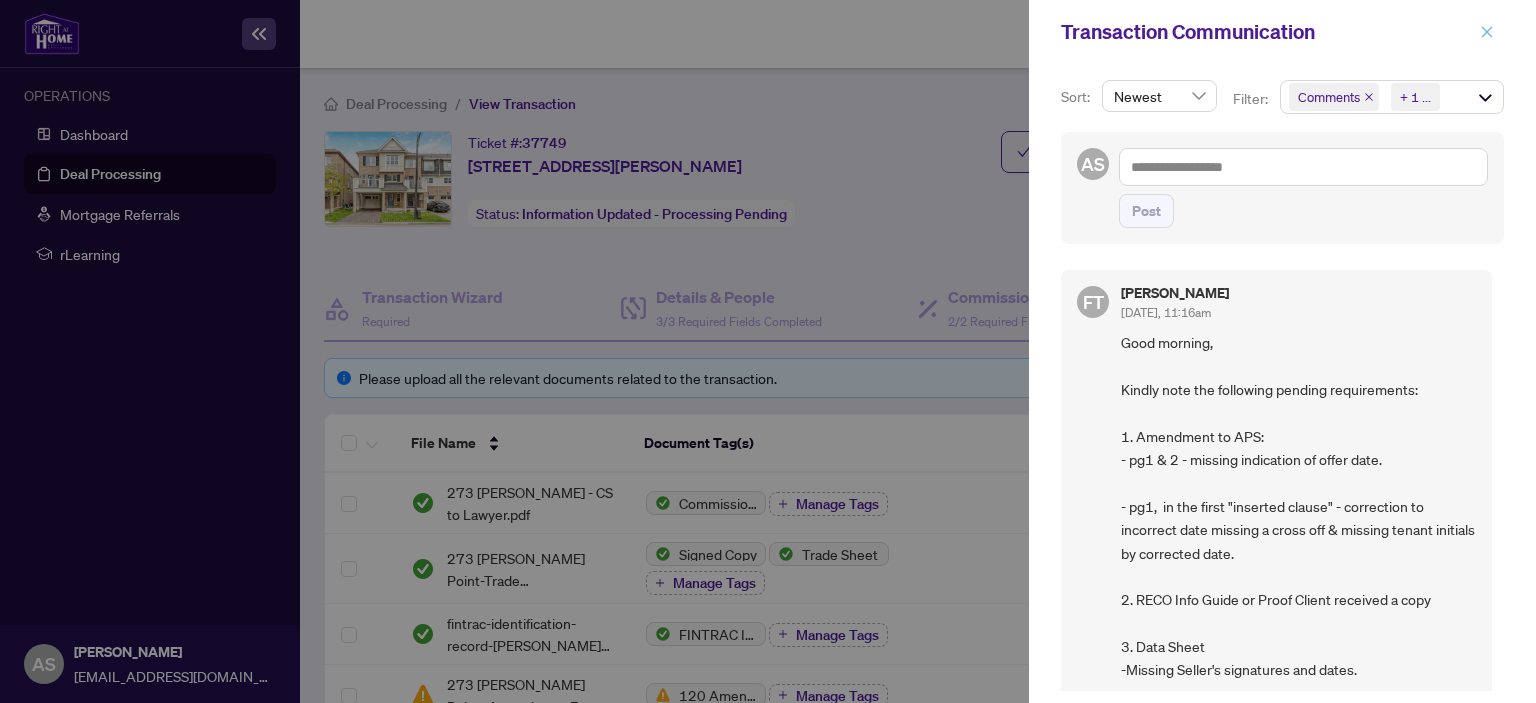 click 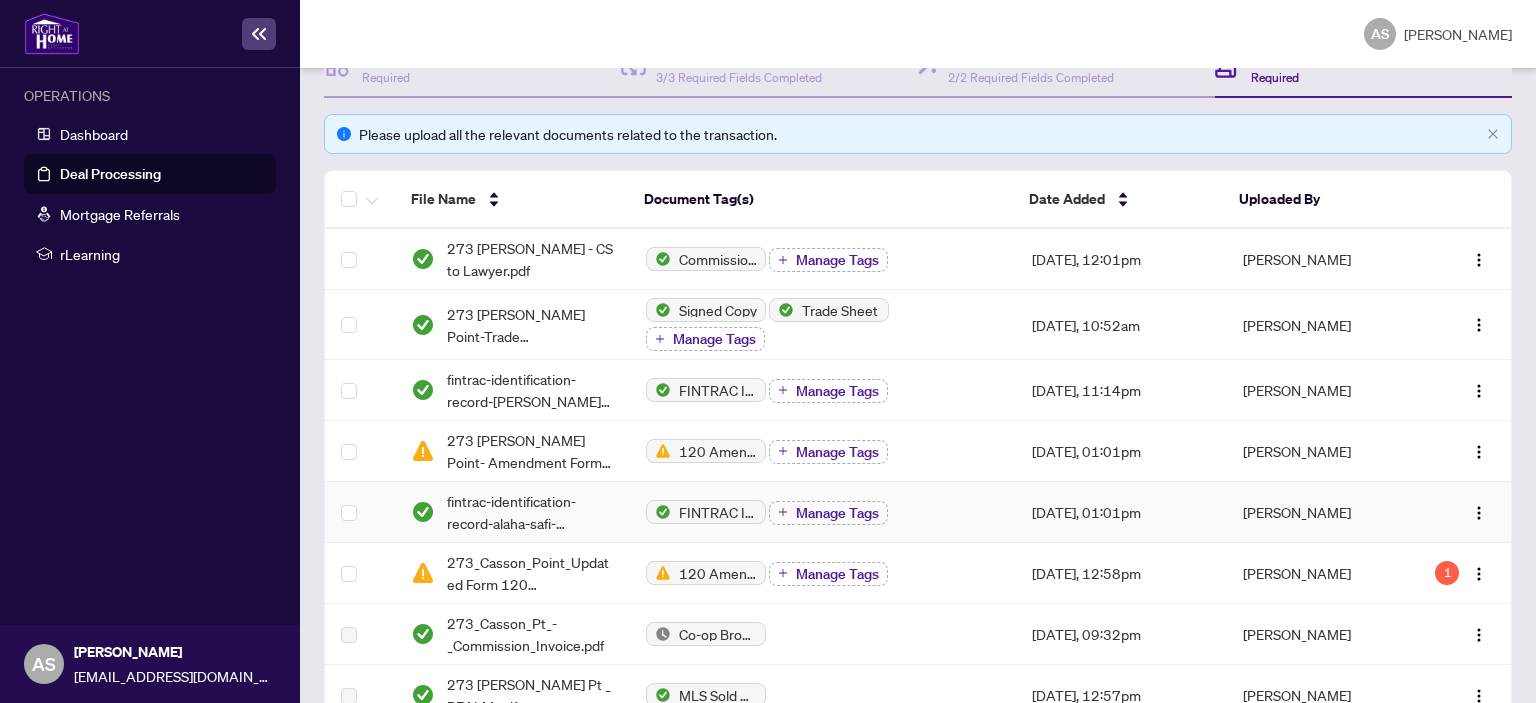 scroll, scrollTop: 244, scrollLeft: 0, axis: vertical 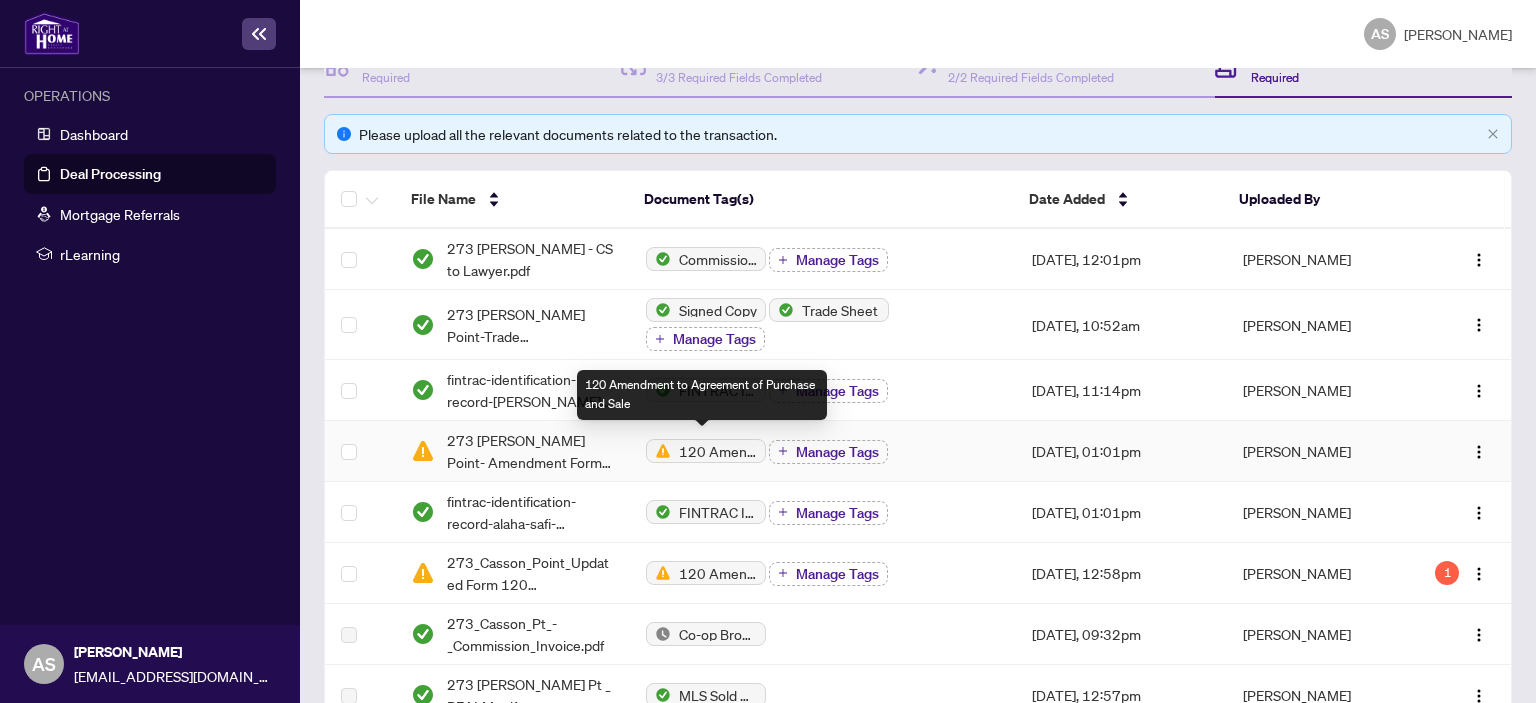 click on "120 Amendment to Agreement of Purchase and Sale" at bounding box center (718, 451) 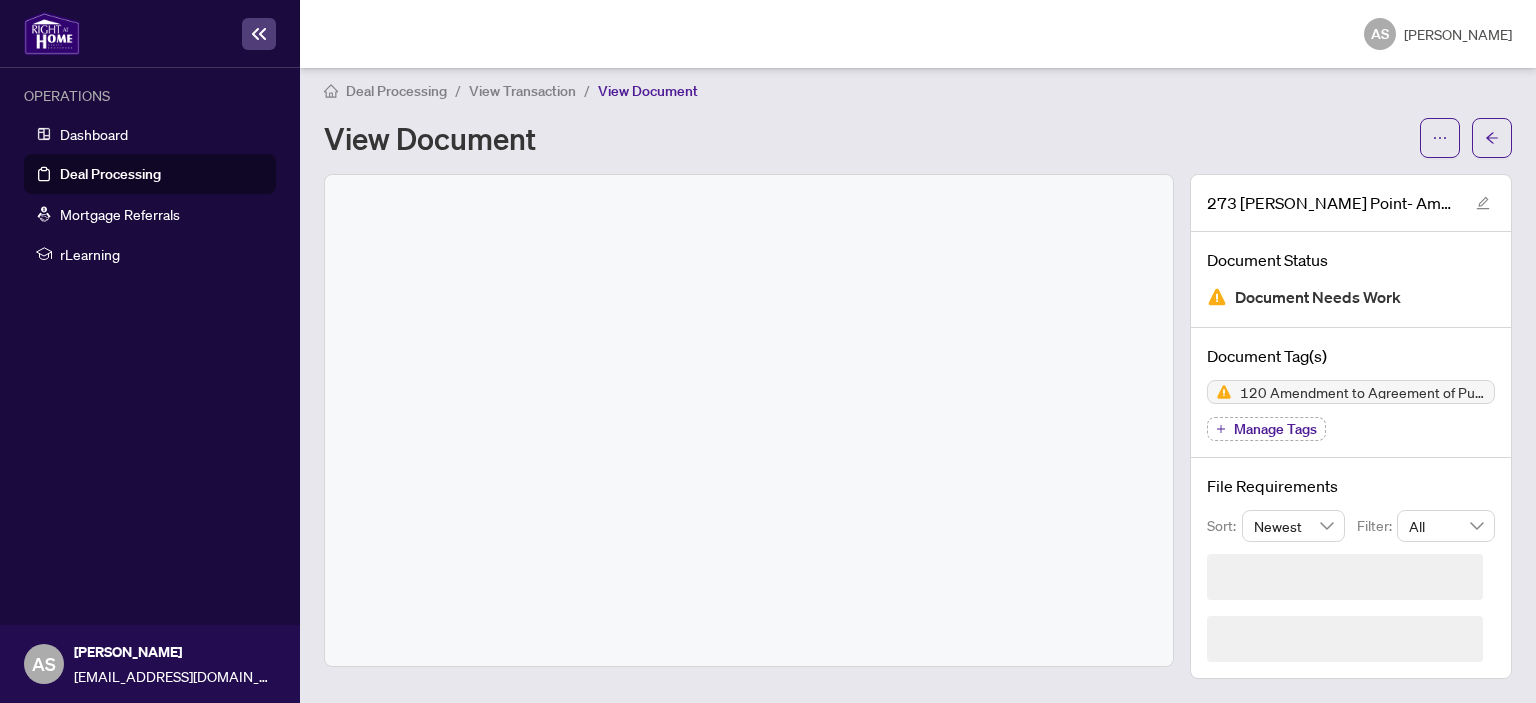 scroll, scrollTop: 0, scrollLeft: 0, axis: both 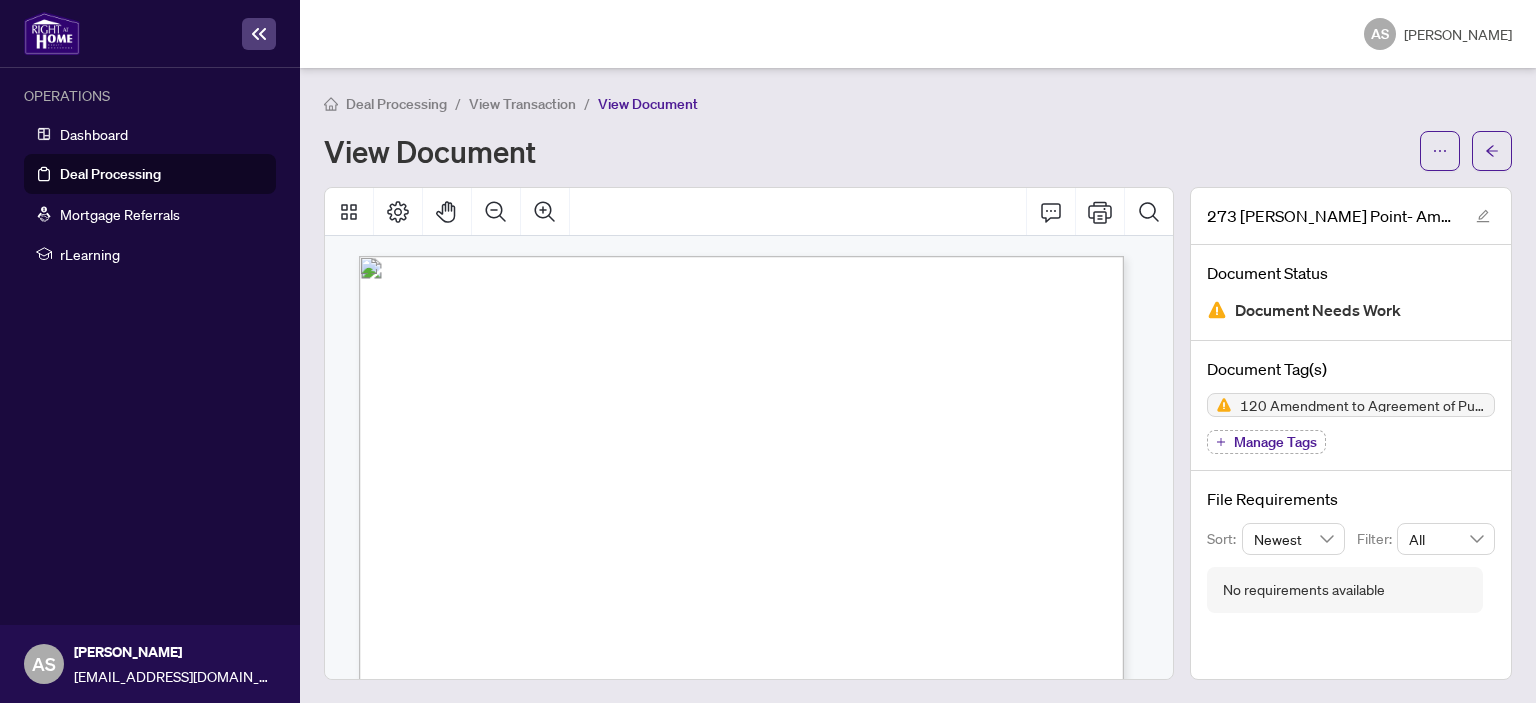click on "View Transaction" at bounding box center [522, 104] 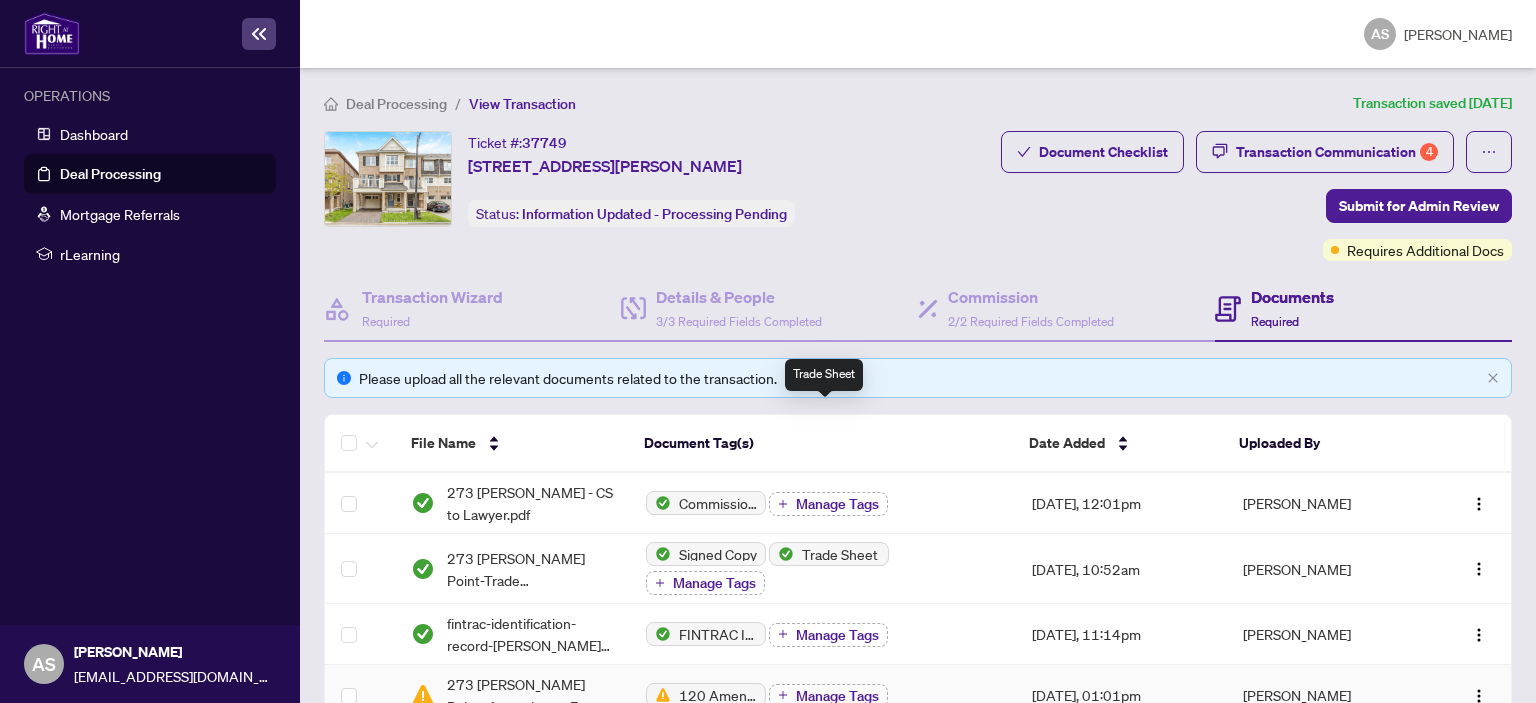 scroll, scrollTop: 212, scrollLeft: 0, axis: vertical 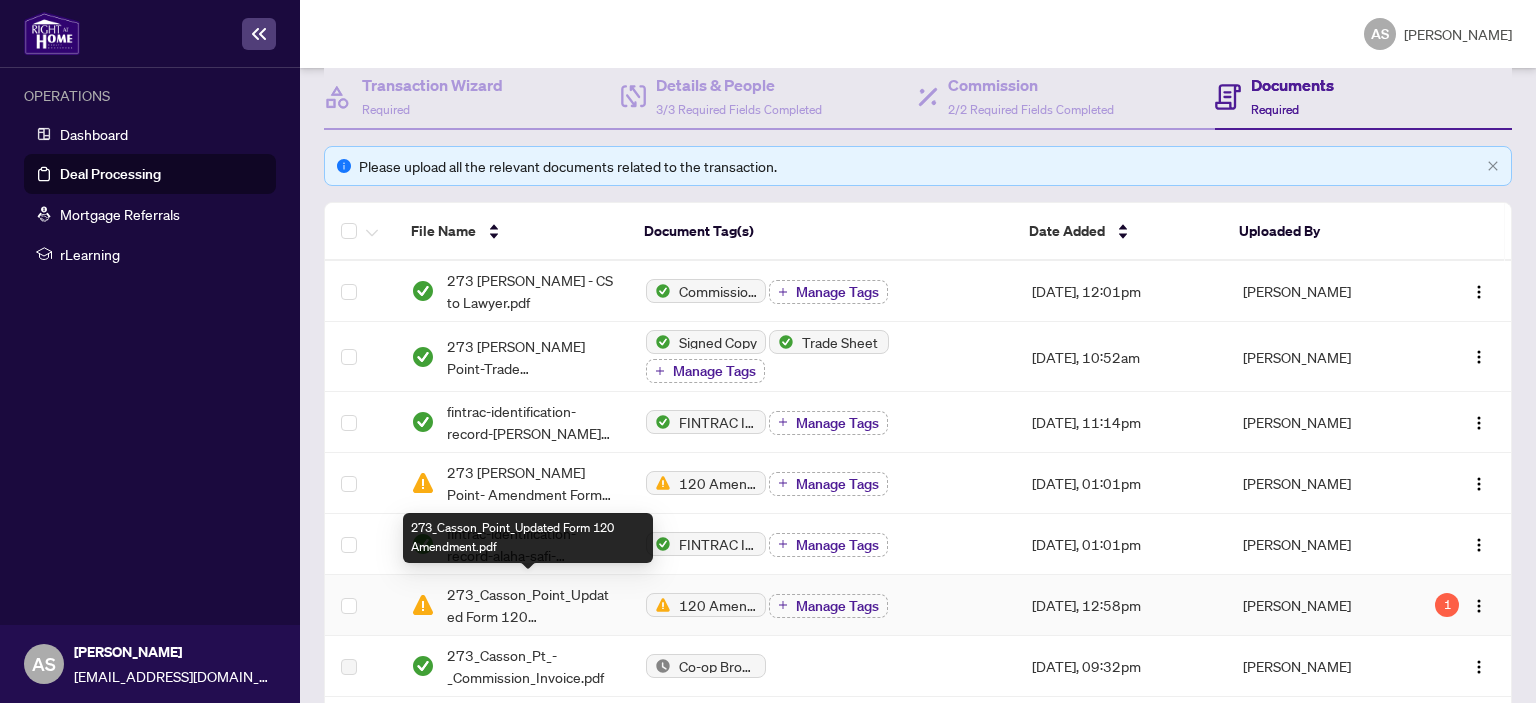 click on "273_Casson_Point_Updated Form 120 Amendment.pdf" at bounding box center [530, 605] 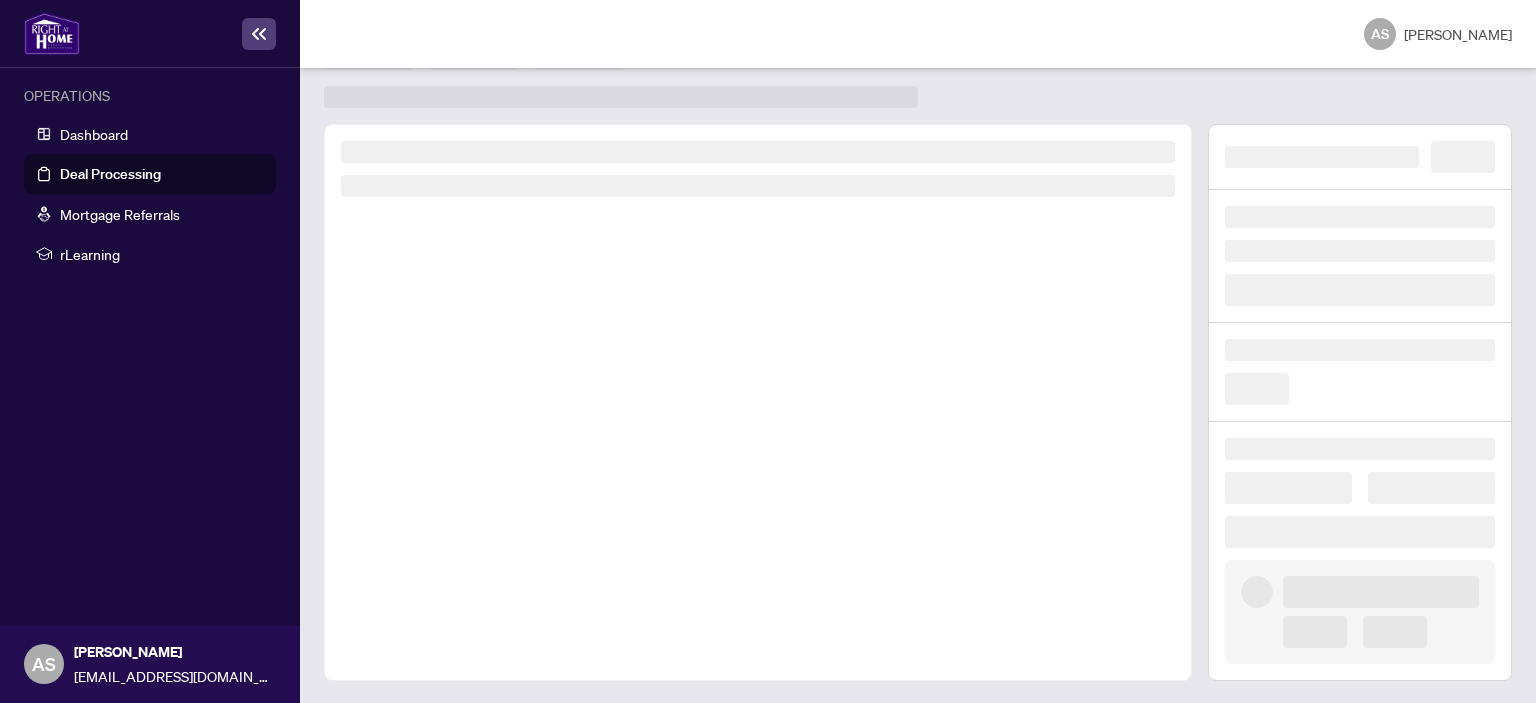 scroll, scrollTop: 0, scrollLeft: 0, axis: both 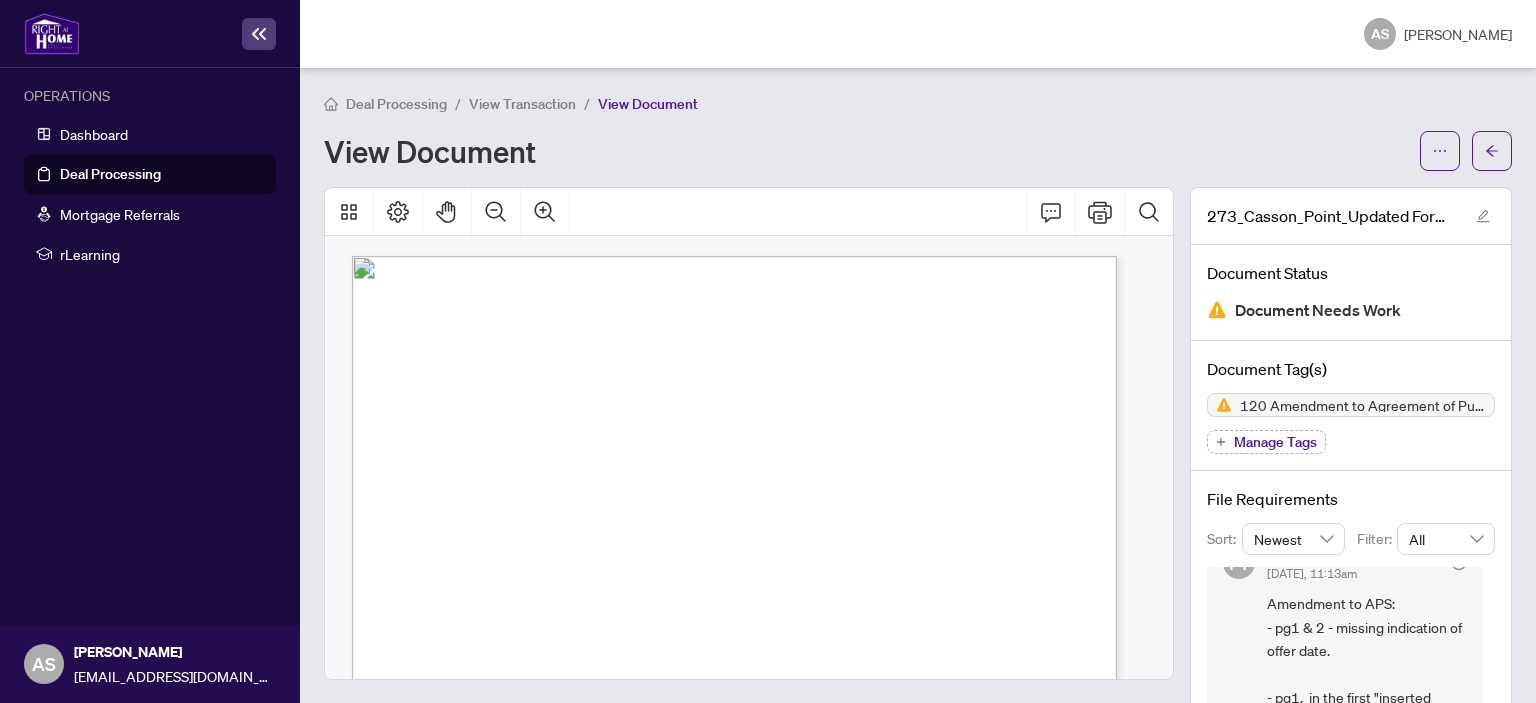 click on "Deal Processing" at bounding box center (396, 104) 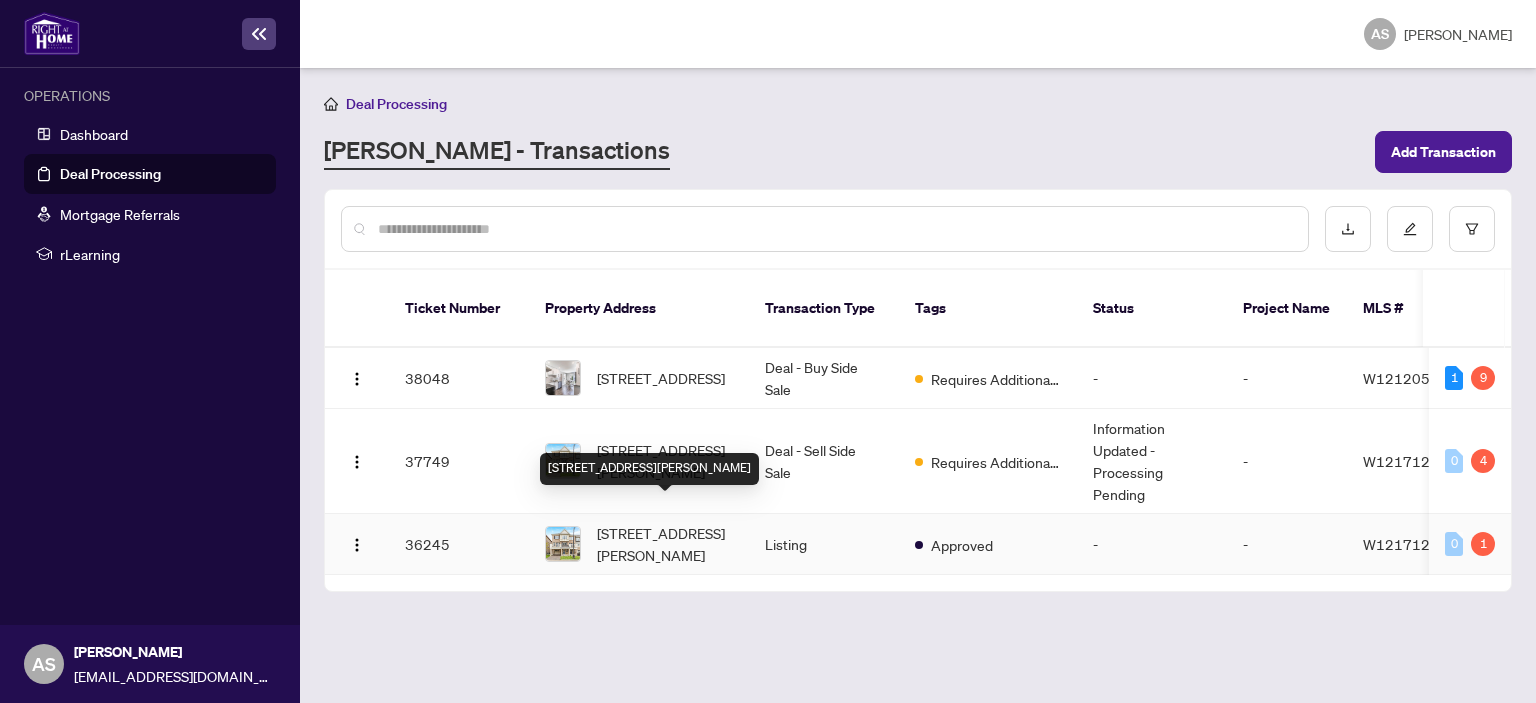 click on "[STREET_ADDRESS][PERSON_NAME]" at bounding box center (665, 544) 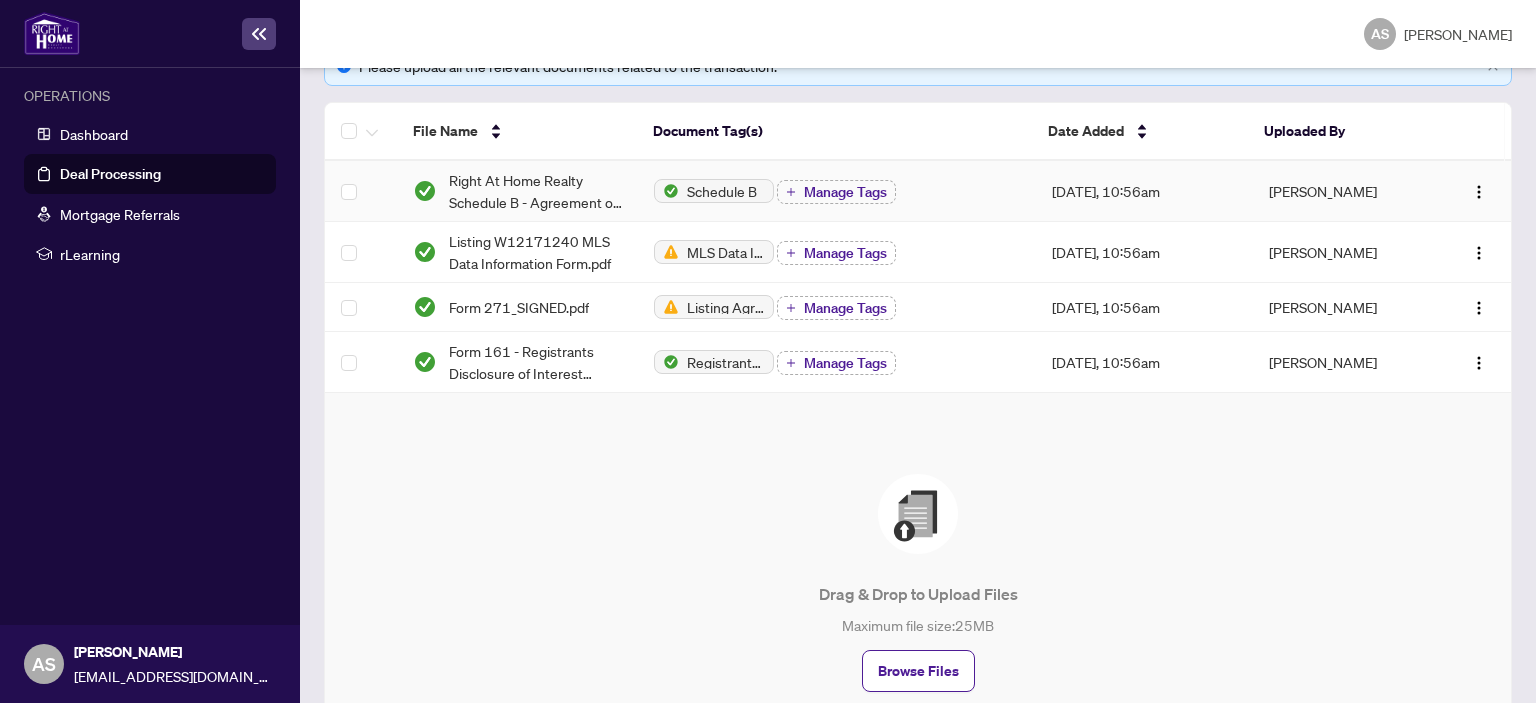 scroll, scrollTop: 316, scrollLeft: 0, axis: vertical 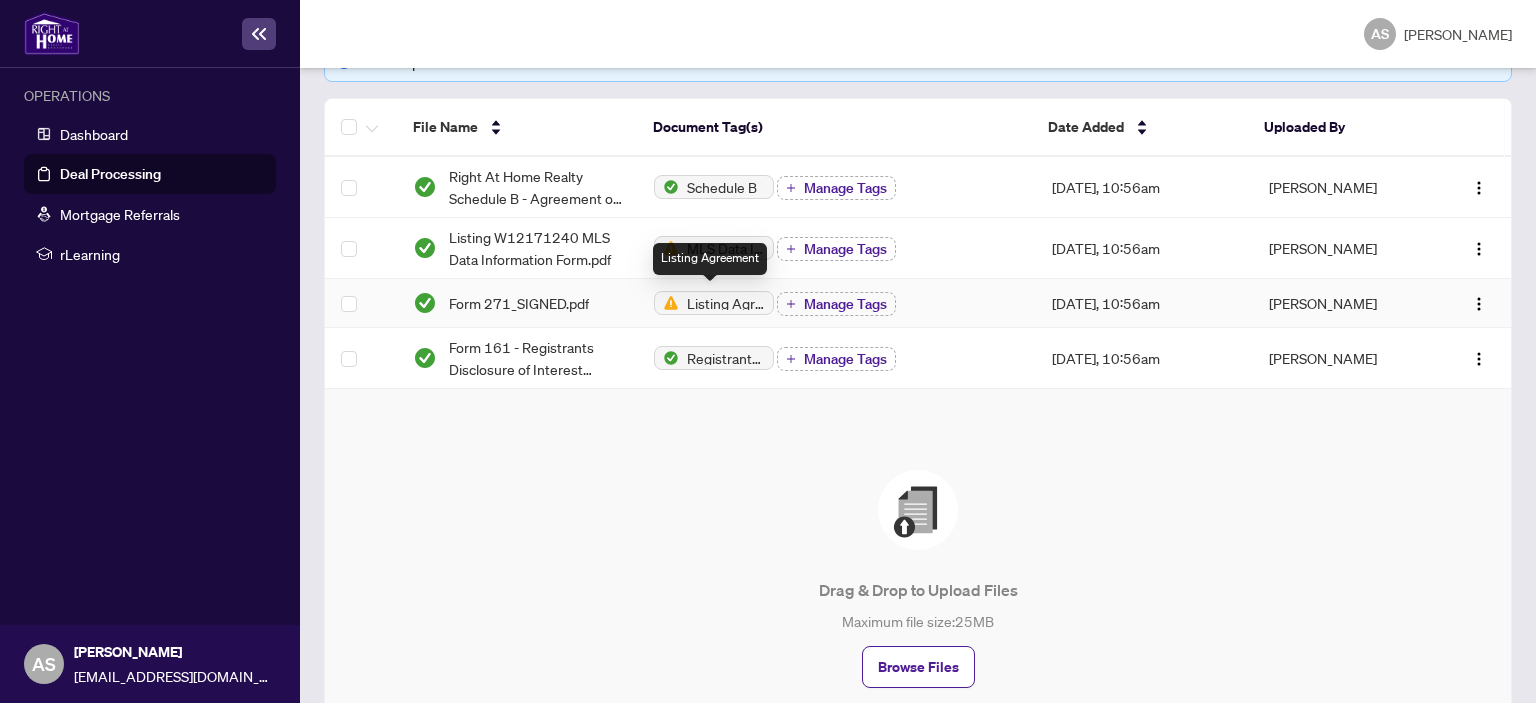 click on "Listing Agreement" at bounding box center (726, 303) 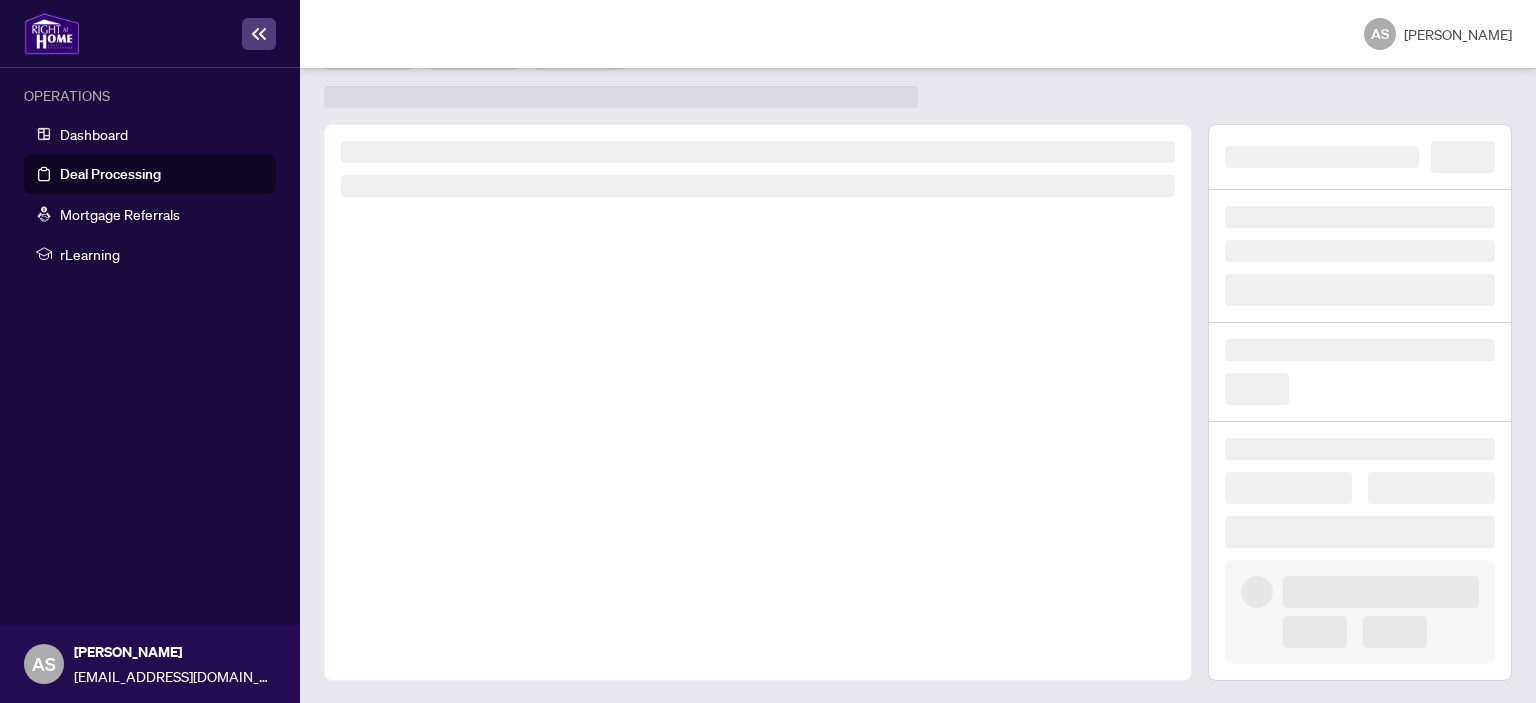 scroll, scrollTop: 0, scrollLeft: 0, axis: both 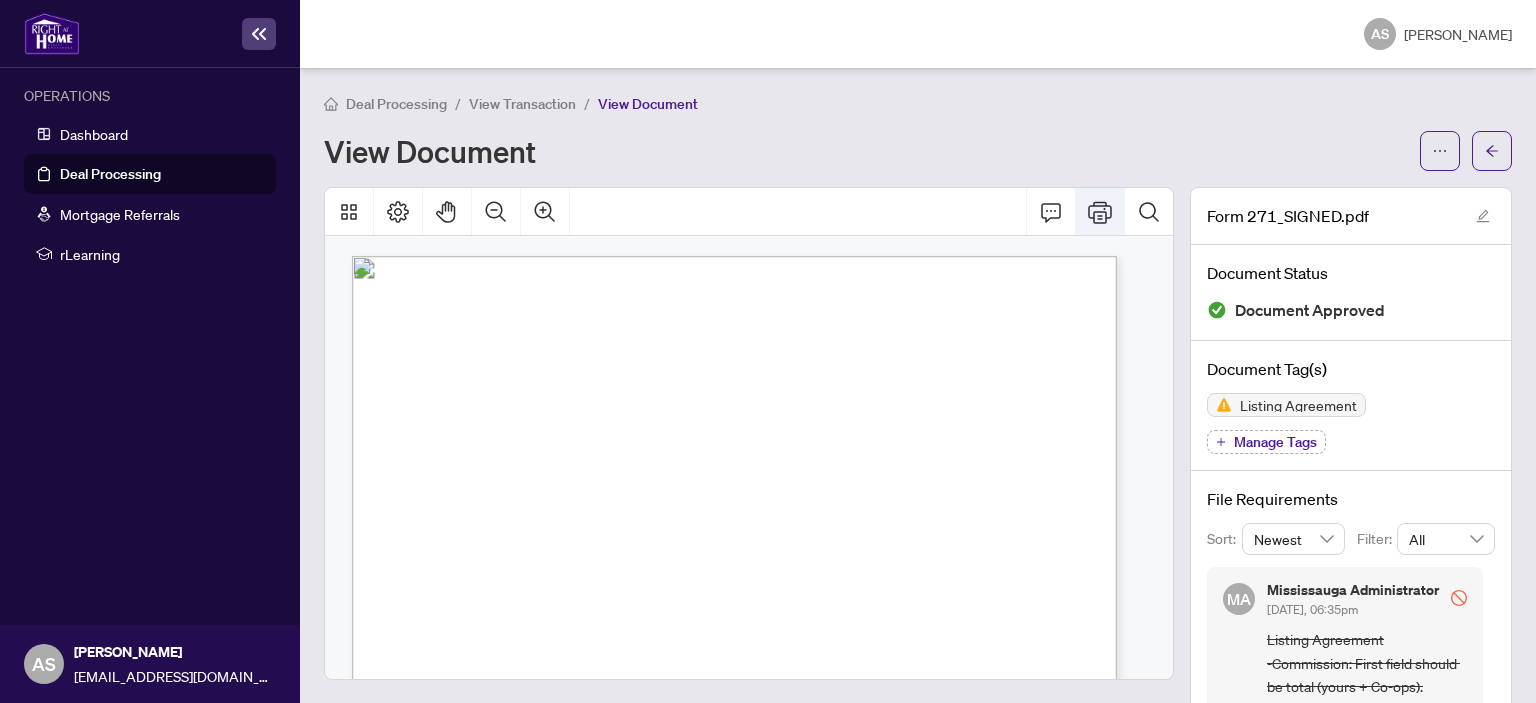 click 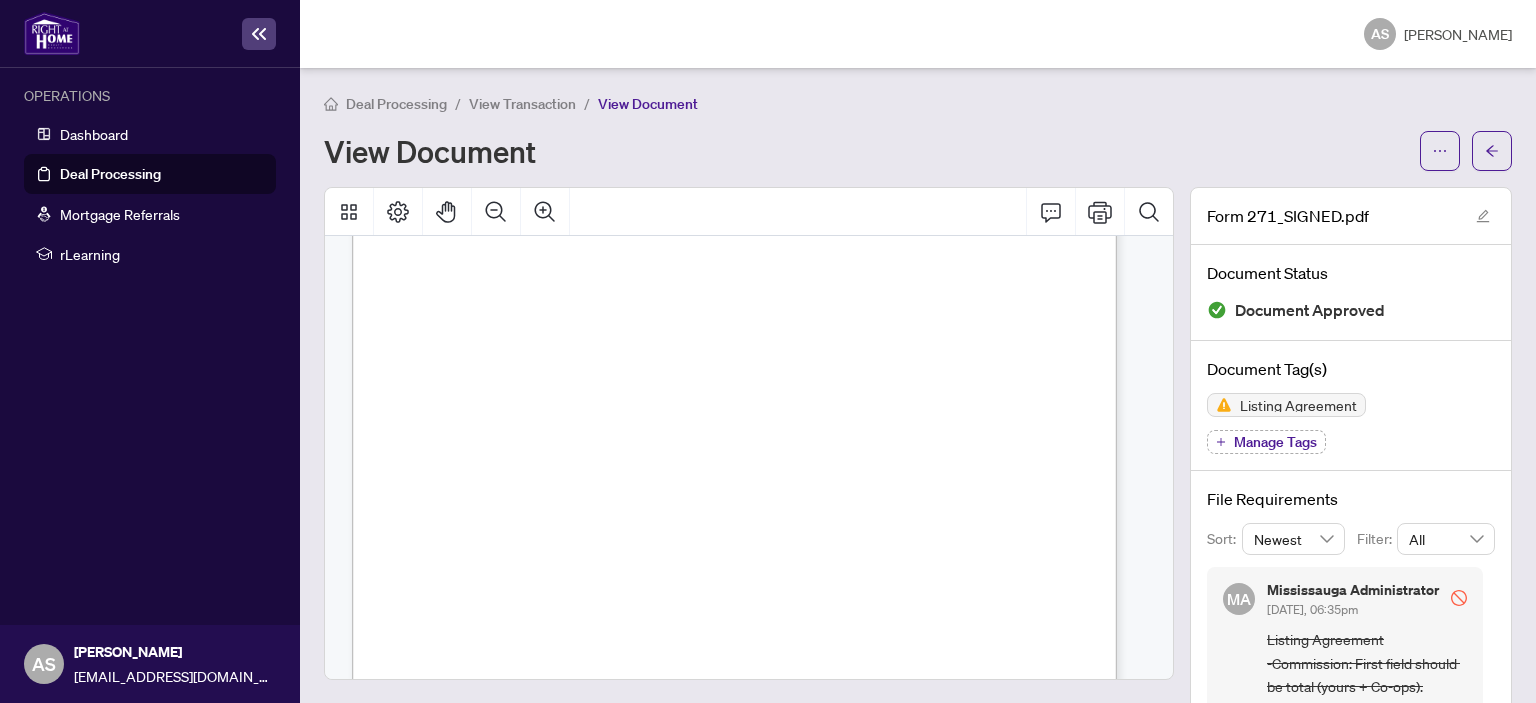 scroll, scrollTop: 527, scrollLeft: 0, axis: vertical 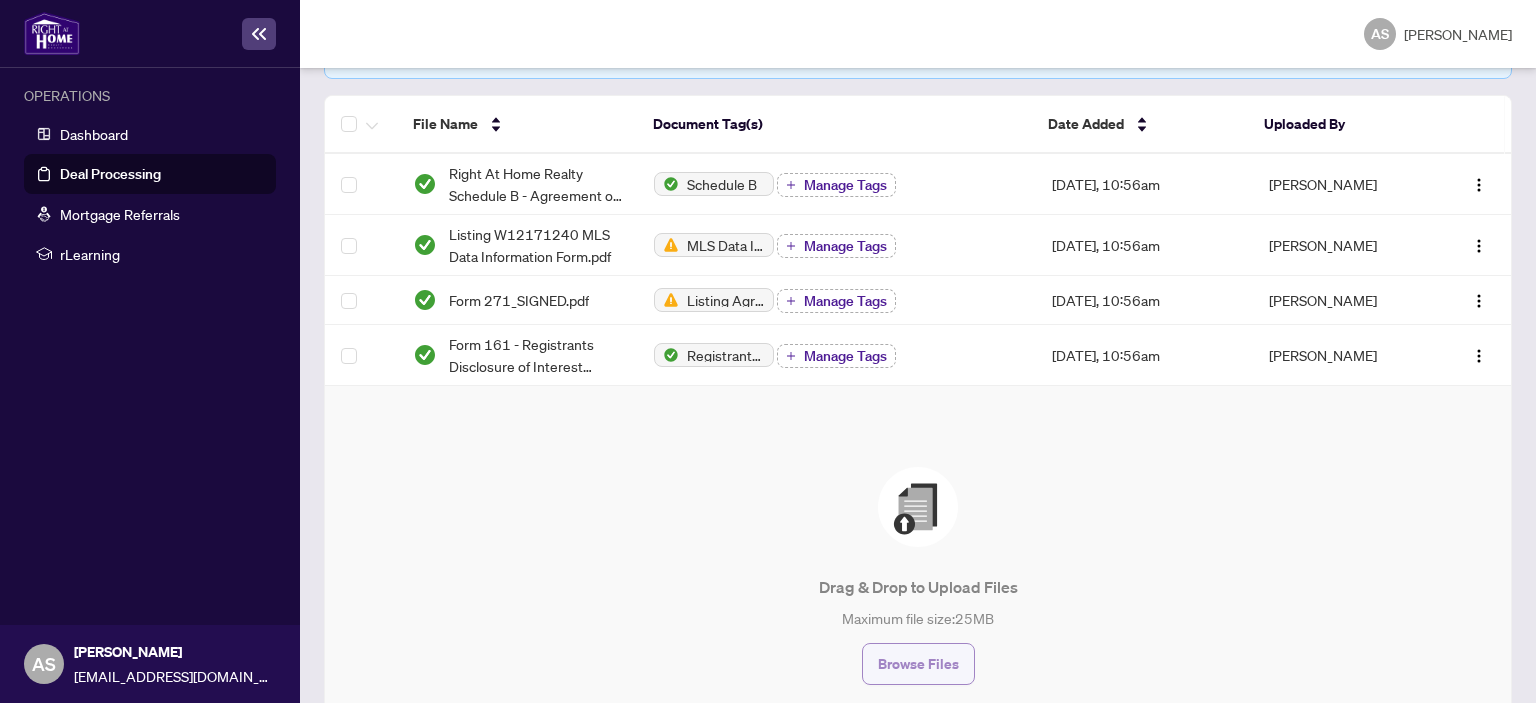 click on "Browse Files" at bounding box center (918, 664) 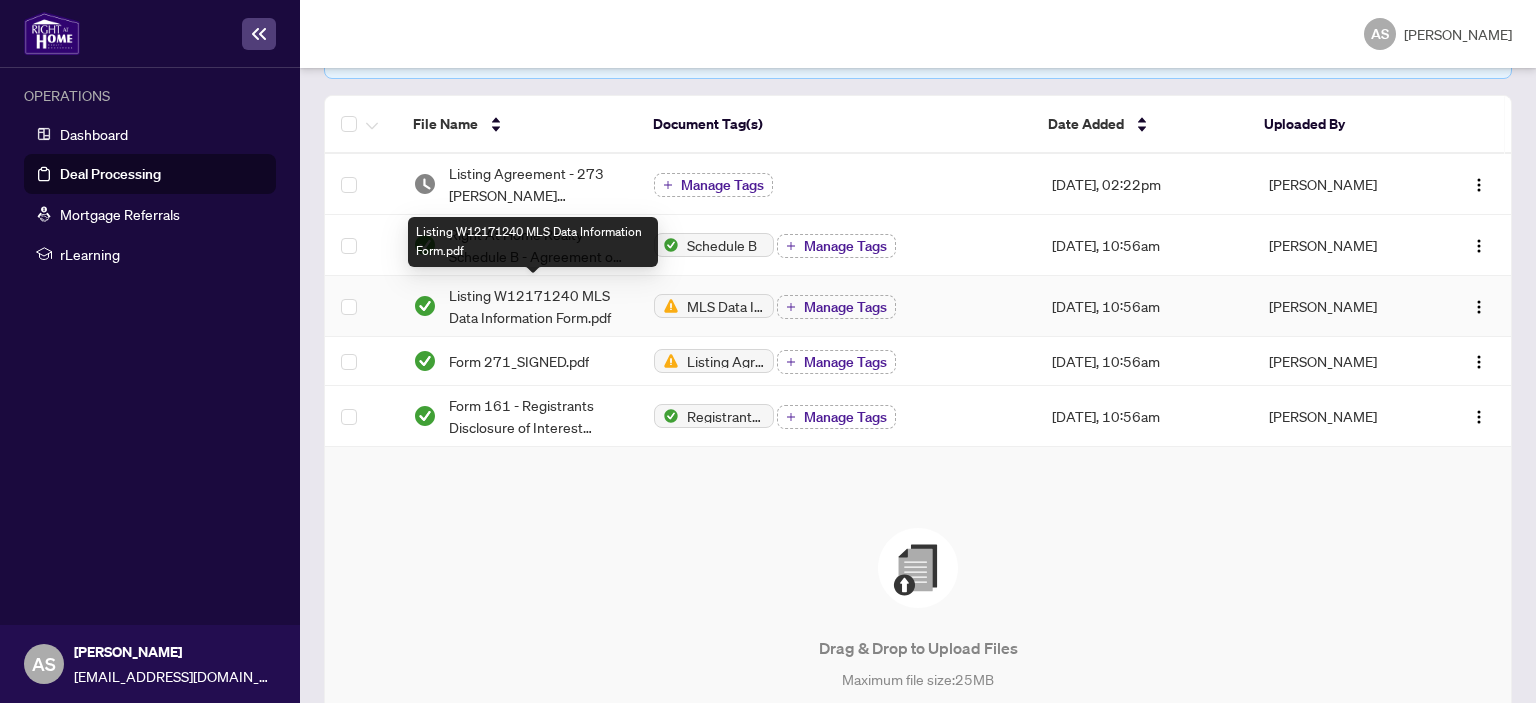 click on "Listing W12171240 MLS Data Information Form.pdf" at bounding box center (535, 306) 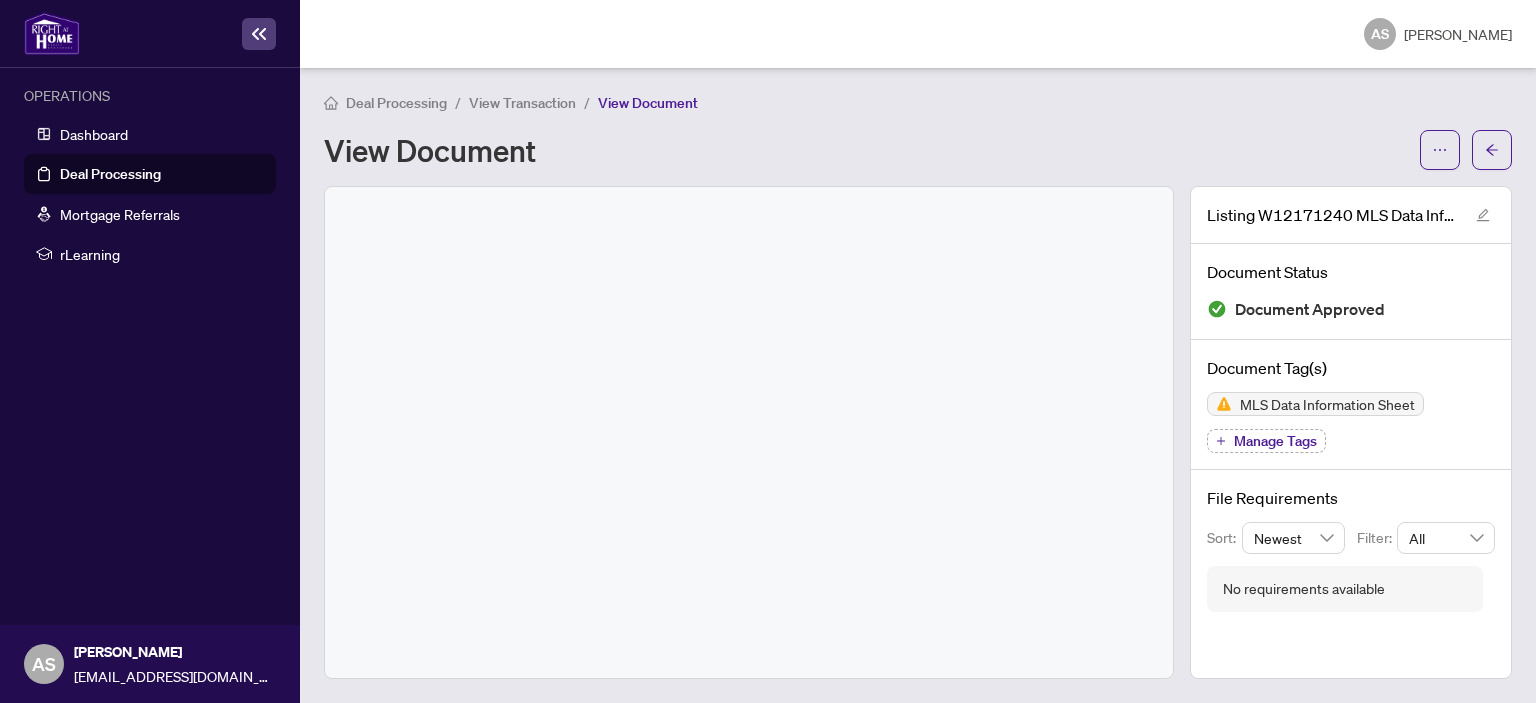 scroll, scrollTop: 0, scrollLeft: 0, axis: both 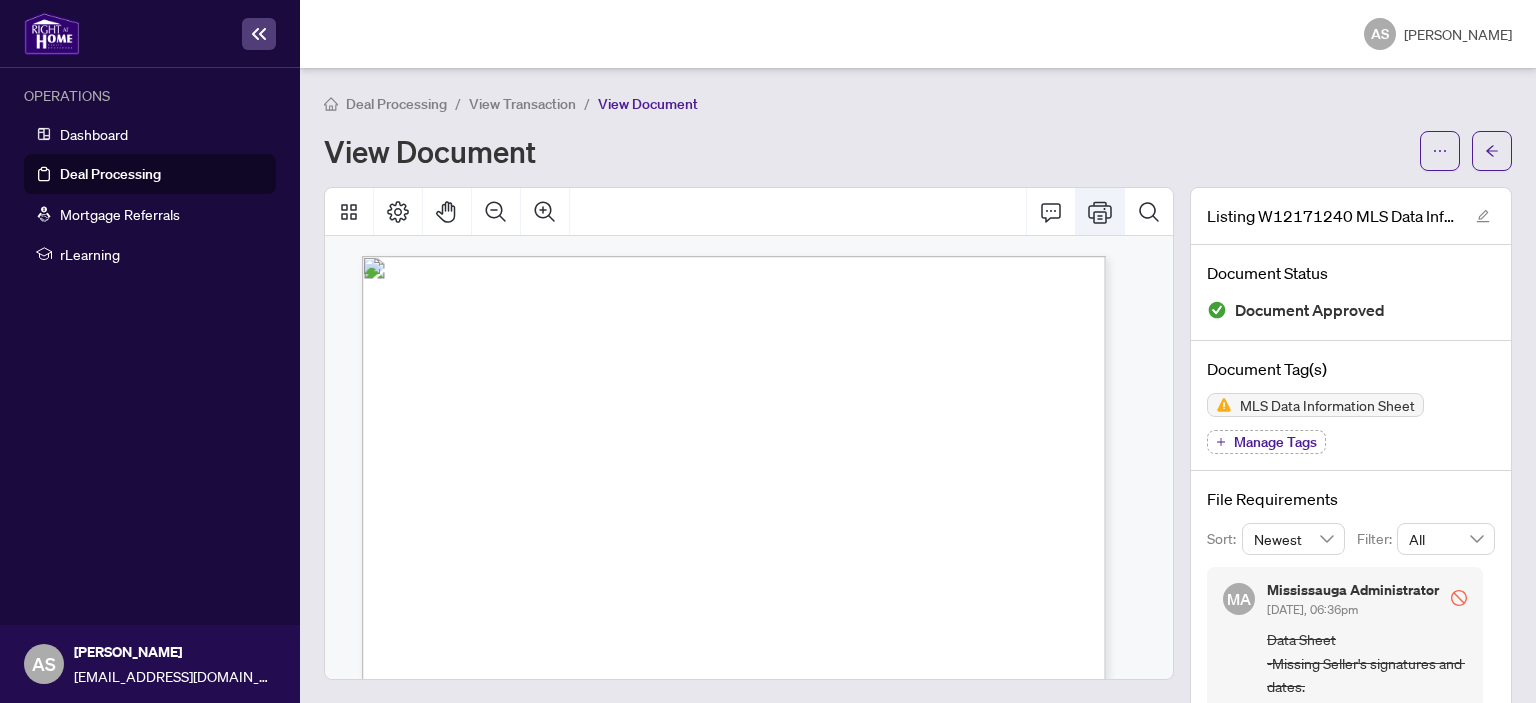 click 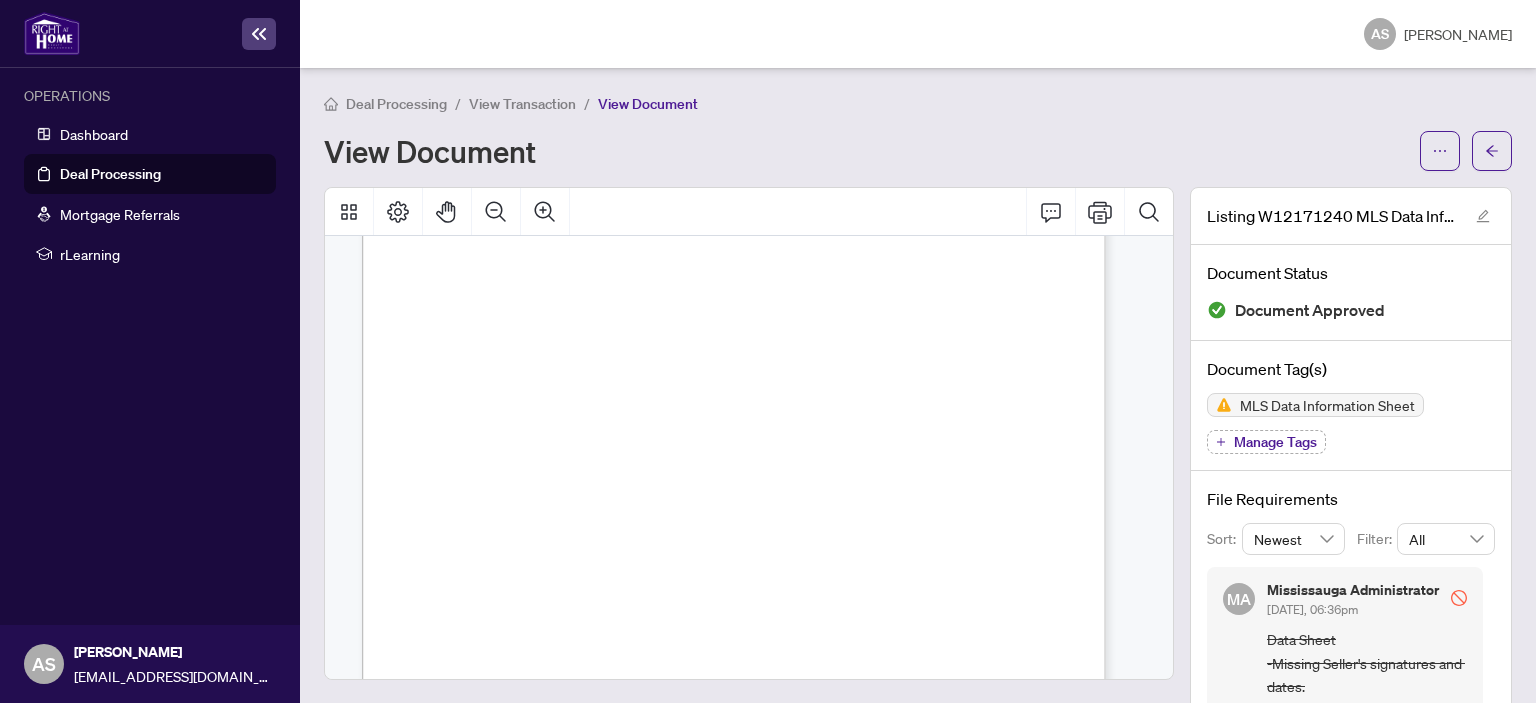 scroll, scrollTop: 0, scrollLeft: 0, axis: both 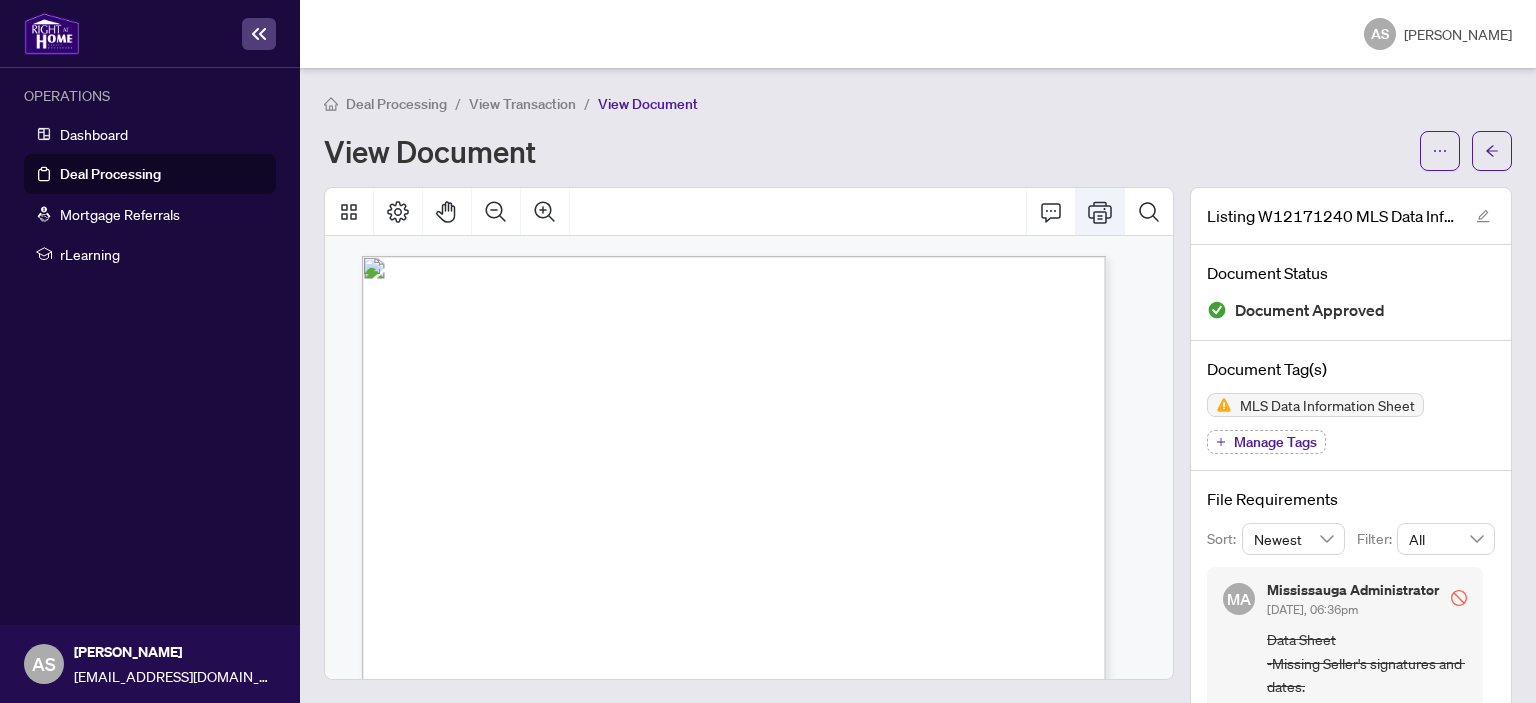 click 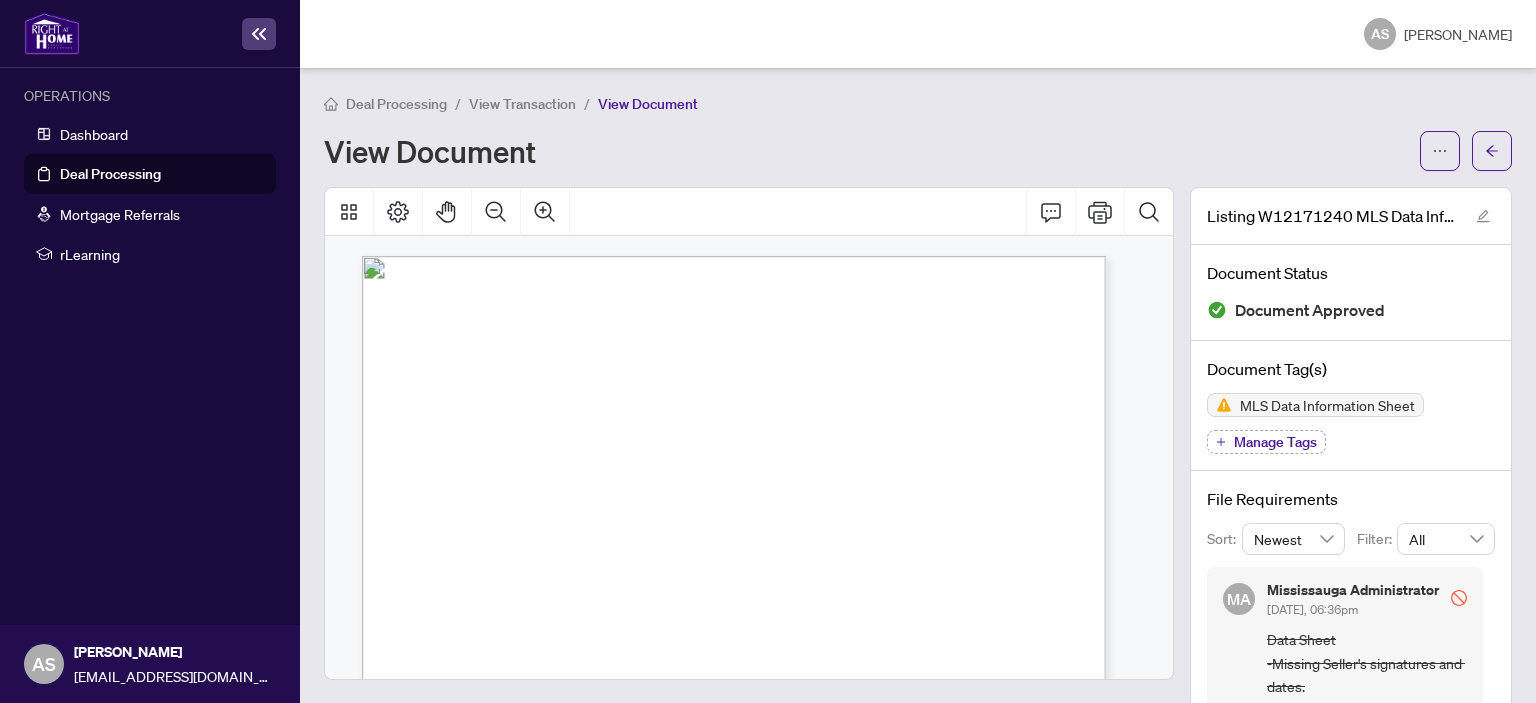 click on "View Transaction" at bounding box center (522, 104) 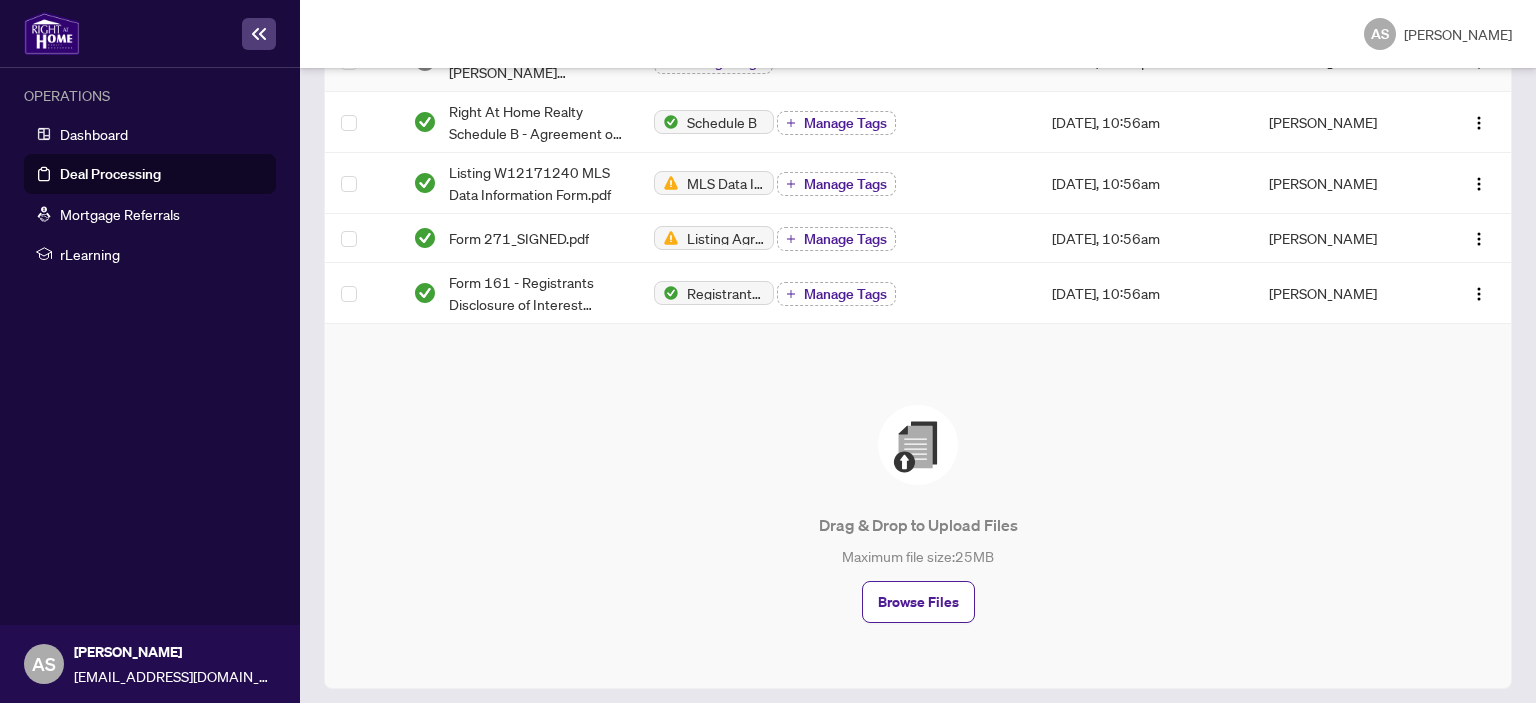 scroll, scrollTop: 471, scrollLeft: 0, axis: vertical 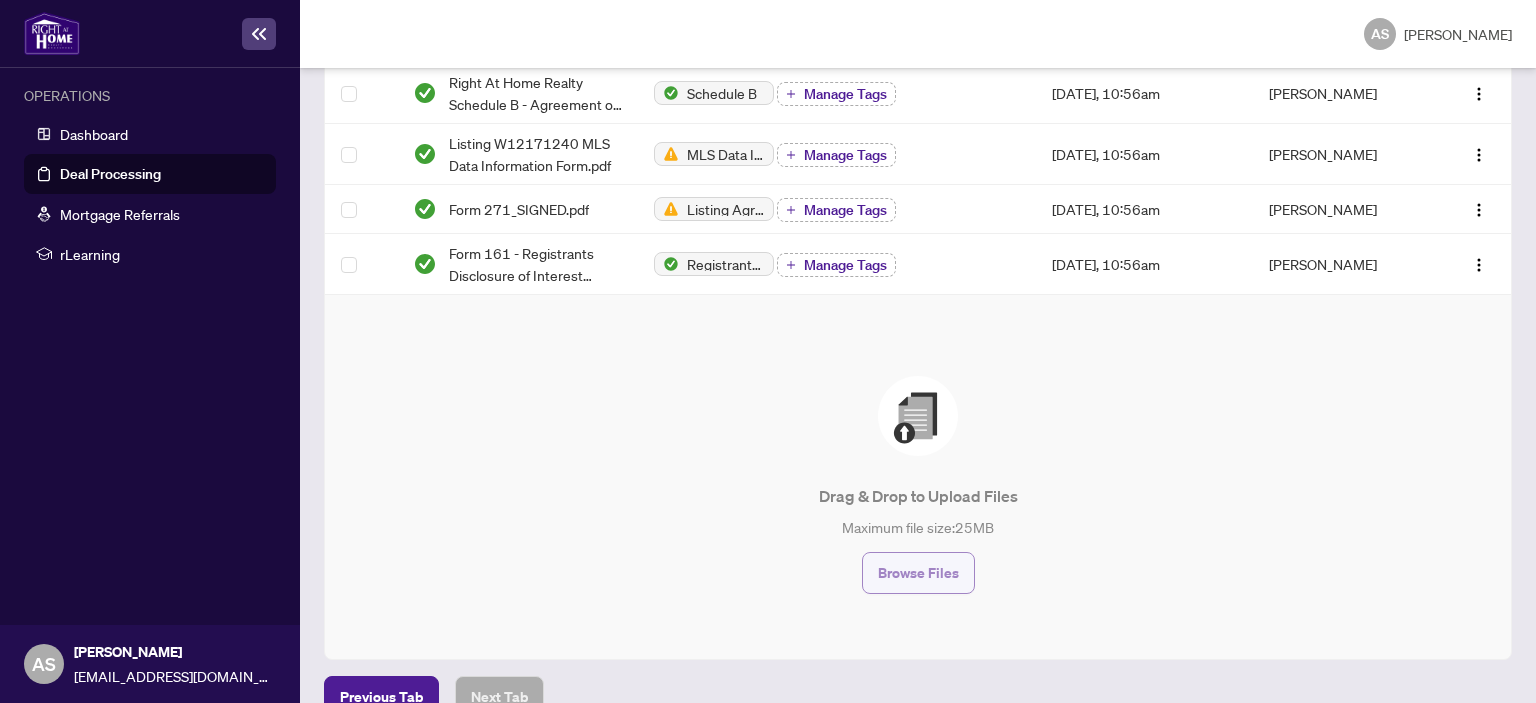 click on "Browse Files" at bounding box center (918, 573) 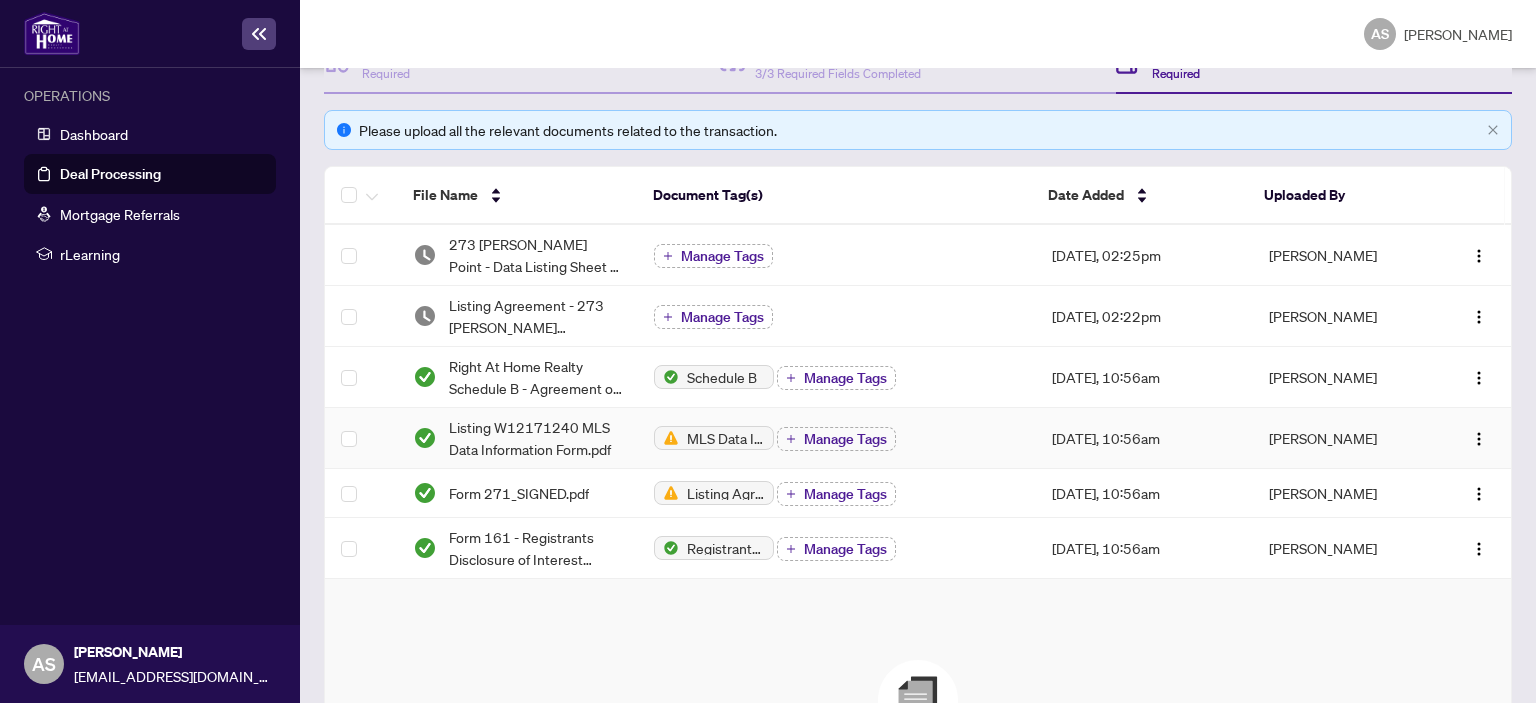 scroll, scrollTop: 0, scrollLeft: 0, axis: both 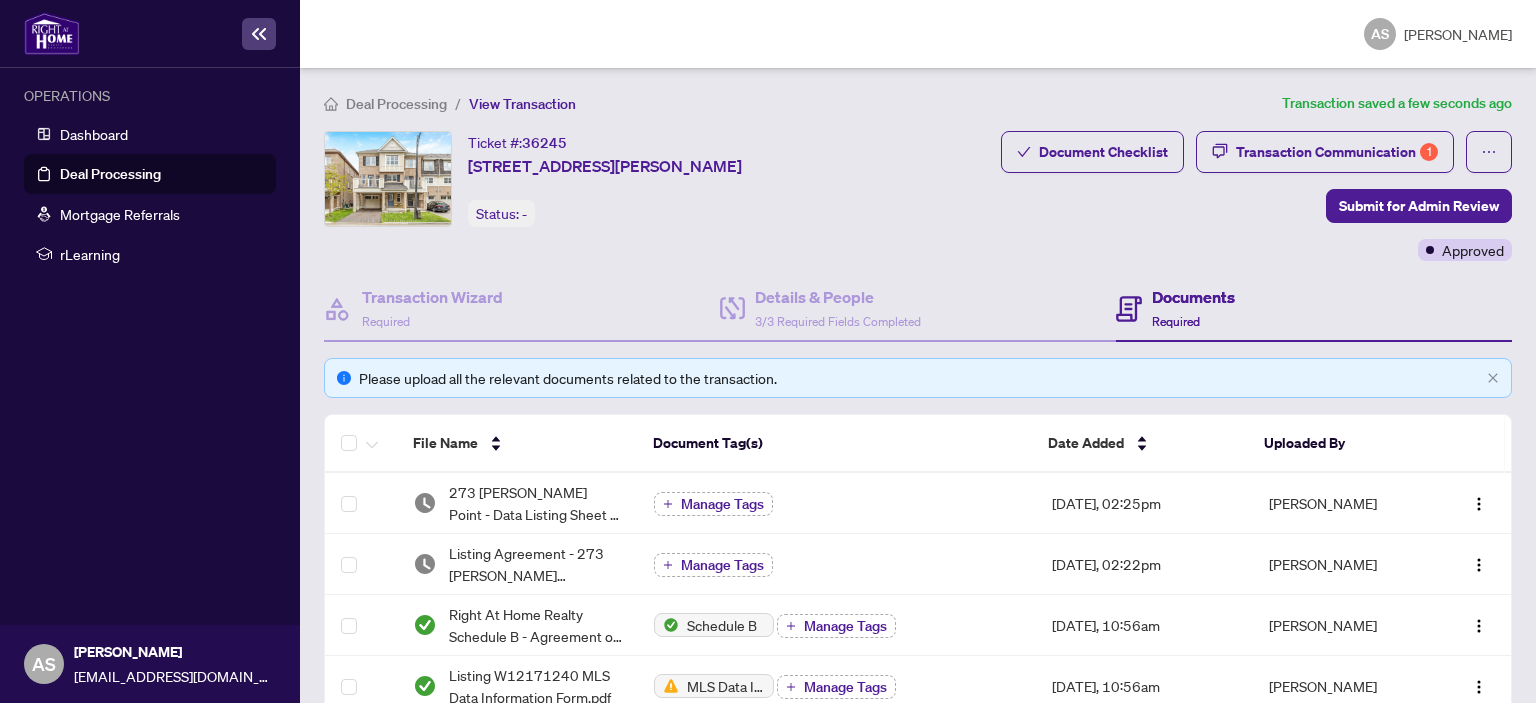 click on "Deal Processing" at bounding box center [396, 104] 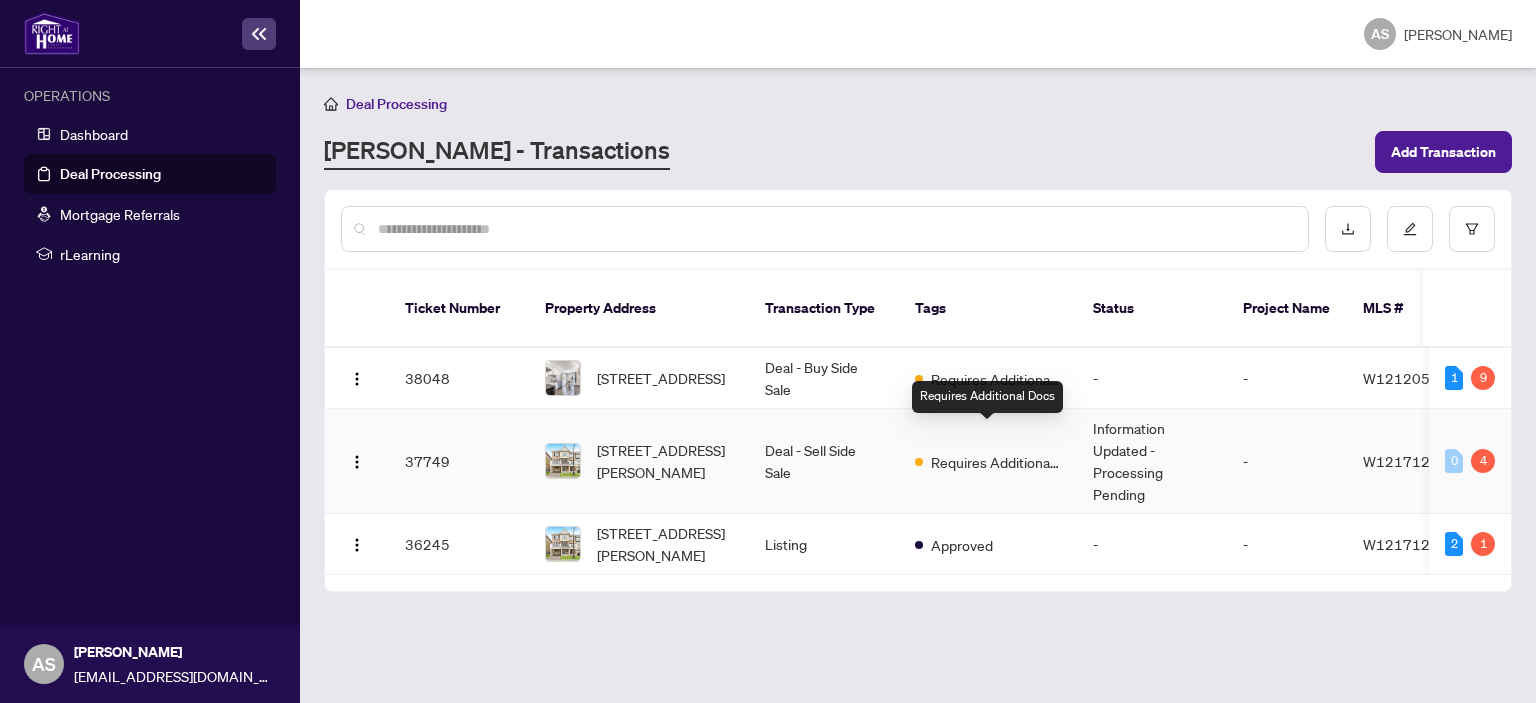 click on "Requires Additional Docs" at bounding box center (996, 462) 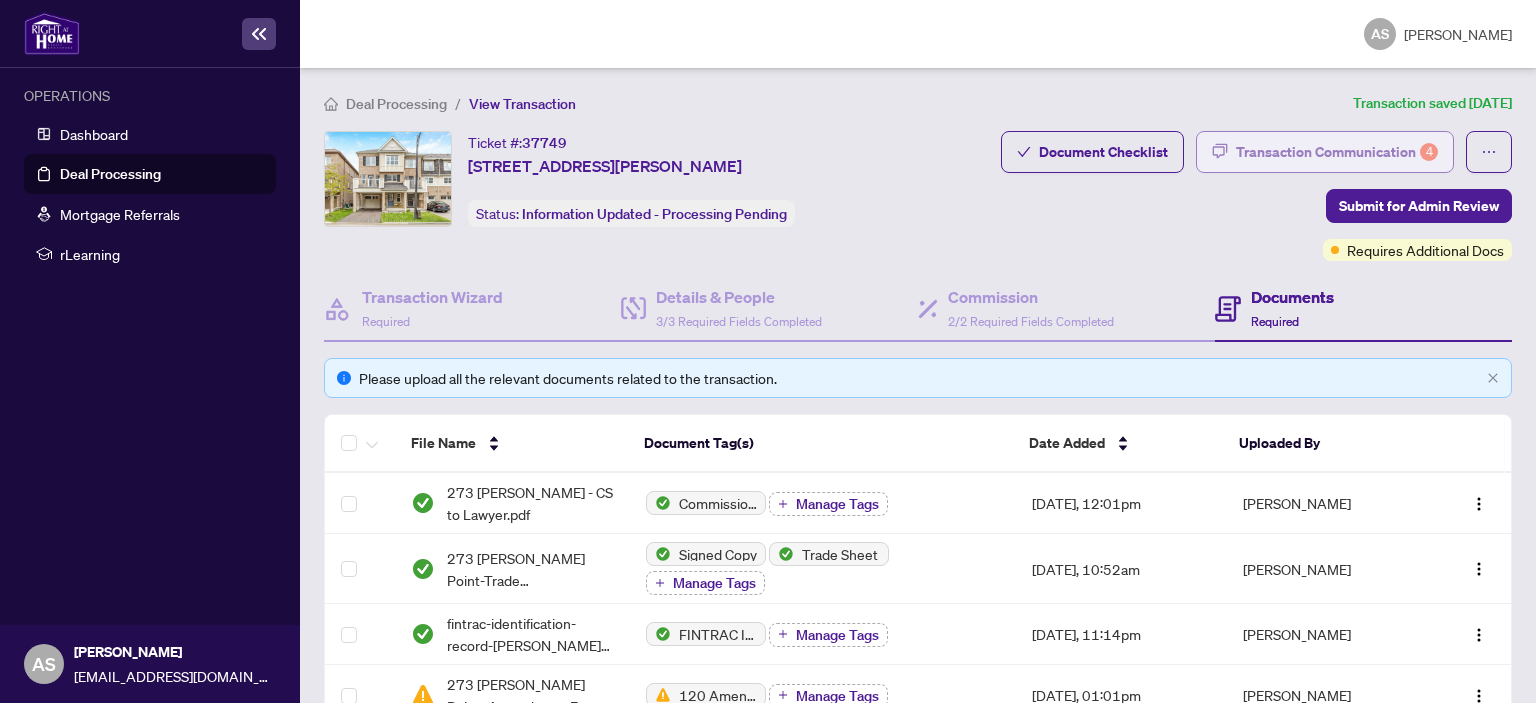 click on "Transaction Communication 4" at bounding box center [1337, 152] 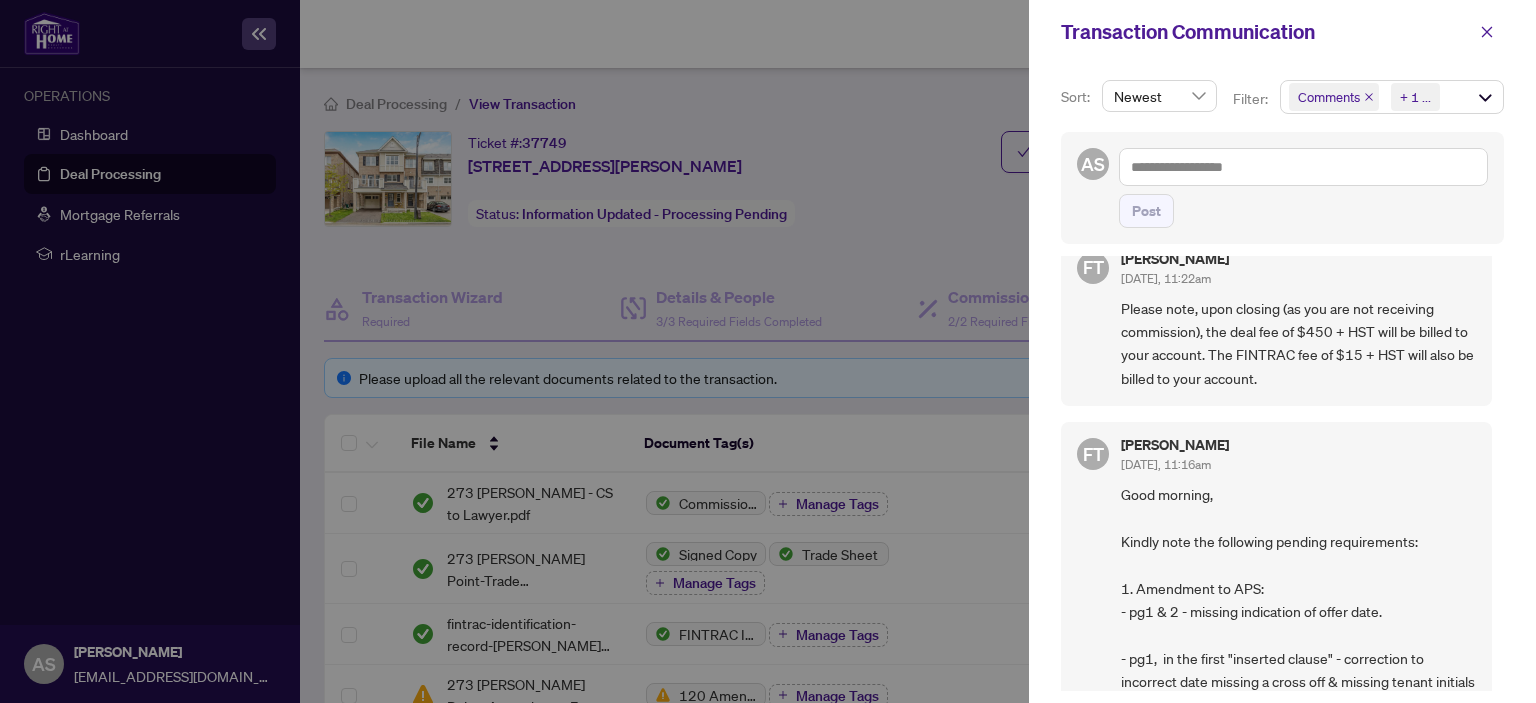 click on "Good morning,
Kindly note the following pending requirements:
1. Amendment to APS:
- pg1 & 2 - missing indication of offer date.
- pg1,  in the first "inserted clause" - correction to incorrect date missing a cross off & missing tenant initials by corrected date.
2. RECO Info Guide or Proof Client received a copy
3. Data Sheet
-Missing Seller's signatures and dates.
4. Listing Agreement
-Commission: First field should be total (yours + Co-ops).
-Holdover days do not match MLS (30).
Thank you" at bounding box center [1298, 740] 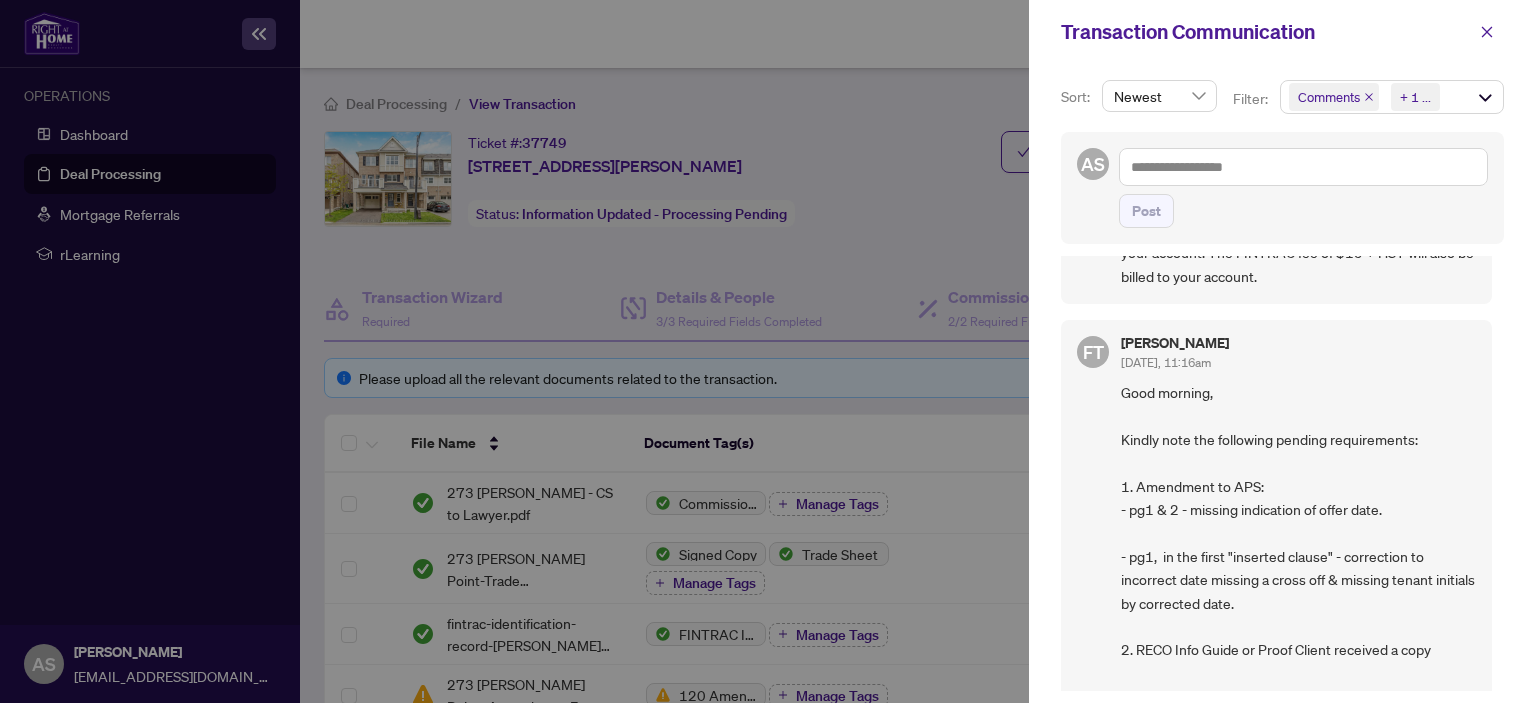 scroll, scrollTop: 128, scrollLeft: 0, axis: vertical 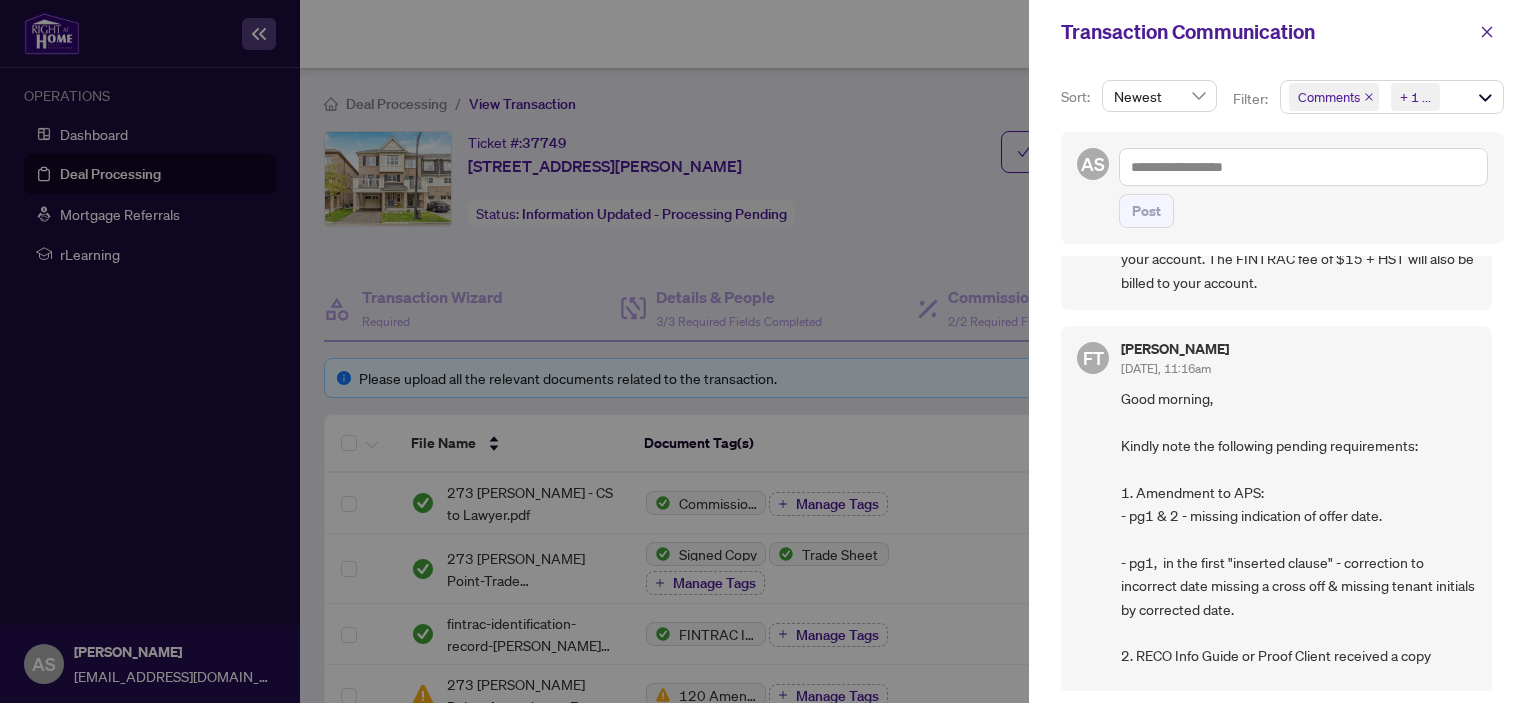 click at bounding box center (768, 351) 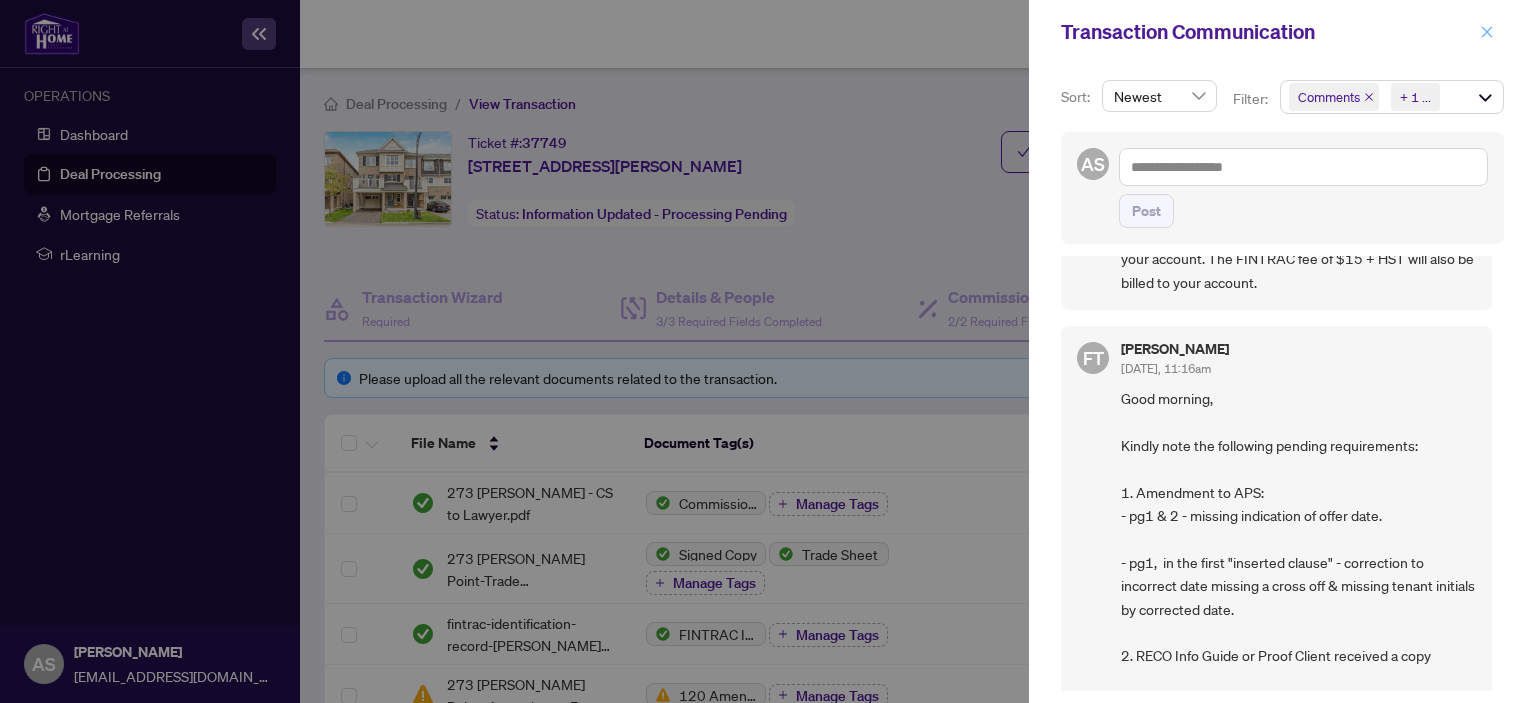 click 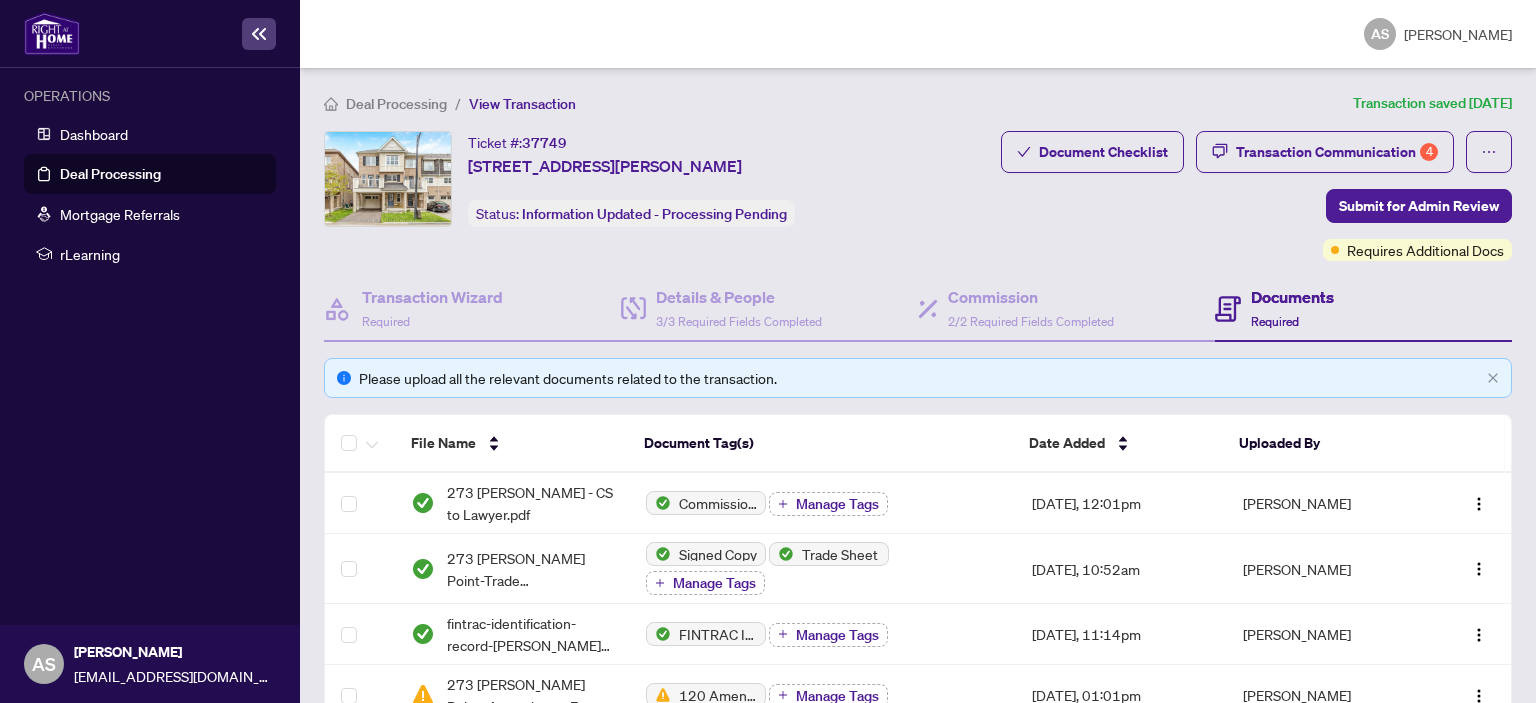 click on "Deal Processing" at bounding box center [396, 104] 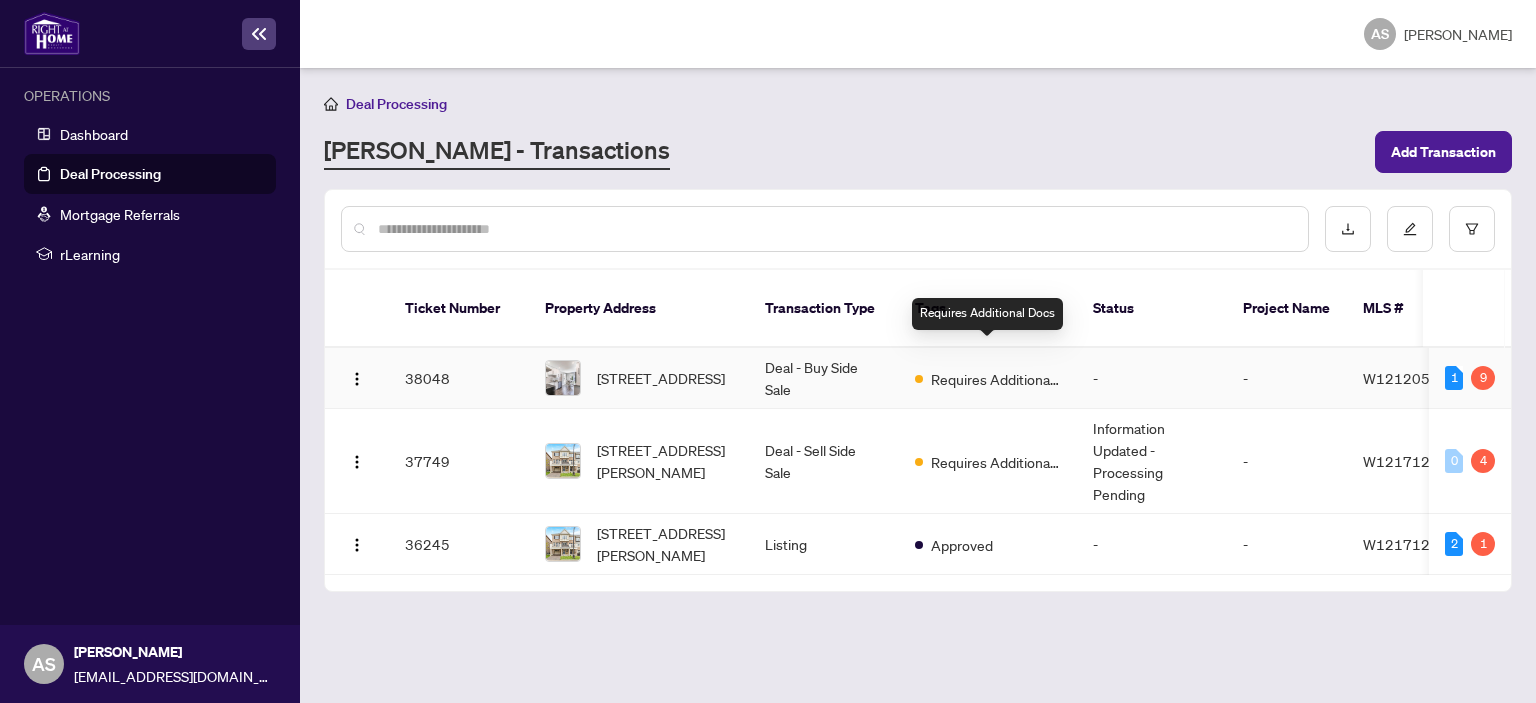 click on "Requires Additional Docs" at bounding box center (988, 378) 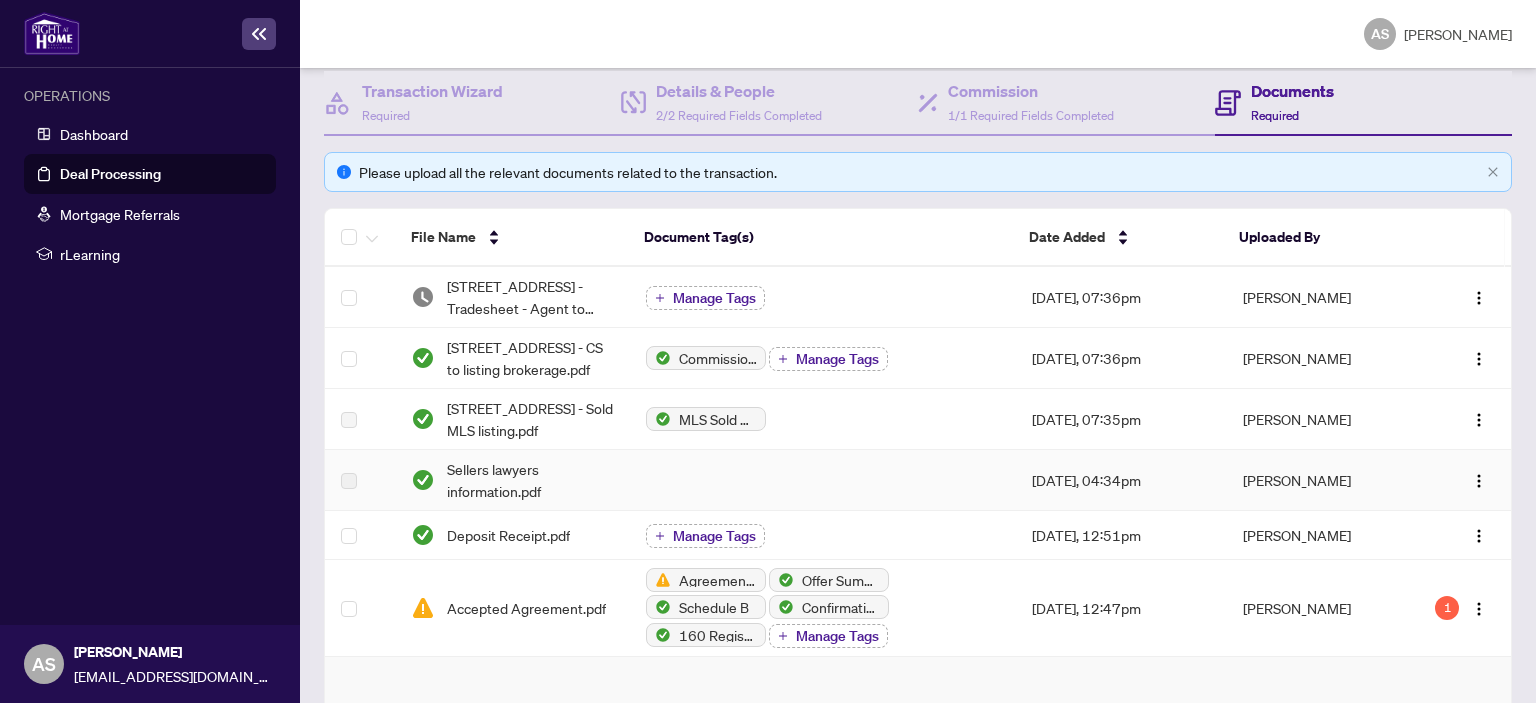 scroll, scrollTop: 211, scrollLeft: 0, axis: vertical 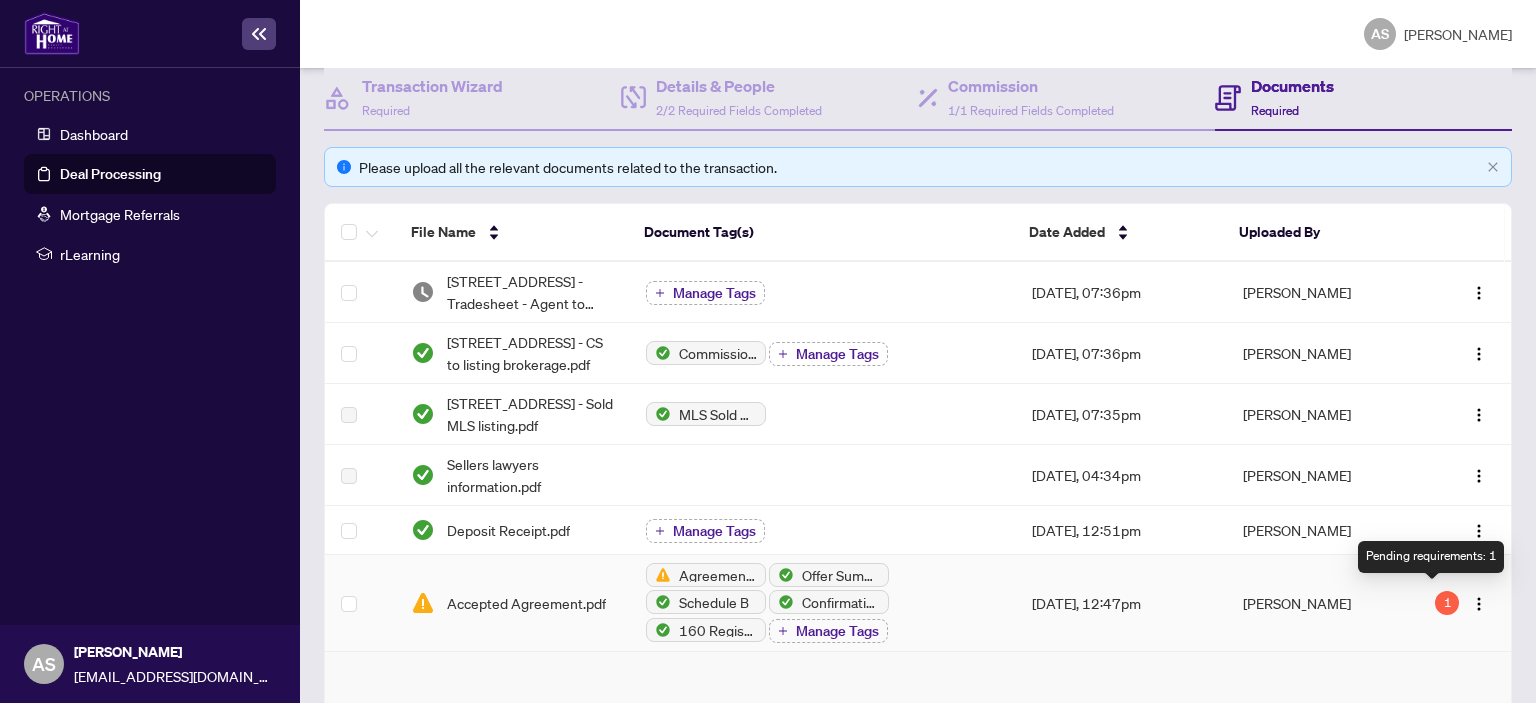 click on "1" at bounding box center (1447, 603) 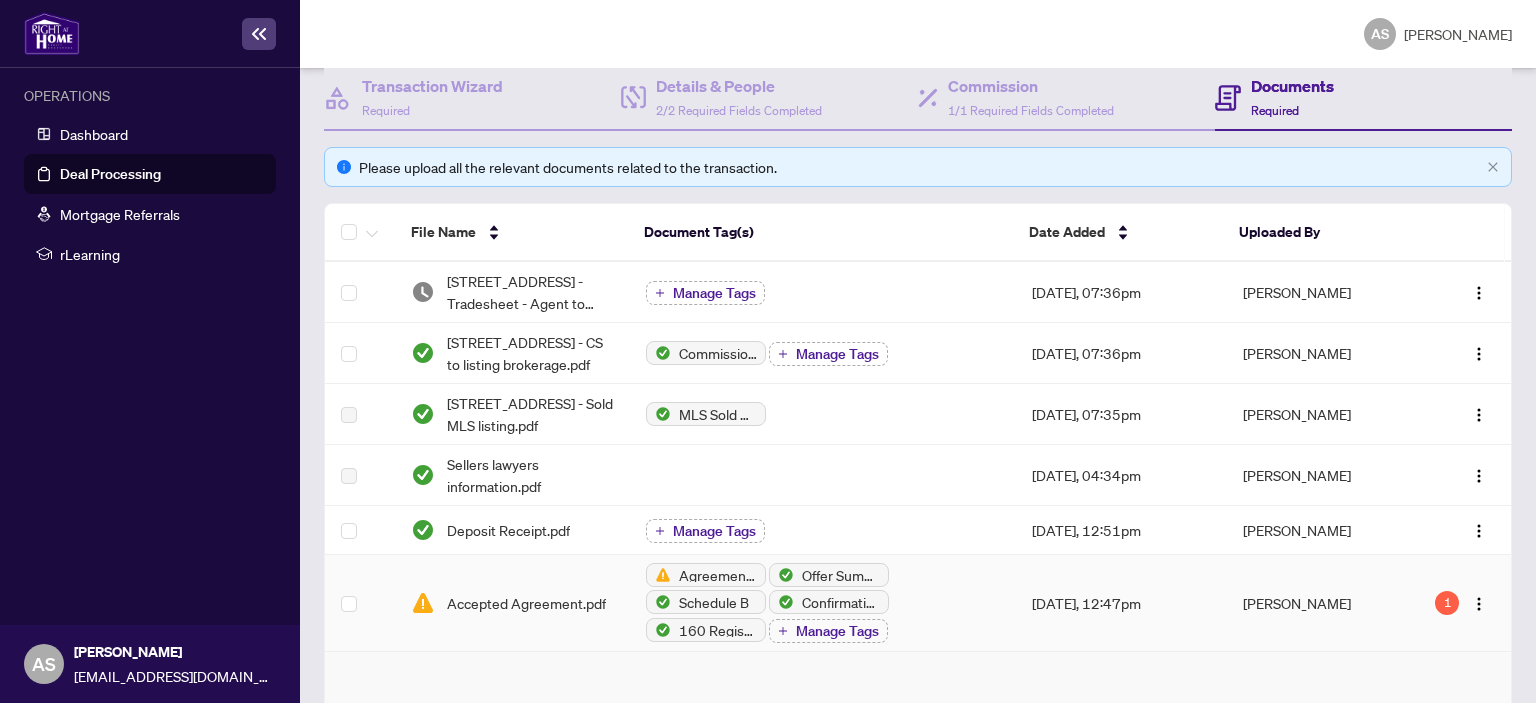 click on "[PERSON_NAME]" at bounding box center (1315, 603) 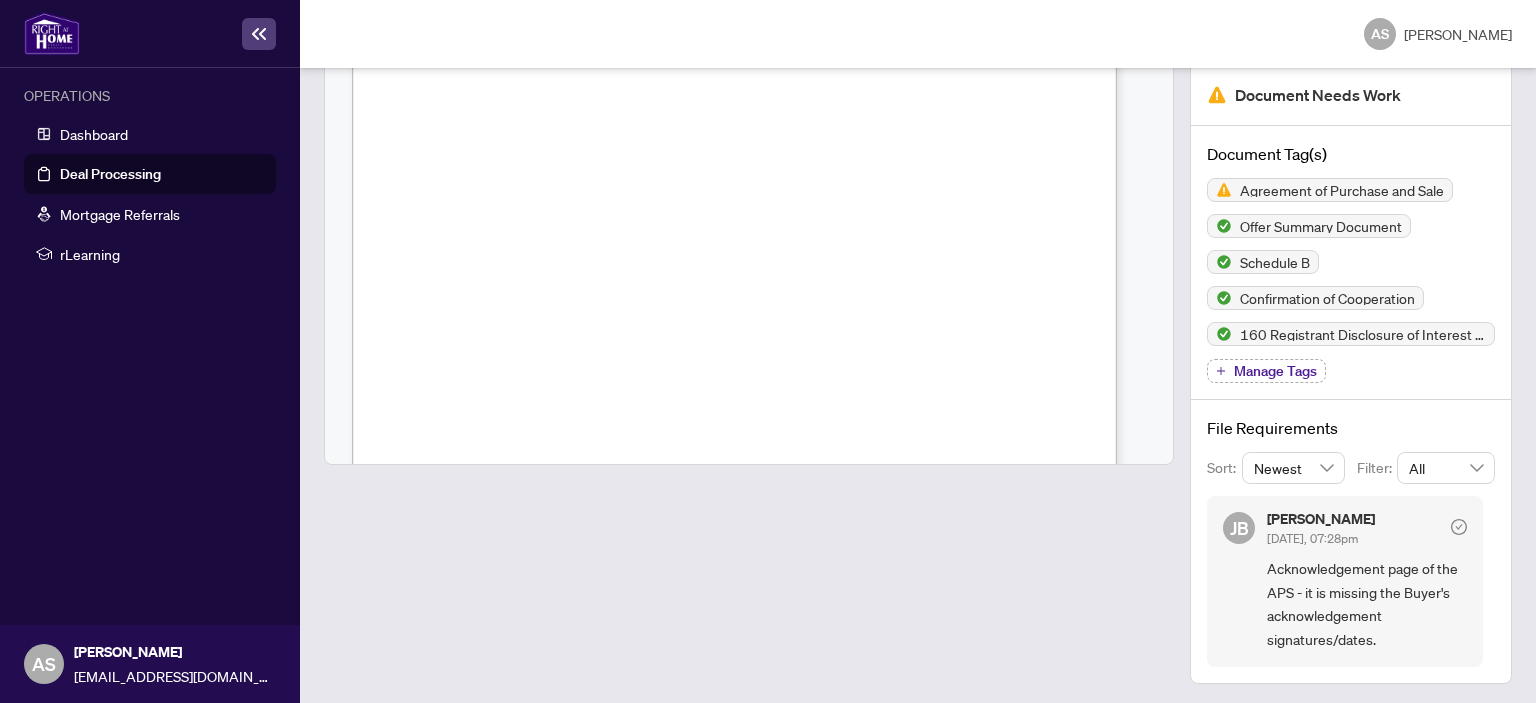 scroll, scrollTop: 0, scrollLeft: 0, axis: both 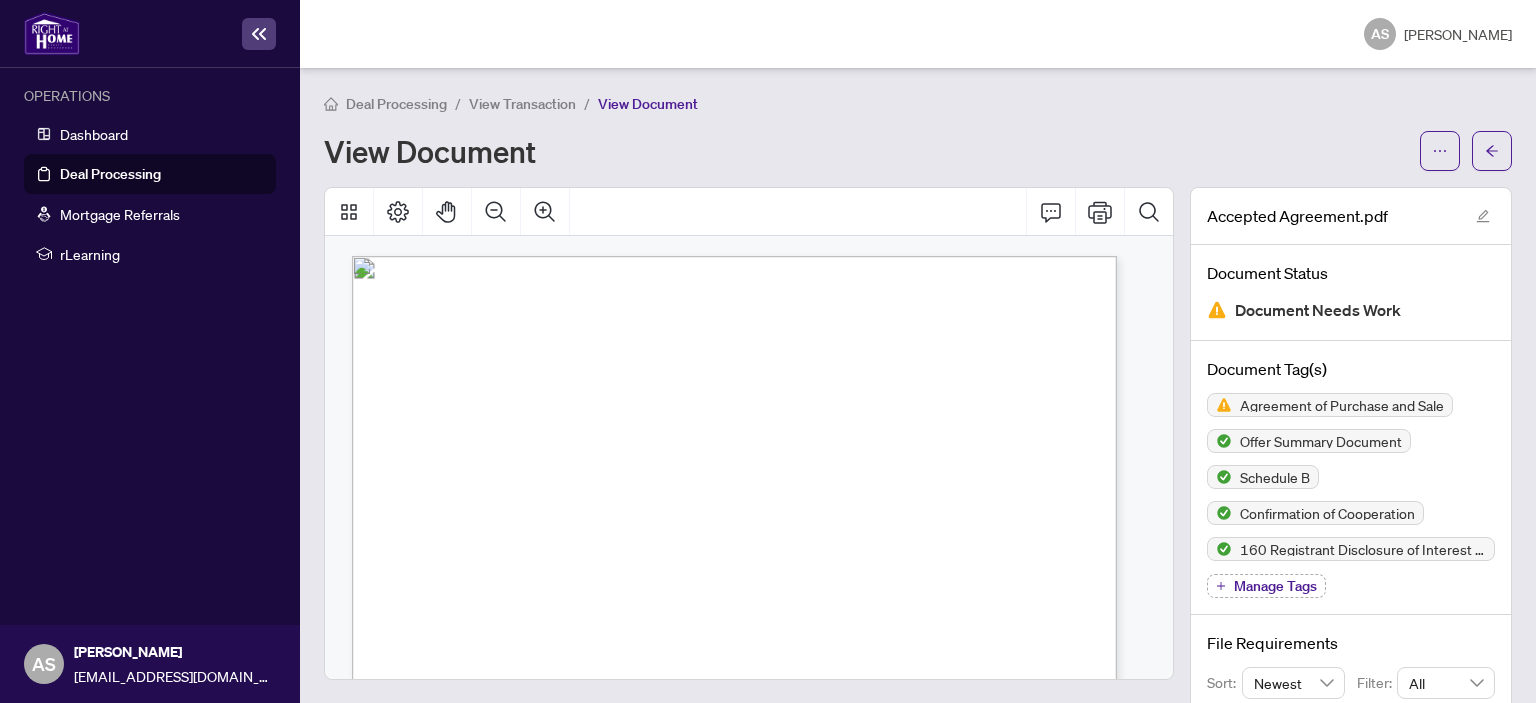 click on "View Transaction" at bounding box center (522, 104) 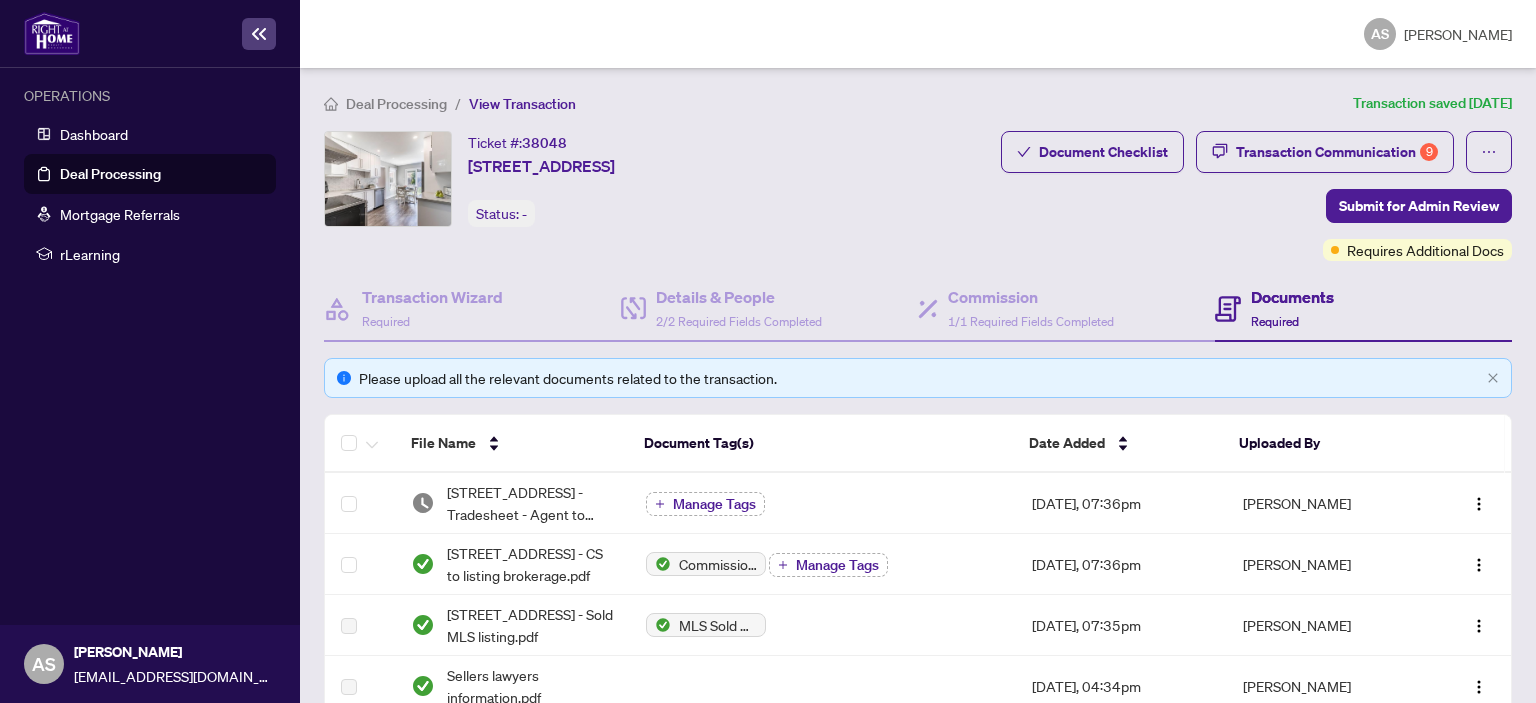 click on "Deal Processing" at bounding box center (396, 104) 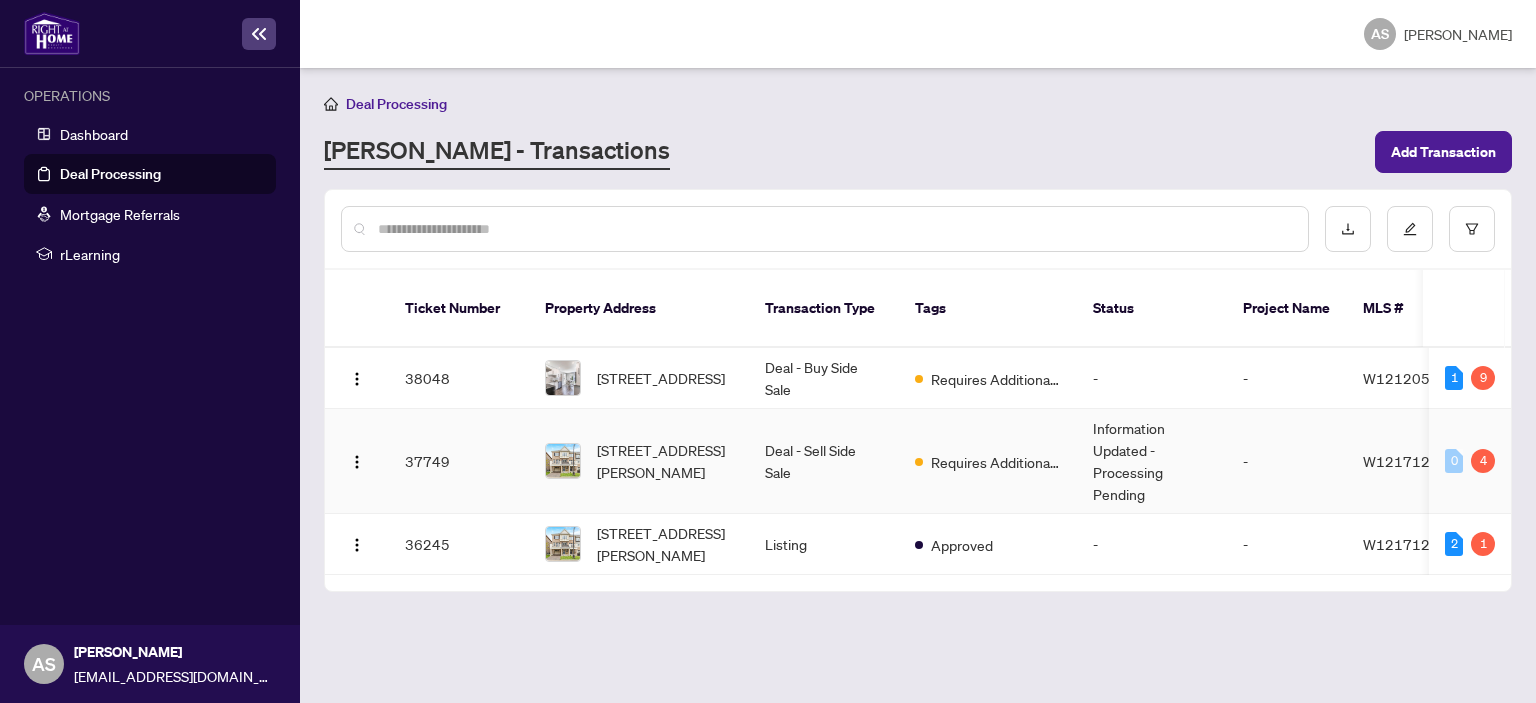click on "Deal - Sell Side Sale" at bounding box center [824, 461] 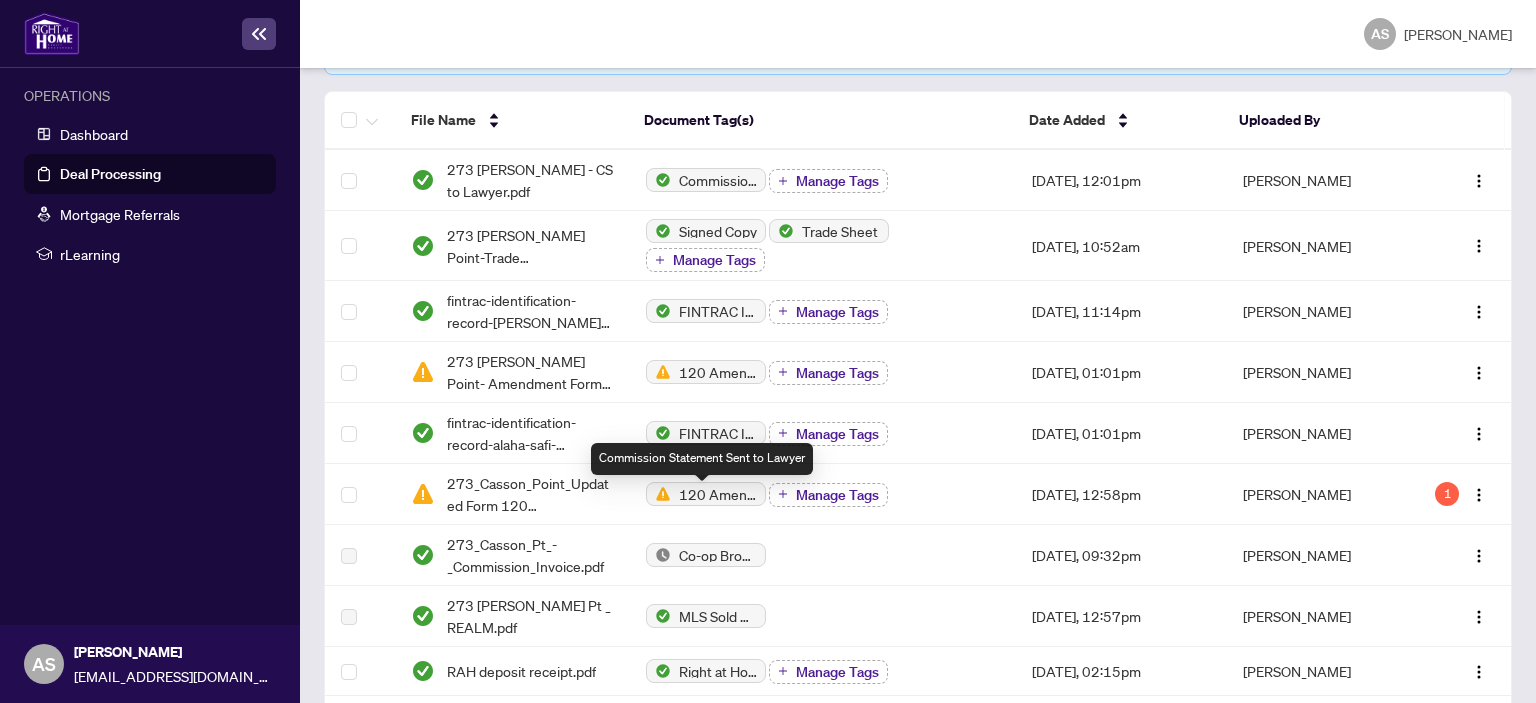 scroll, scrollTop: 0, scrollLeft: 0, axis: both 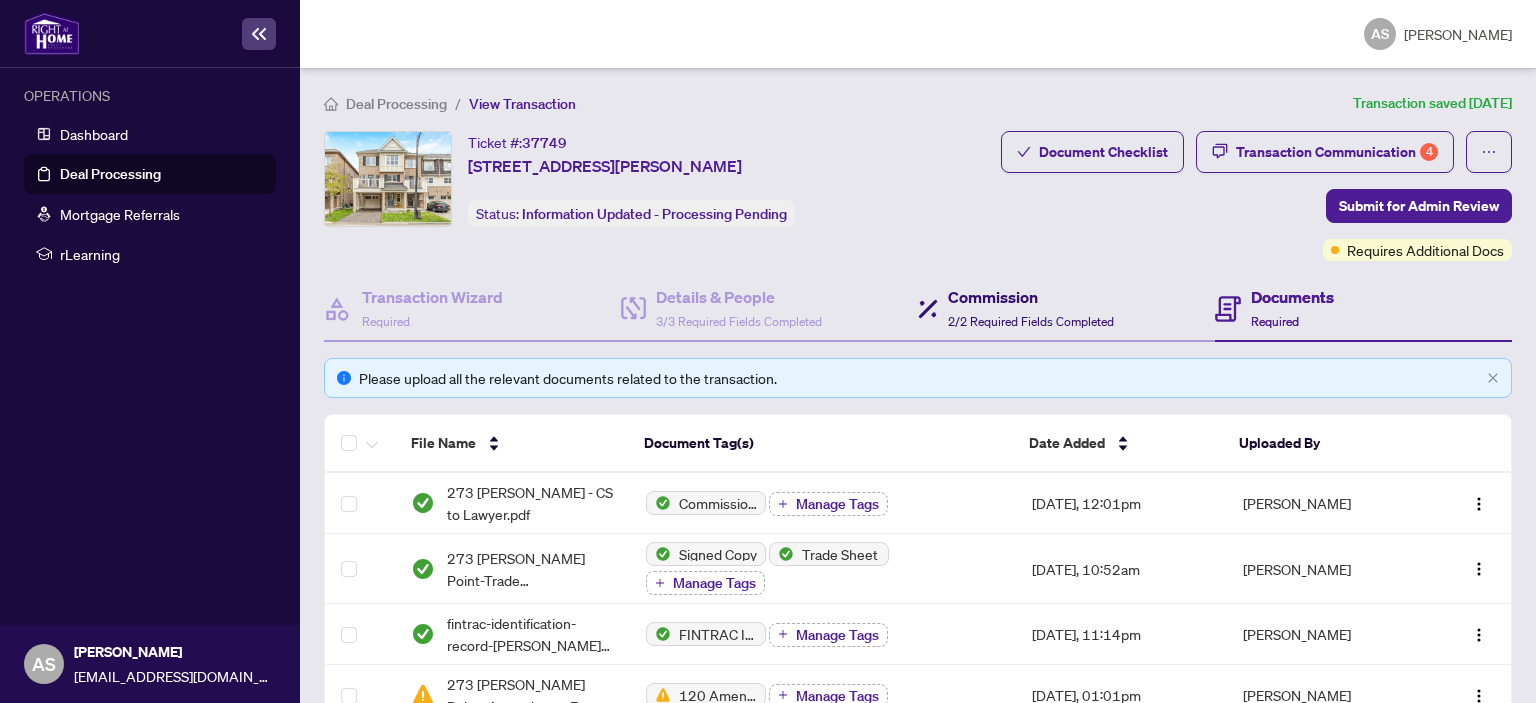 click on "2/2 Required Fields Completed" at bounding box center [1031, 321] 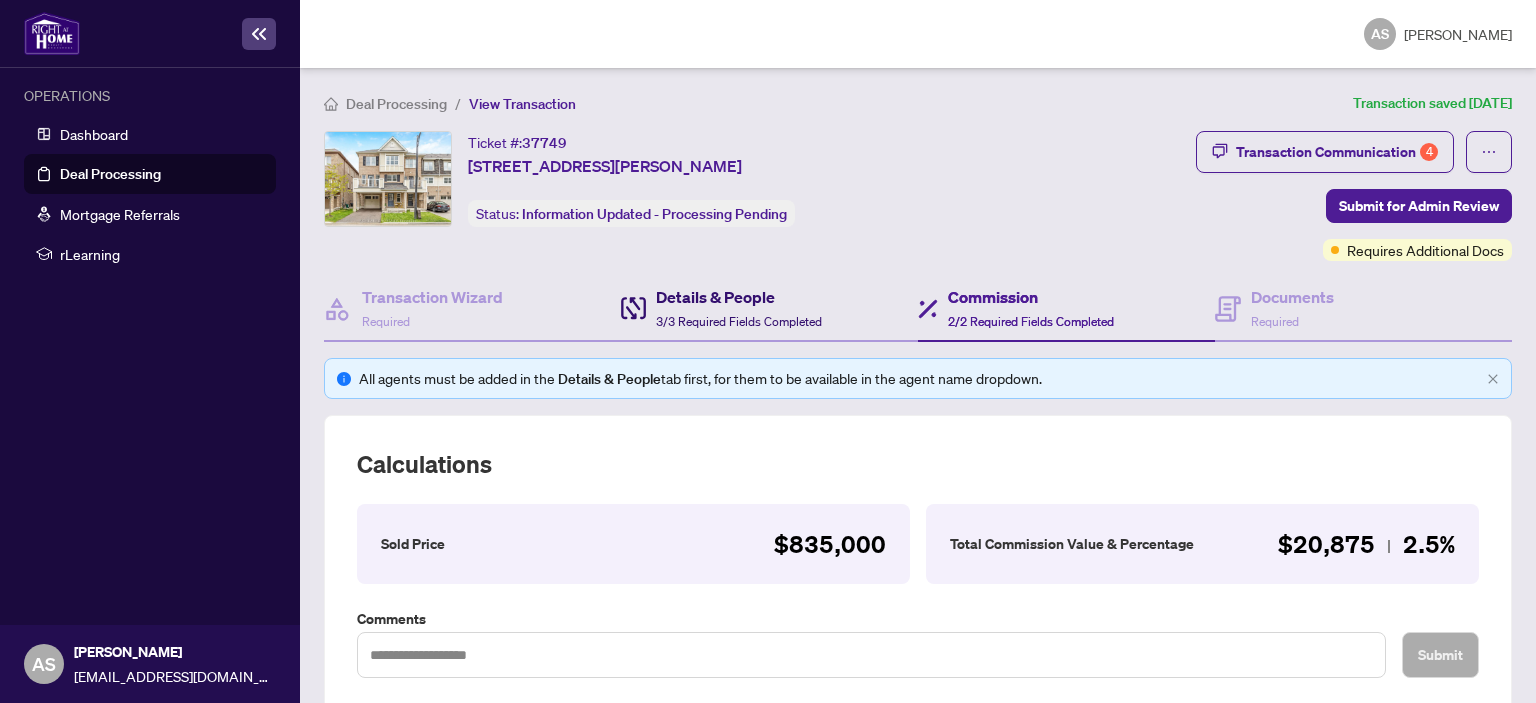 click on "3/3 Required Fields Completed" at bounding box center (739, 321) 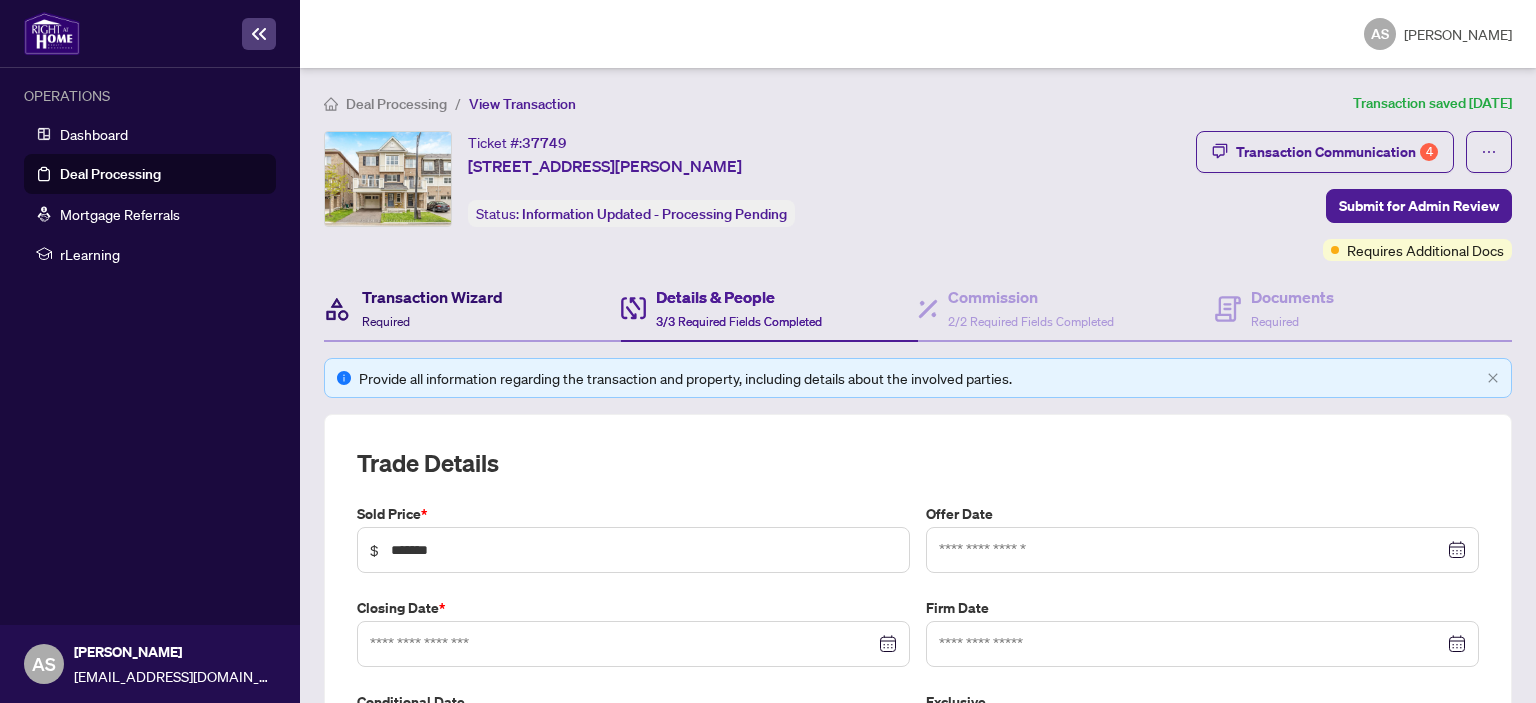 click on "Transaction Wizard" at bounding box center (432, 297) 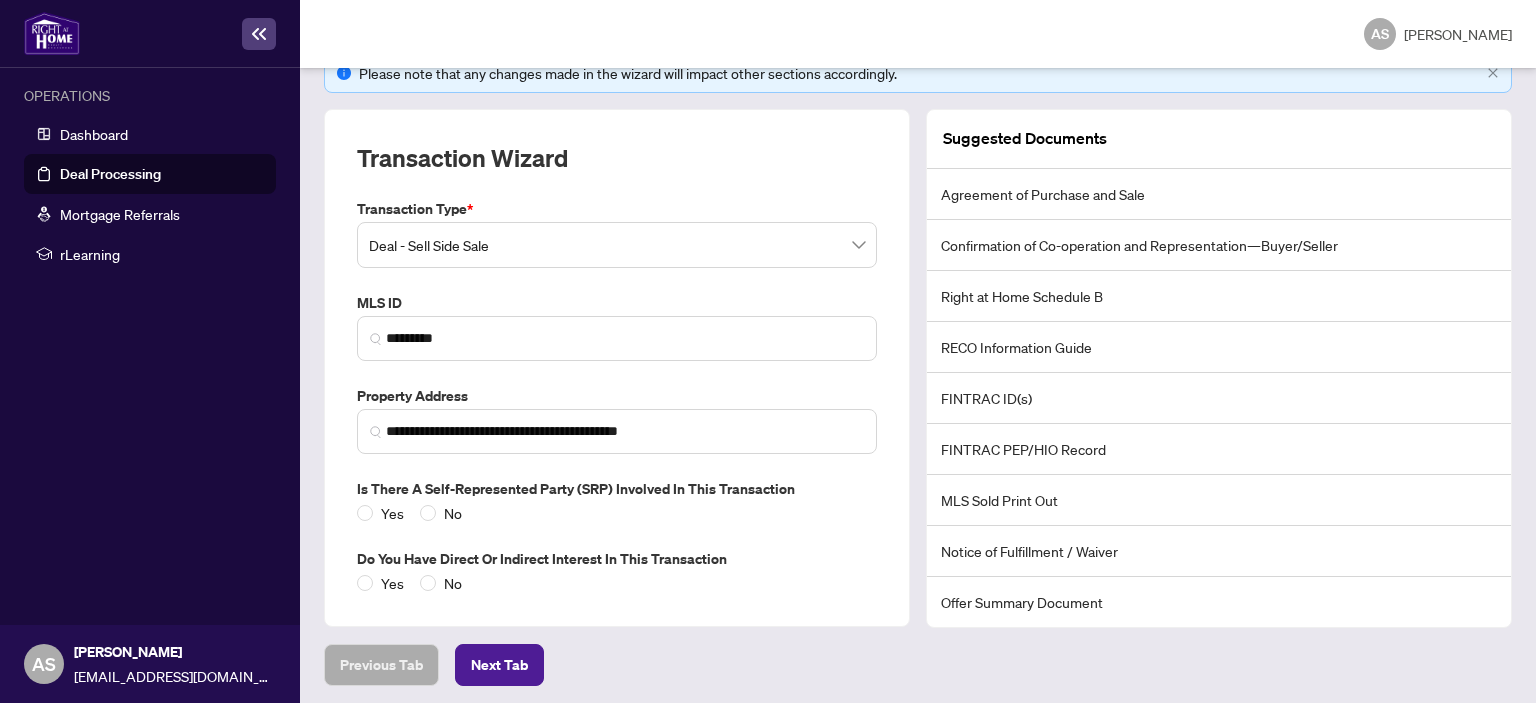 scroll, scrollTop: 0, scrollLeft: 0, axis: both 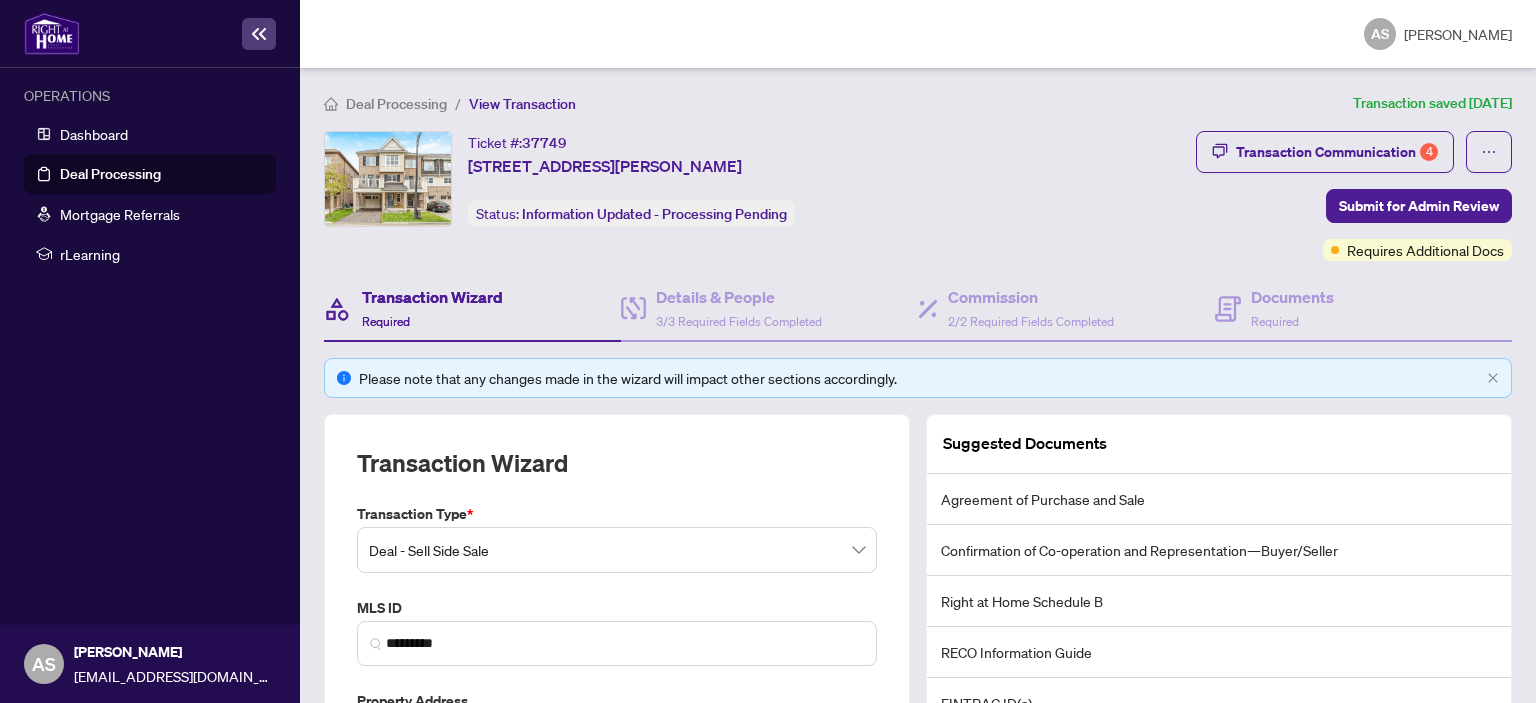 click on "Deal Processing" at bounding box center [396, 104] 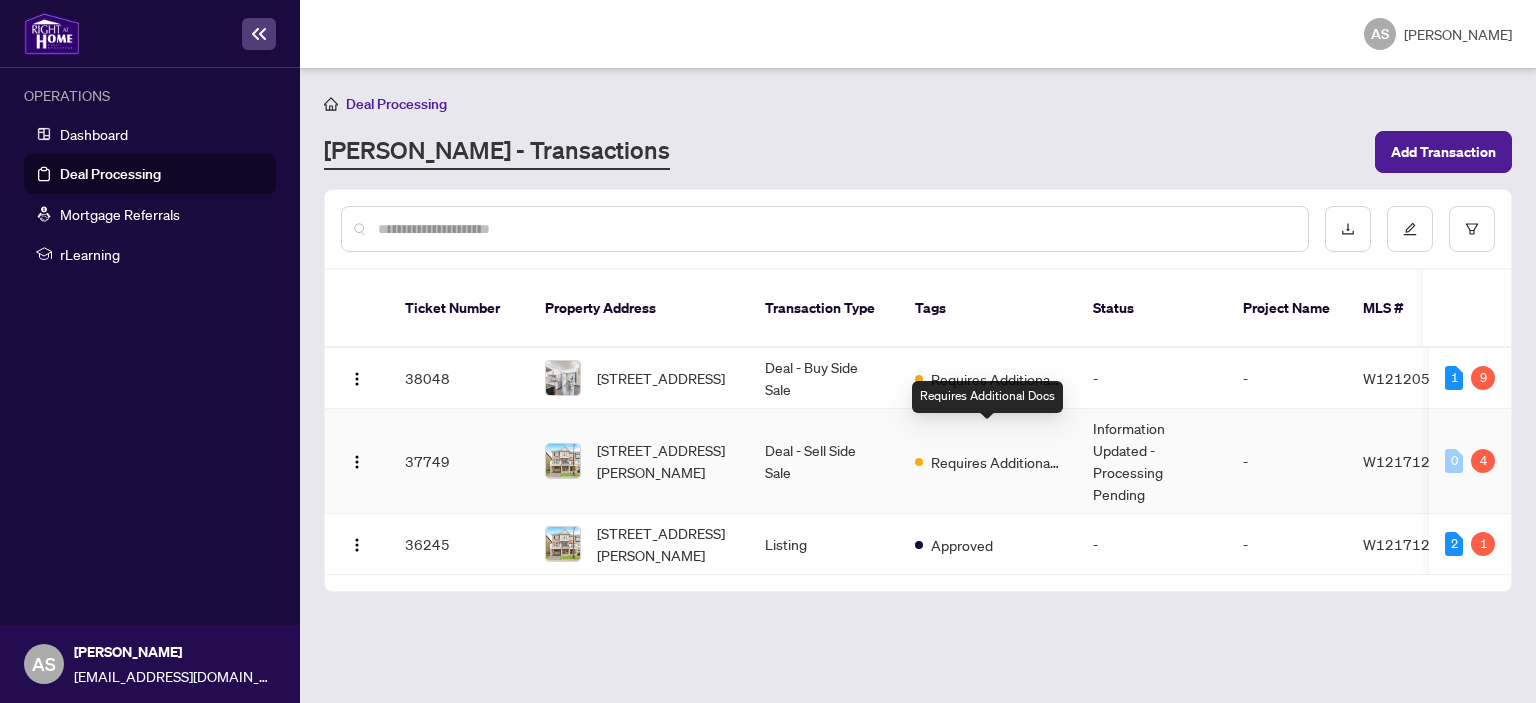 click on "Requires Additional Docs" at bounding box center [988, 461] 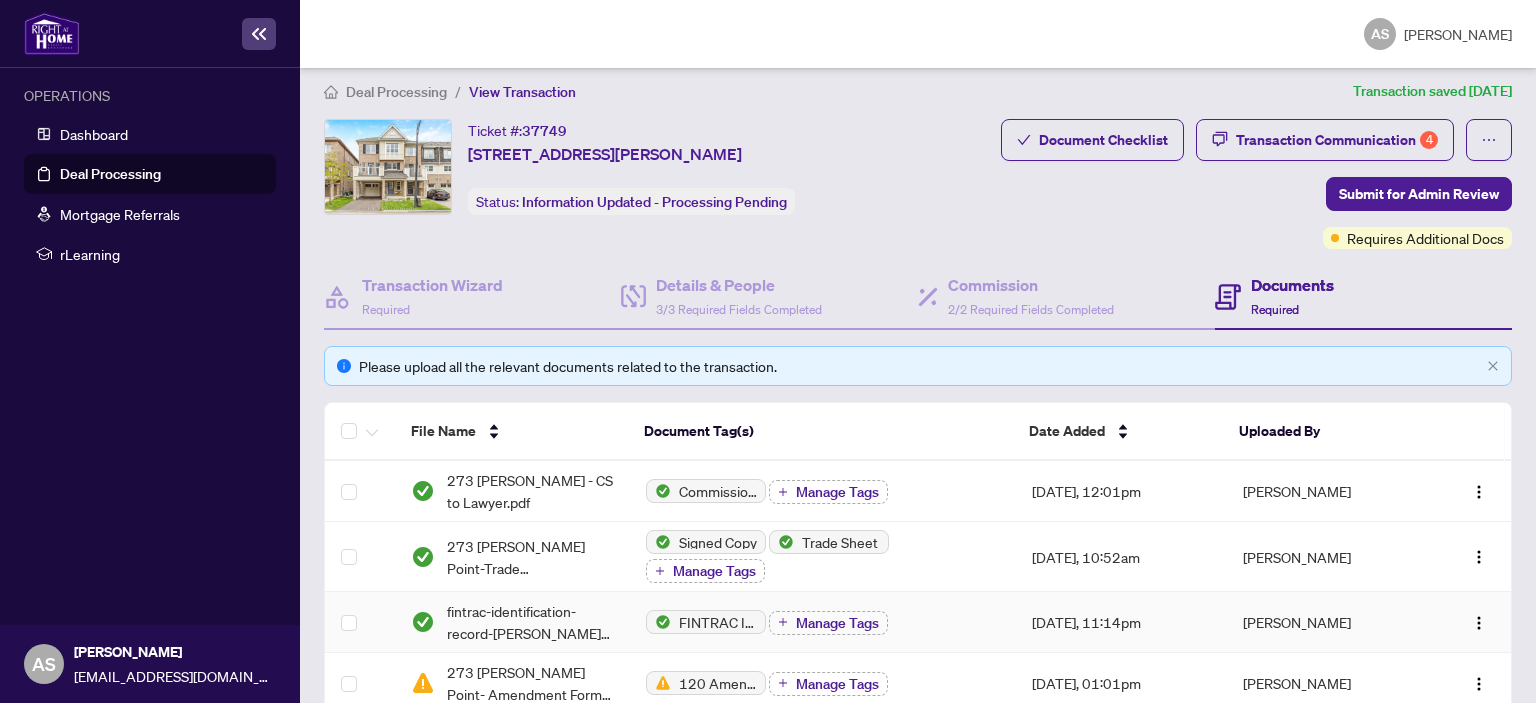 scroll, scrollTop: 6, scrollLeft: 0, axis: vertical 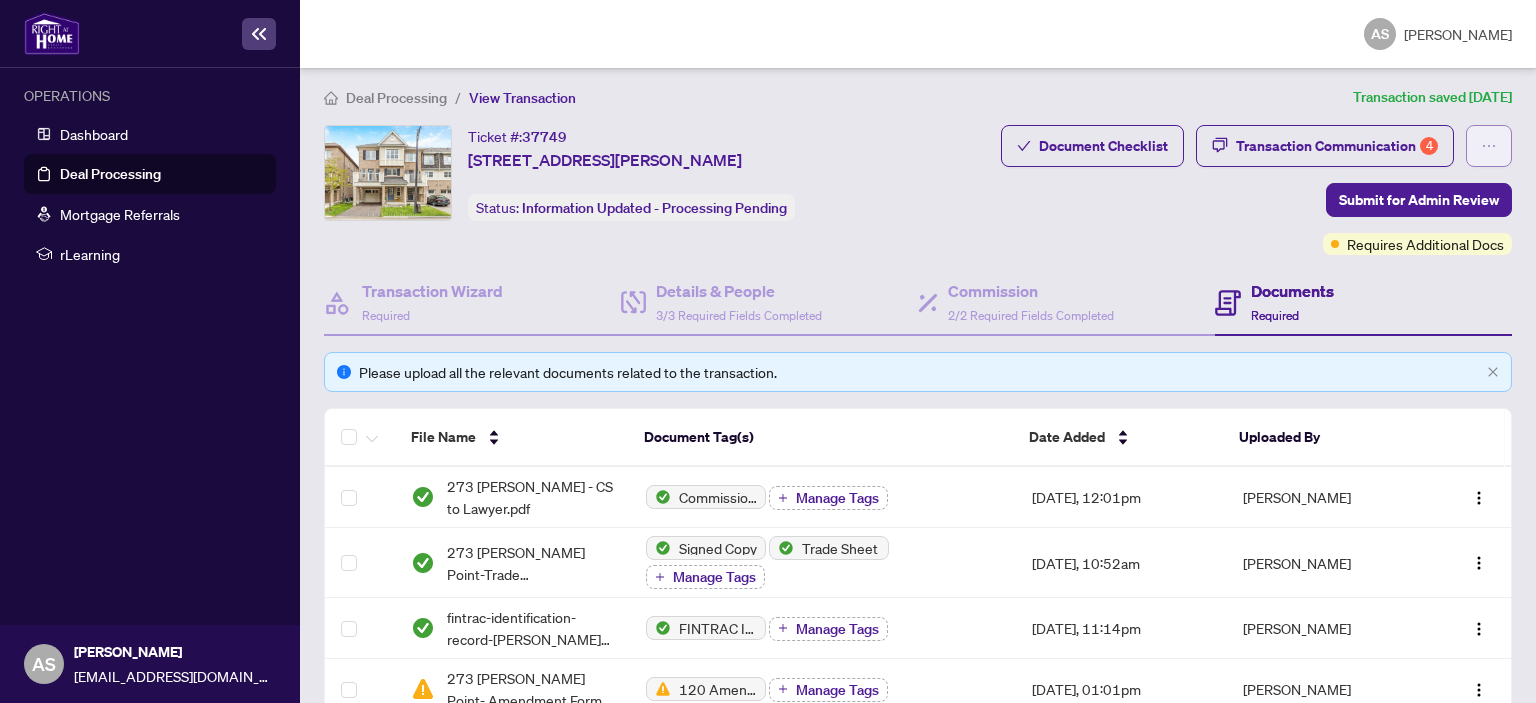 click at bounding box center [1489, 146] 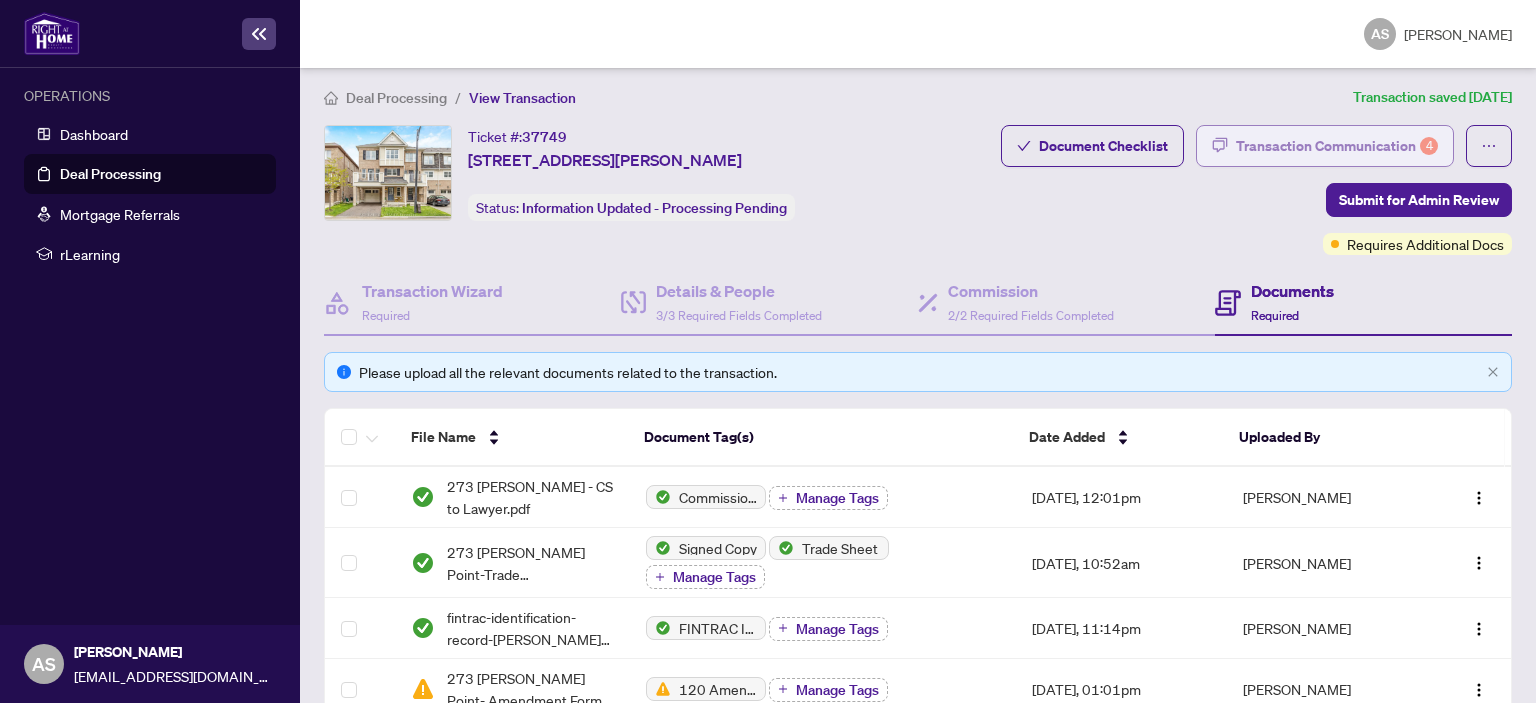 click on "Transaction Communication 4" at bounding box center (1325, 146) 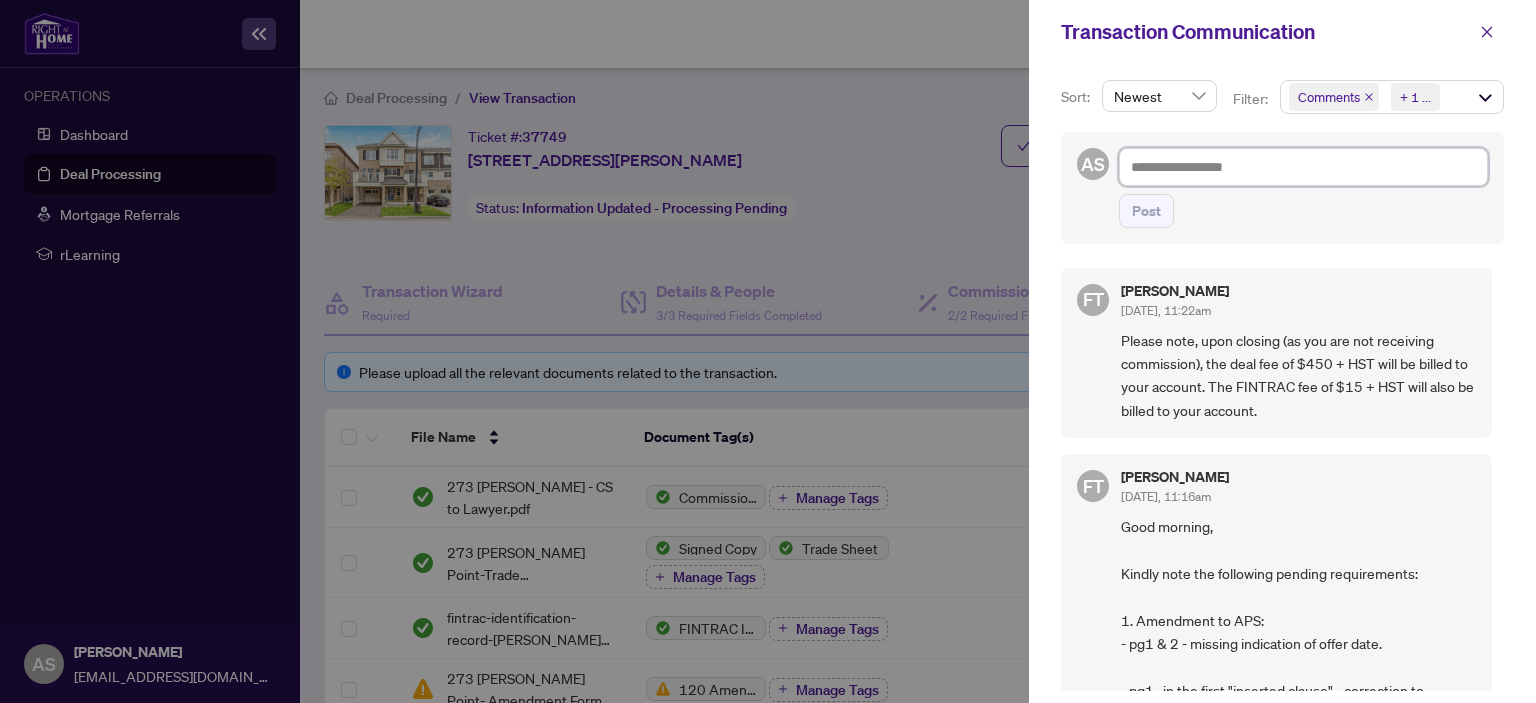 click at bounding box center [1303, 167] 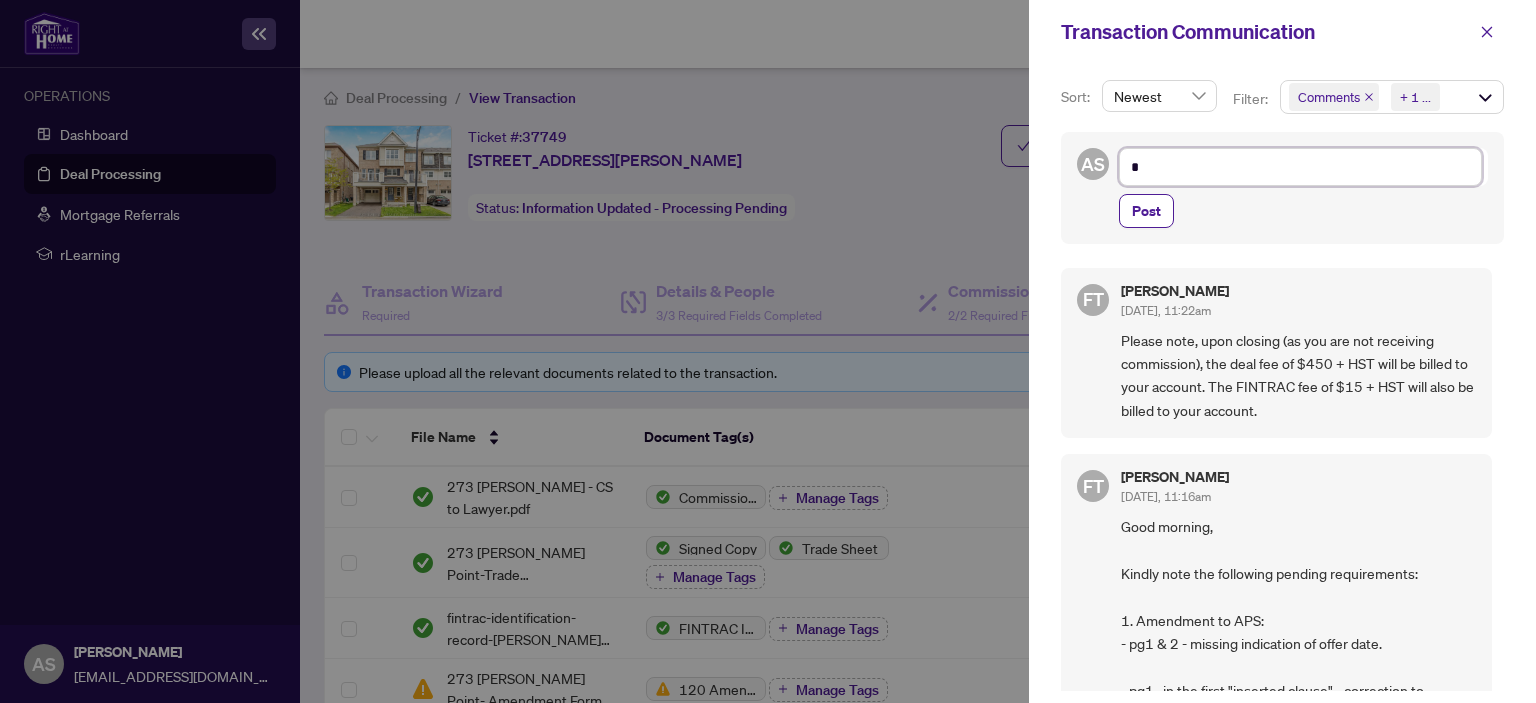type on "**" 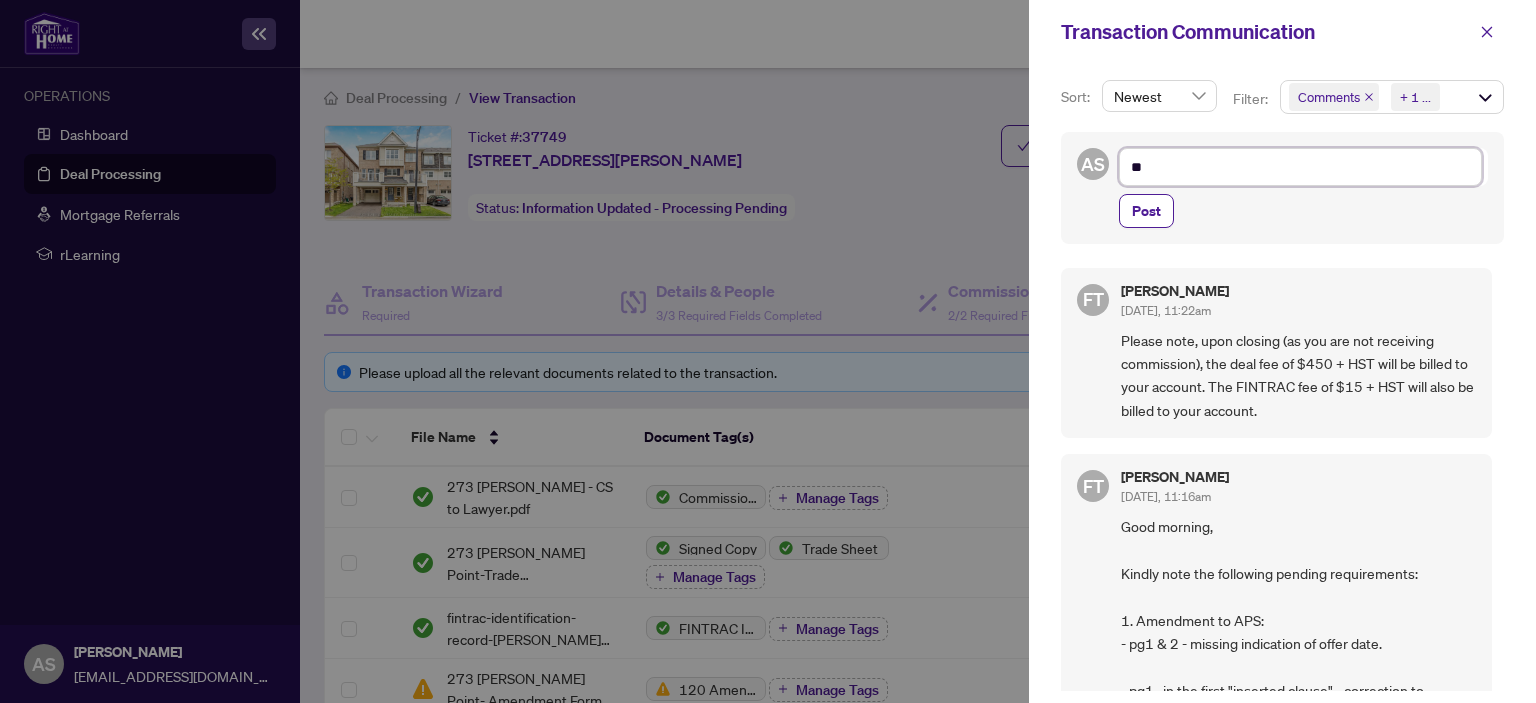 type on "**" 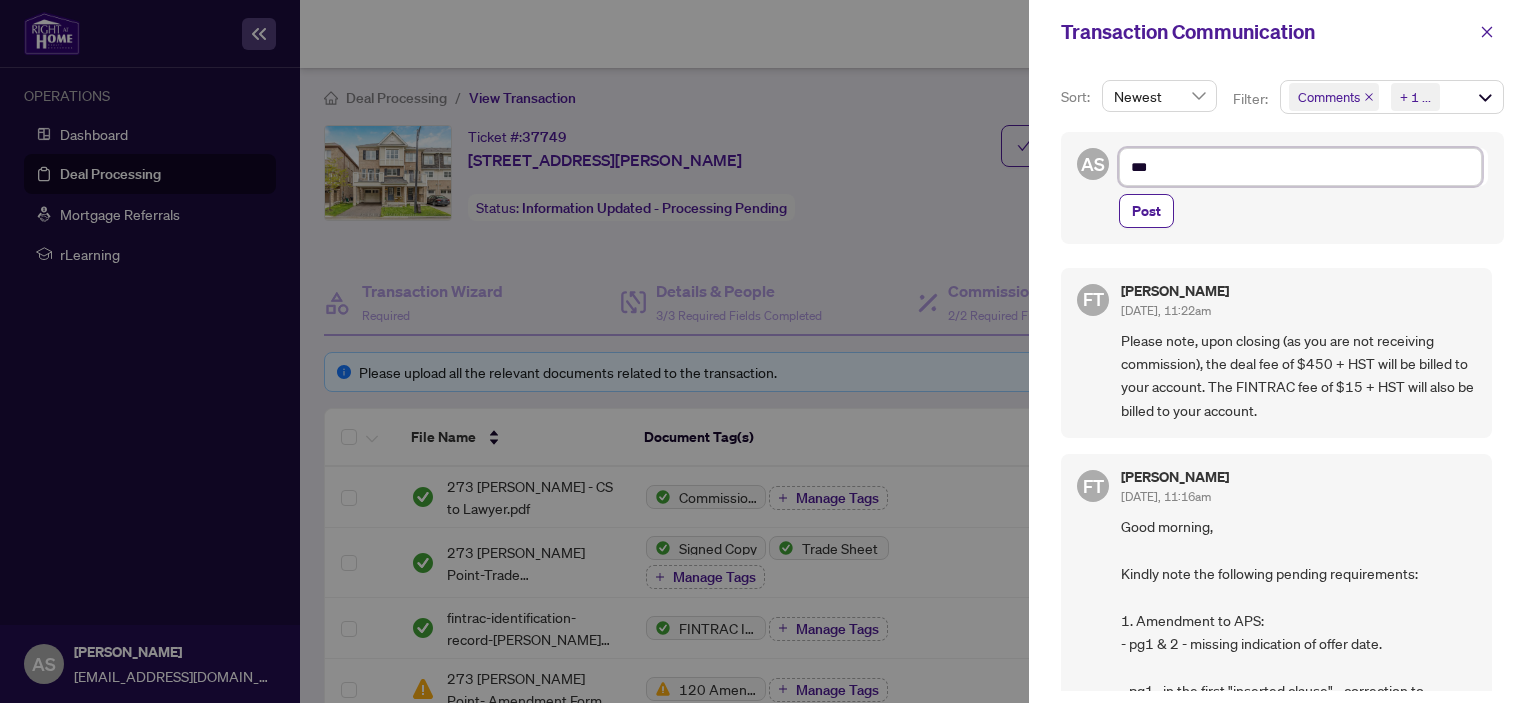 type on "****" 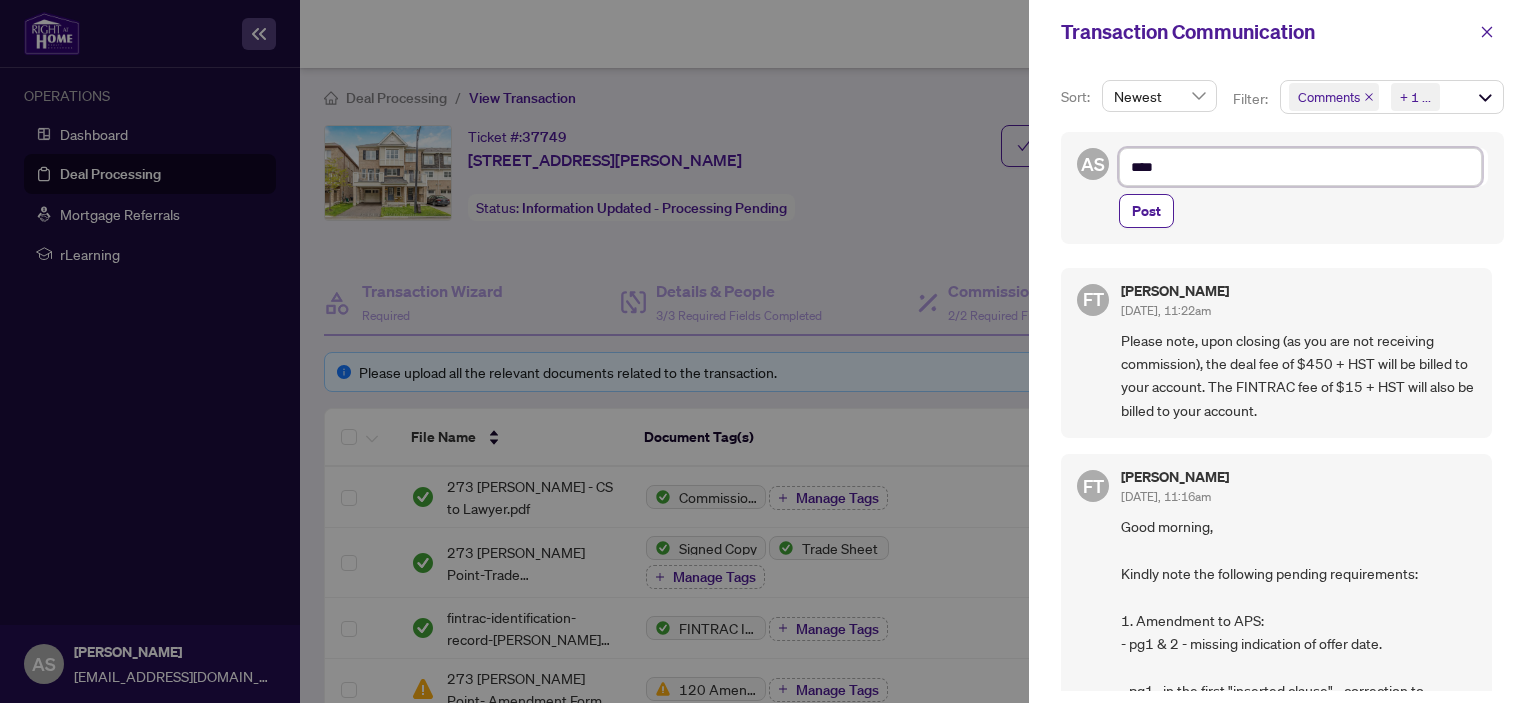 type on "*****" 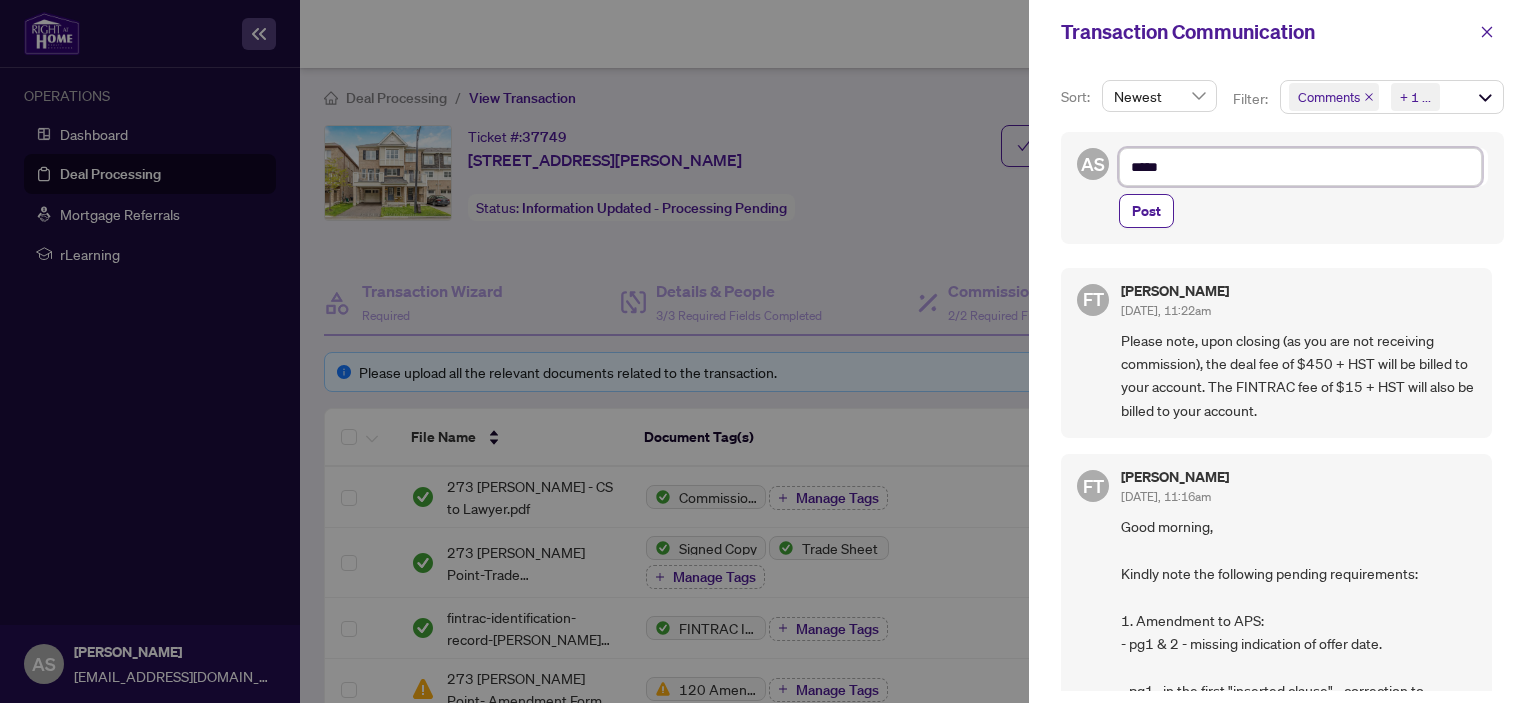 type on "******" 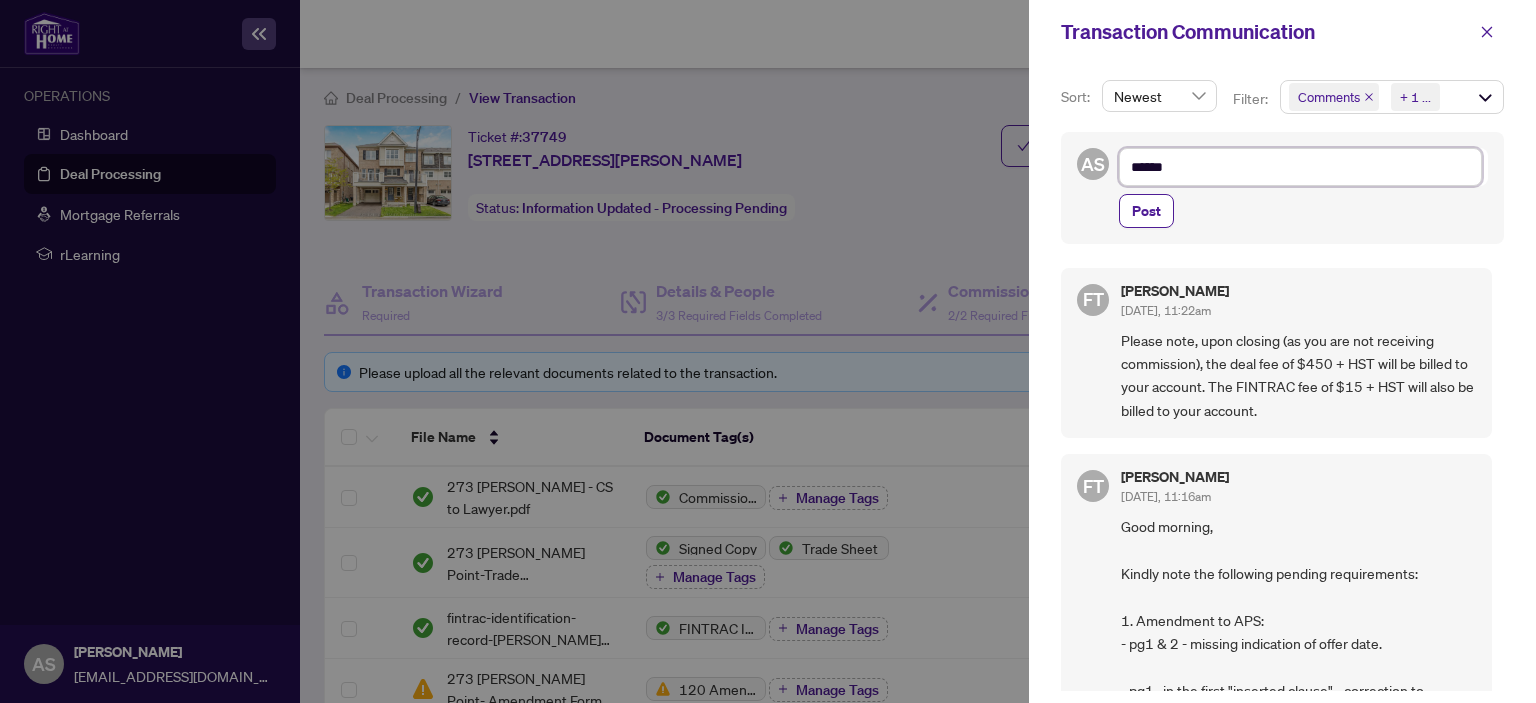 type on "*******" 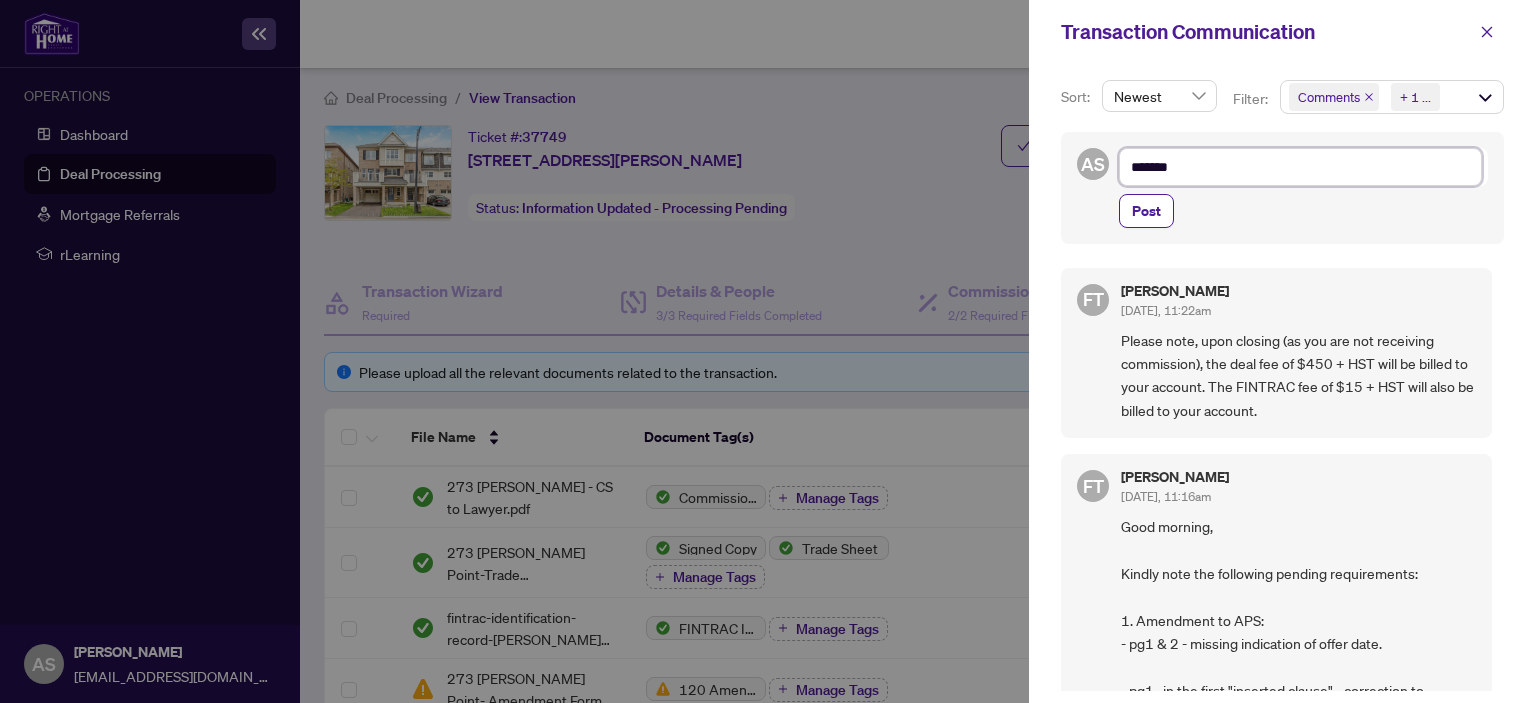 type on "********" 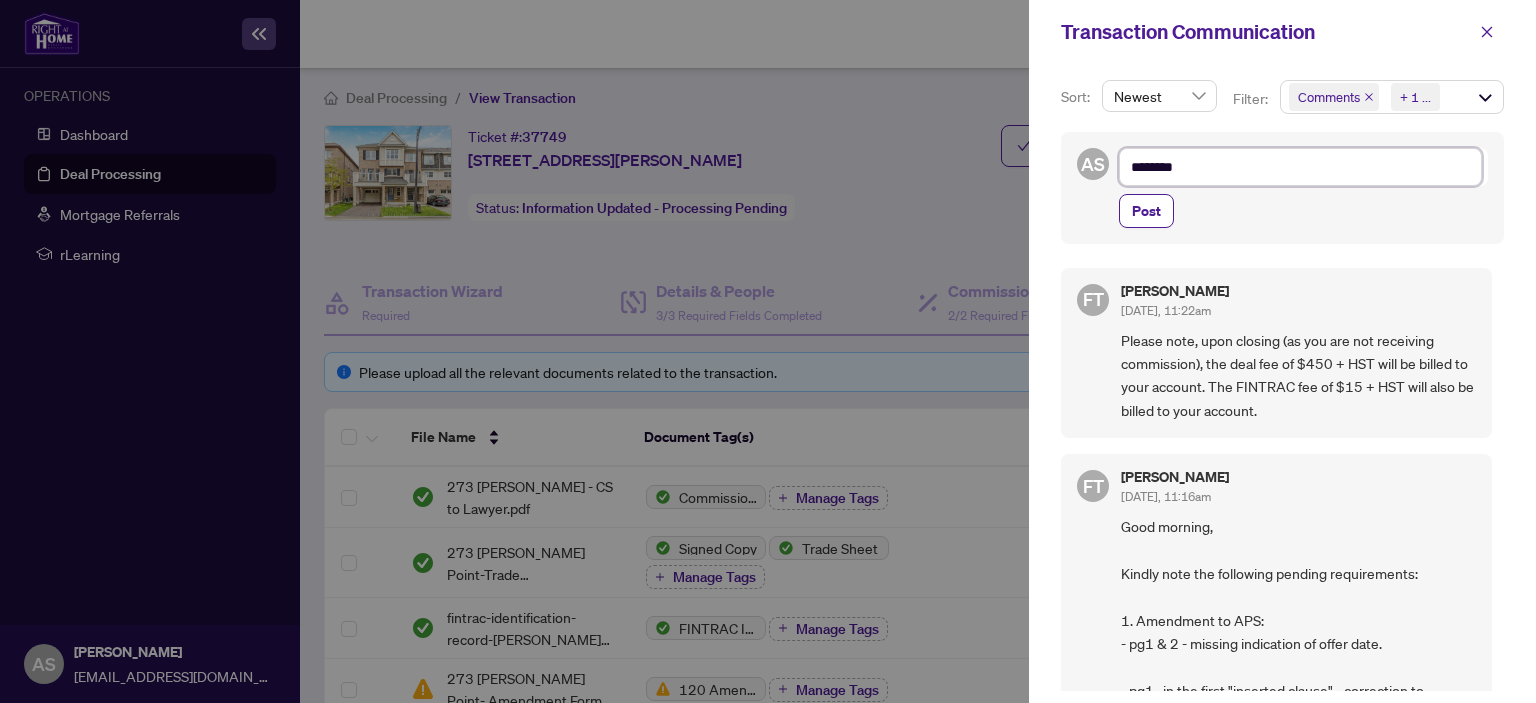 type on "*********" 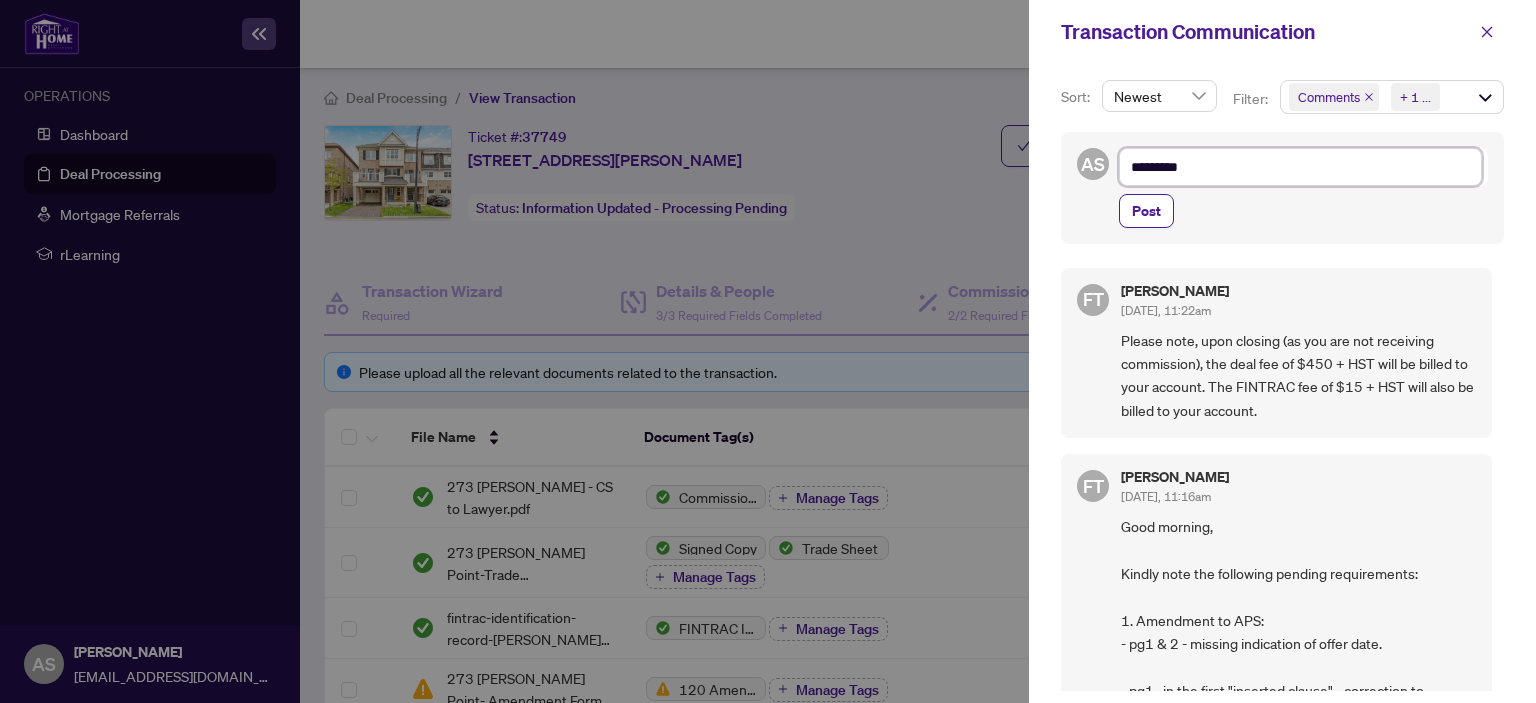 type on "**********" 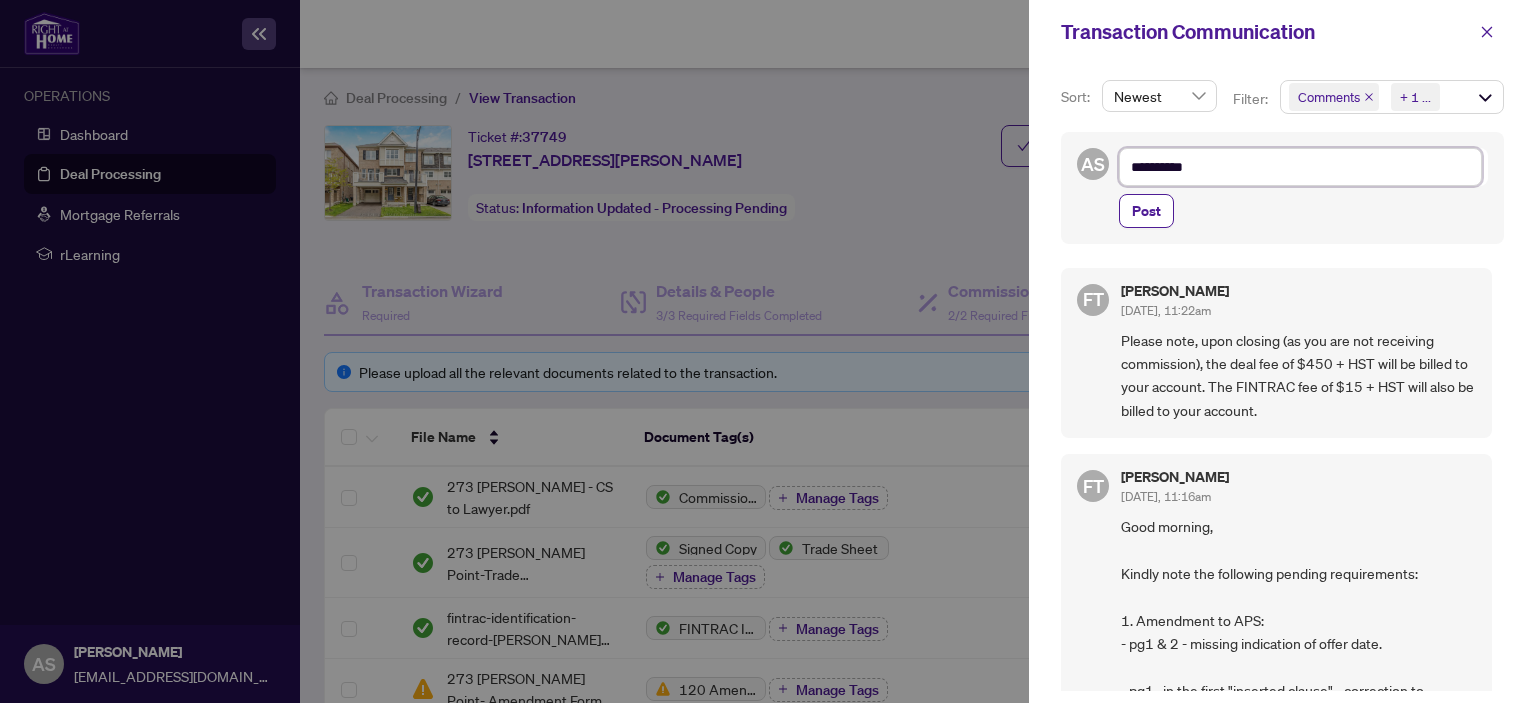 type on "**********" 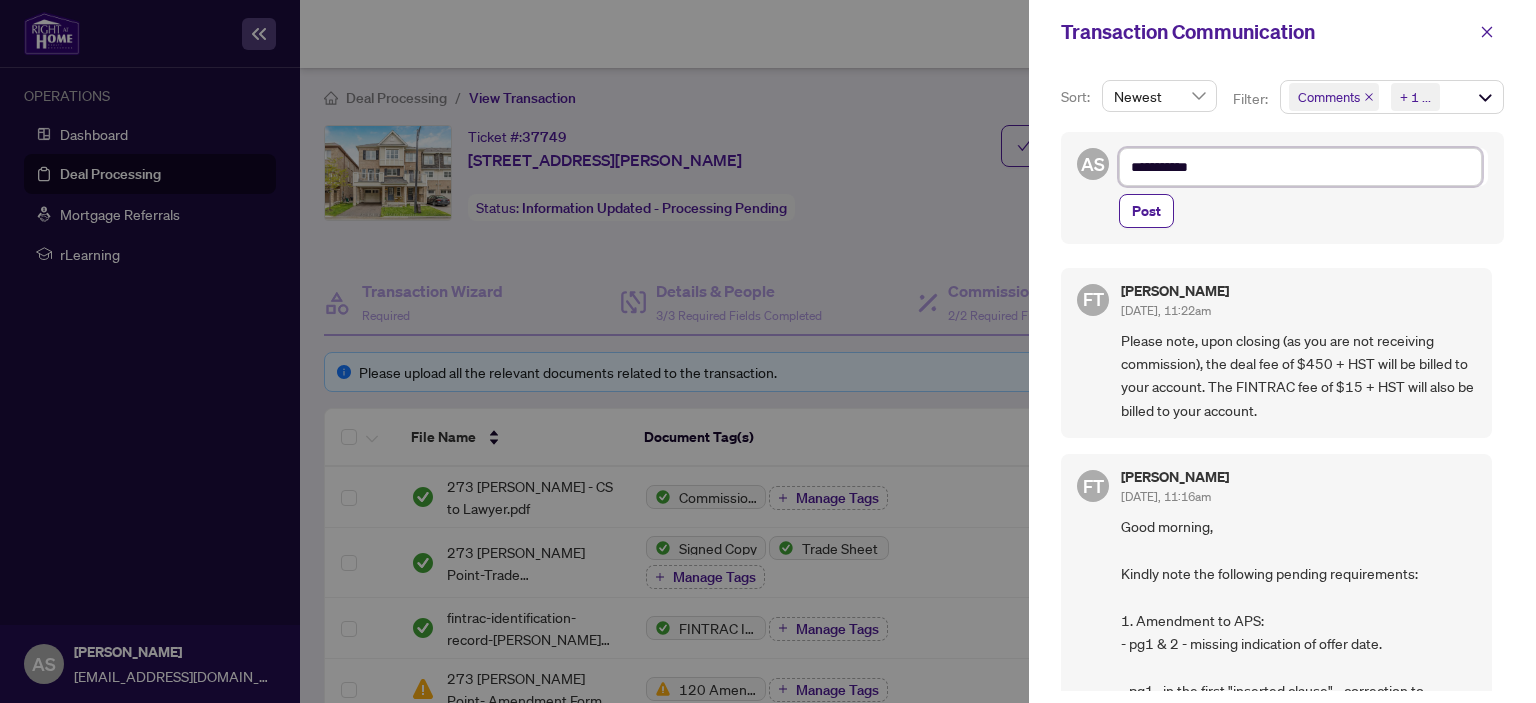 type on "**********" 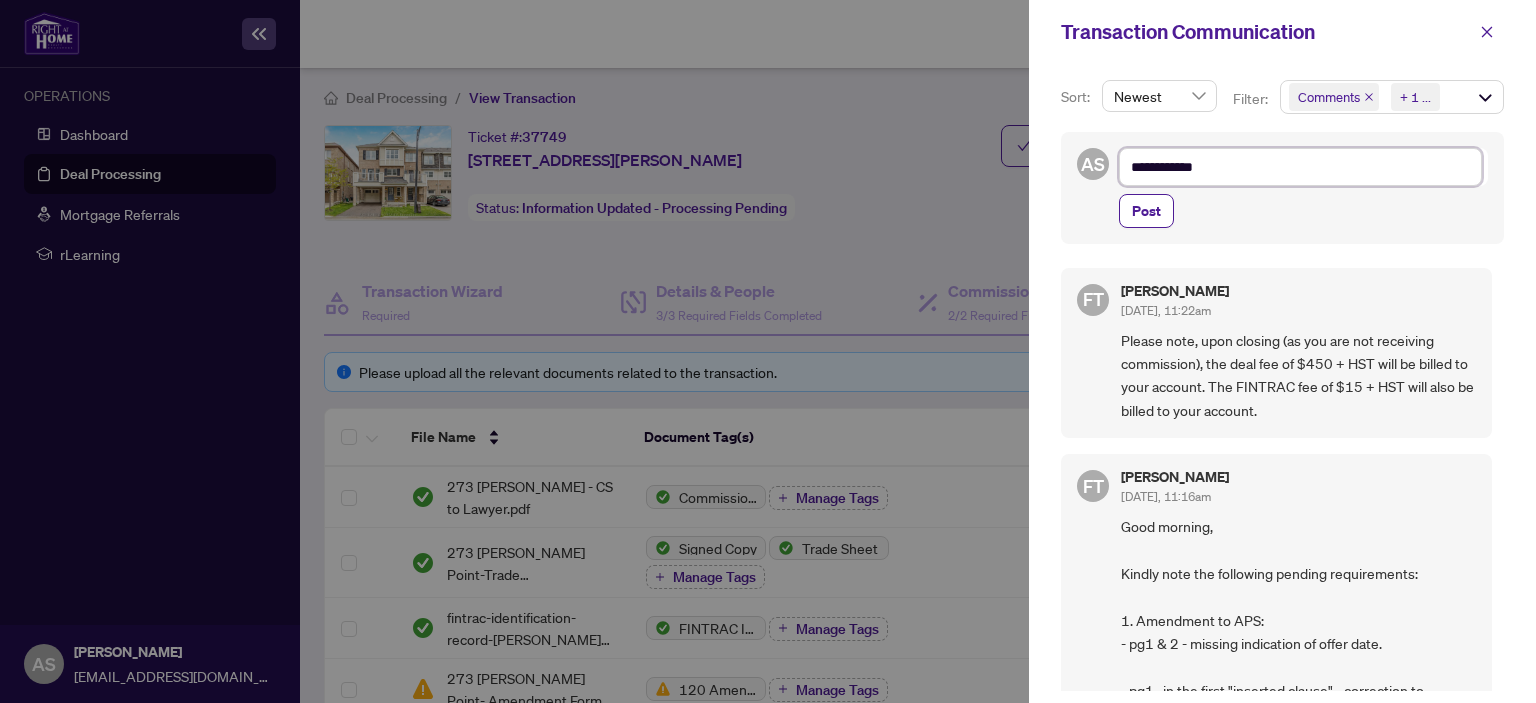 type on "**********" 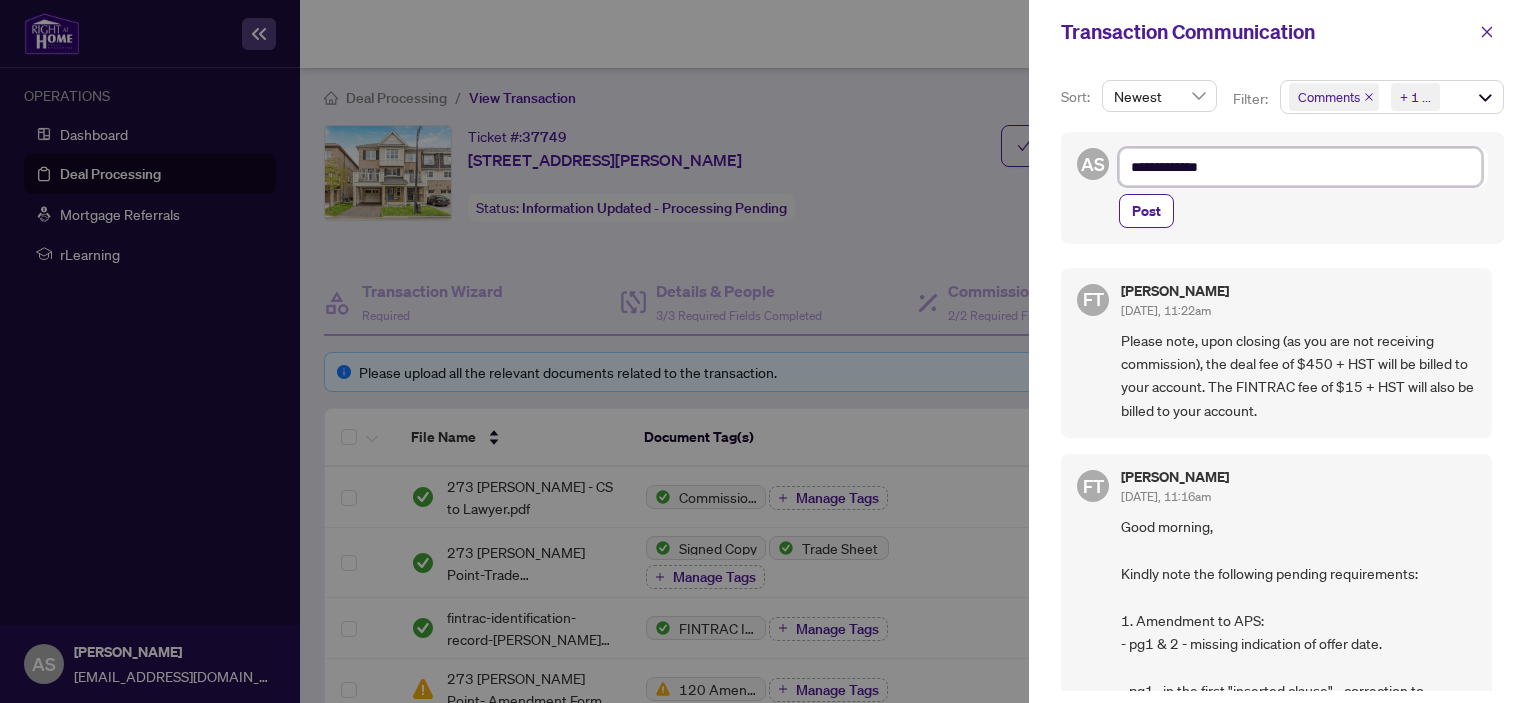 type on "**********" 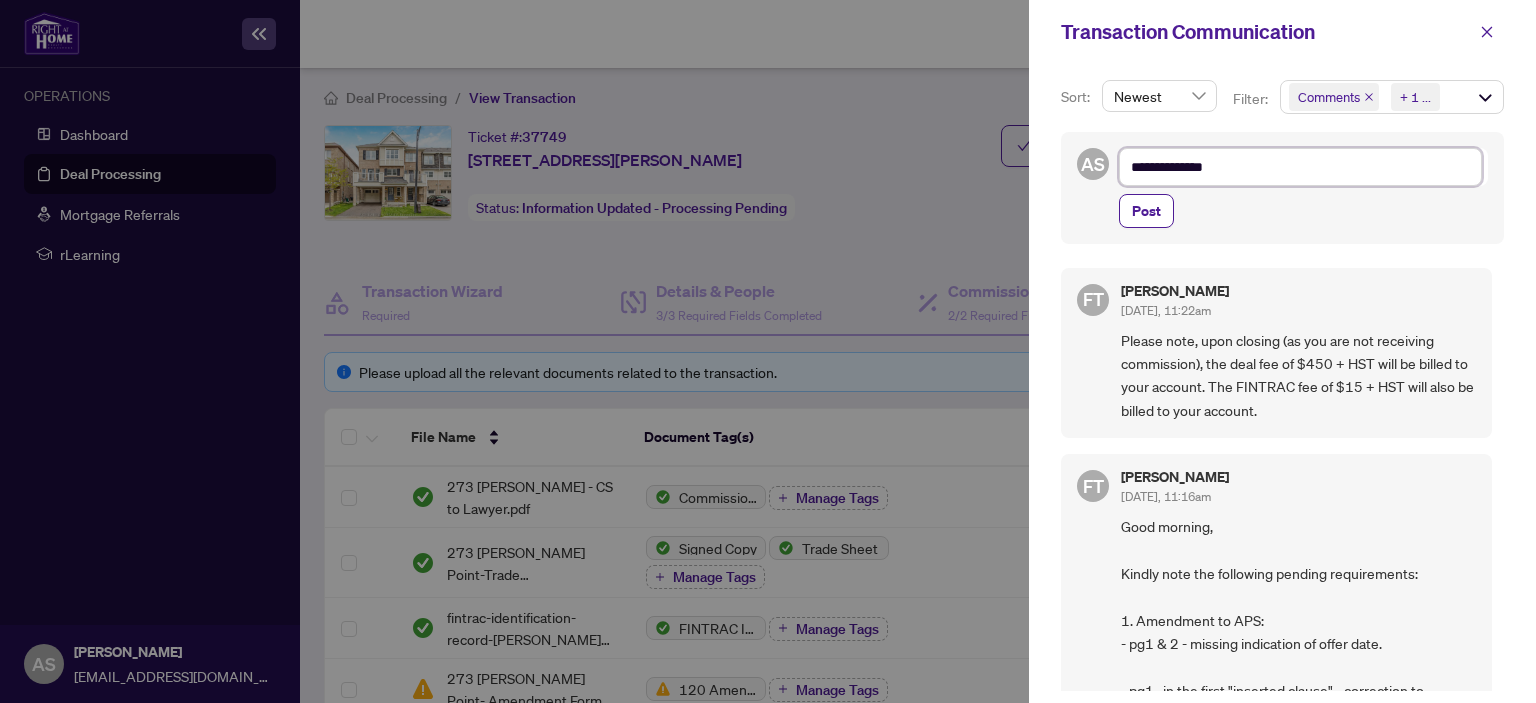 type on "**********" 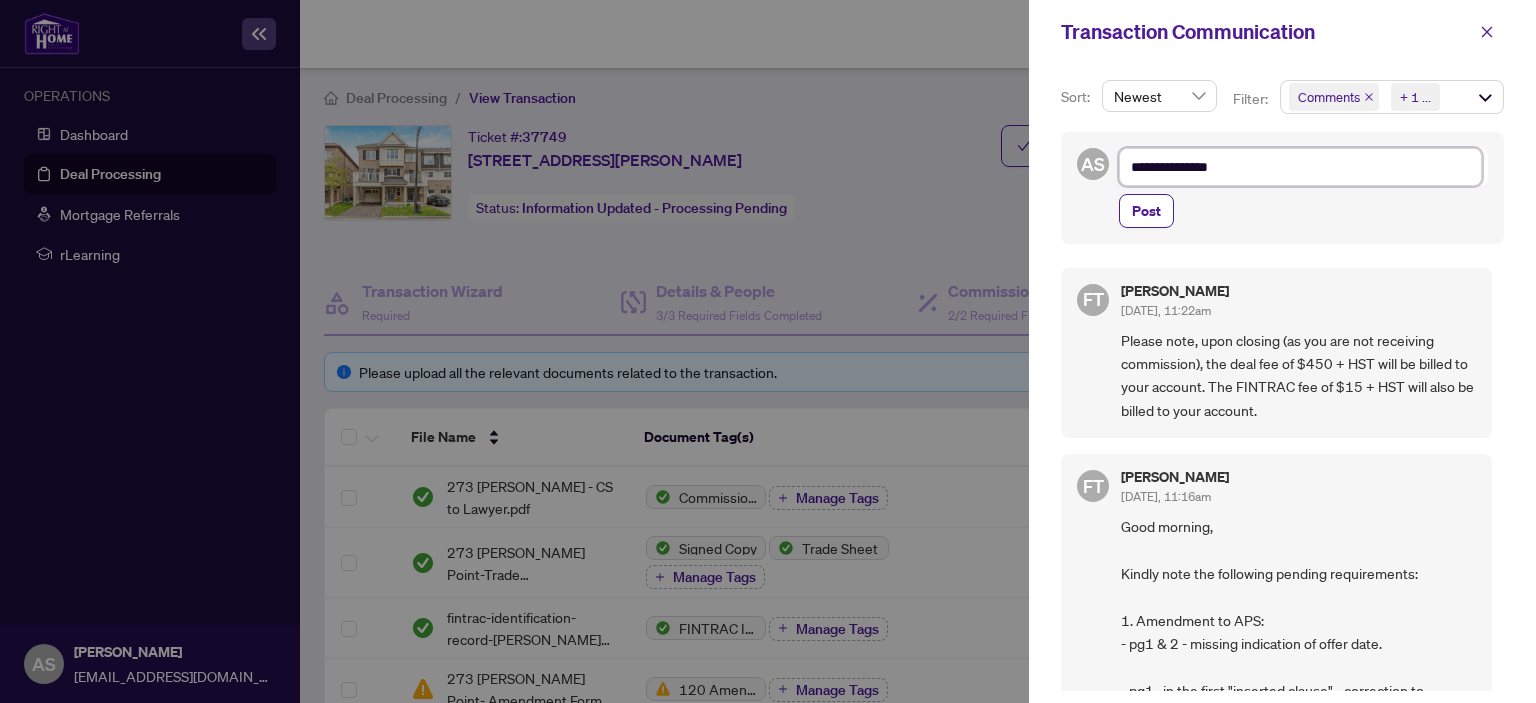 type on "**********" 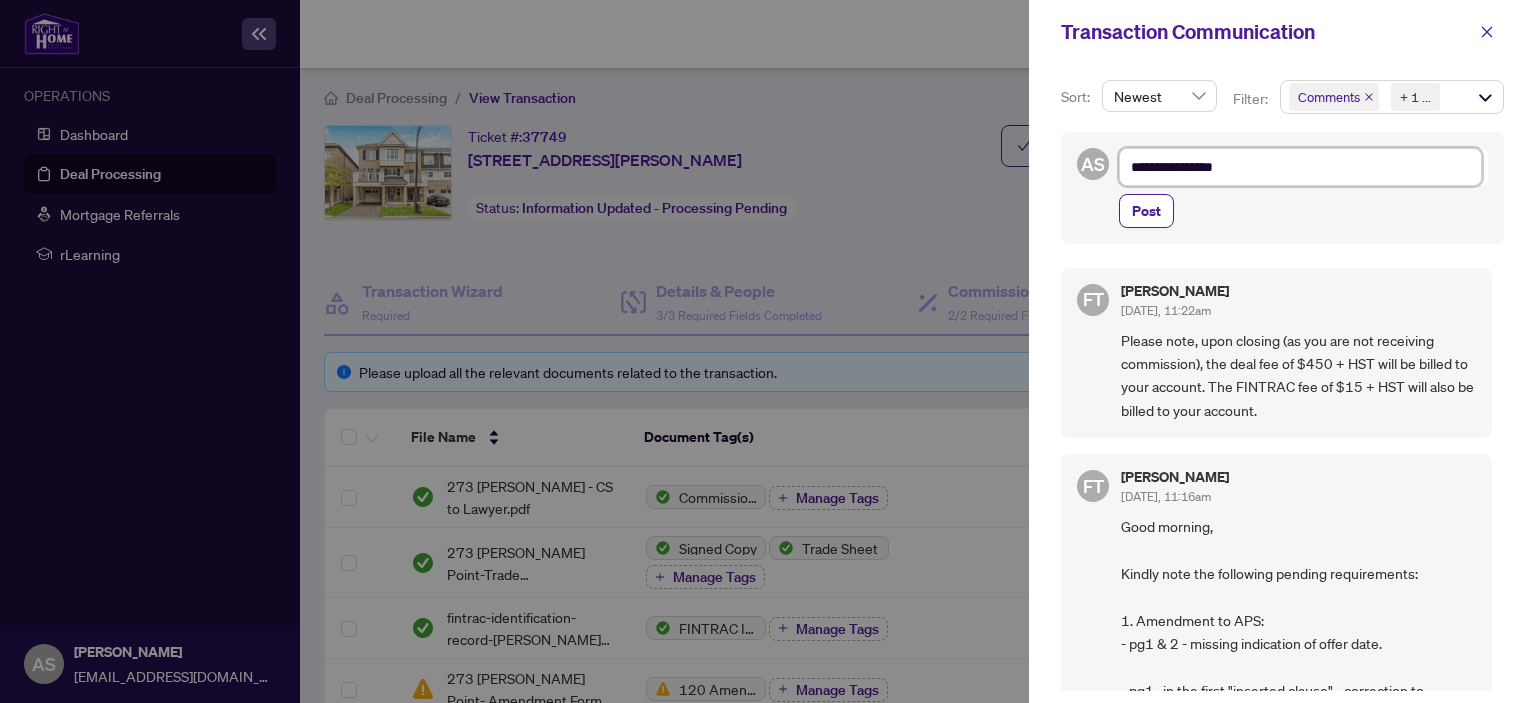 type on "**********" 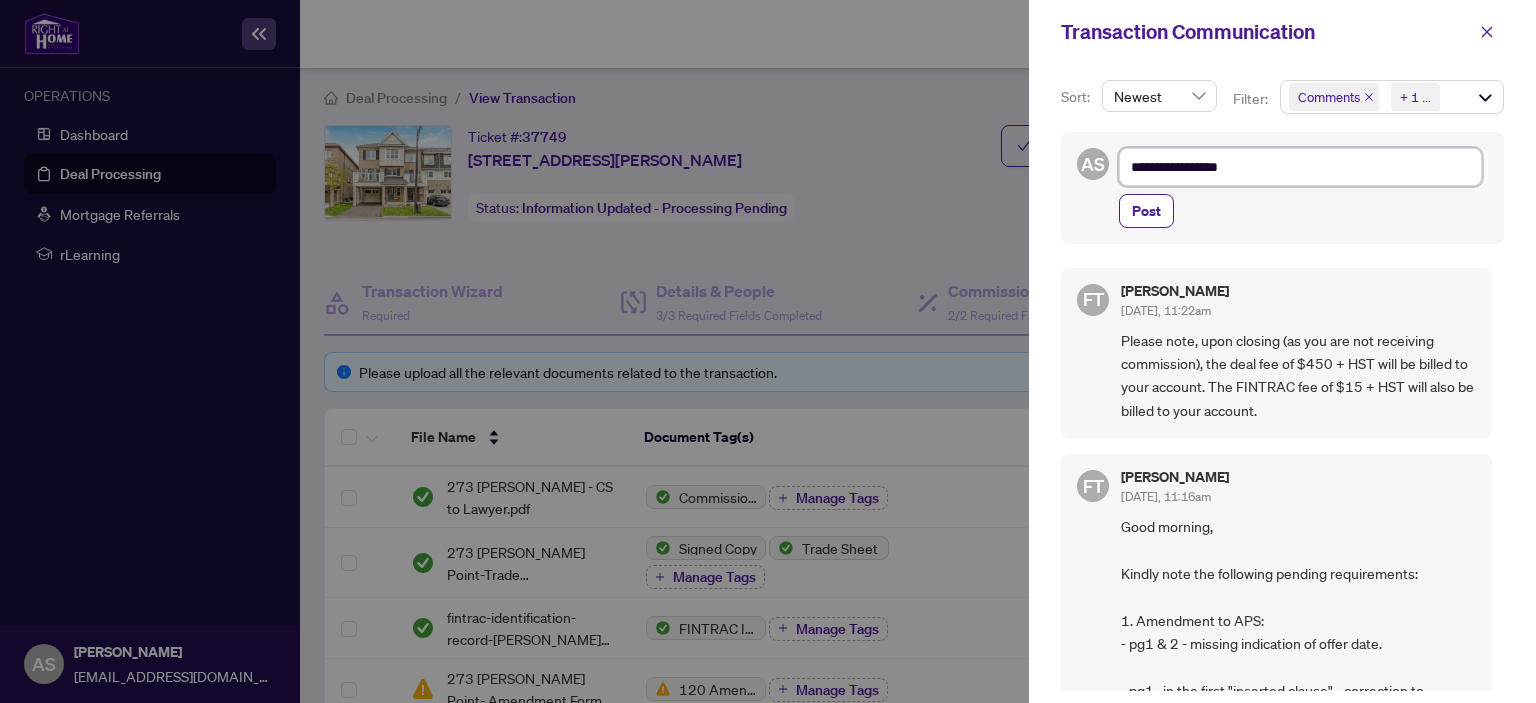 type on "**********" 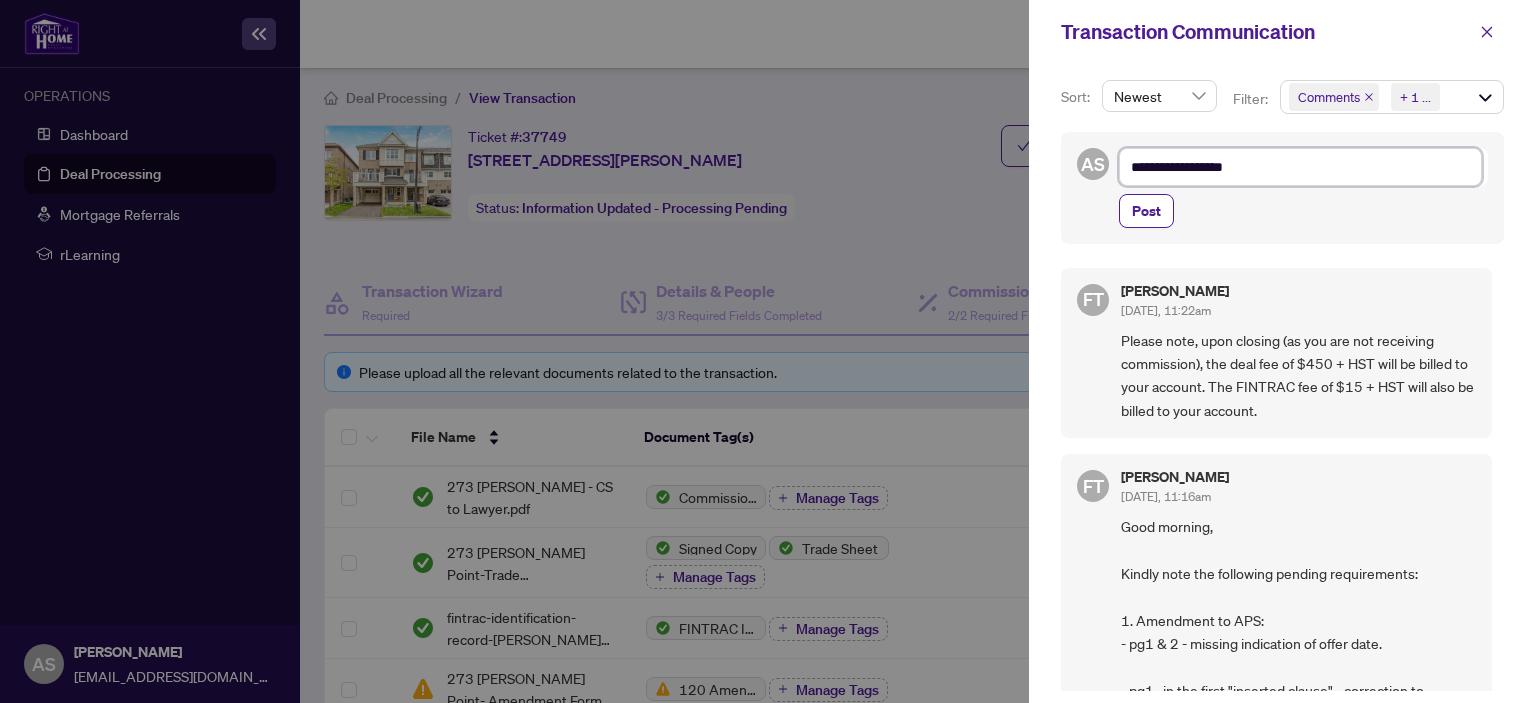 type on "**********" 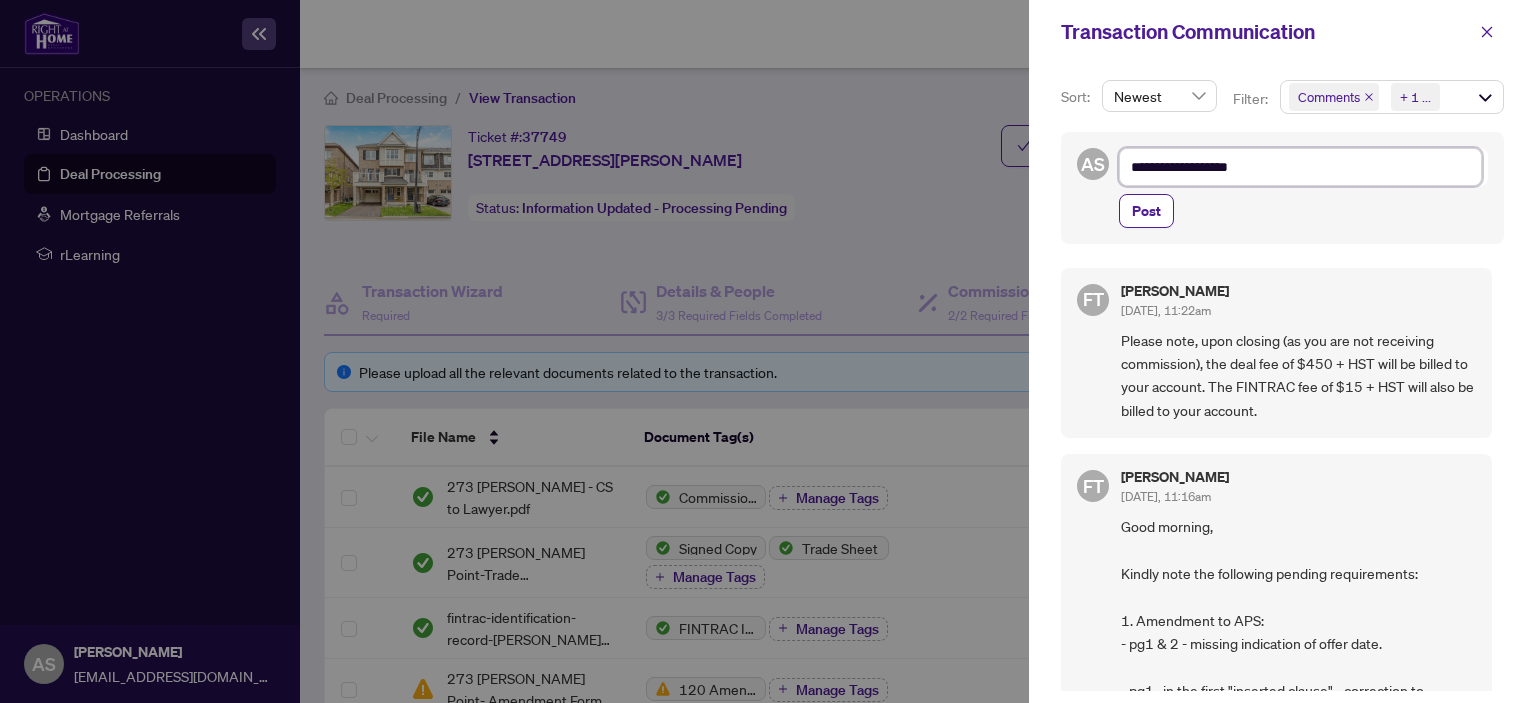 type on "**********" 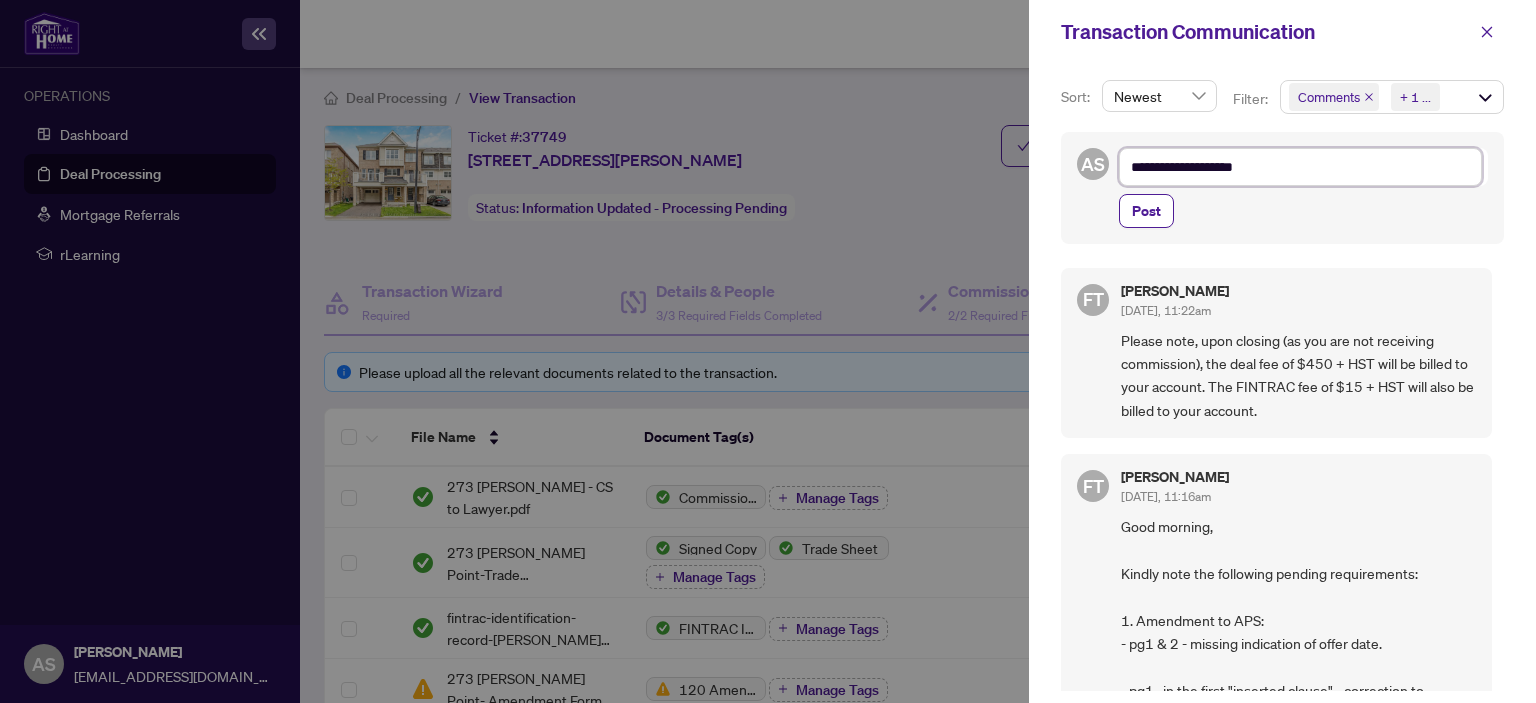 type on "**********" 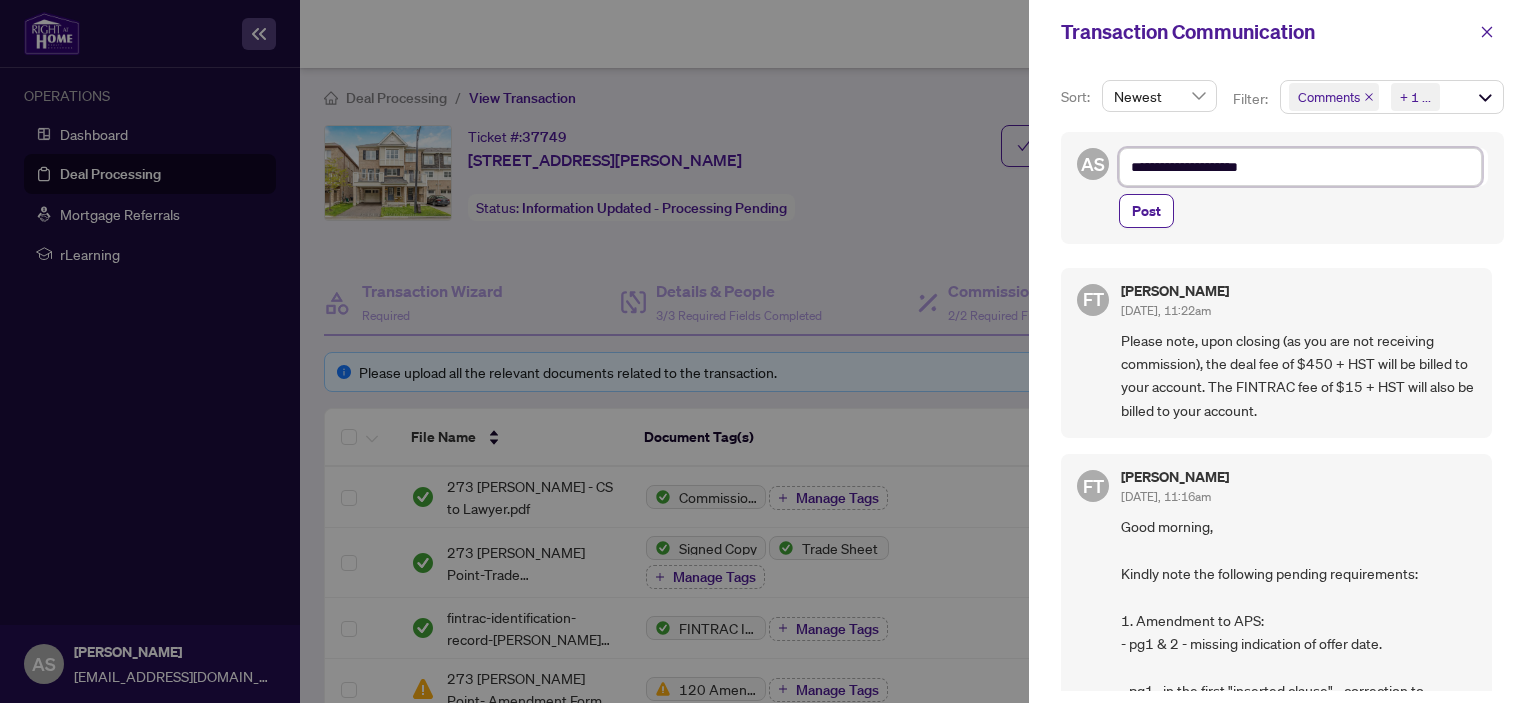 type on "**********" 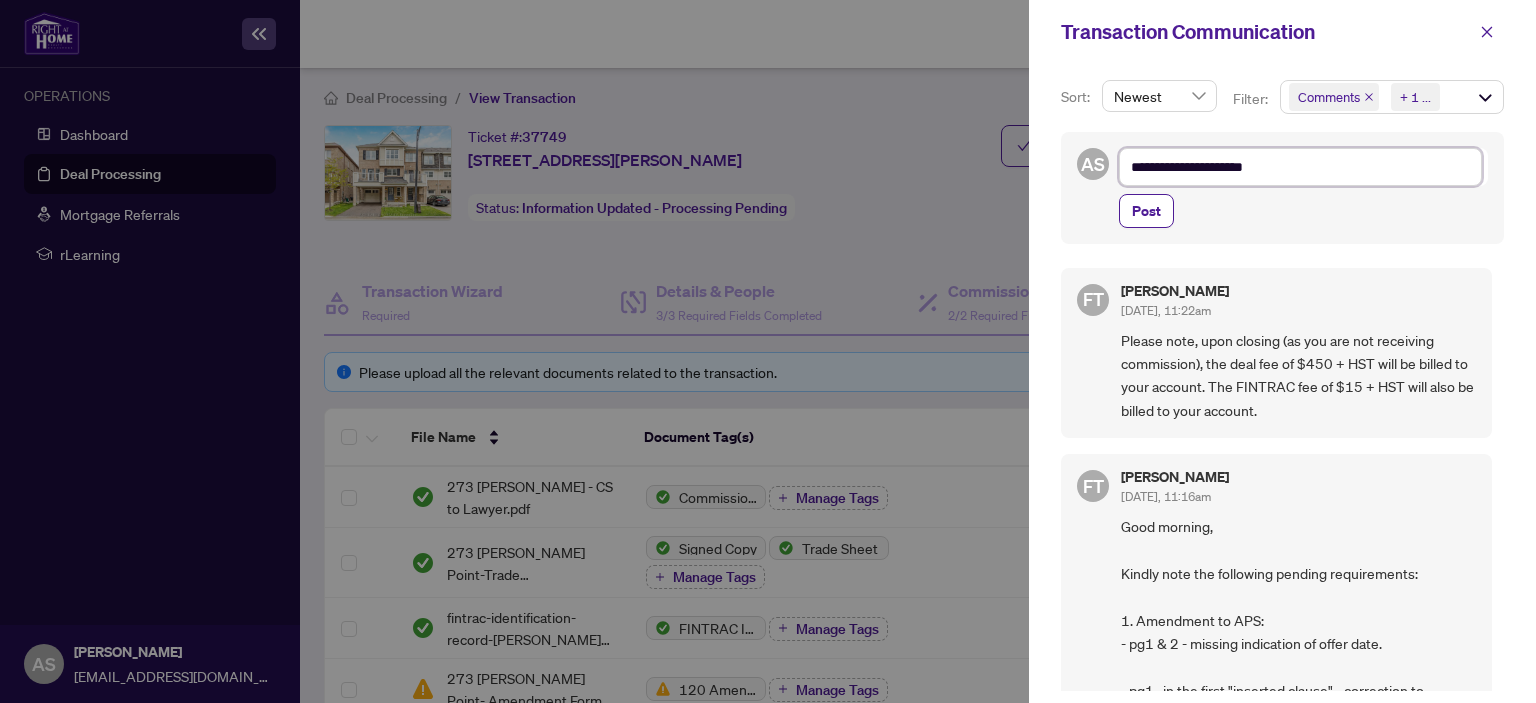 type on "**********" 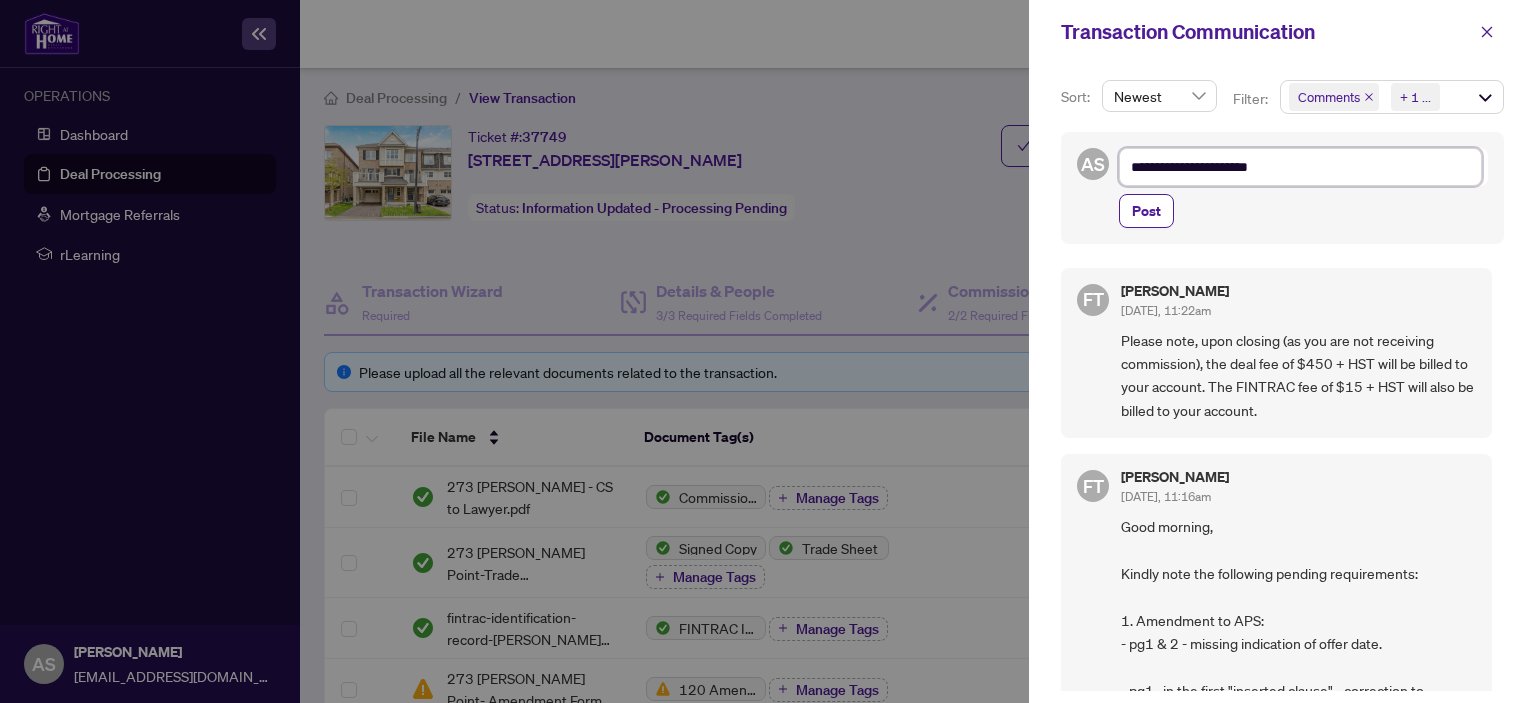 type on "**********" 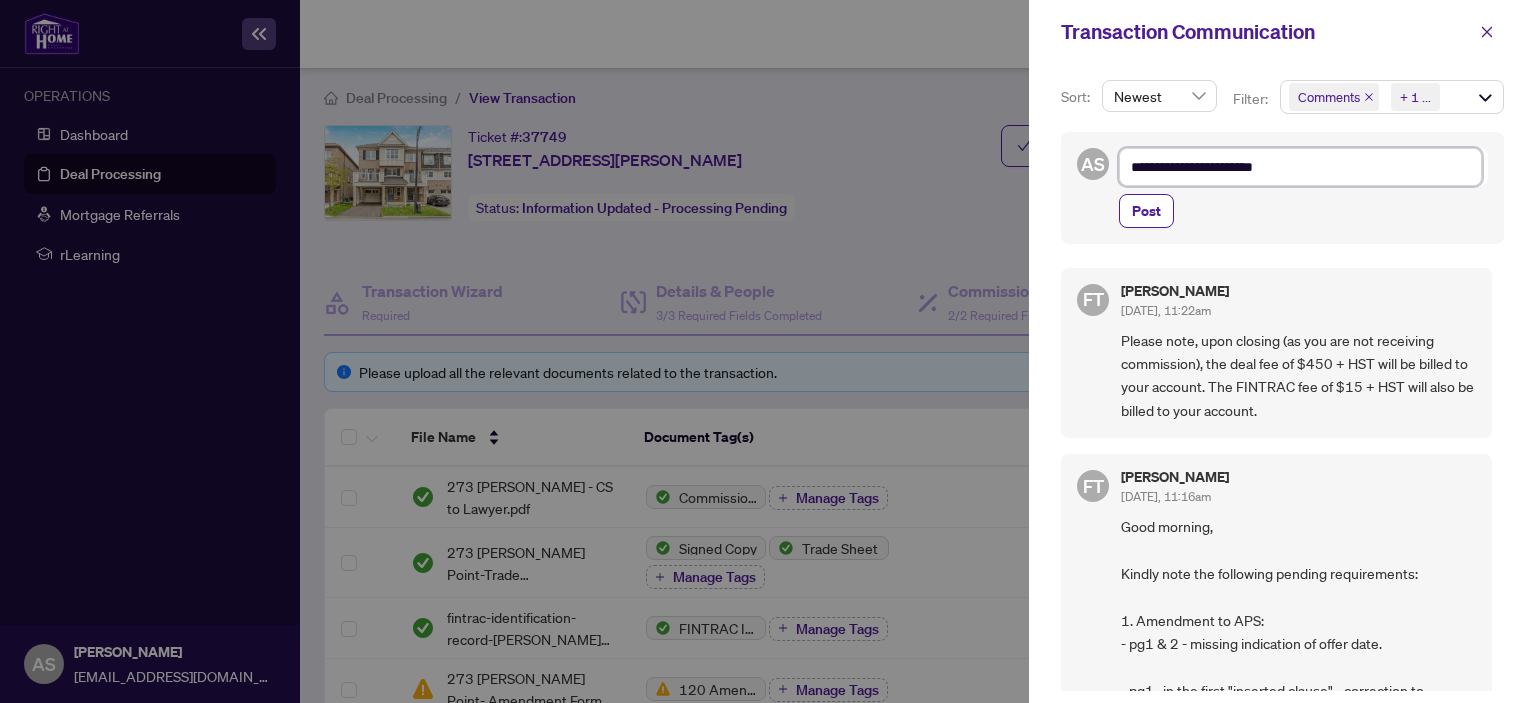 type on "**********" 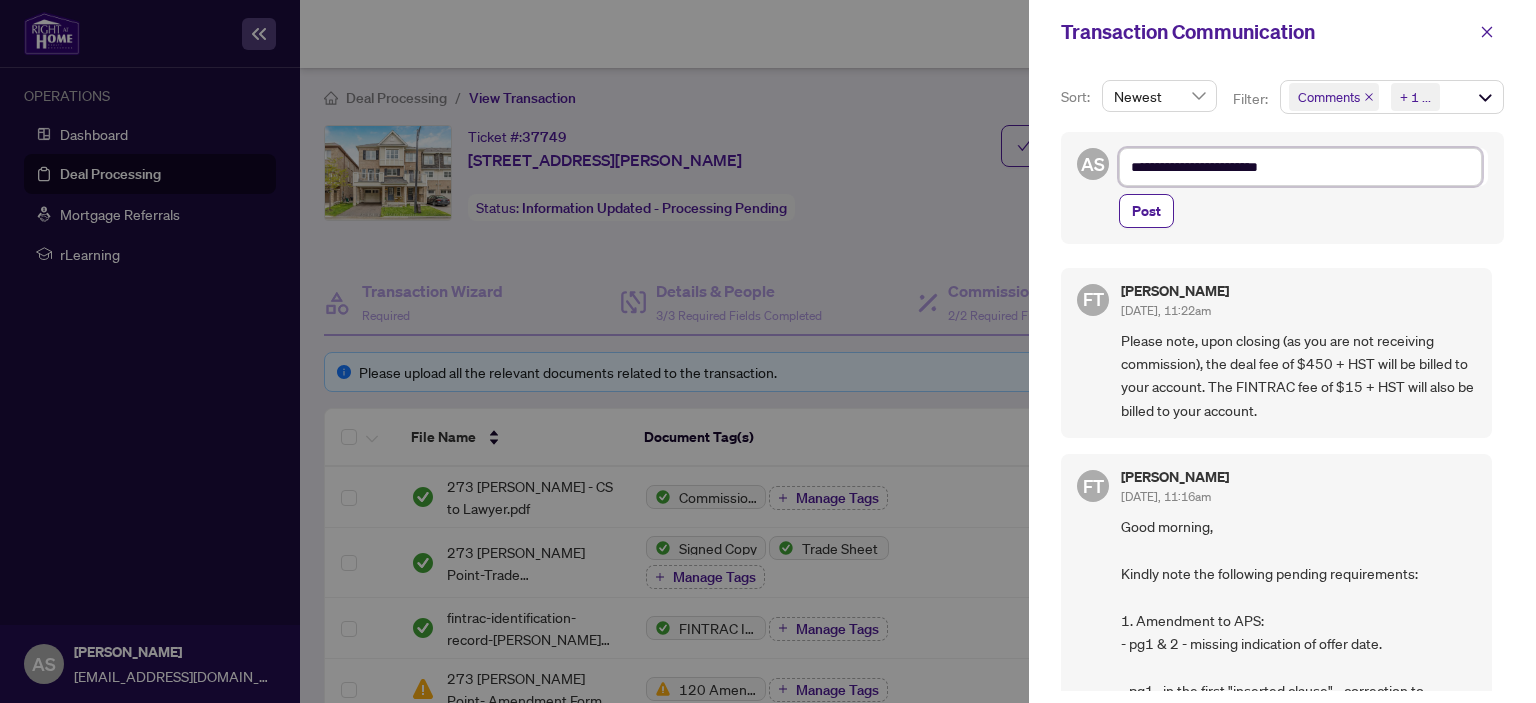 type on "**********" 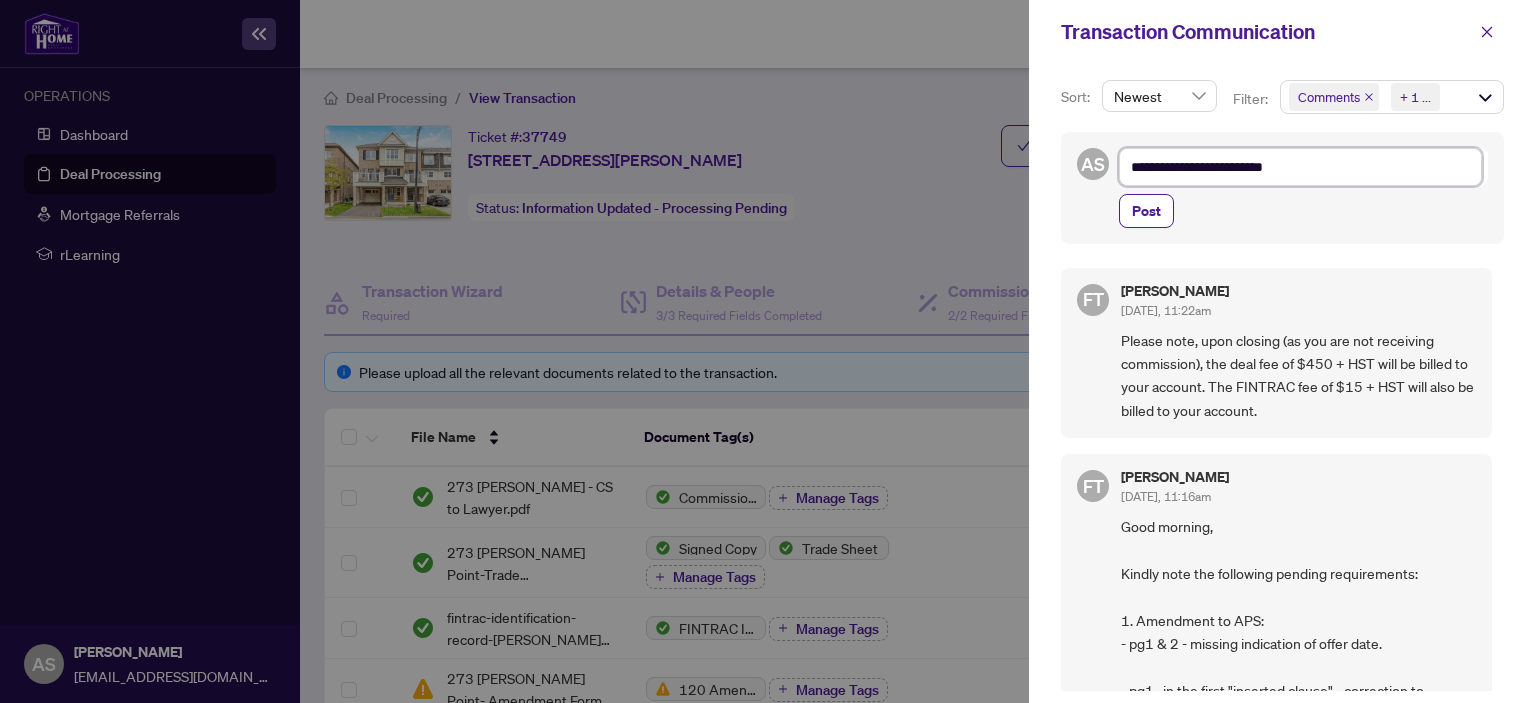 type on "**********" 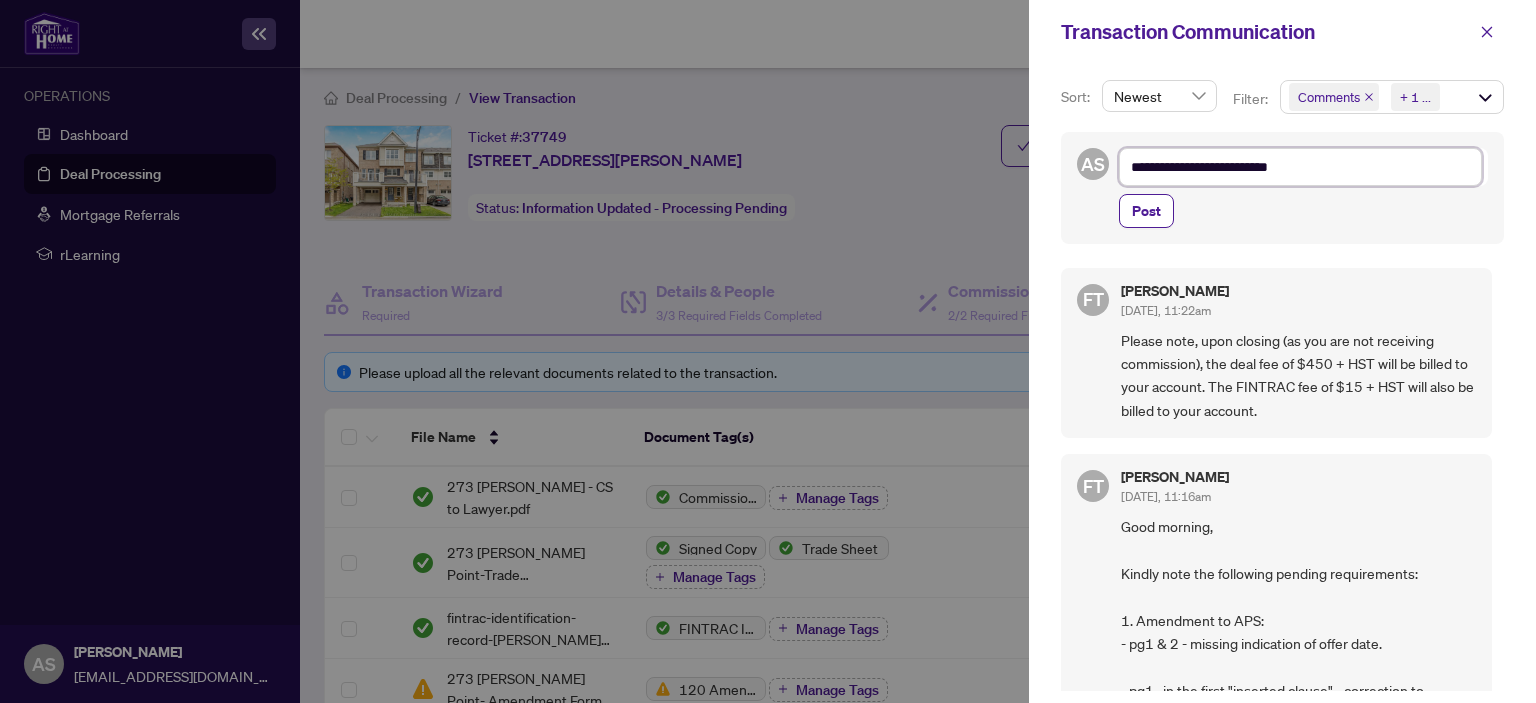 type on "**********" 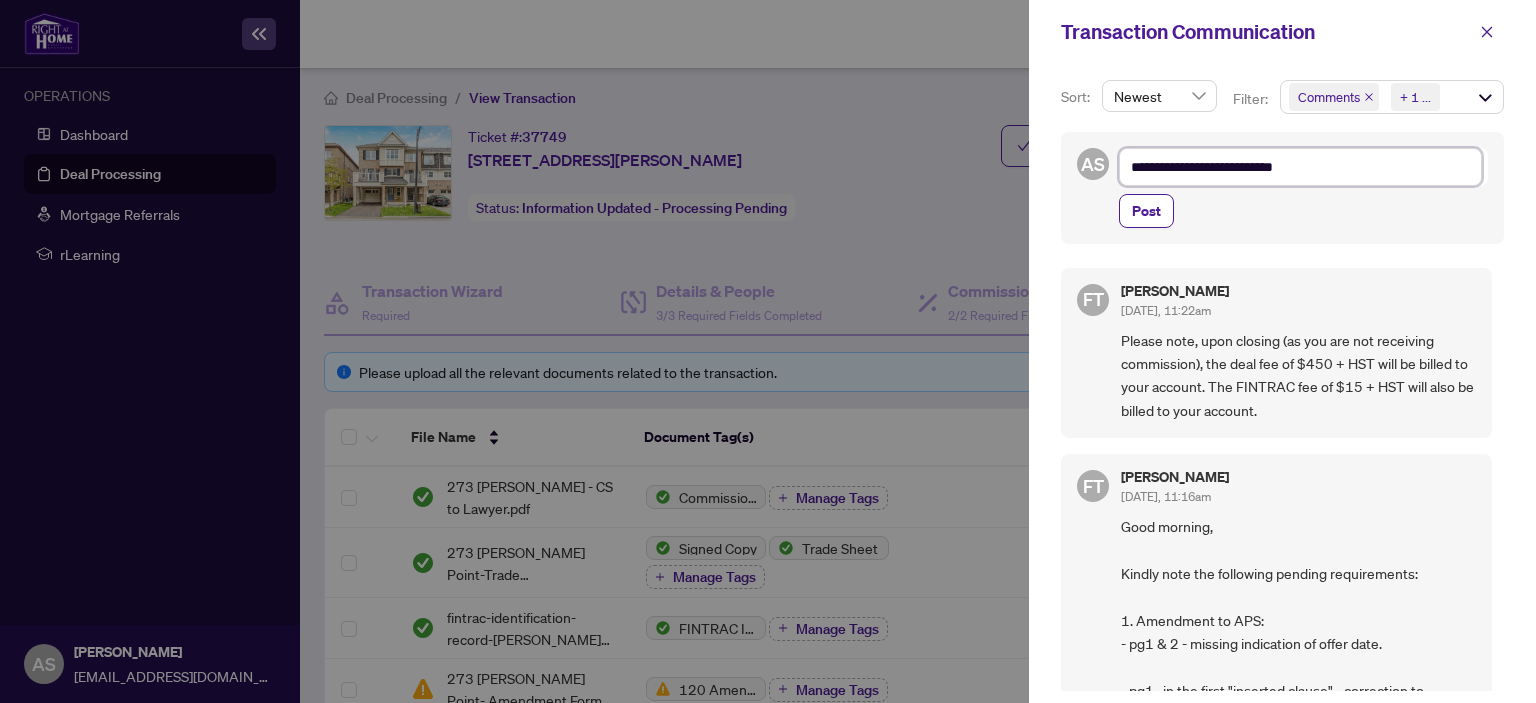 type on "**********" 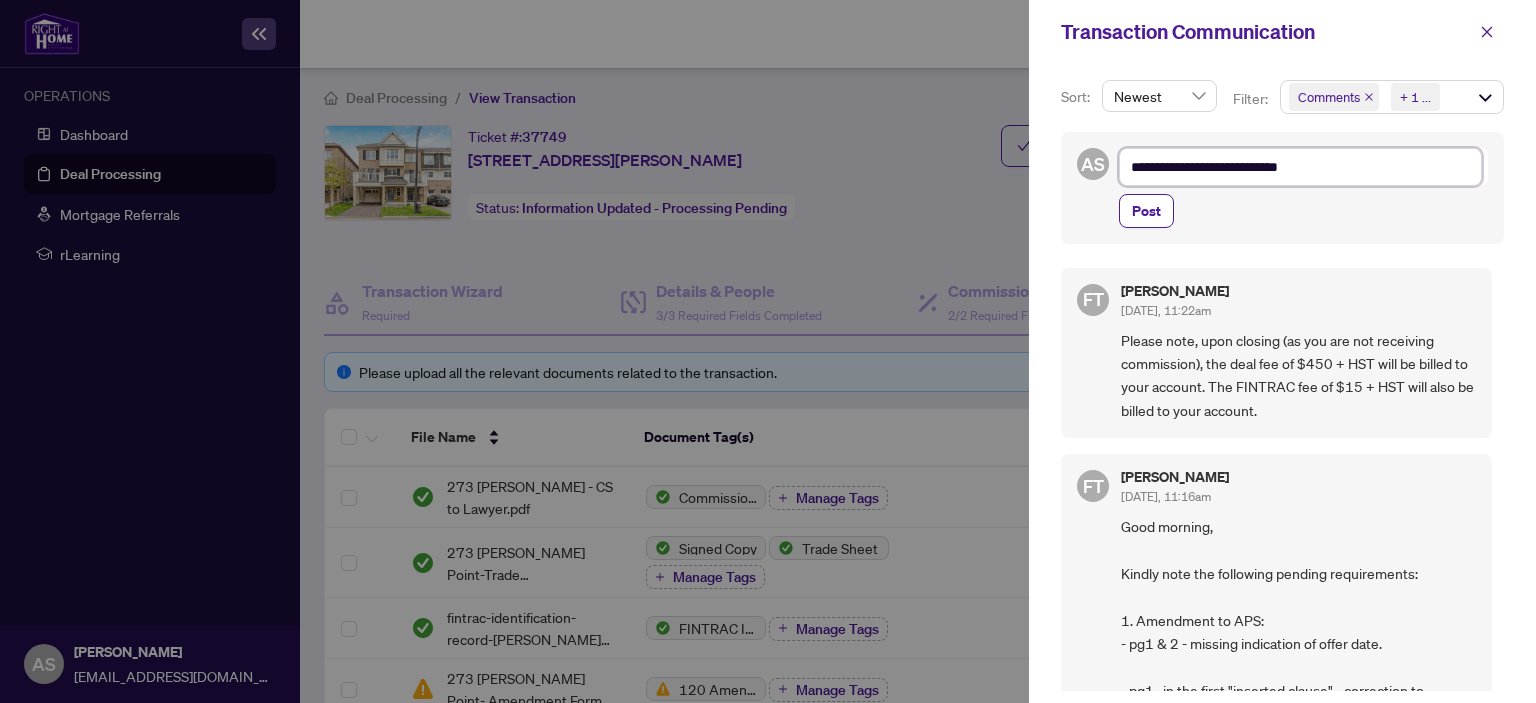 type on "**********" 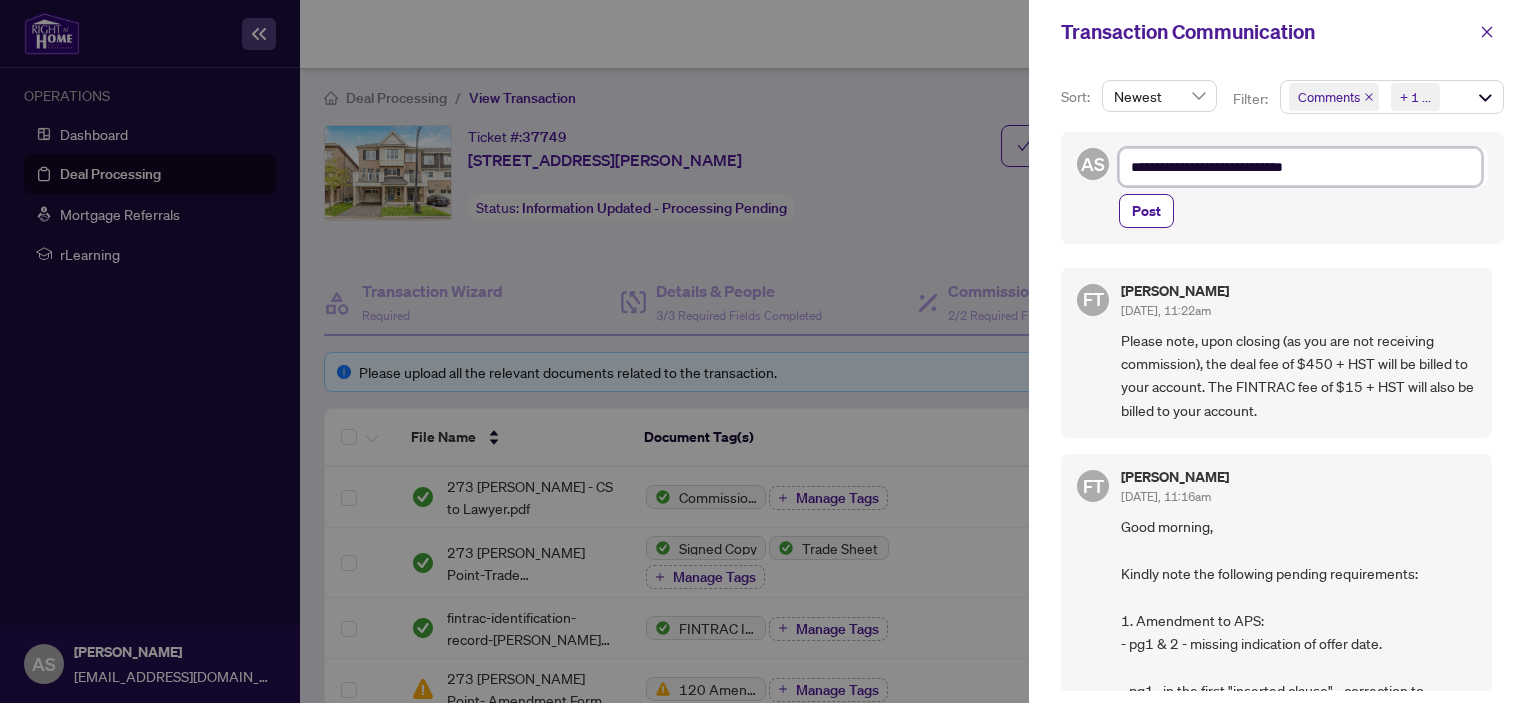 type on "**********" 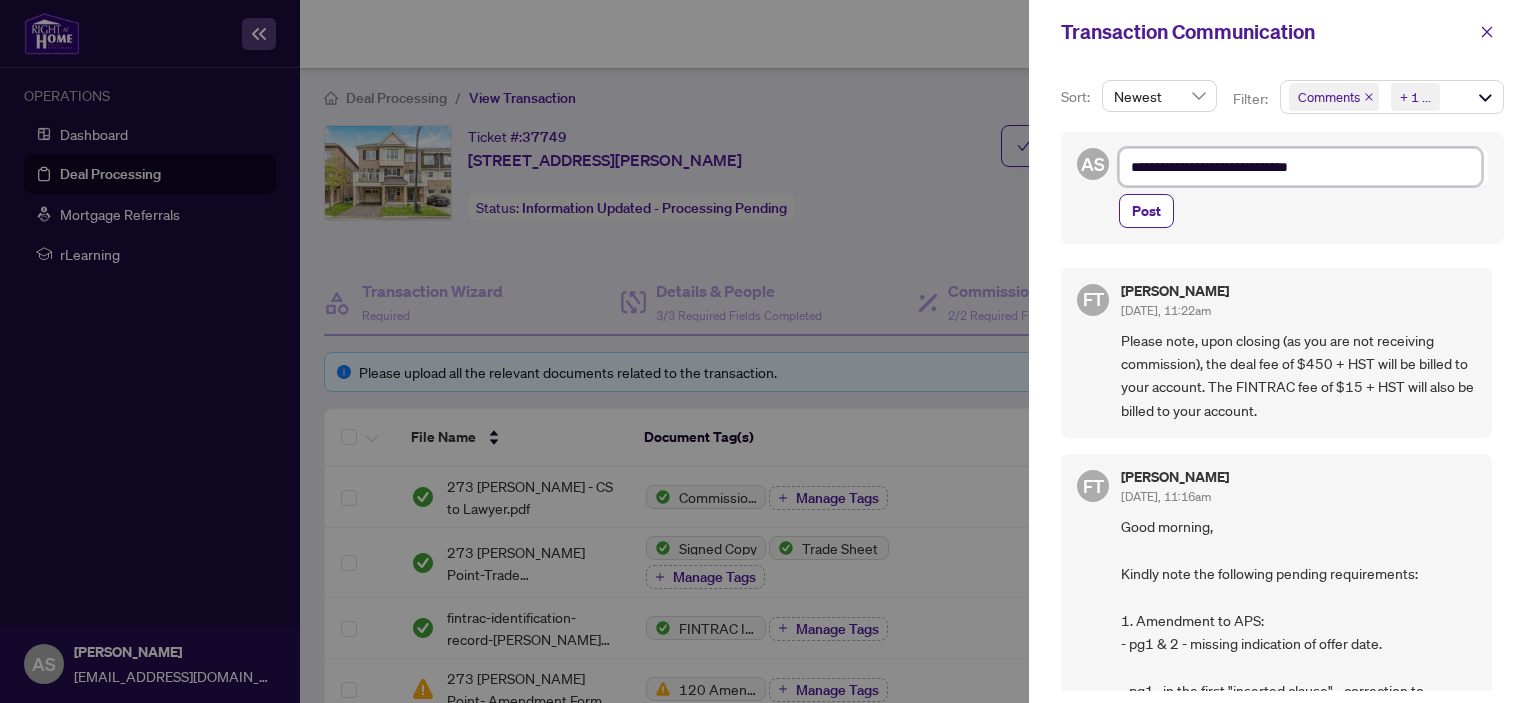 type on "**********" 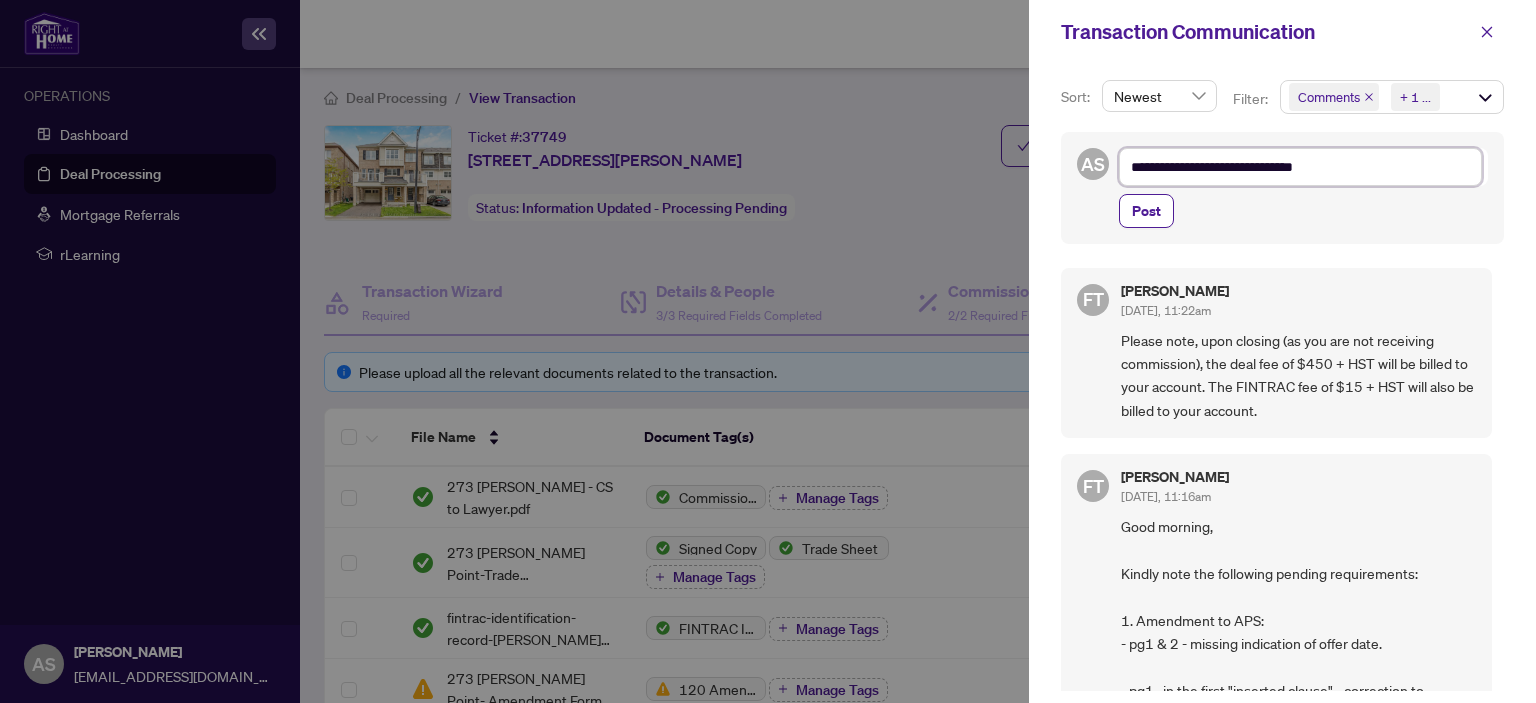 type on "**********" 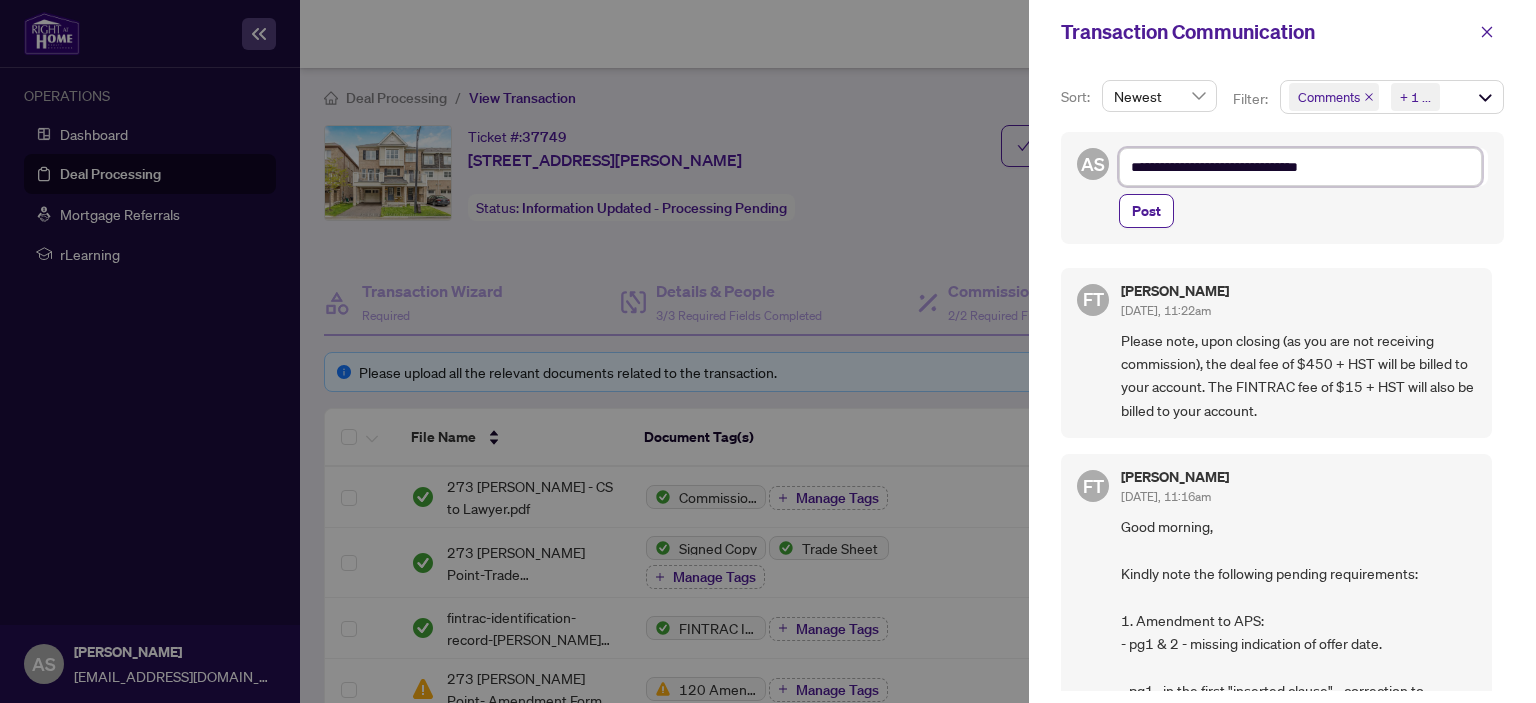 type on "**********" 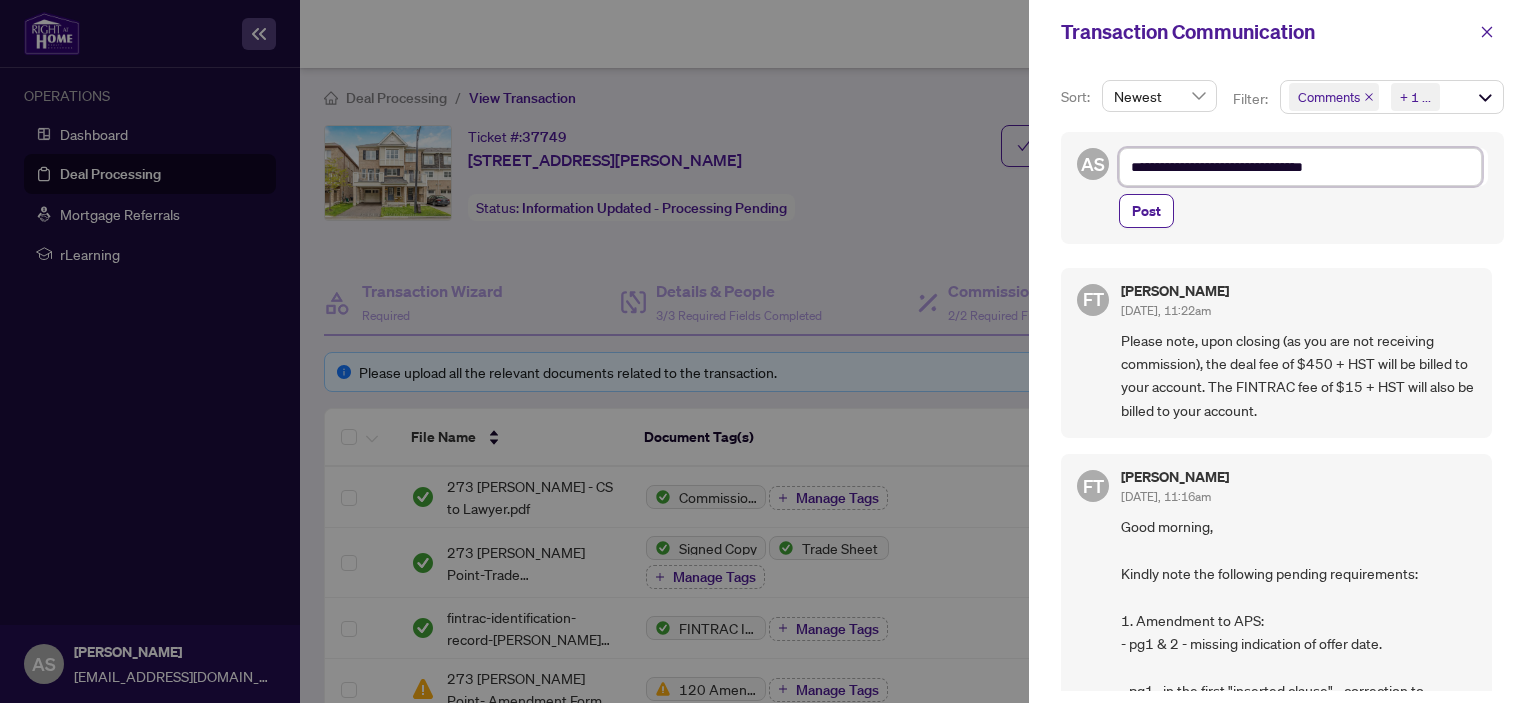 type on "**********" 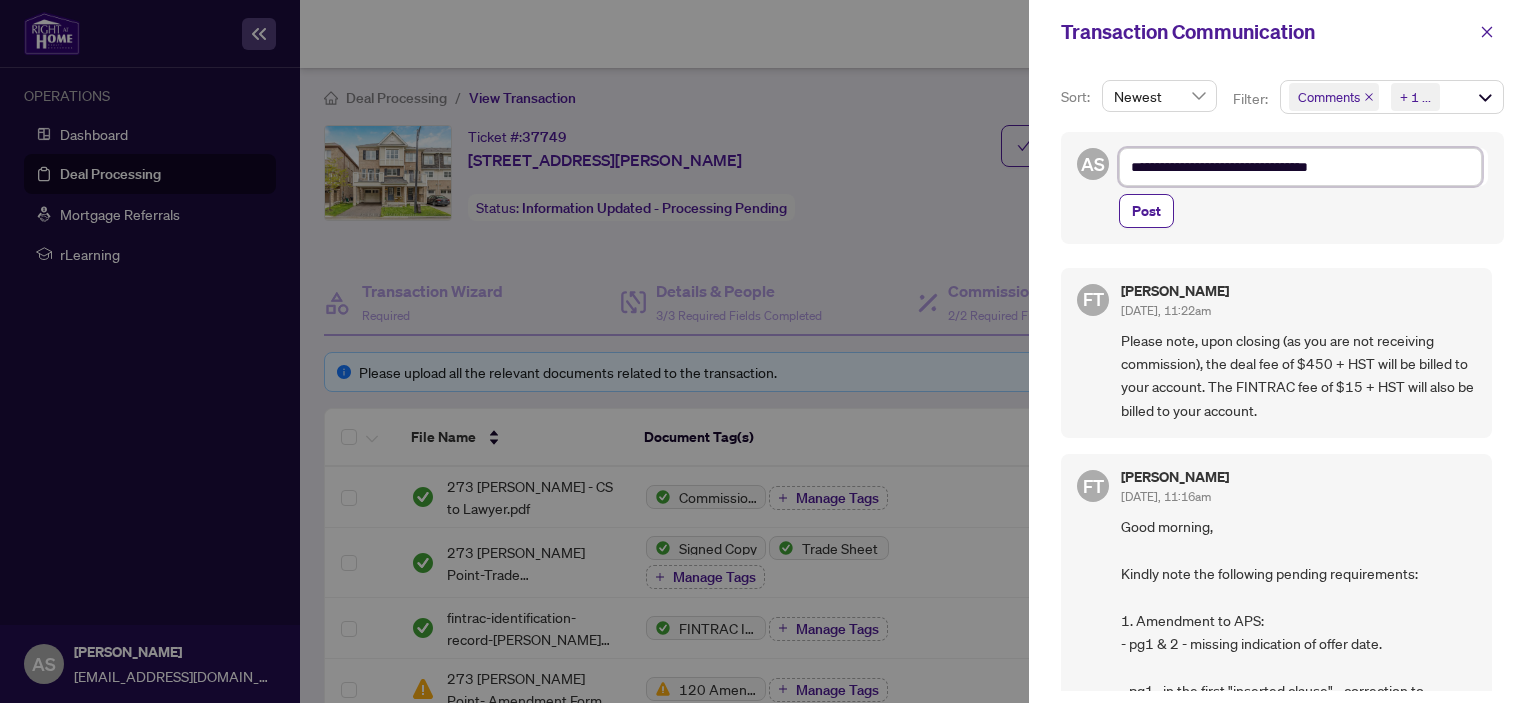 type on "**********" 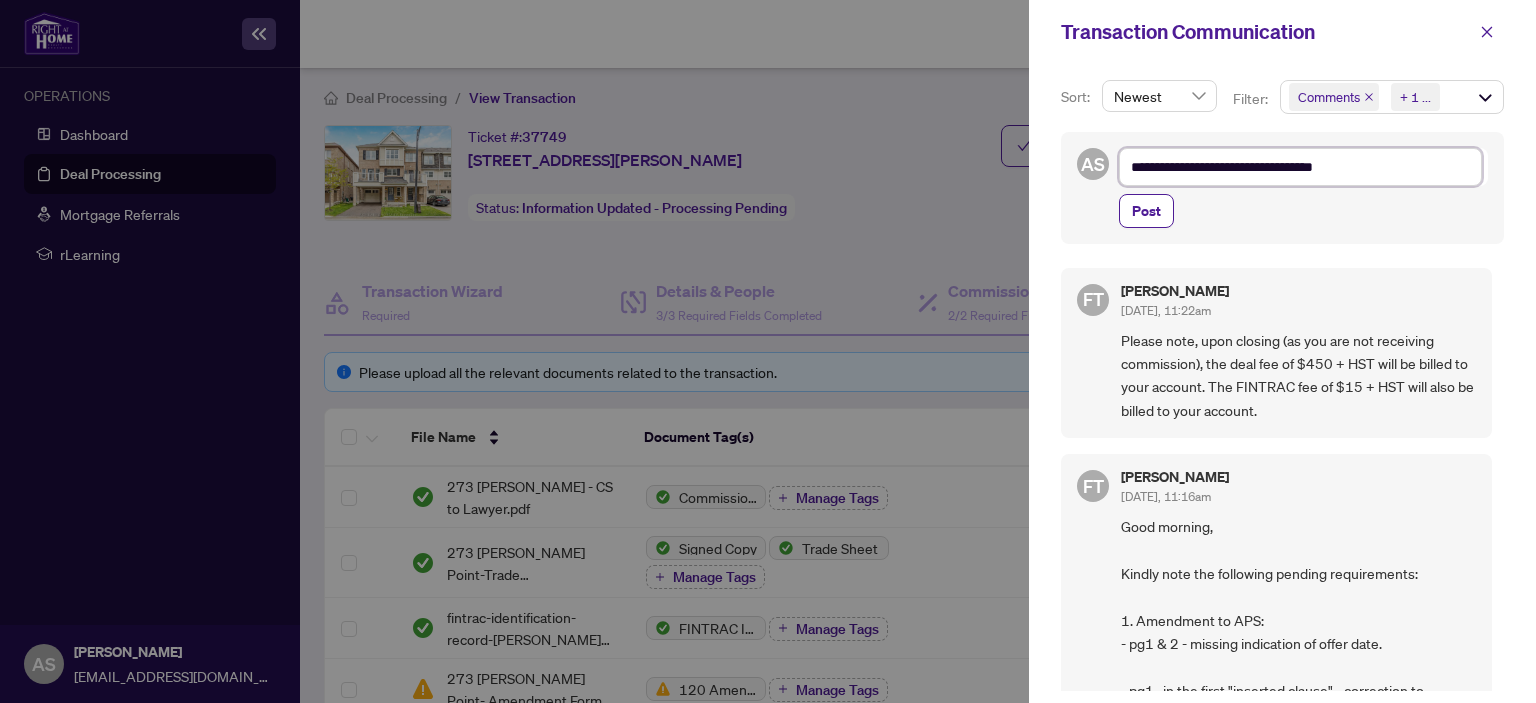 type on "**********" 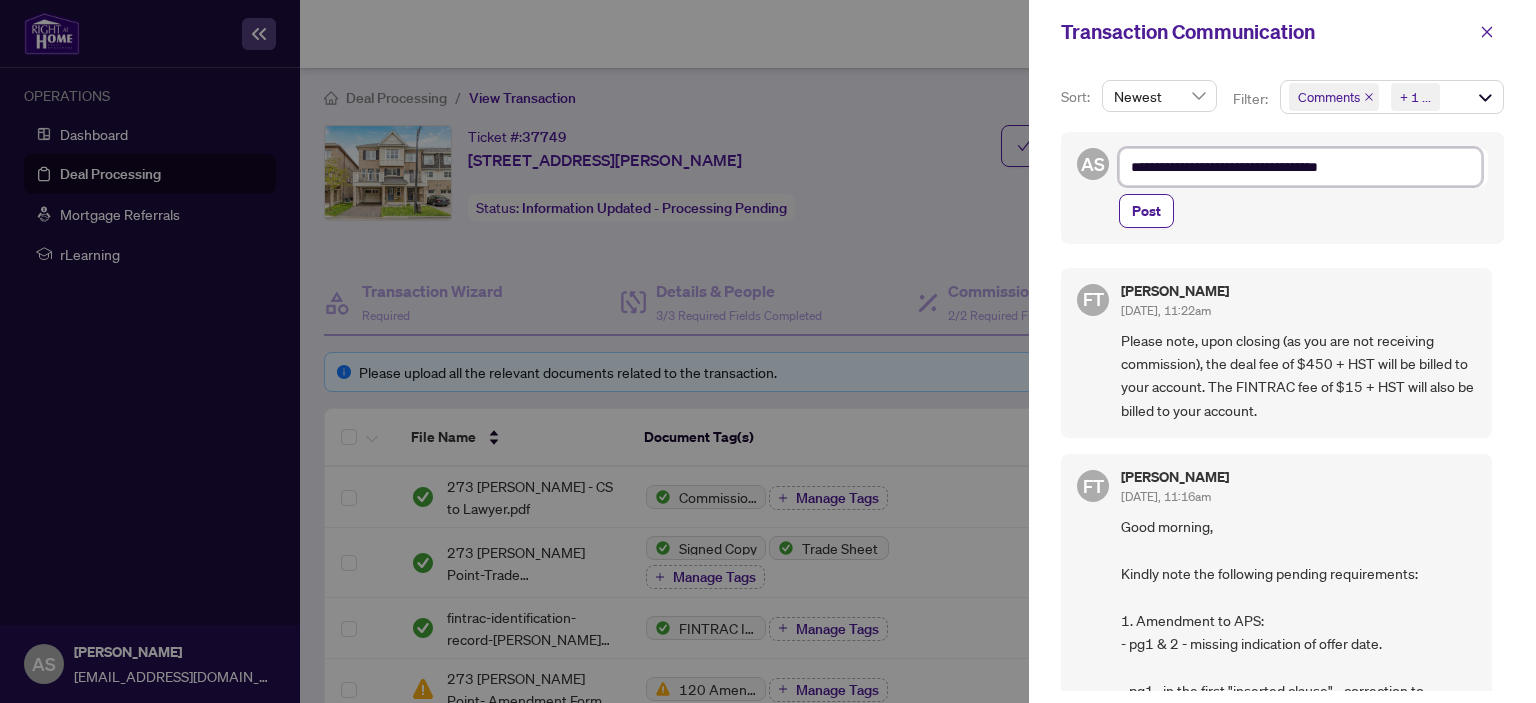 type on "**********" 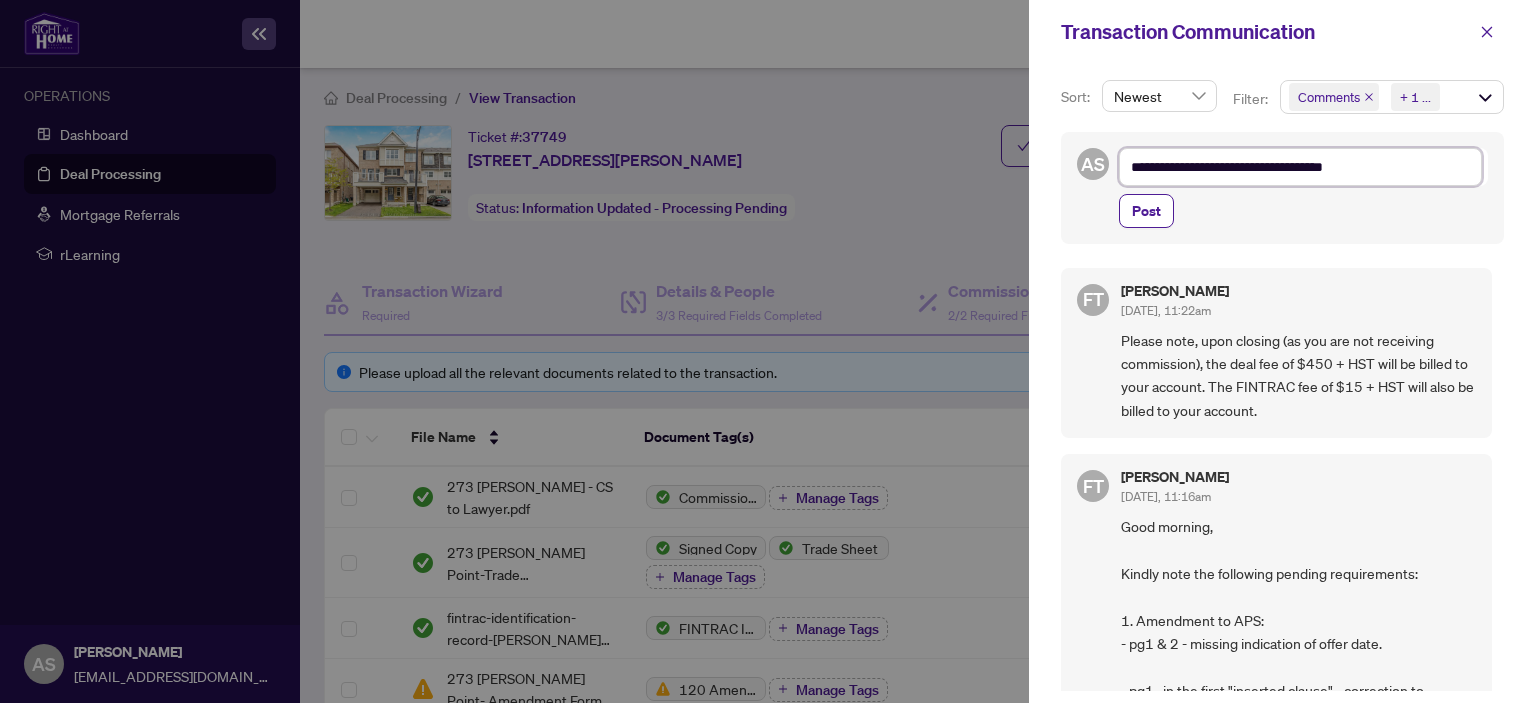 type on "**********" 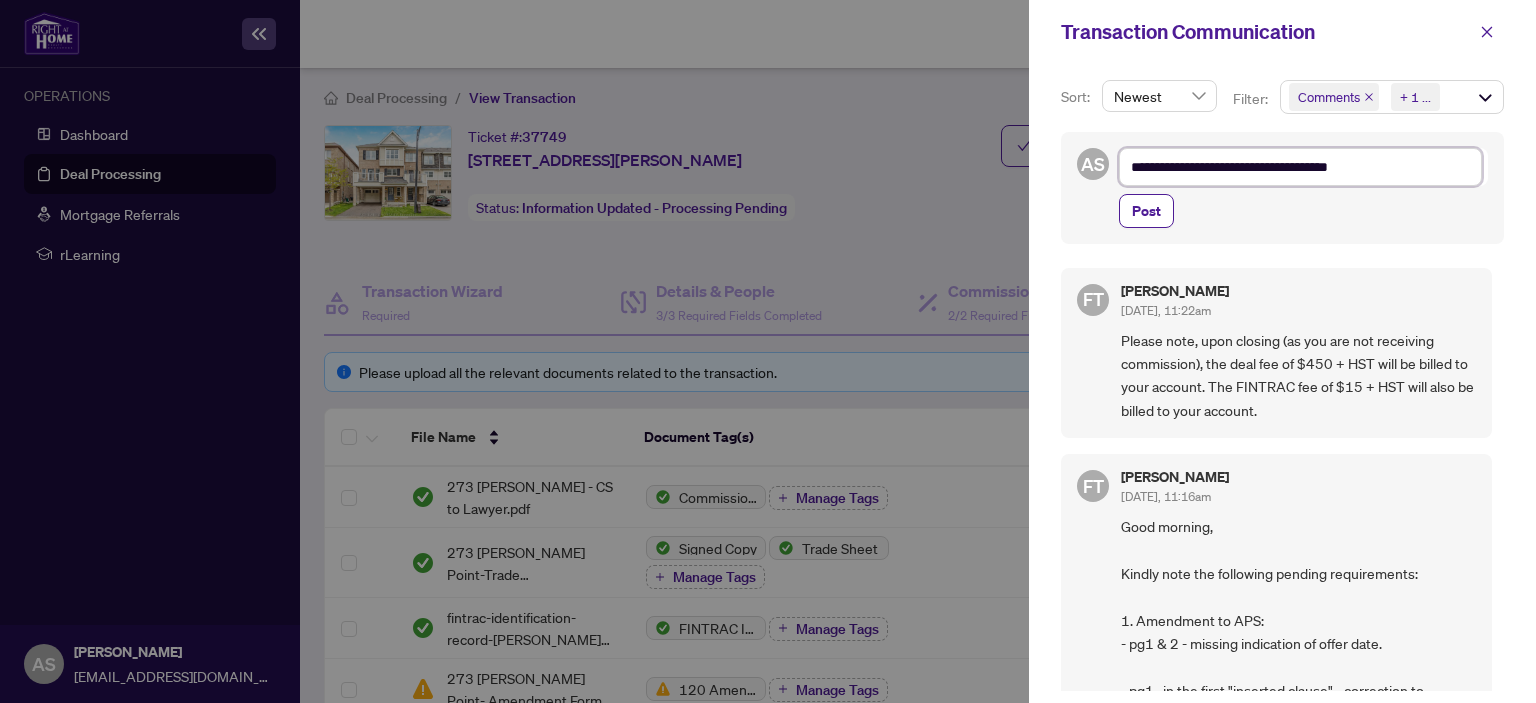 type on "**********" 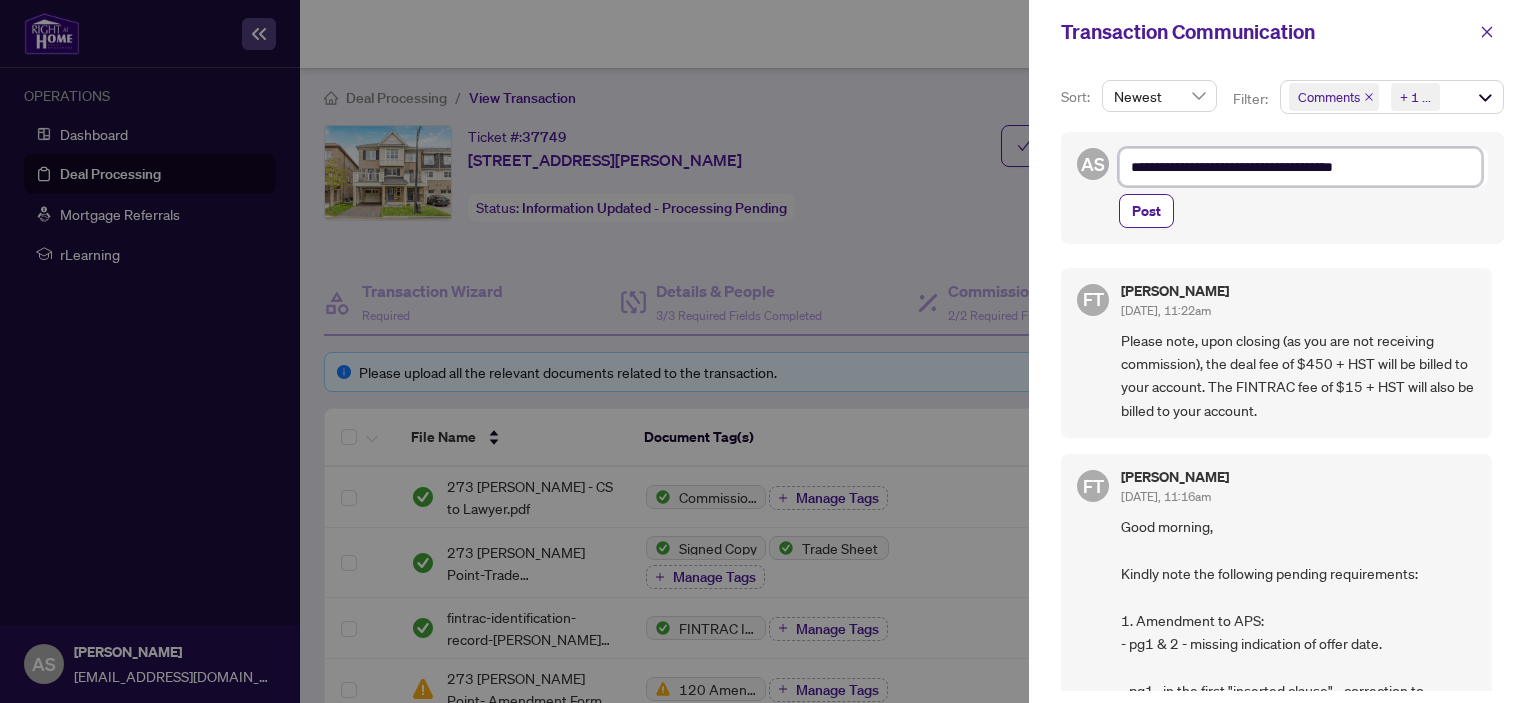 type on "**********" 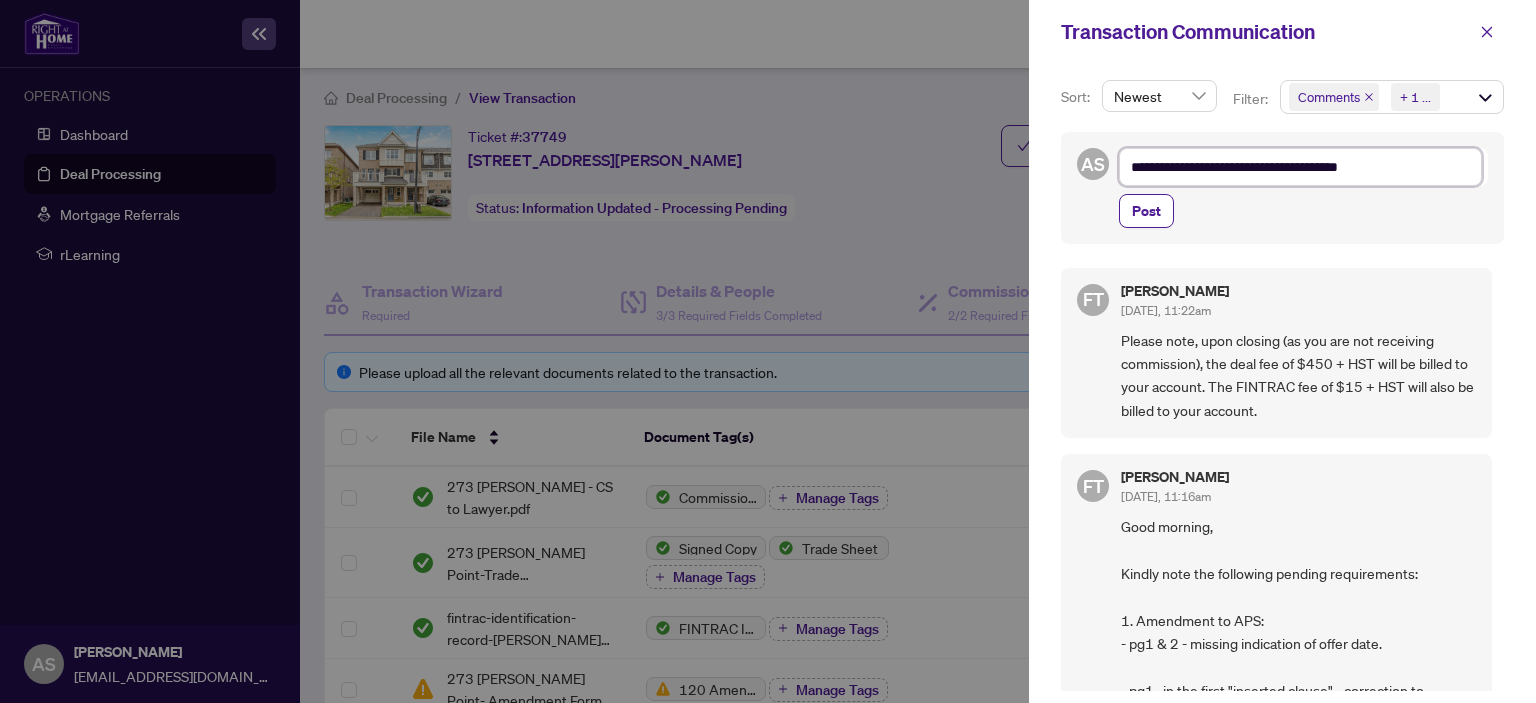type on "**********" 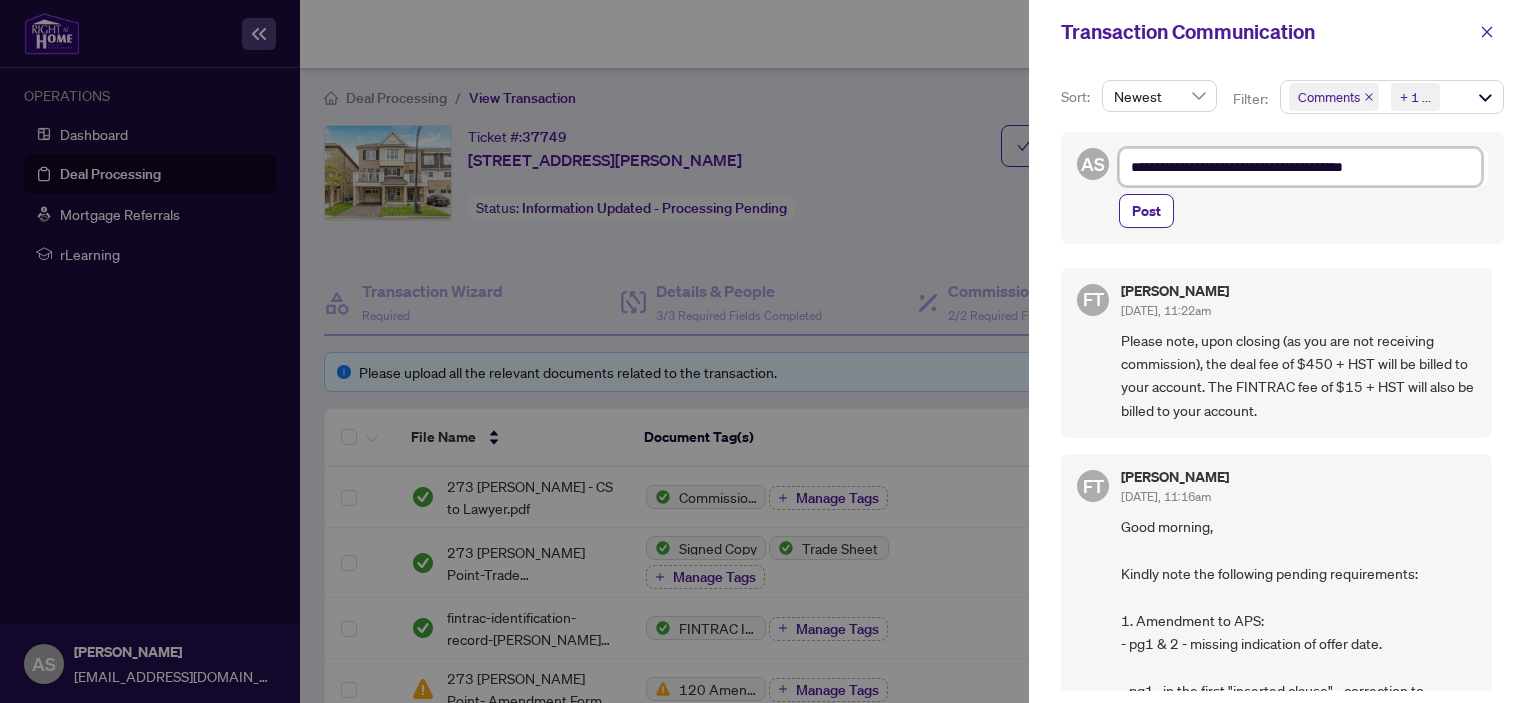 type on "**********" 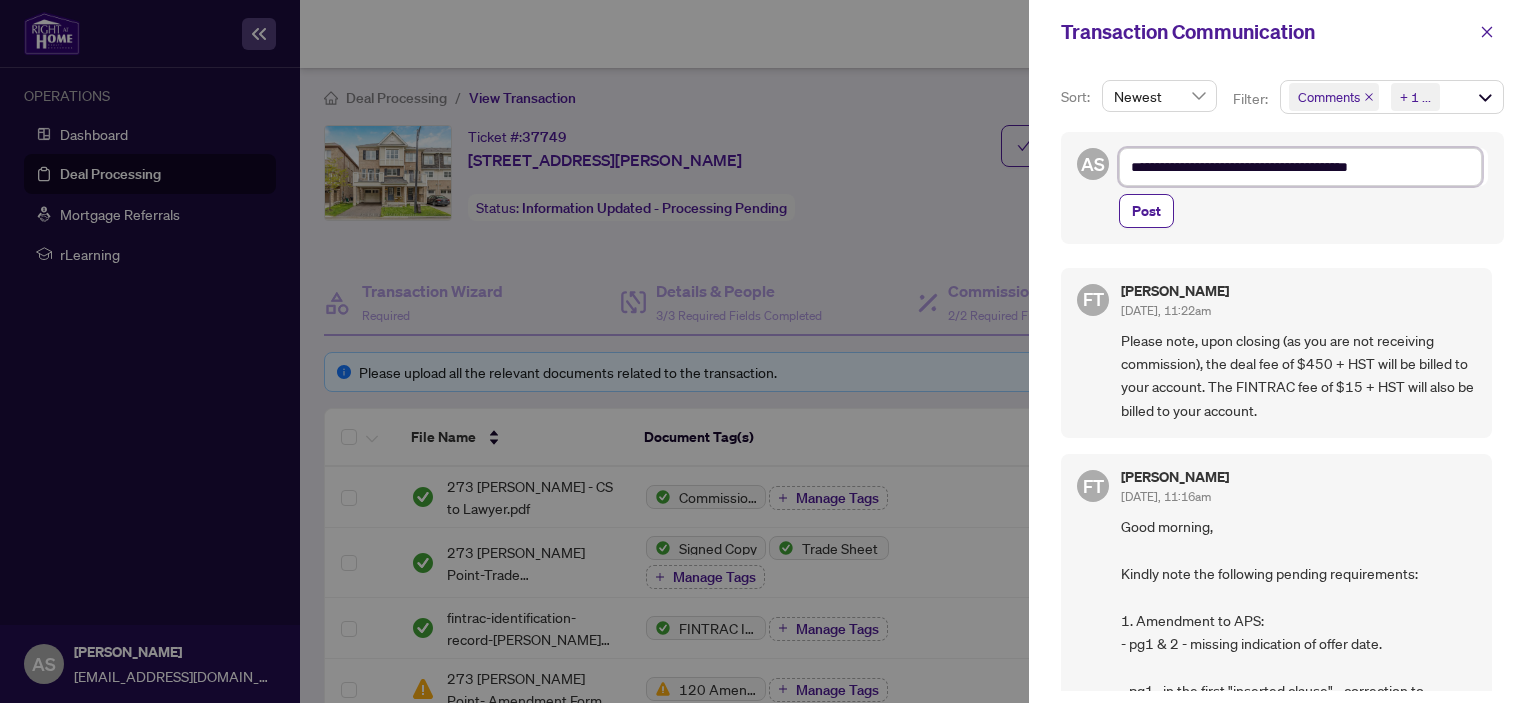 type on "**********" 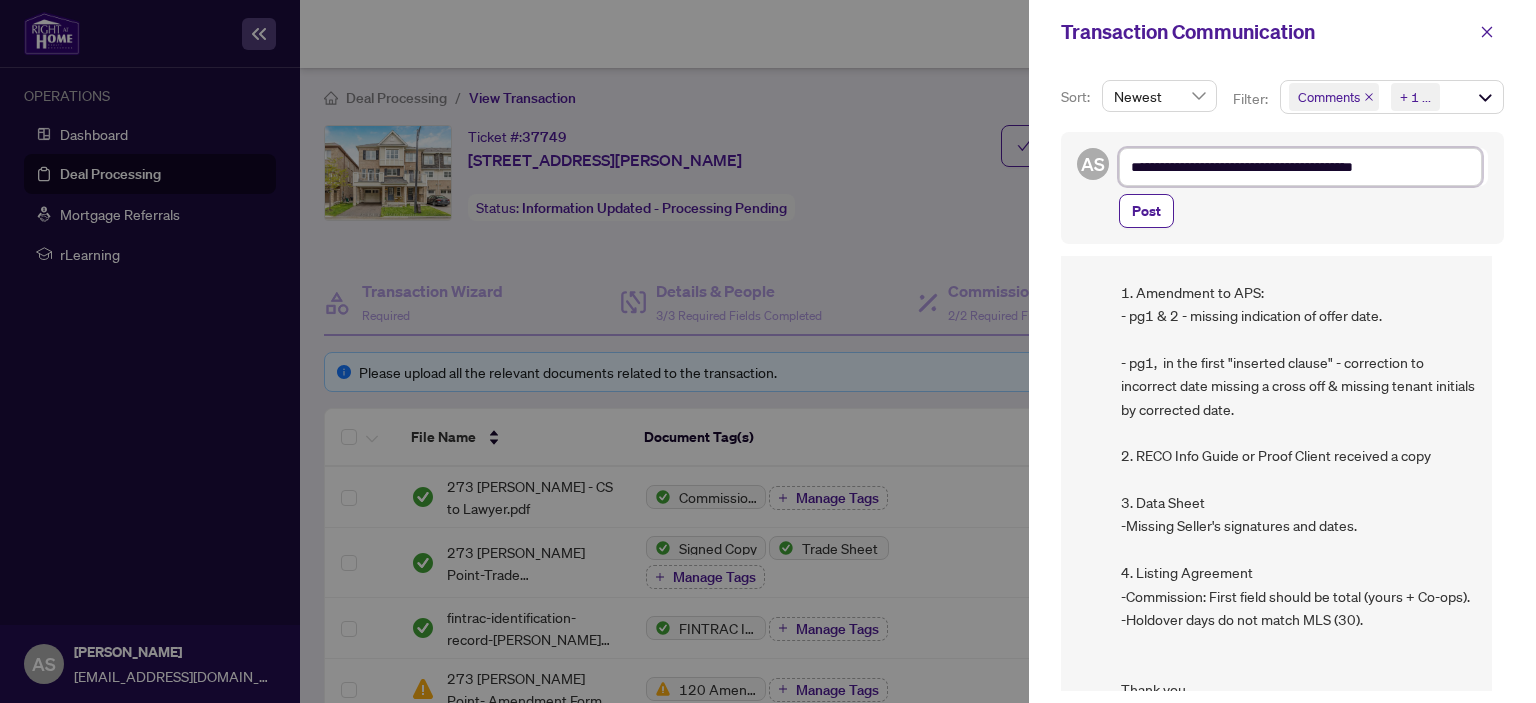 scroll, scrollTop: 0, scrollLeft: 0, axis: both 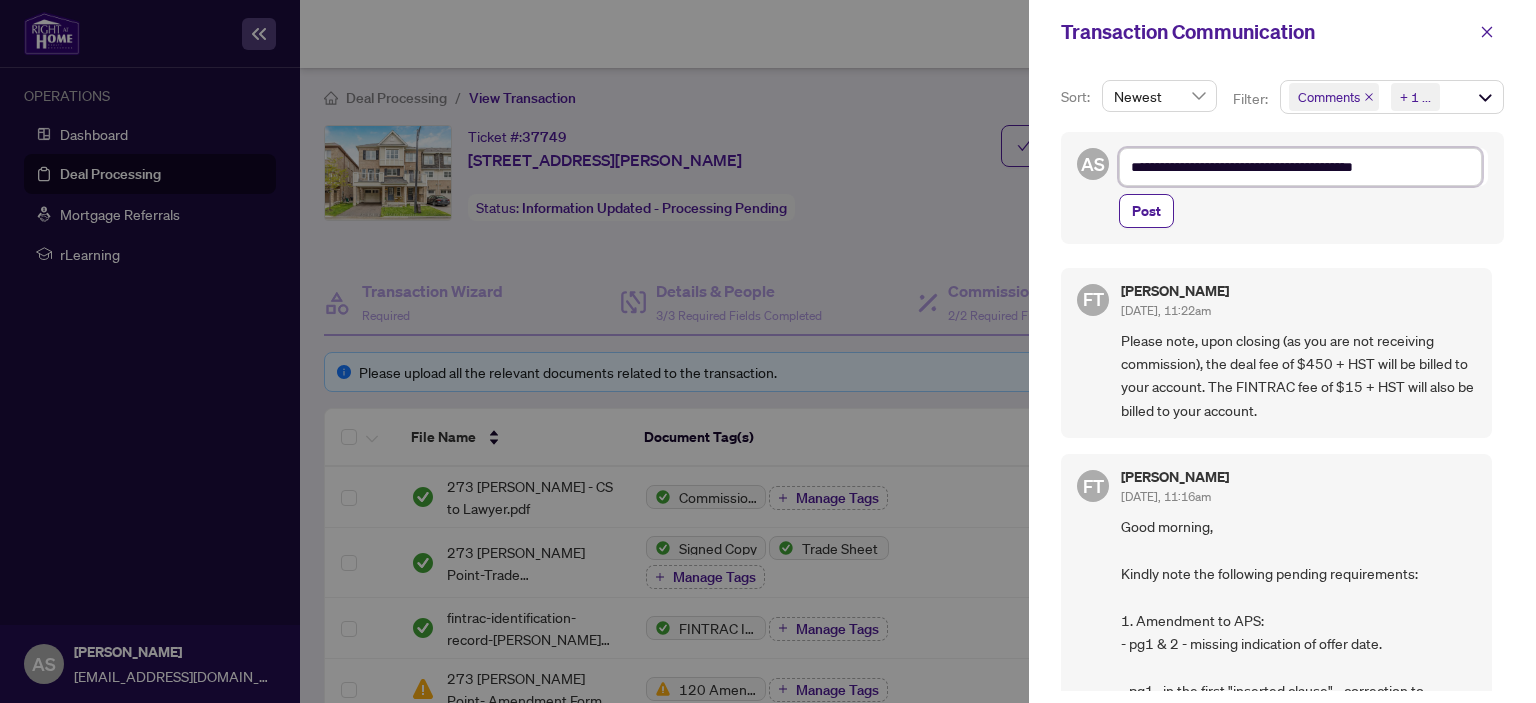 type on "**********" 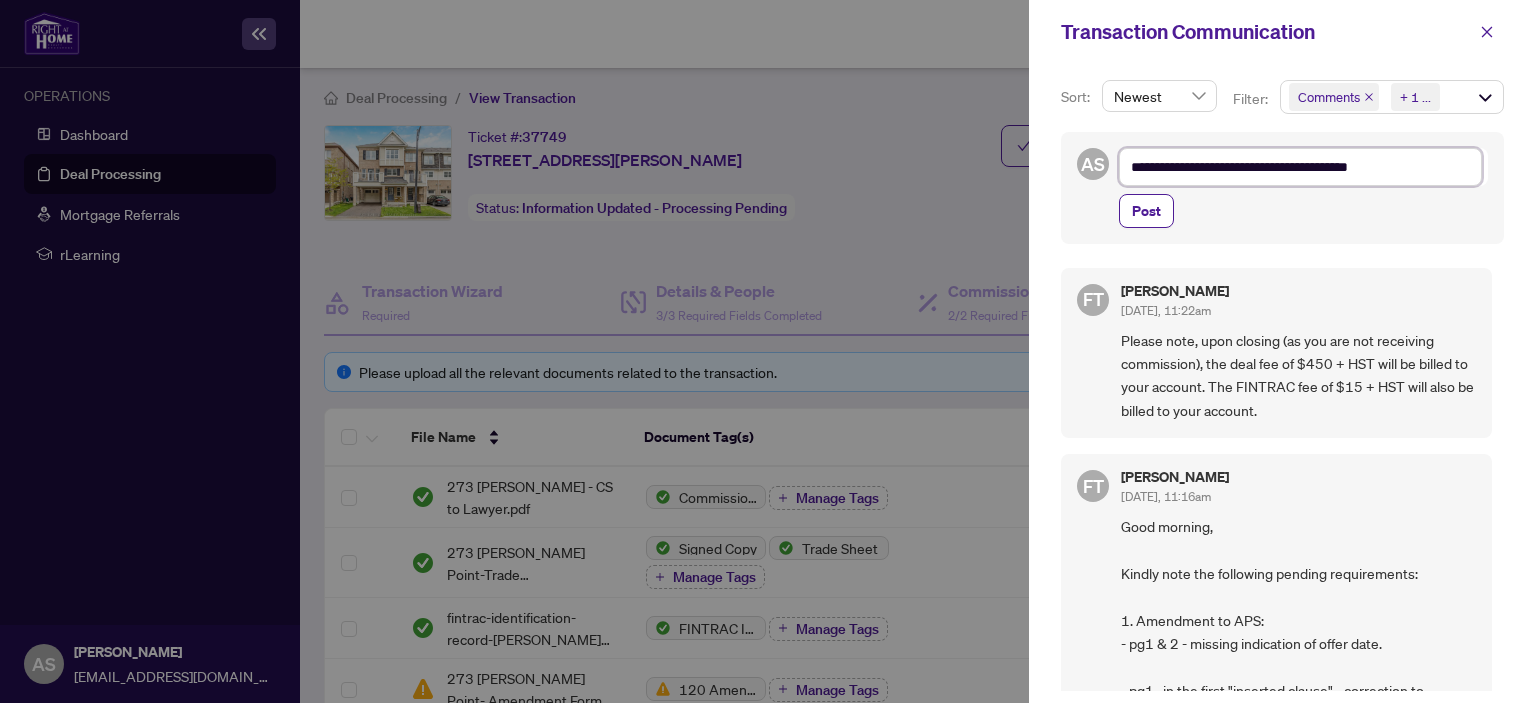 type on "**********" 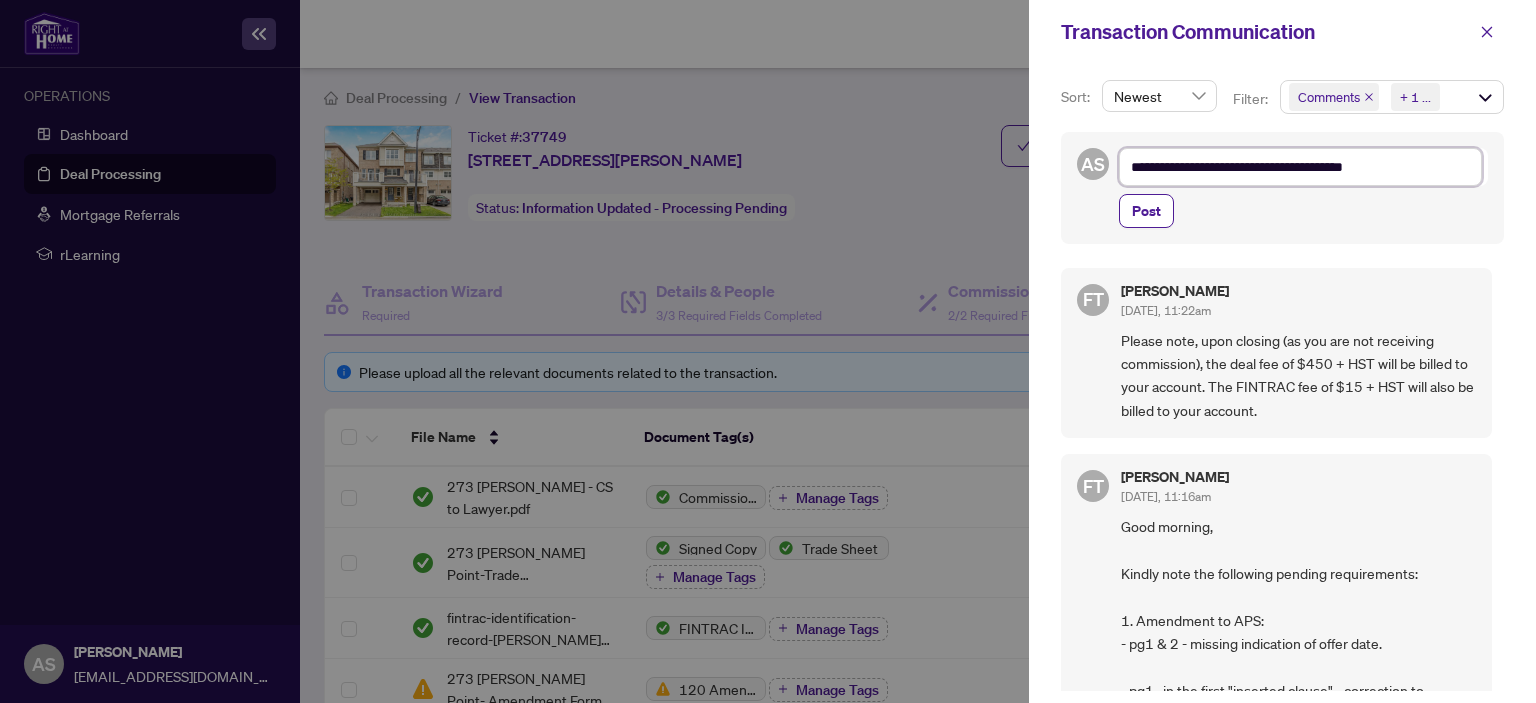 type on "**********" 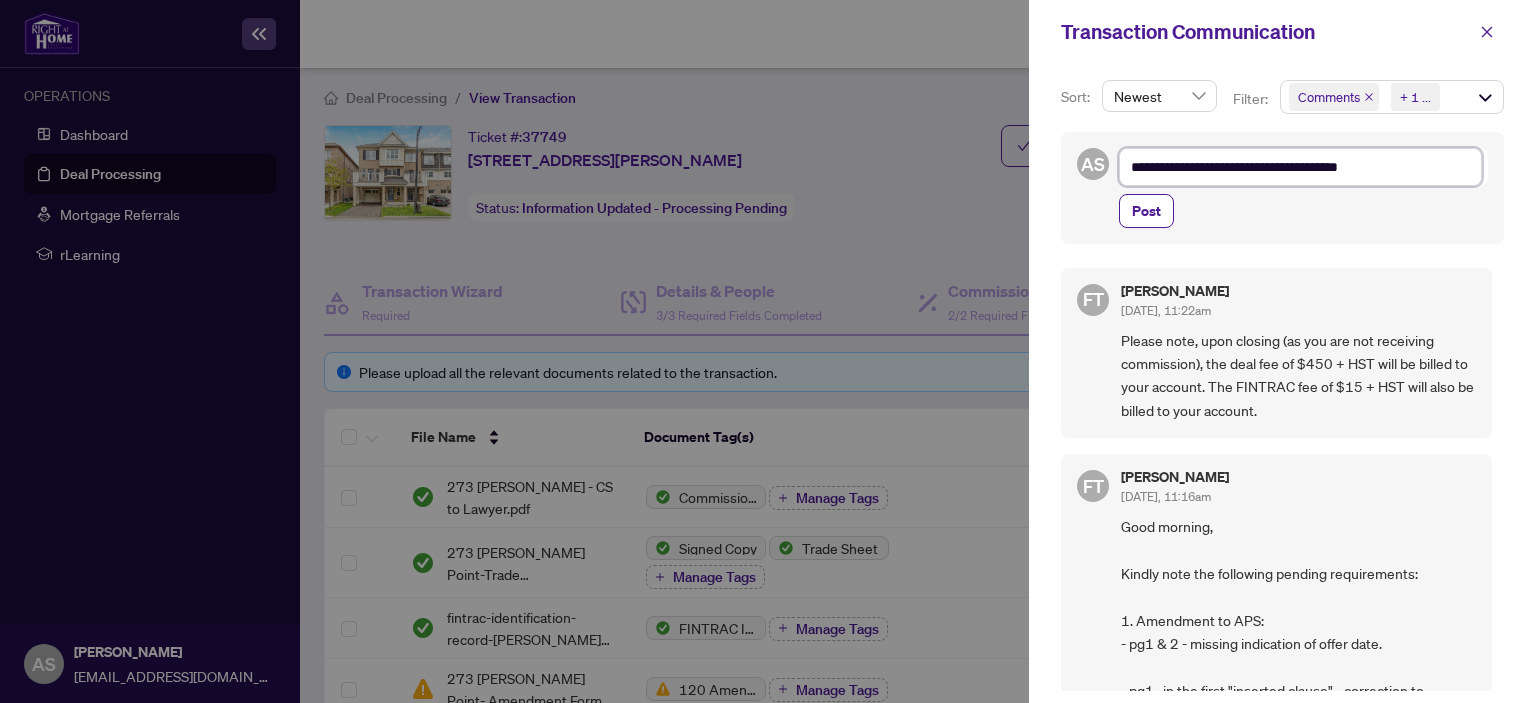 type on "**********" 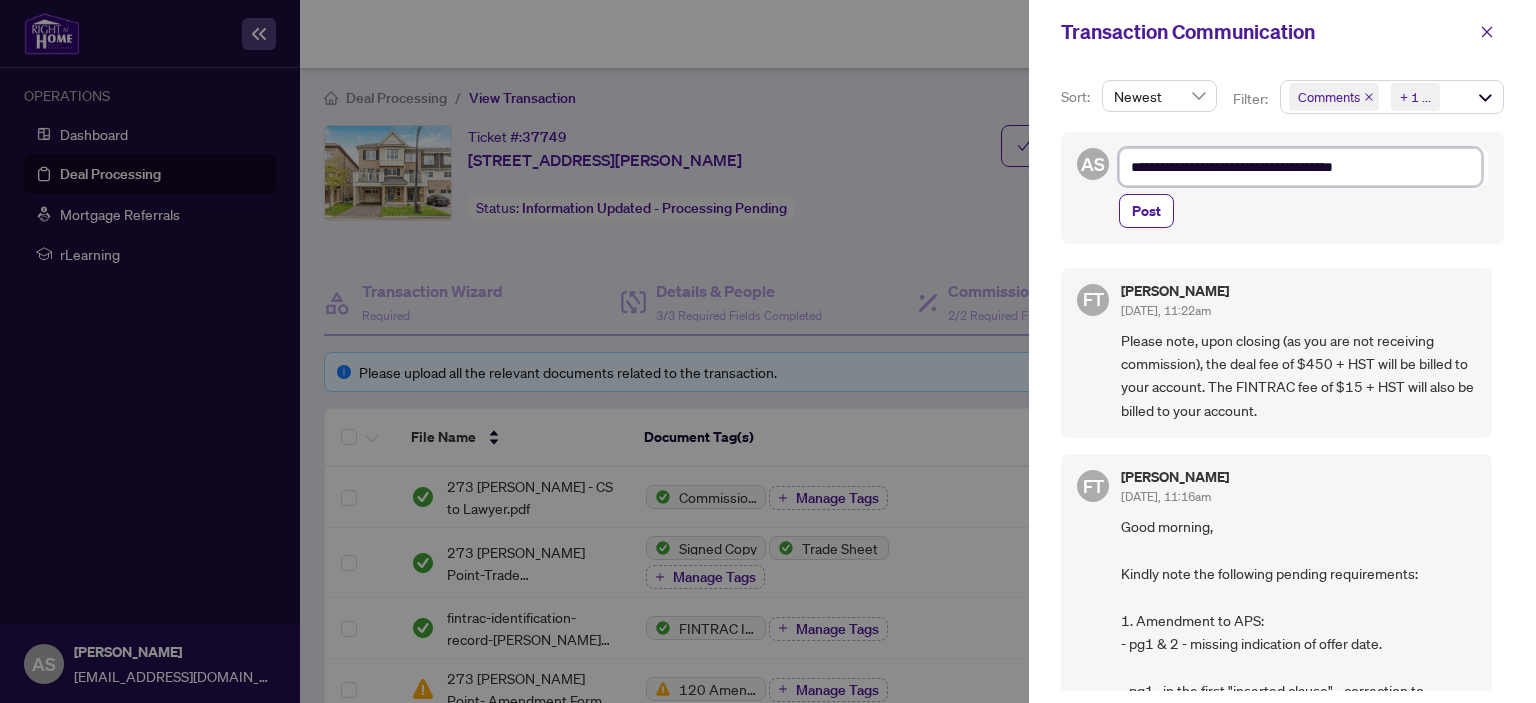 type on "**********" 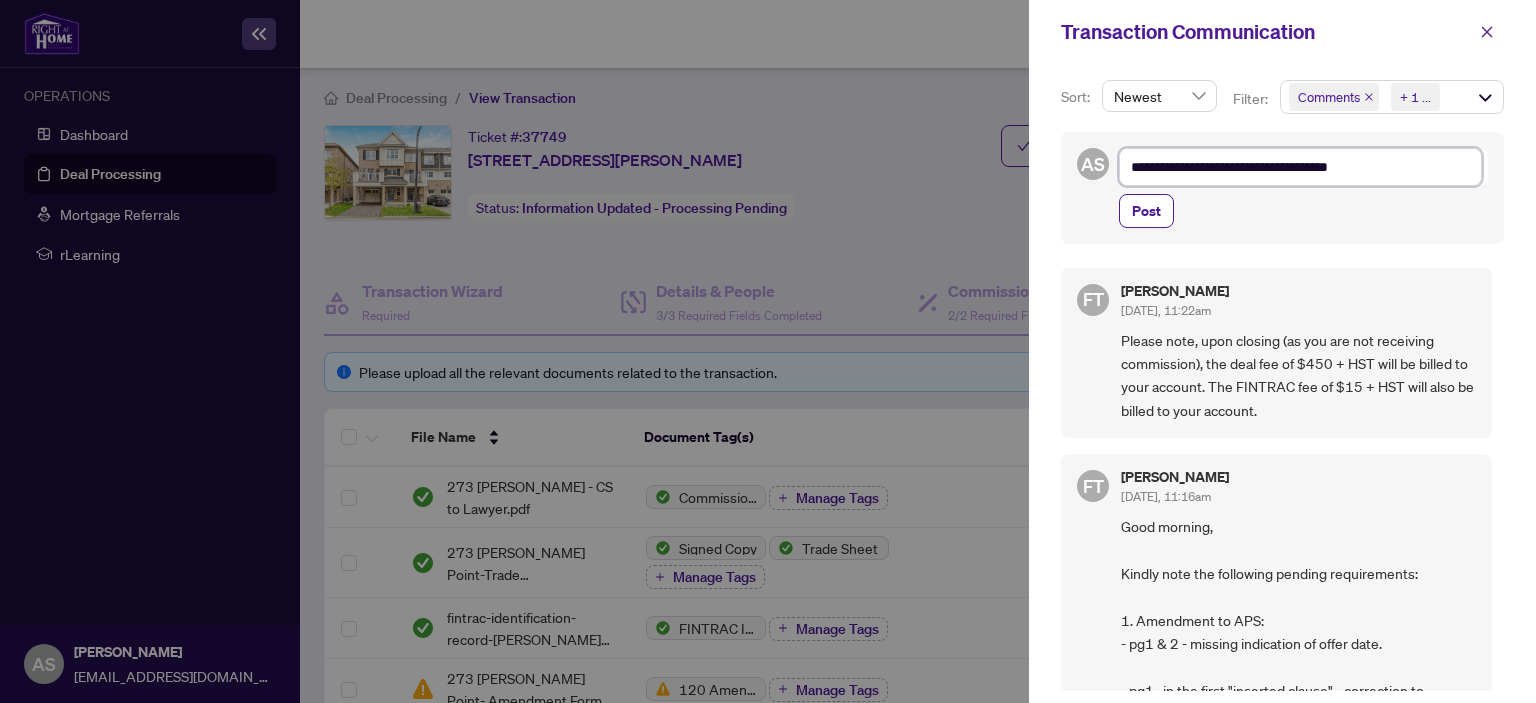 type on "**********" 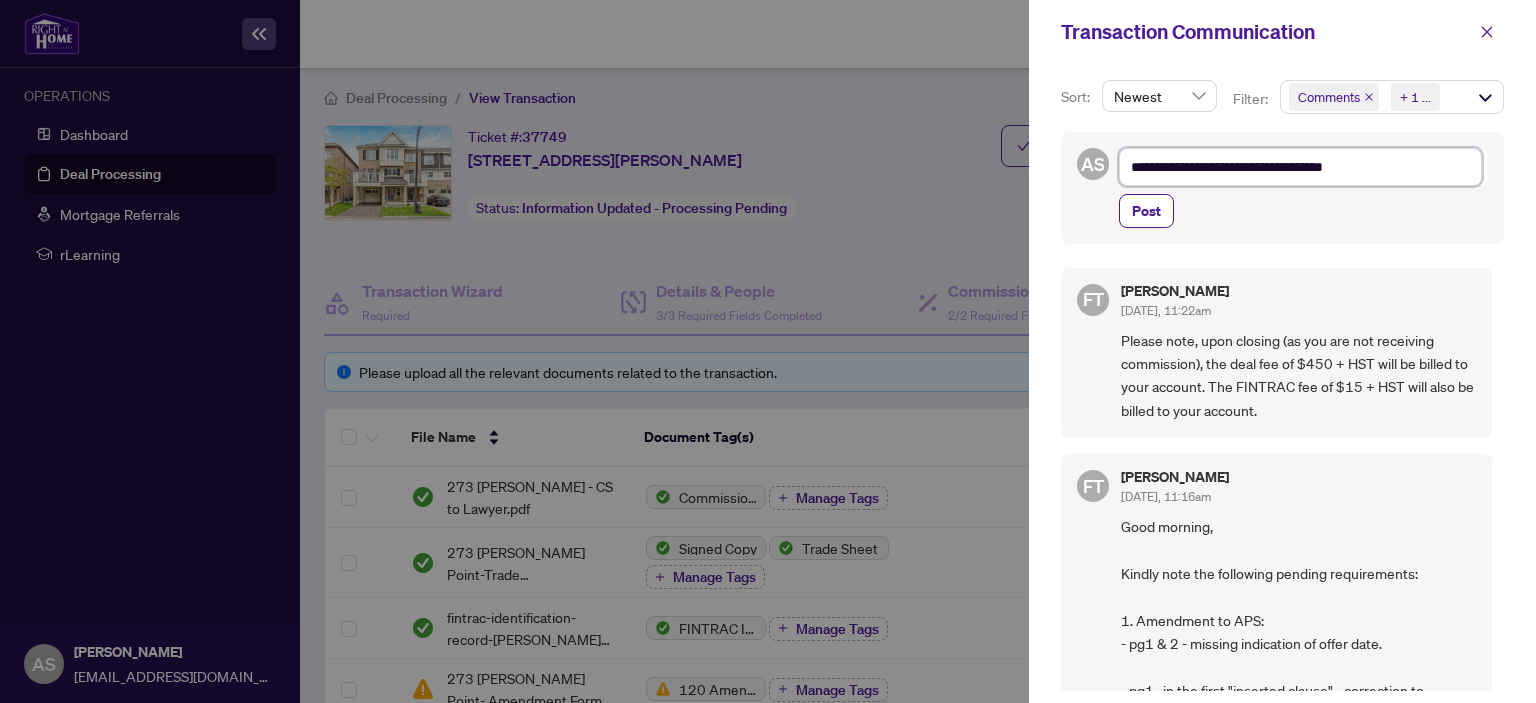 type on "**********" 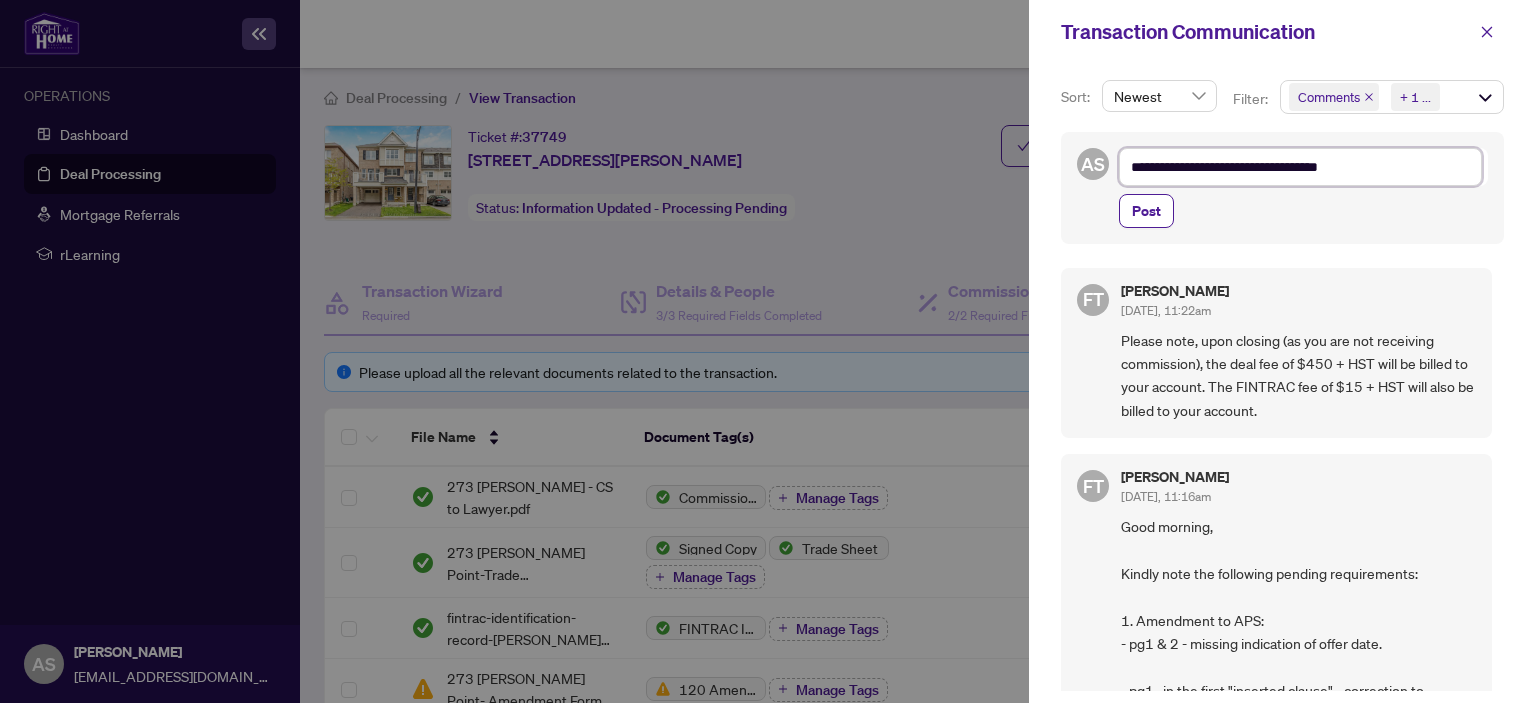type on "**********" 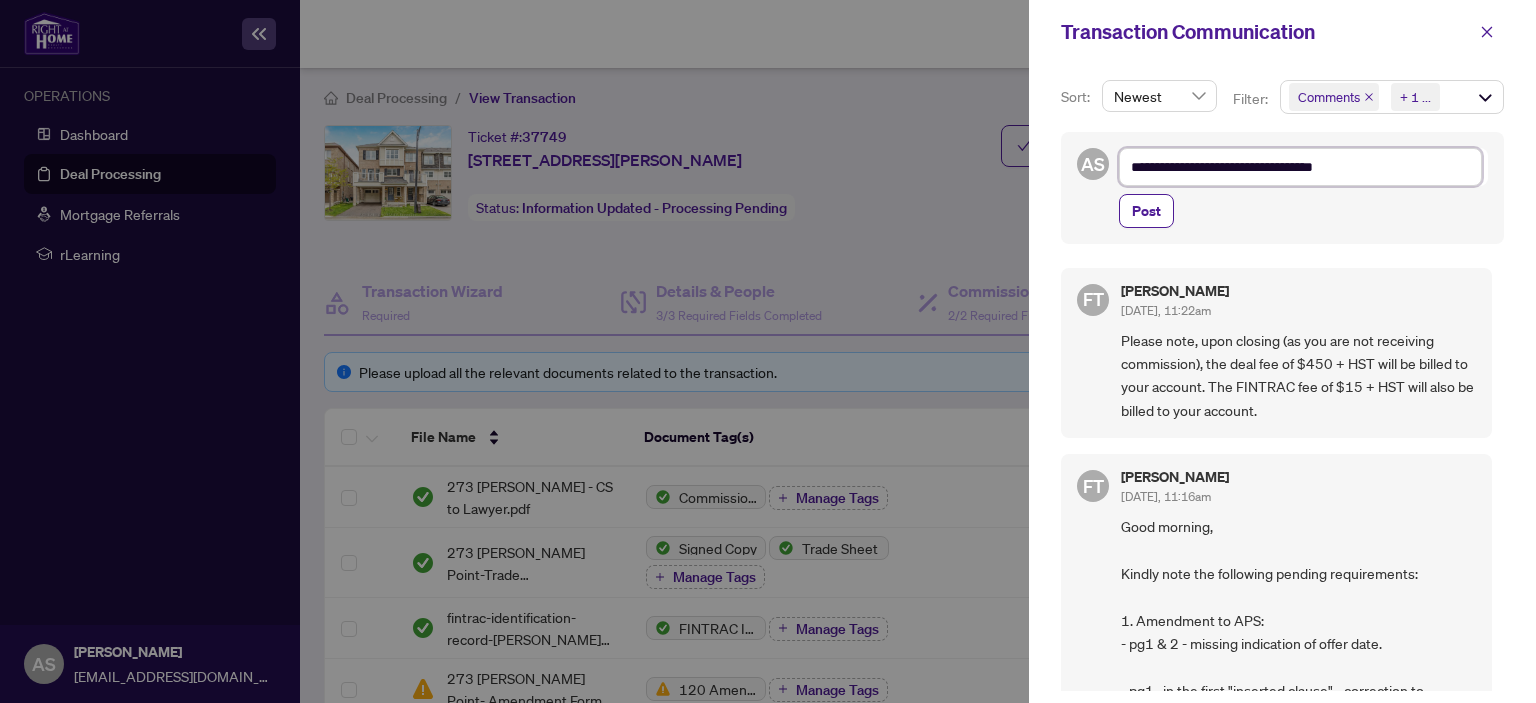 type on "**********" 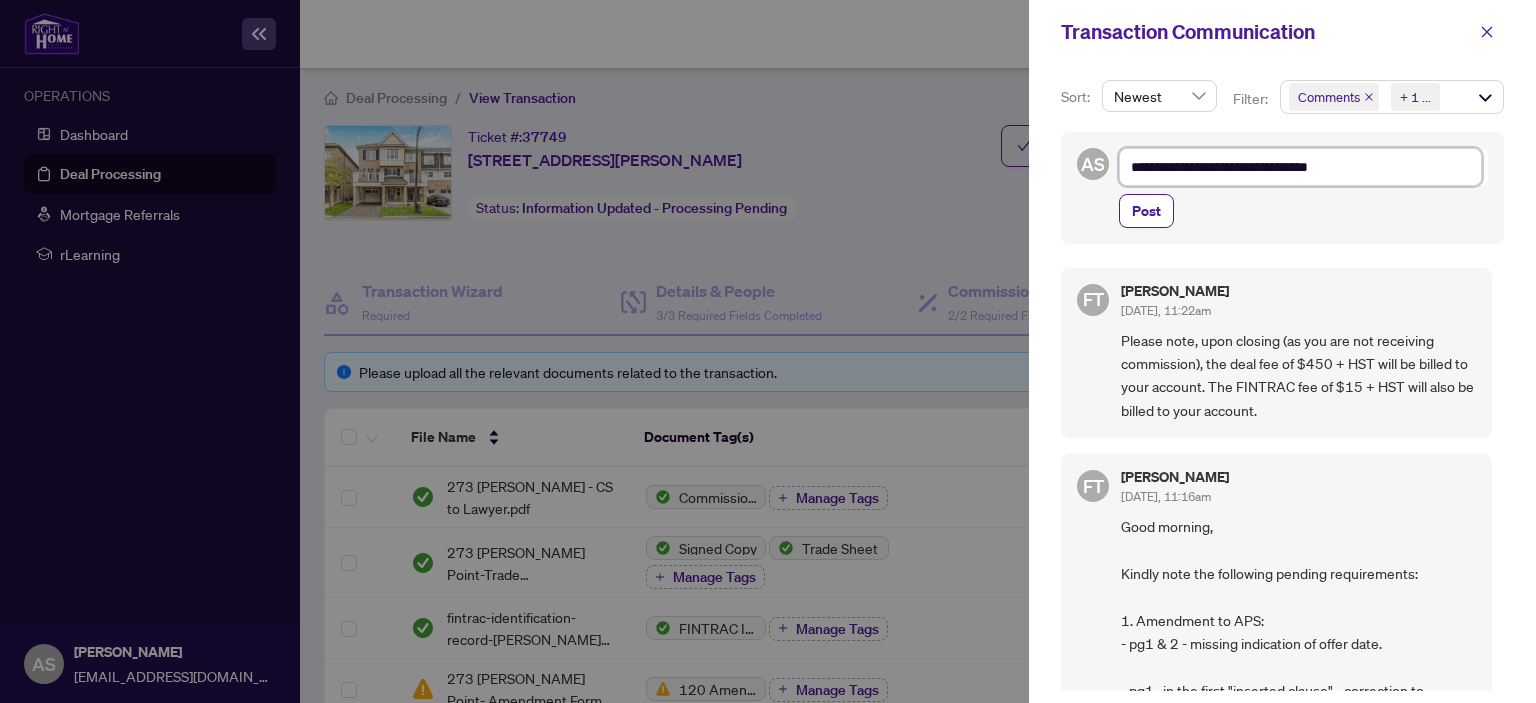 type on "**********" 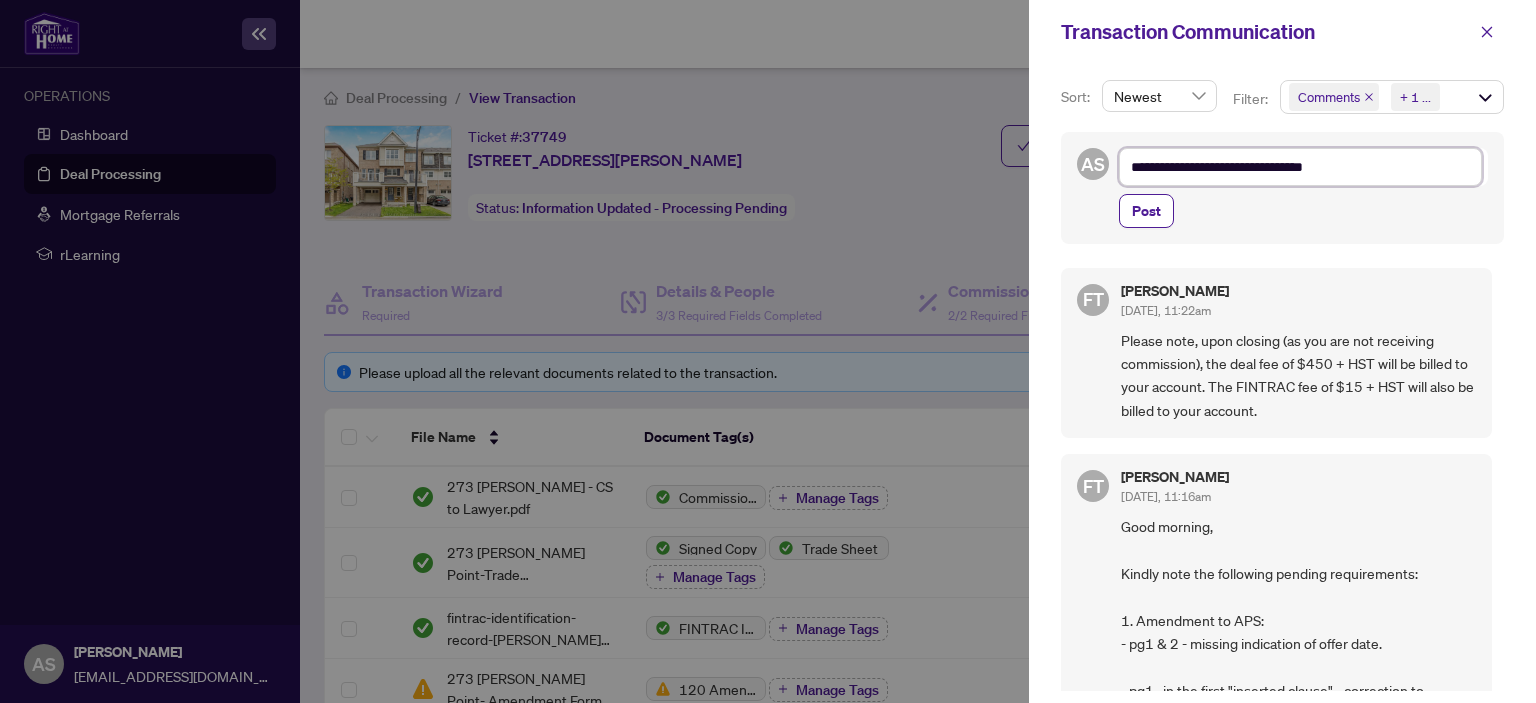 type on "**********" 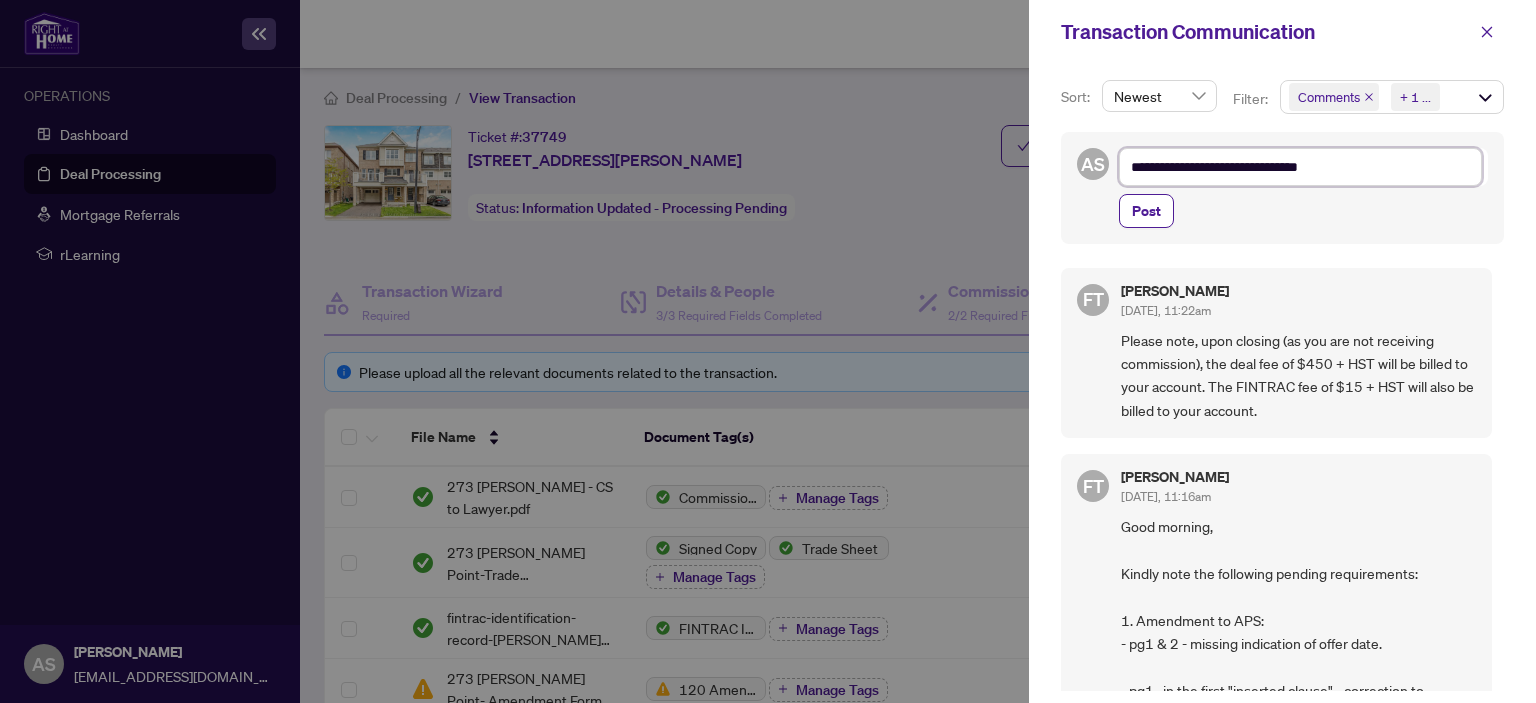 type on "**********" 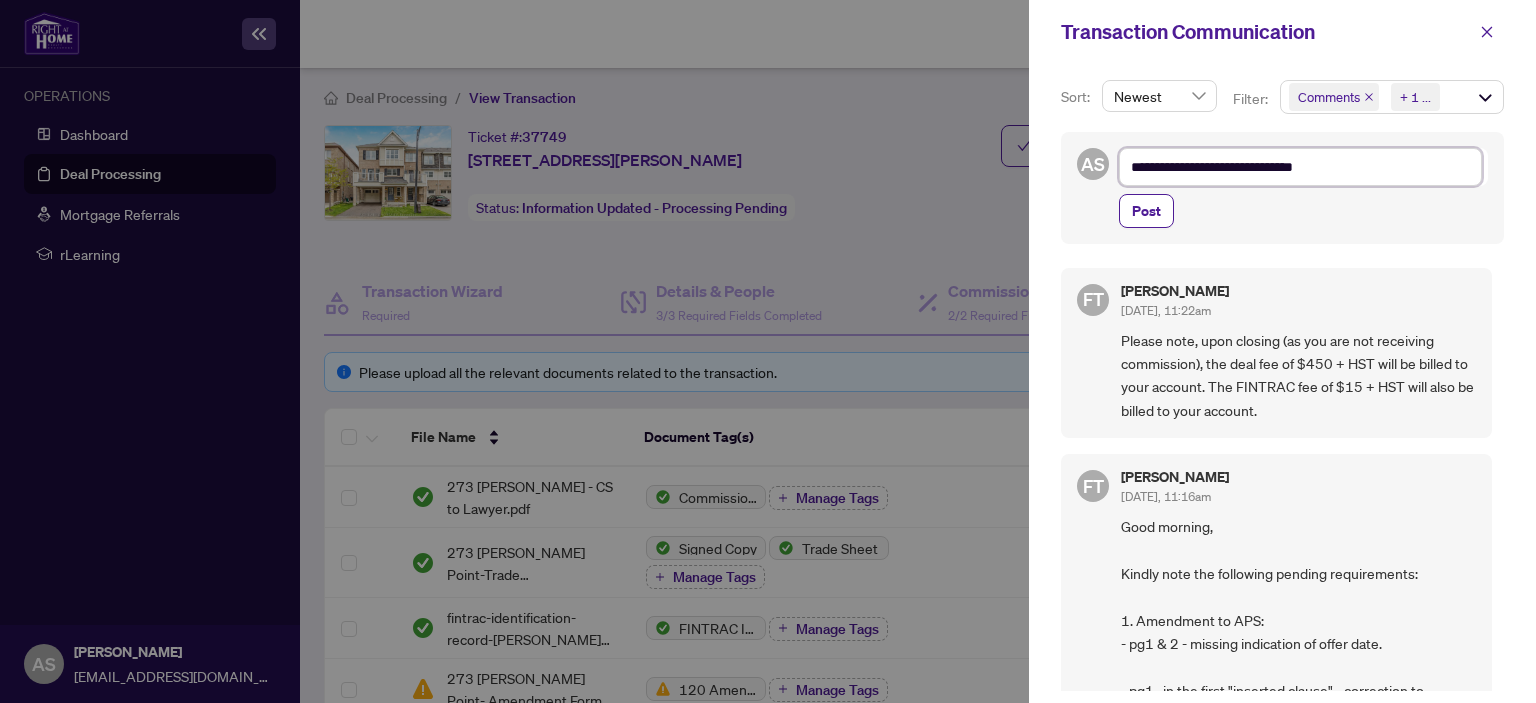 type on "**********" 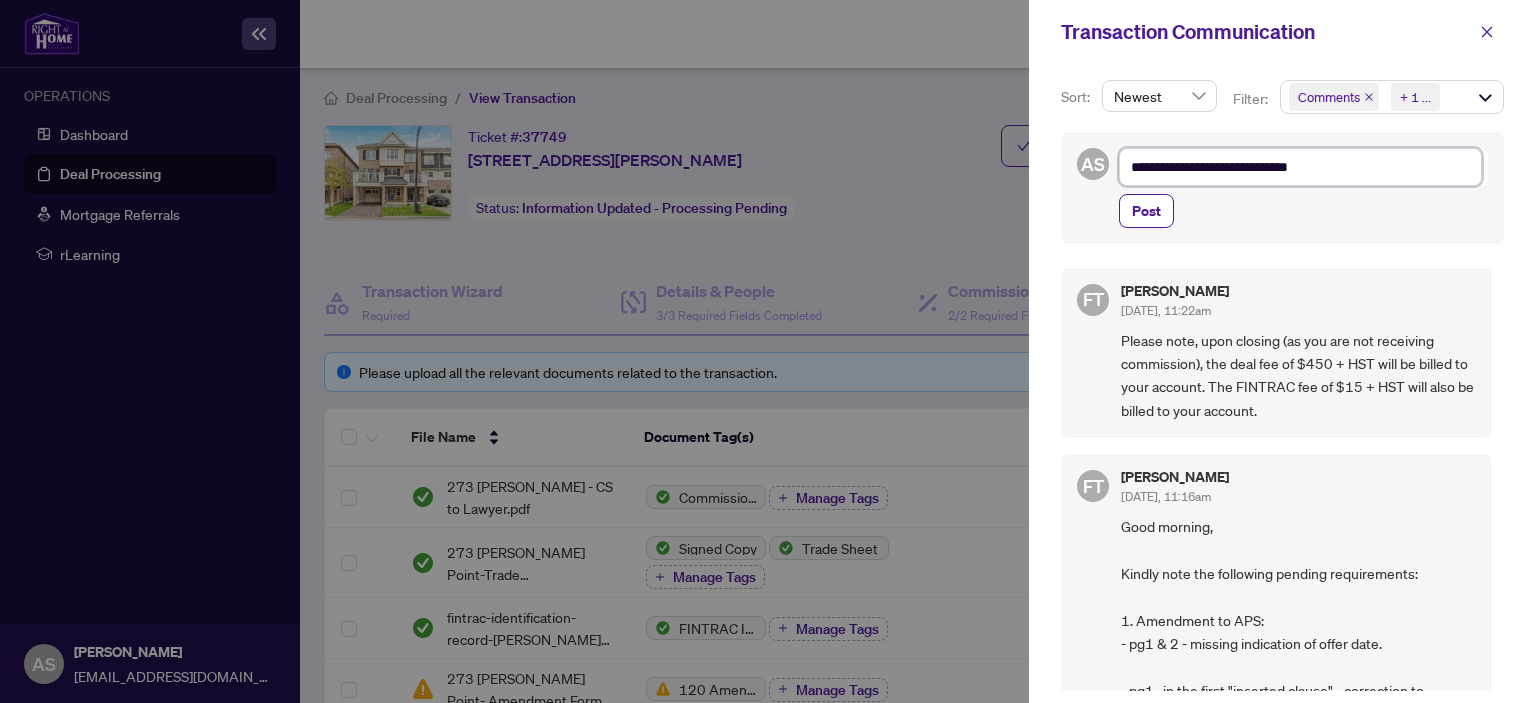 type on "**********" 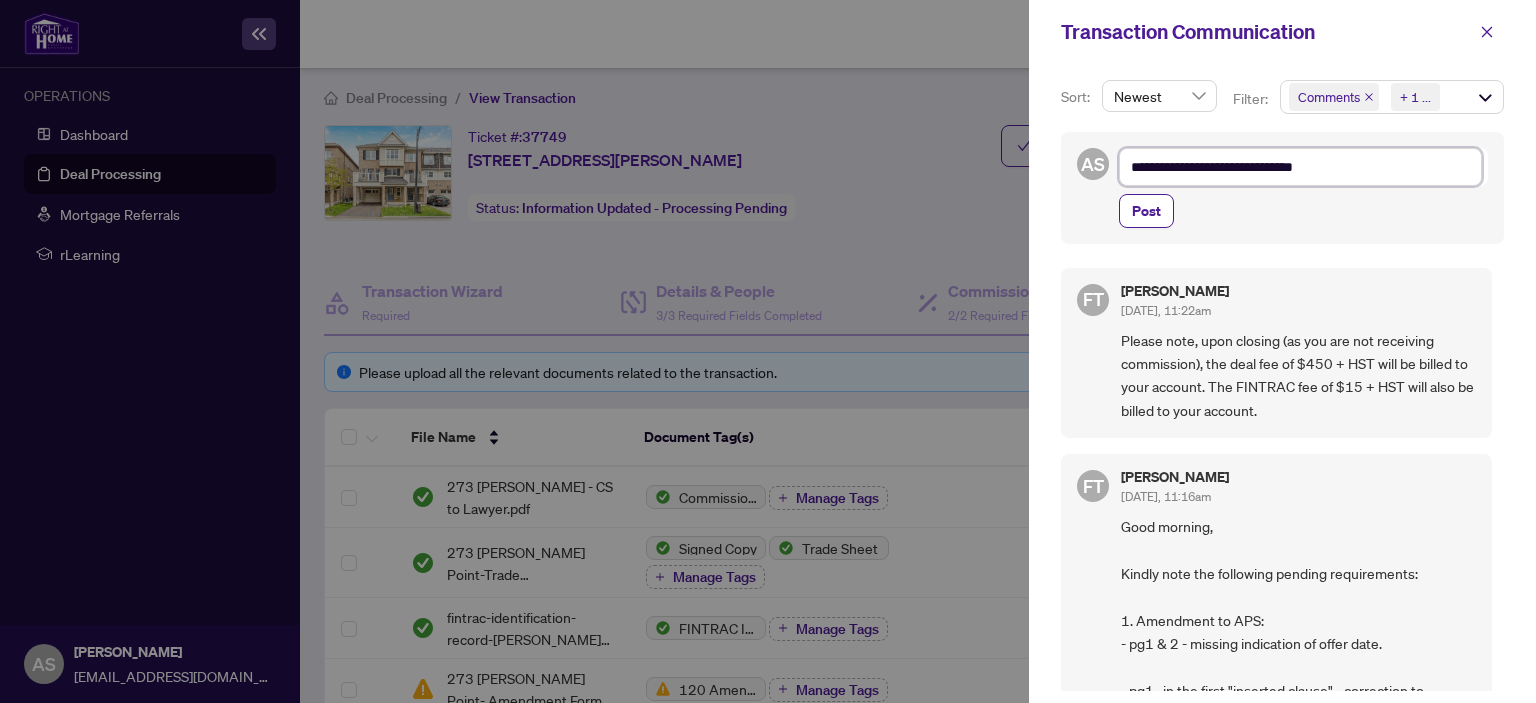 type on "**********" 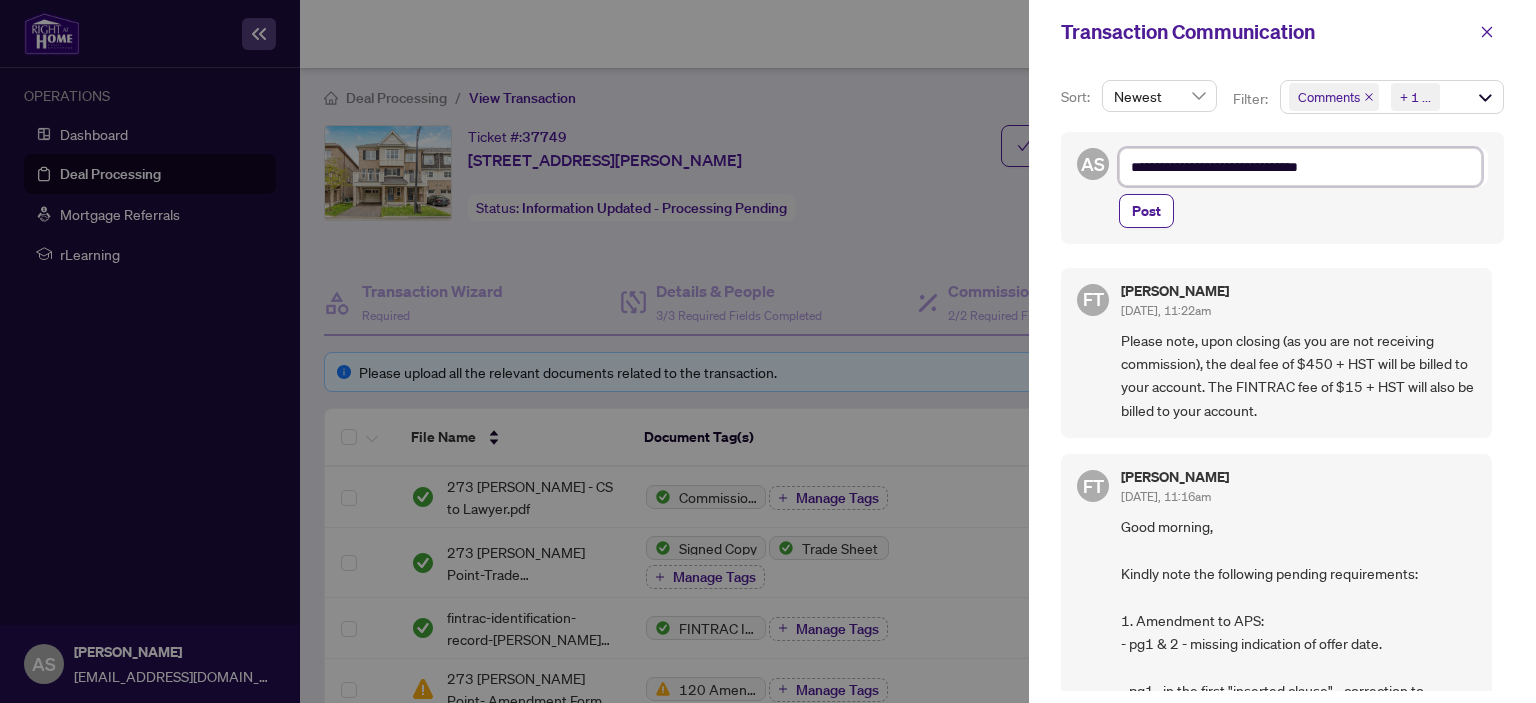 type on "**********" 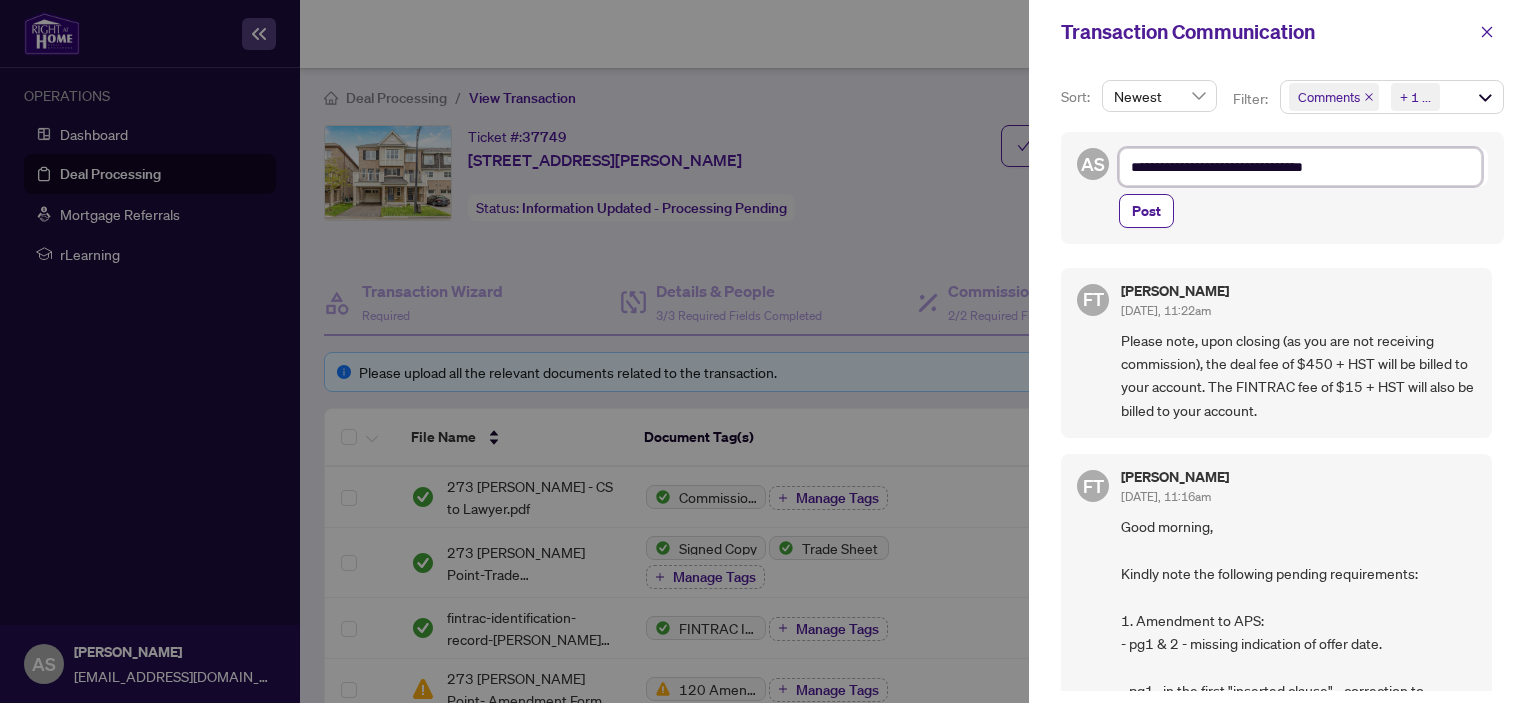 type on "**********" 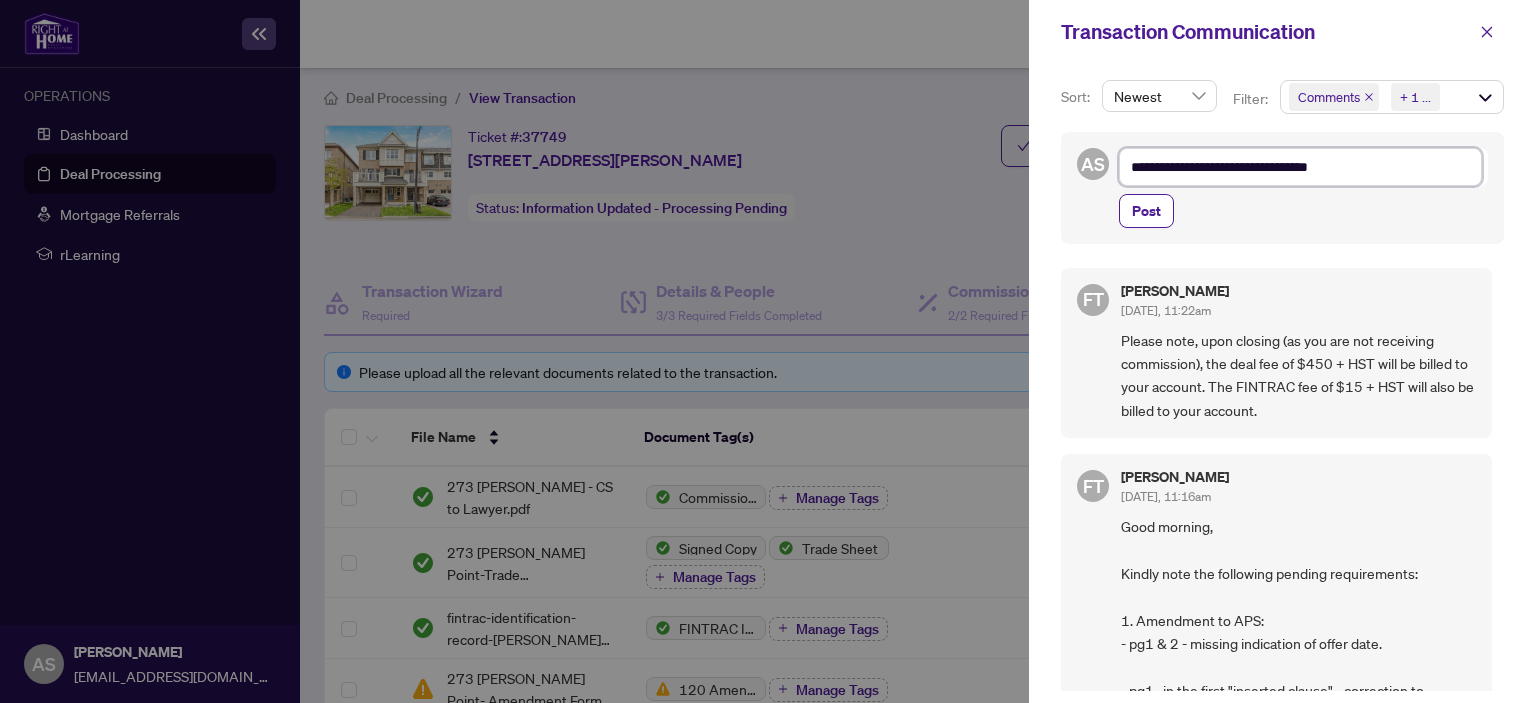 type on "**********" 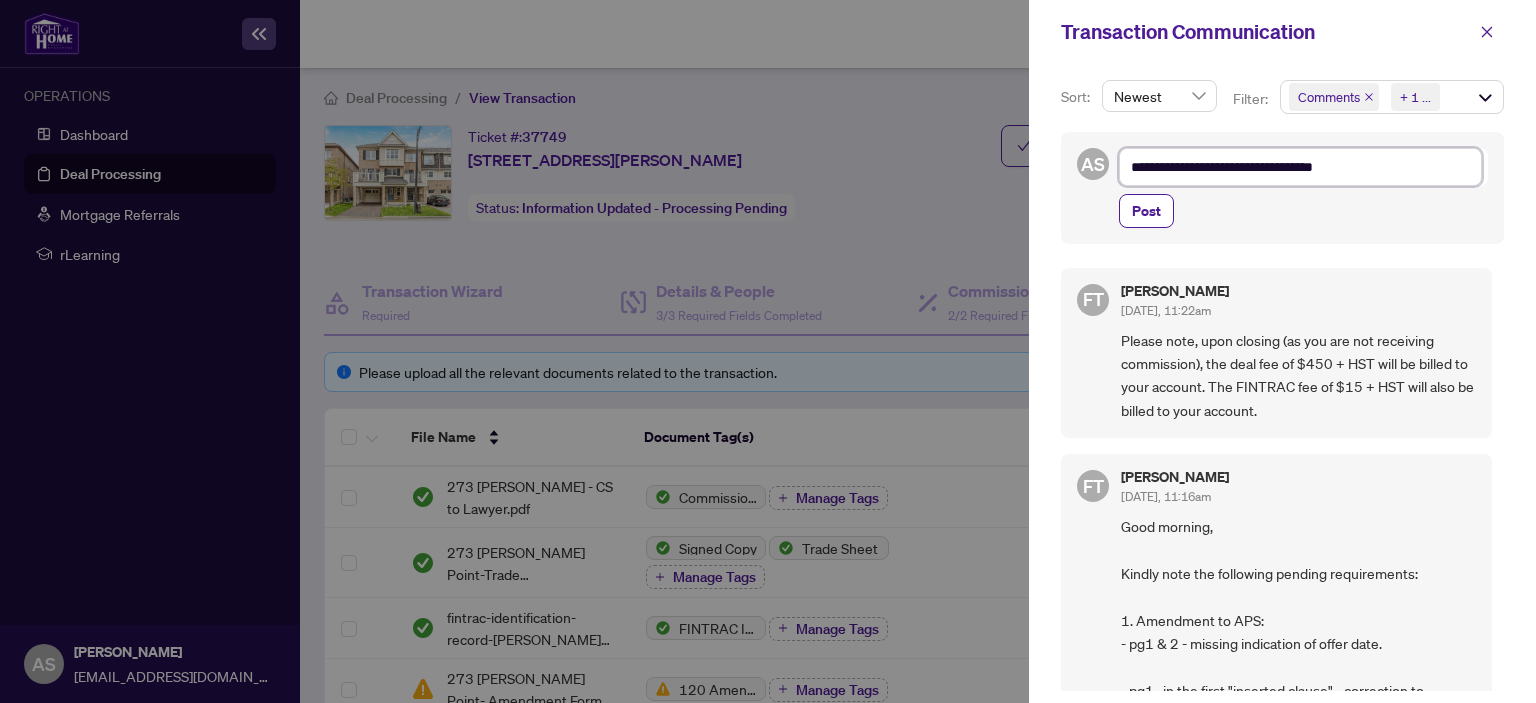 type on "**********" 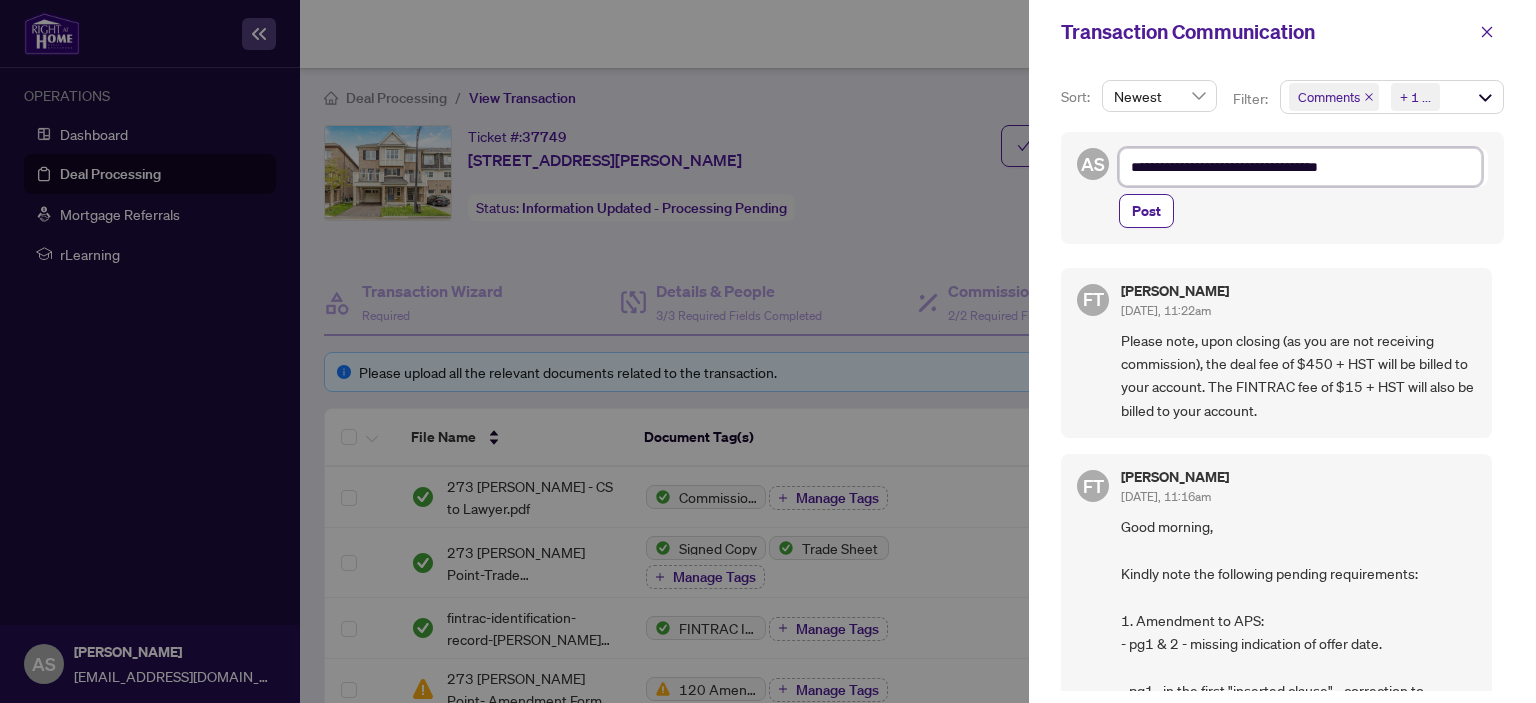 type on "**********" 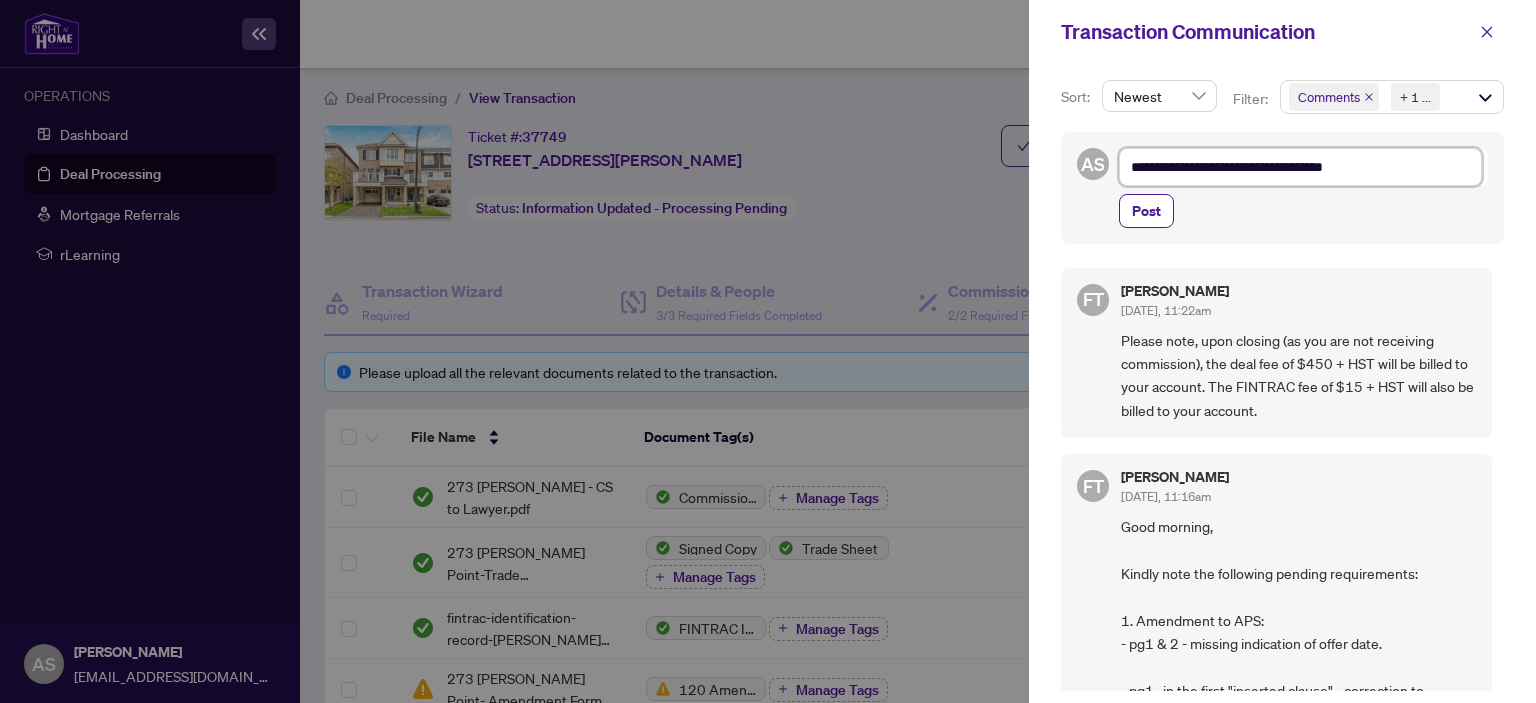 type on "**********" 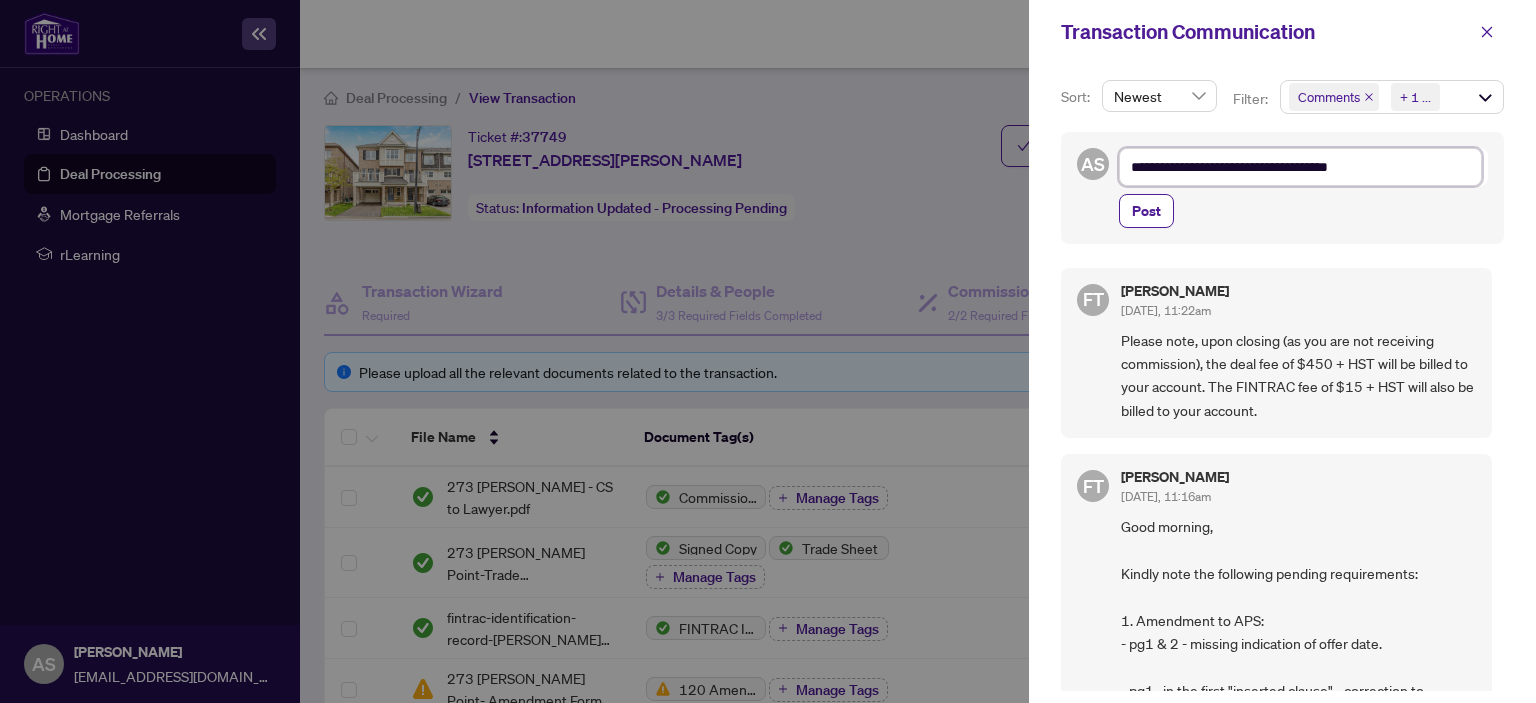 type on "**********" 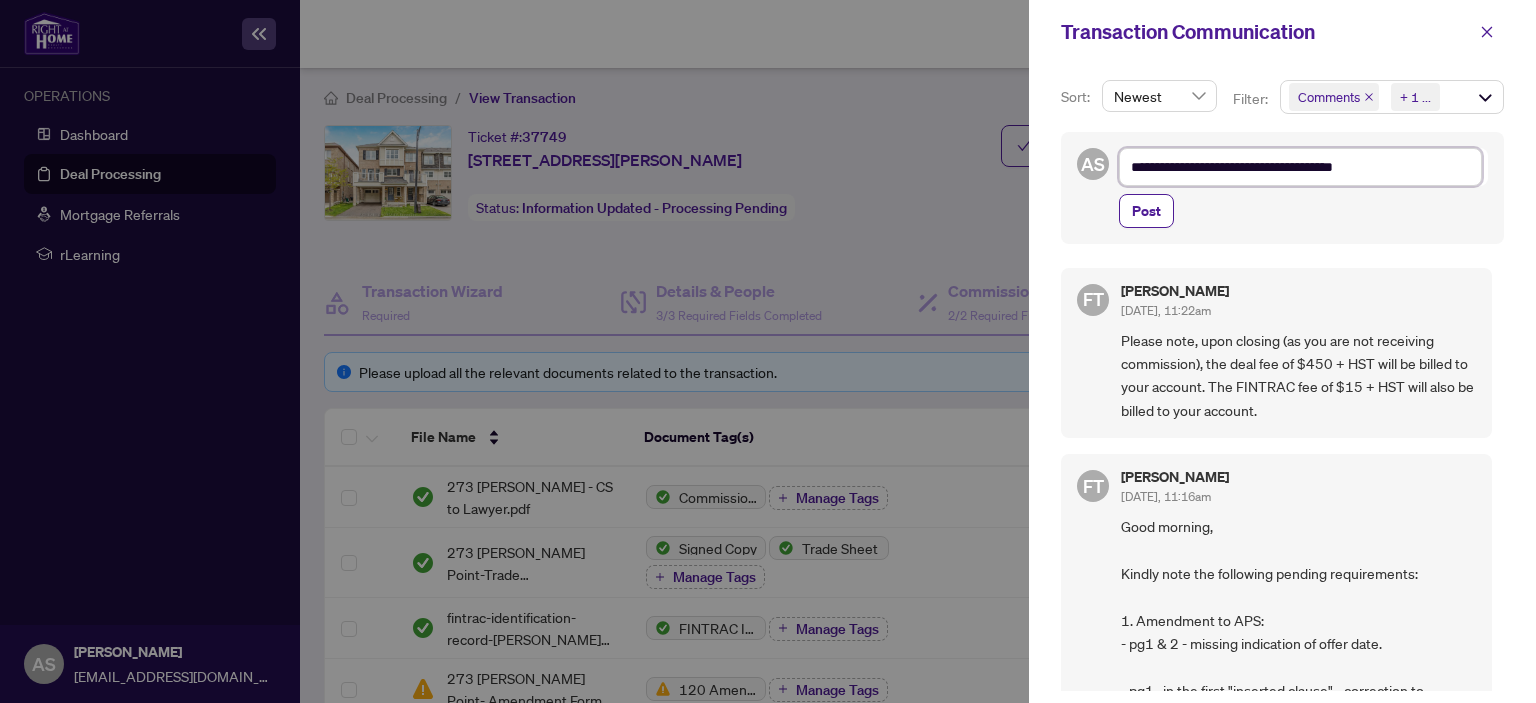 type on "**********" 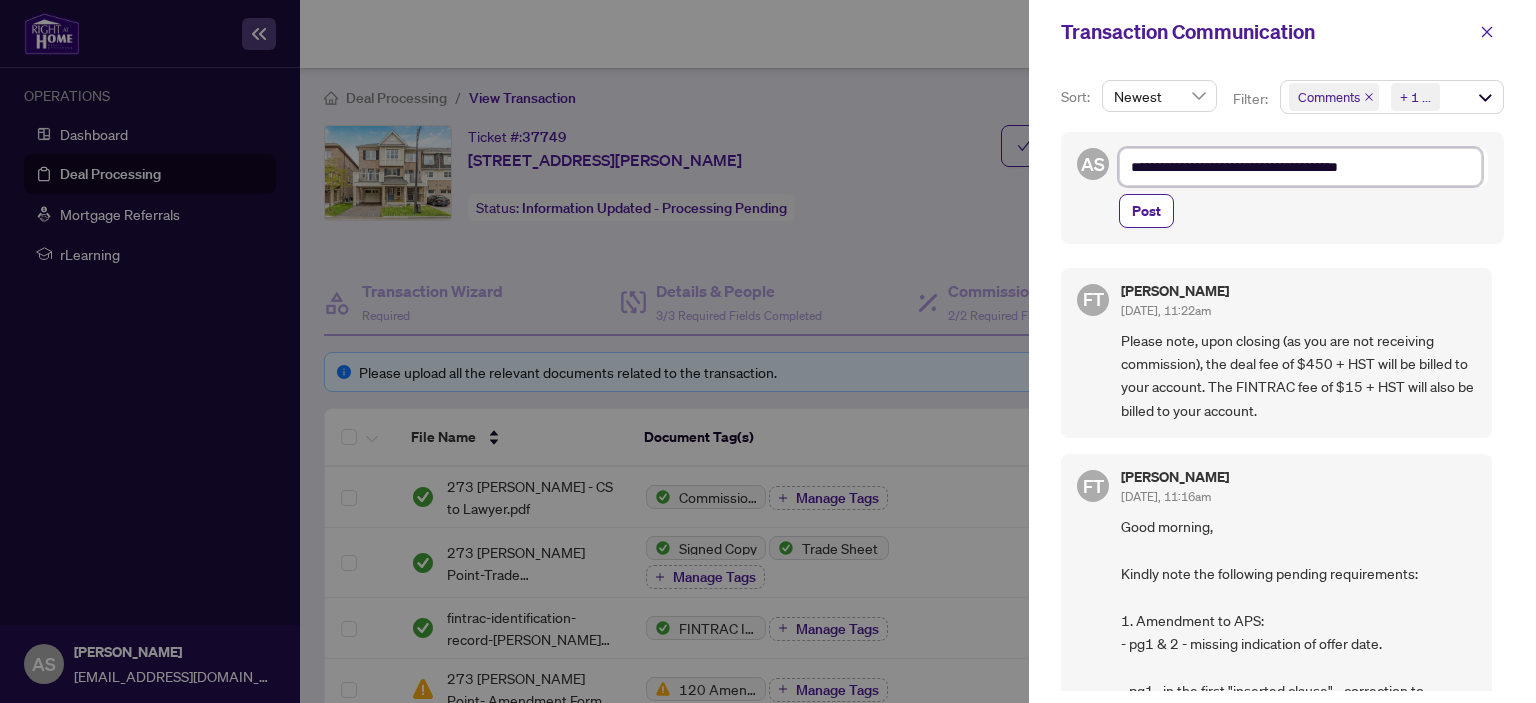 type on "**********" 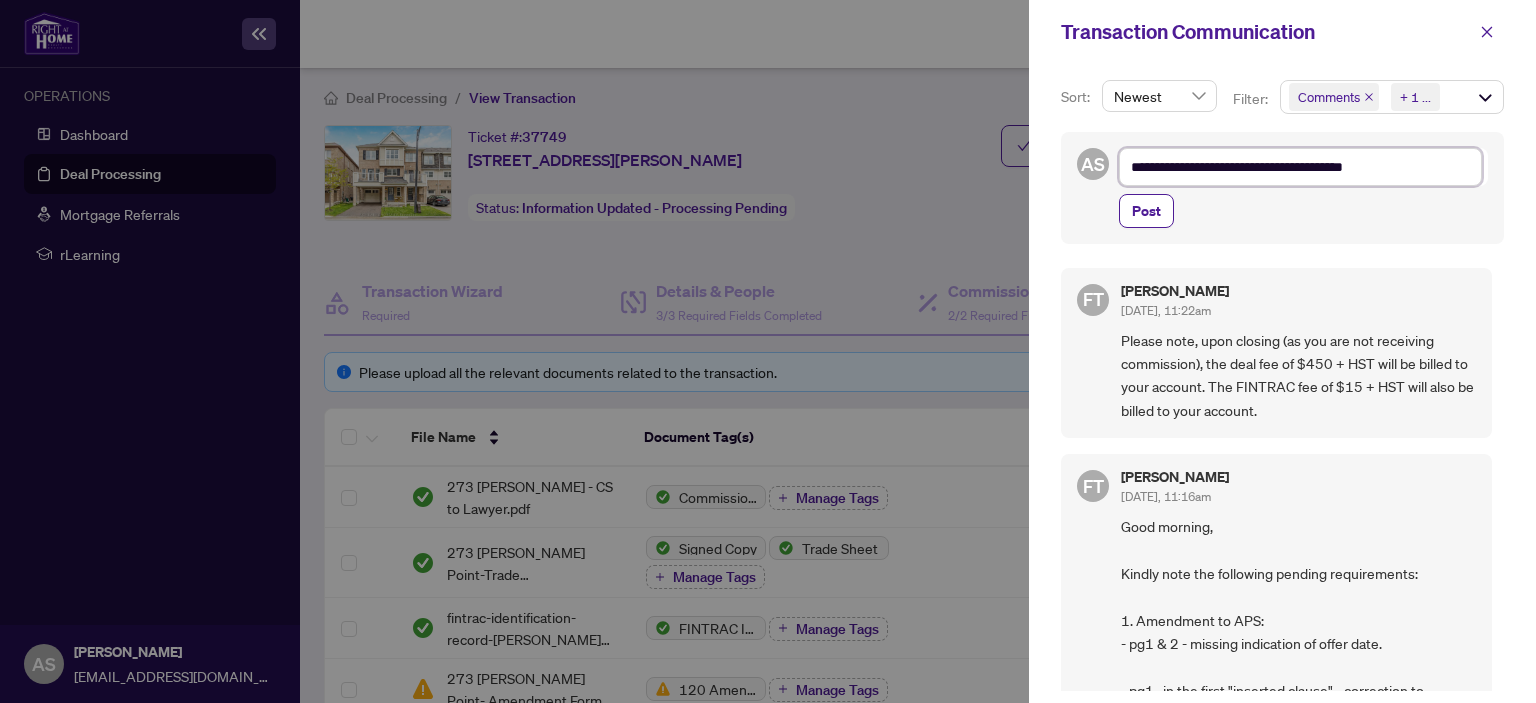 type on "**********" 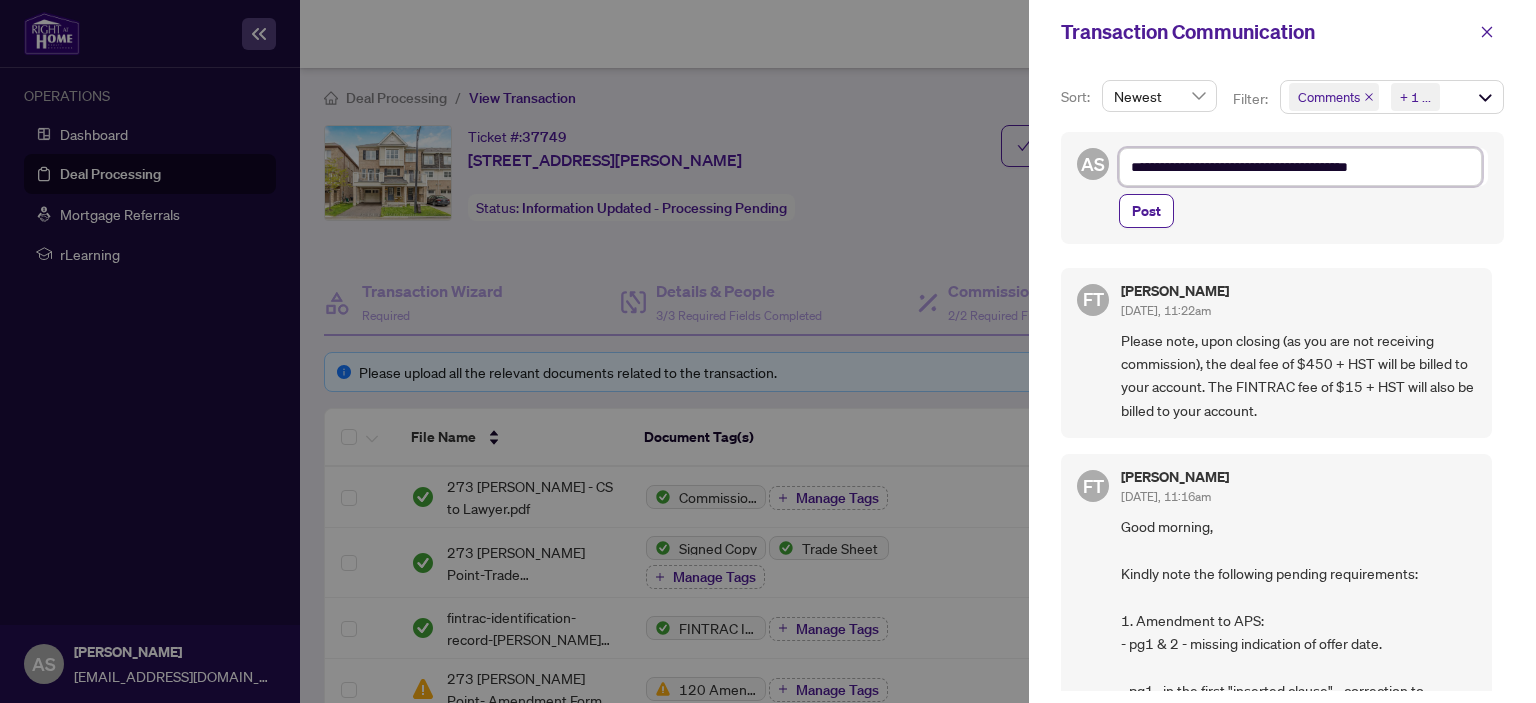 type on "**********" 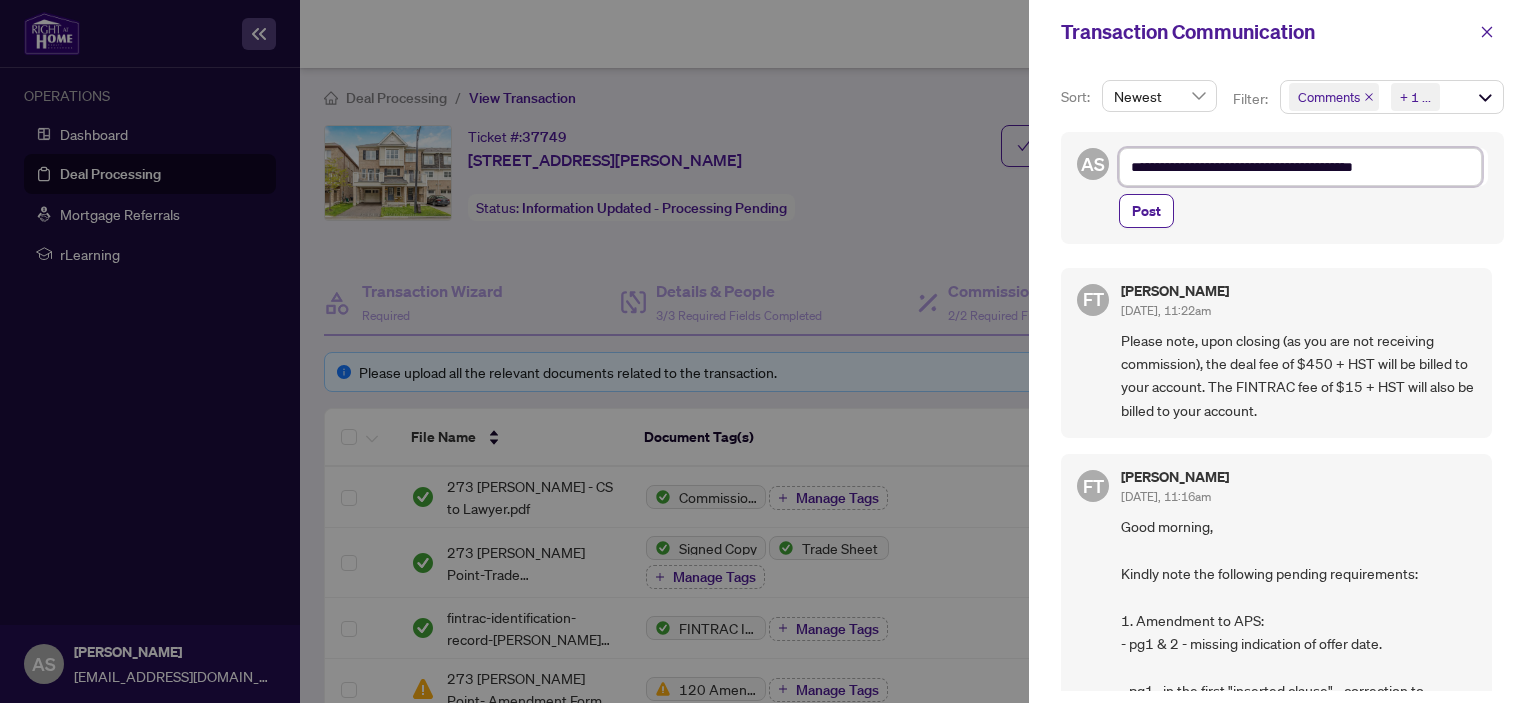 type on "**********" 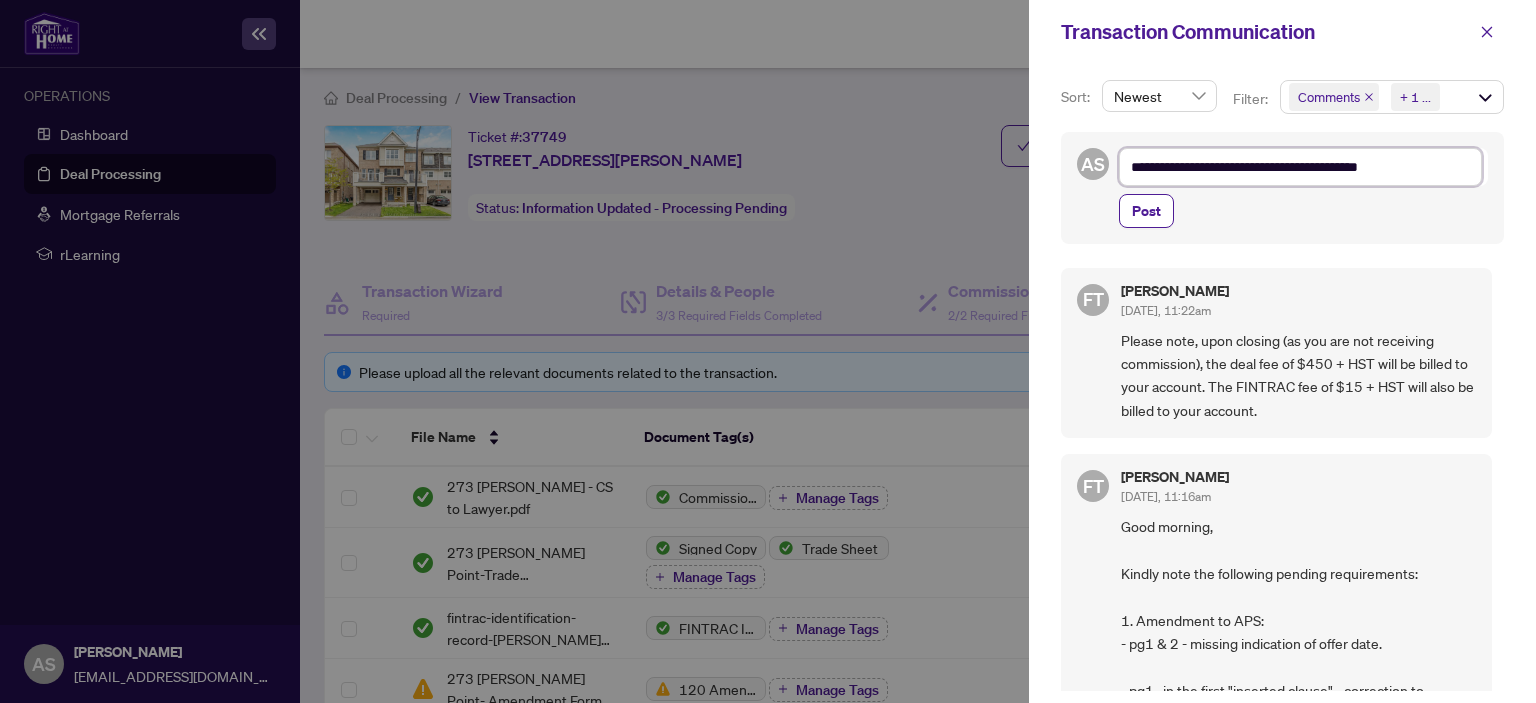 type on "**********" 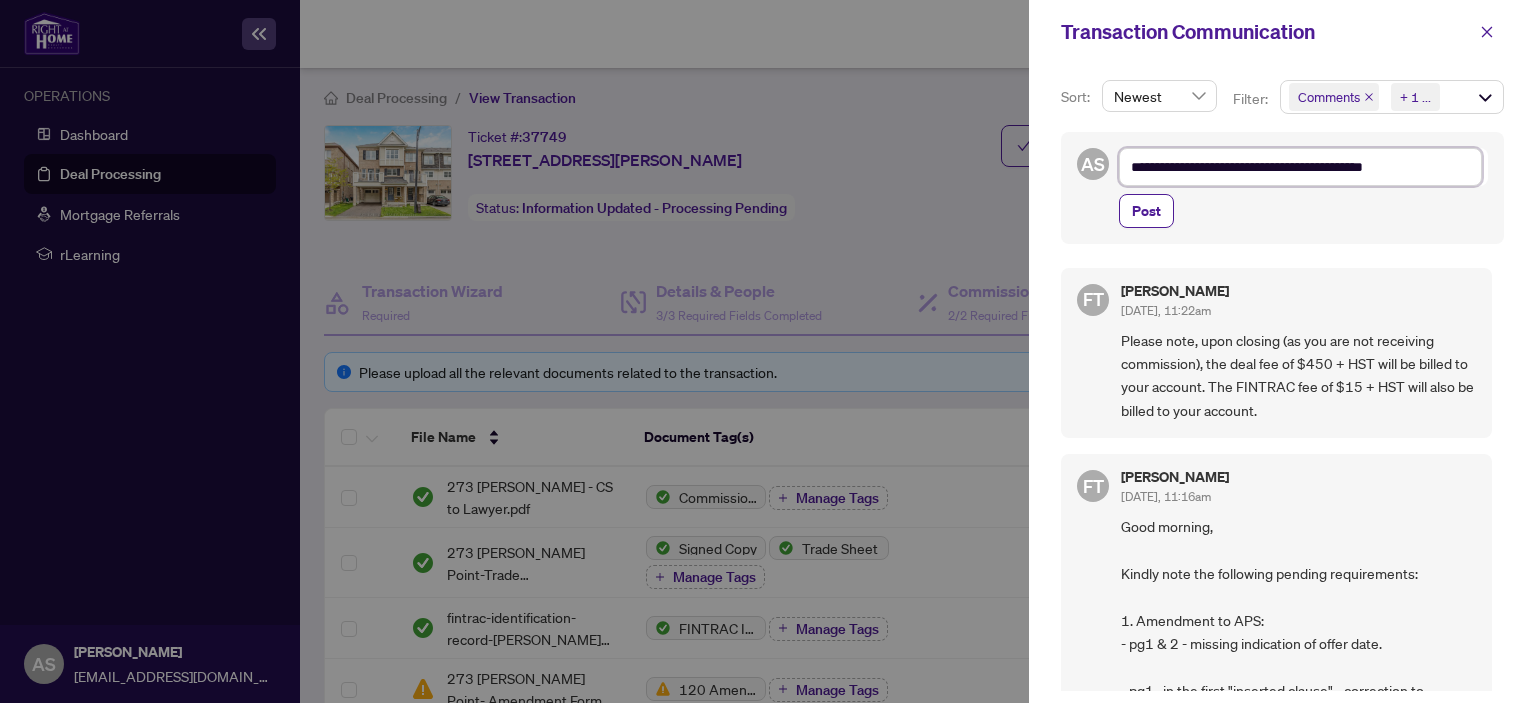 type on "**********" 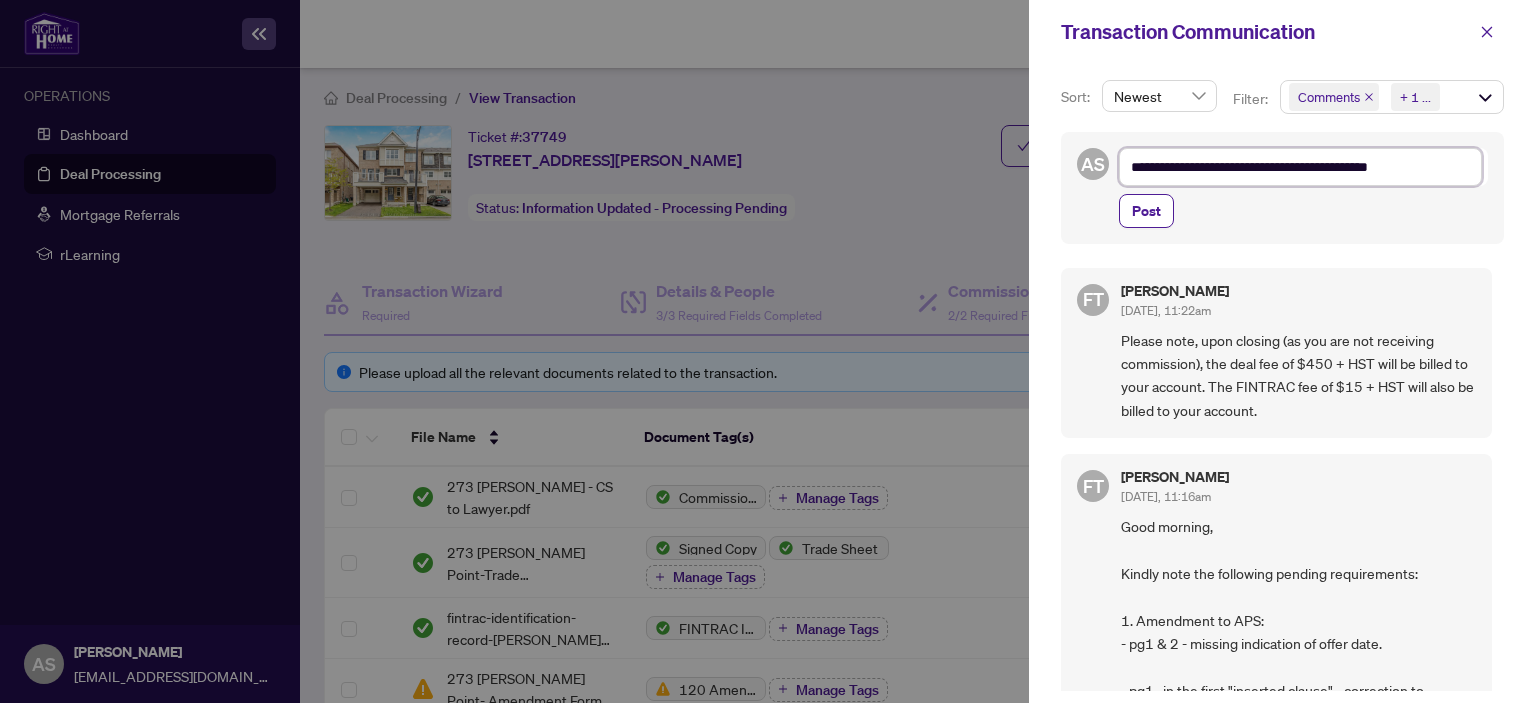 type on "**********" 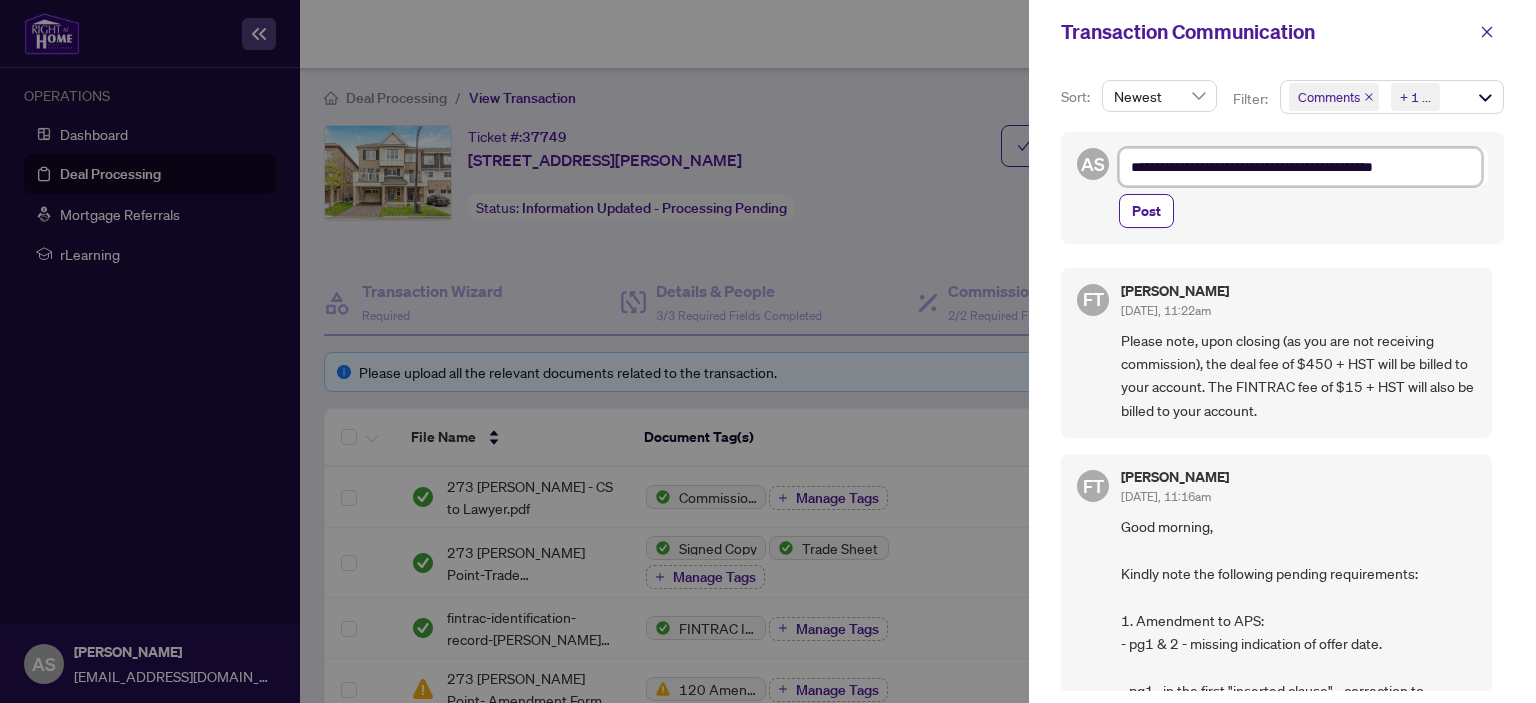 type on "**********" 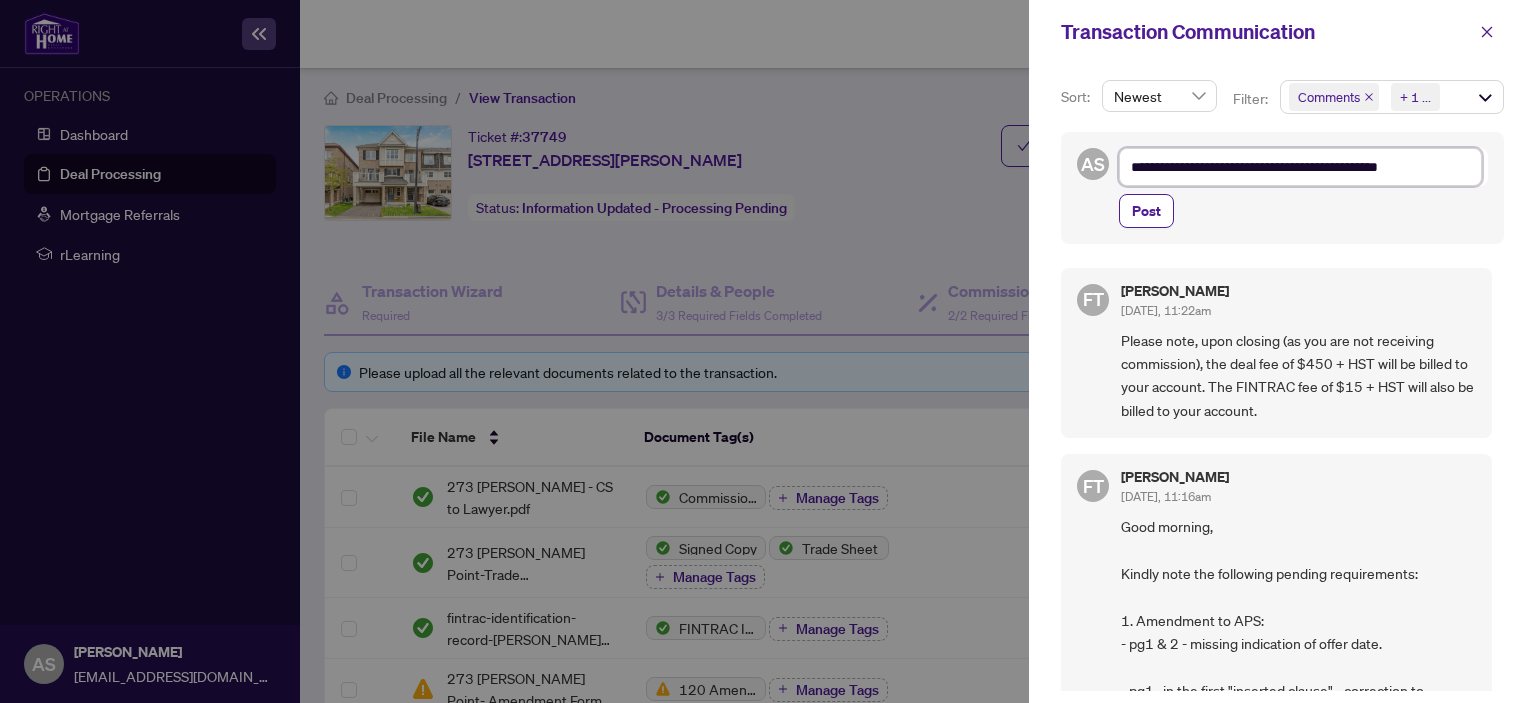 type on "**********" 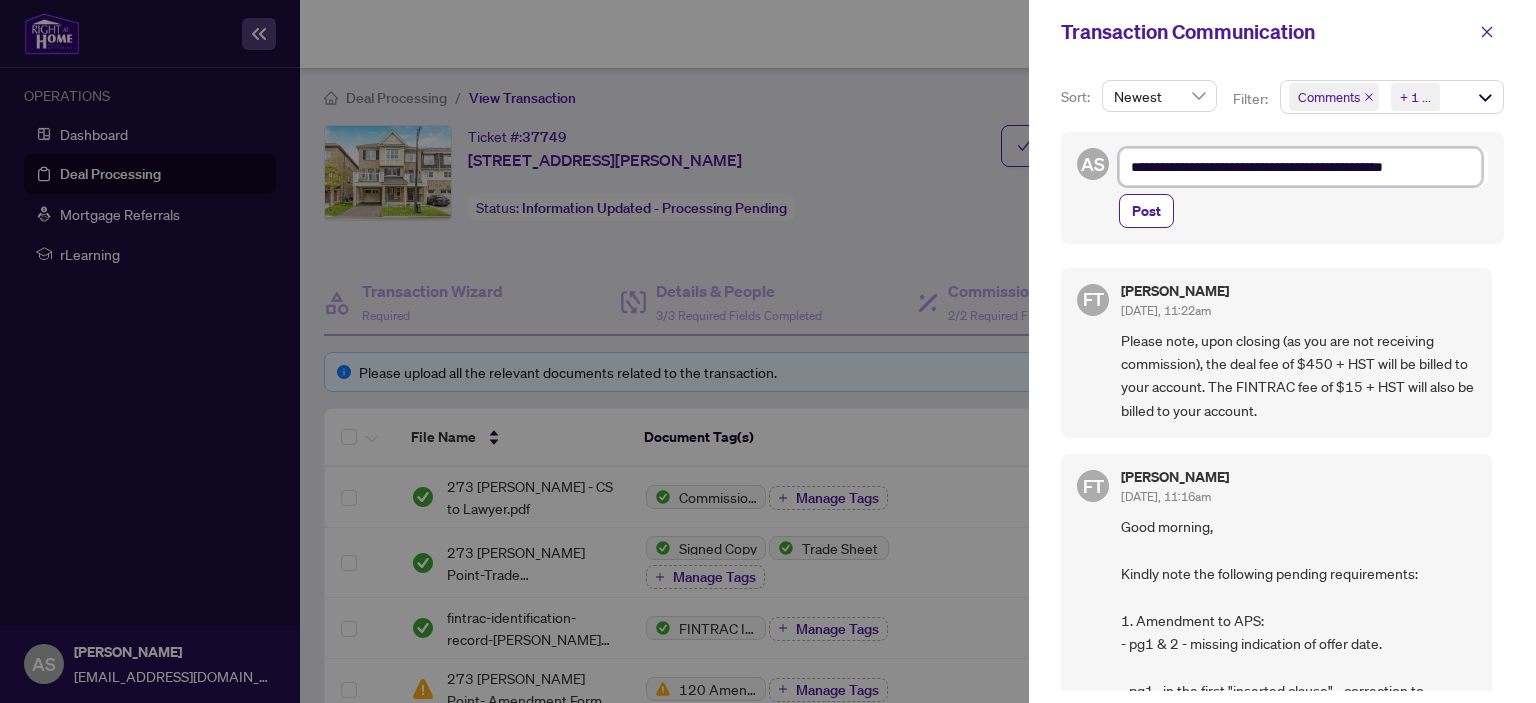 type on "**********" 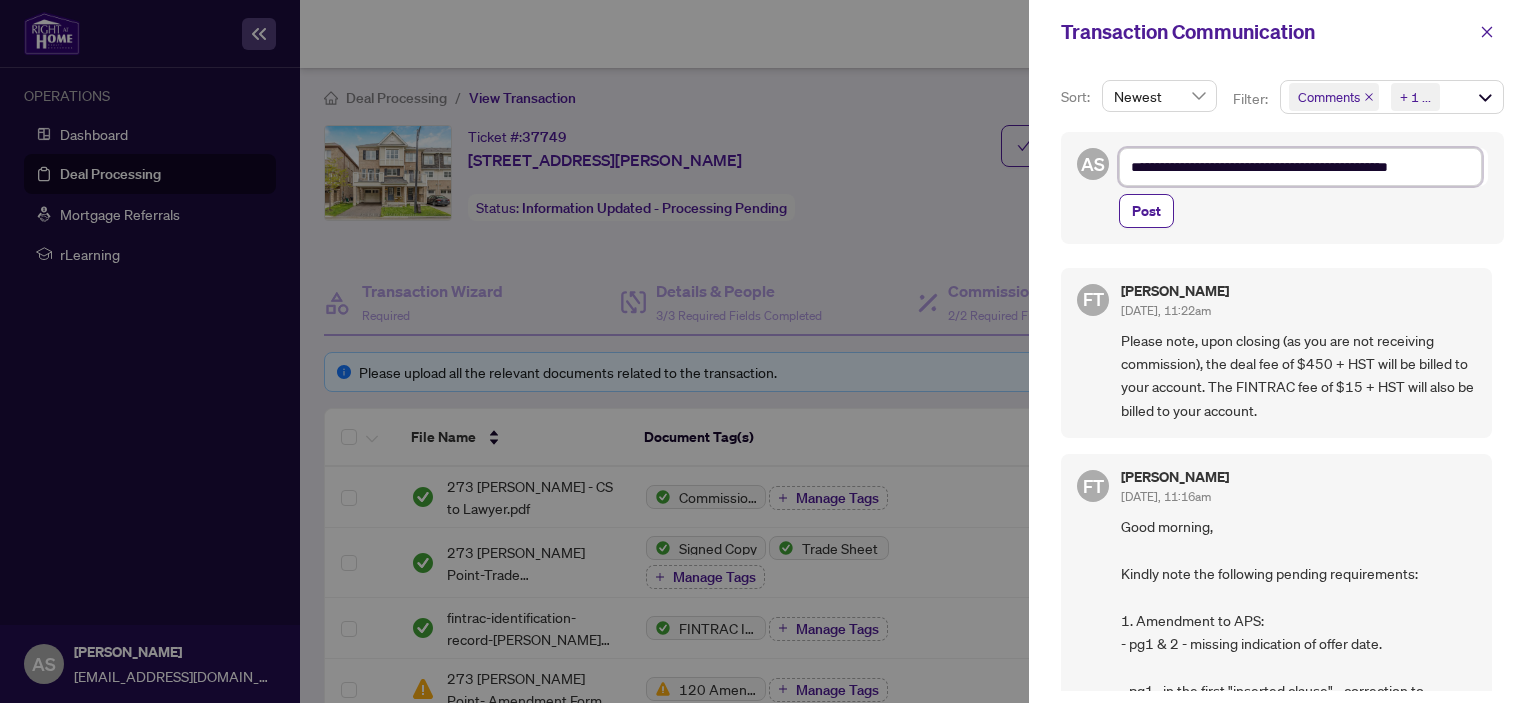 type on "**********" 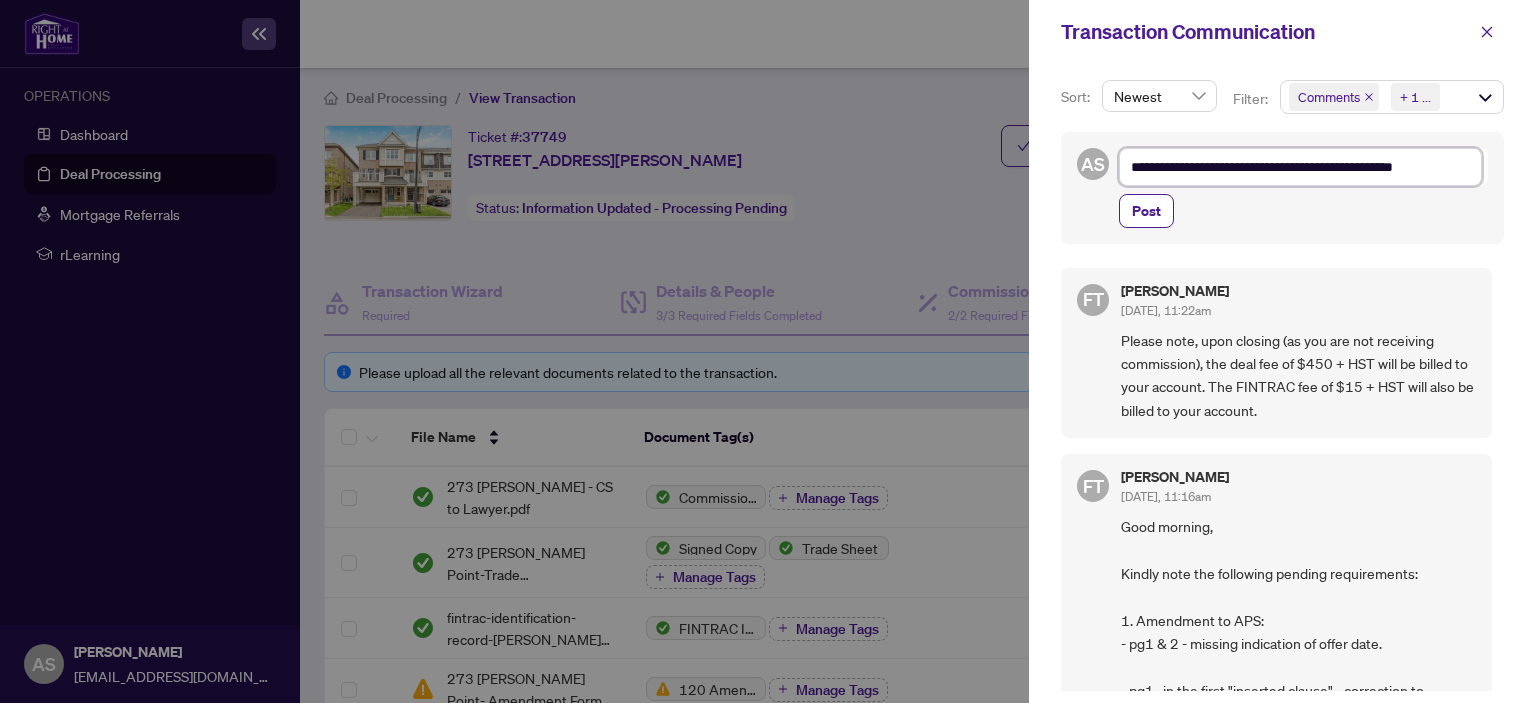 type on "**********" 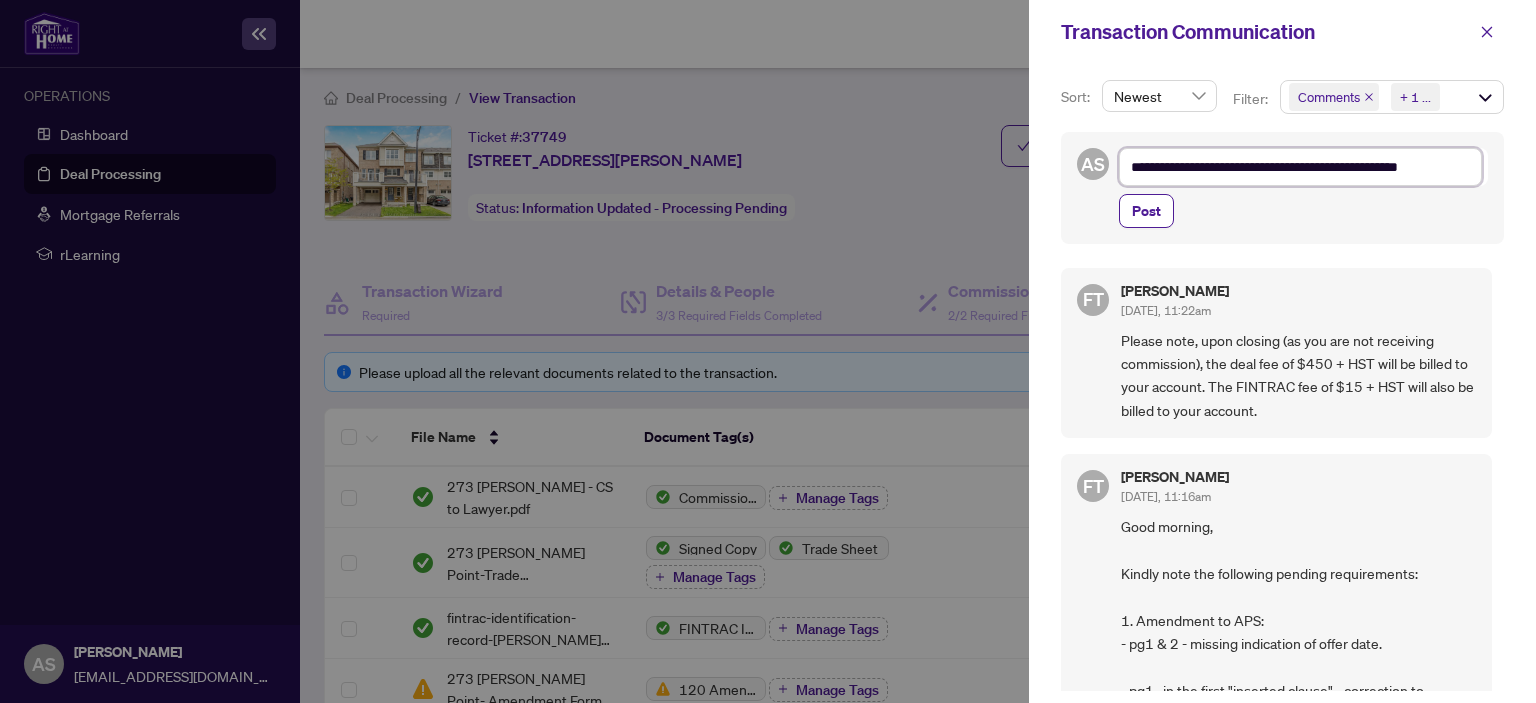 type on "**********" 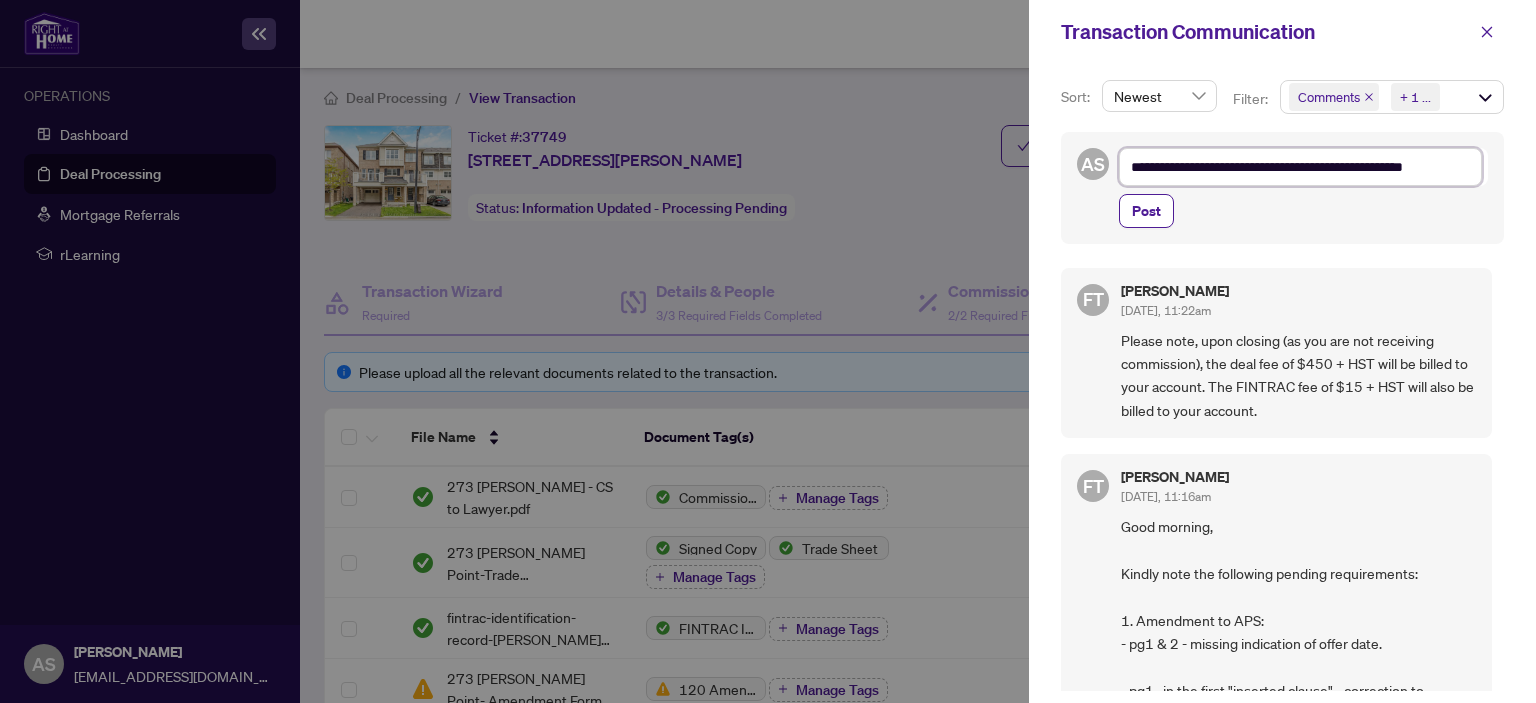 type on "**********" 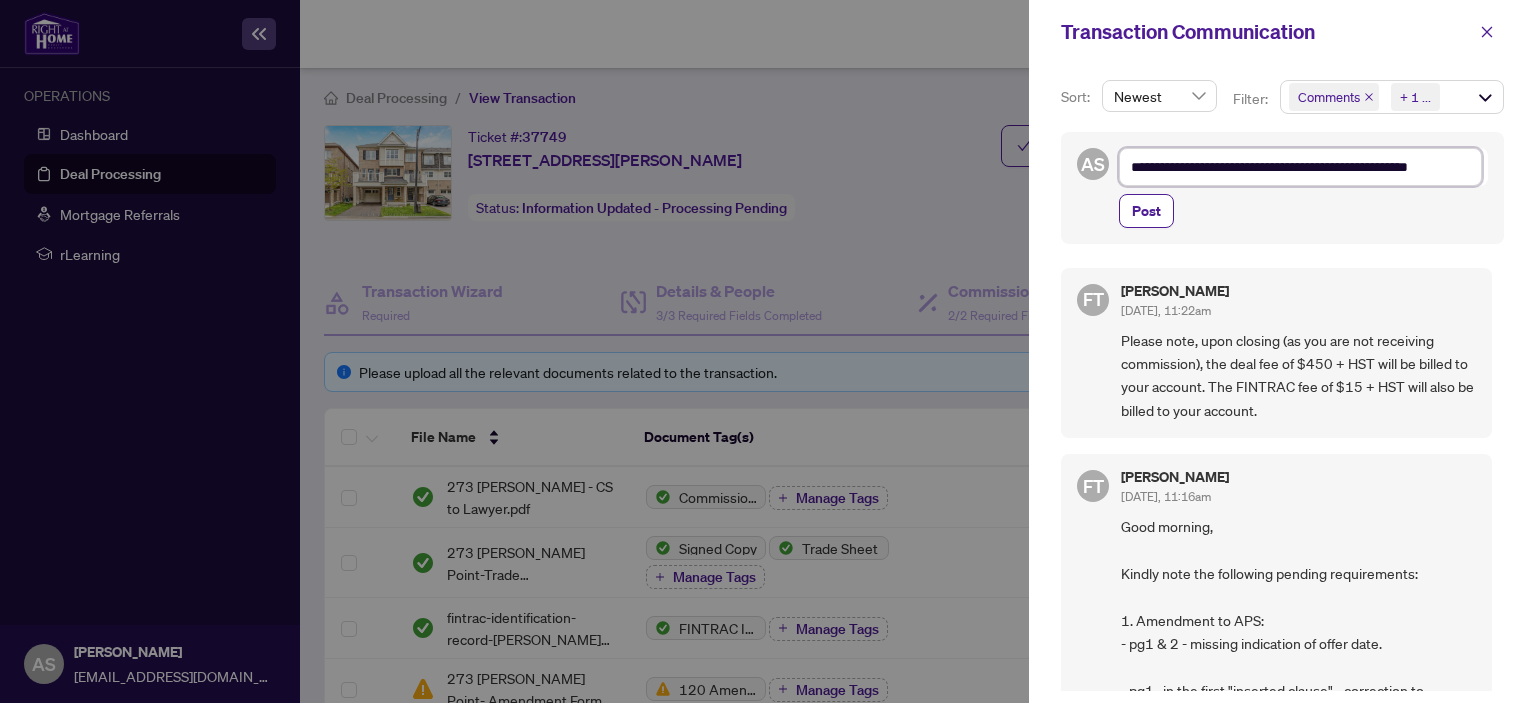 type on "**********" 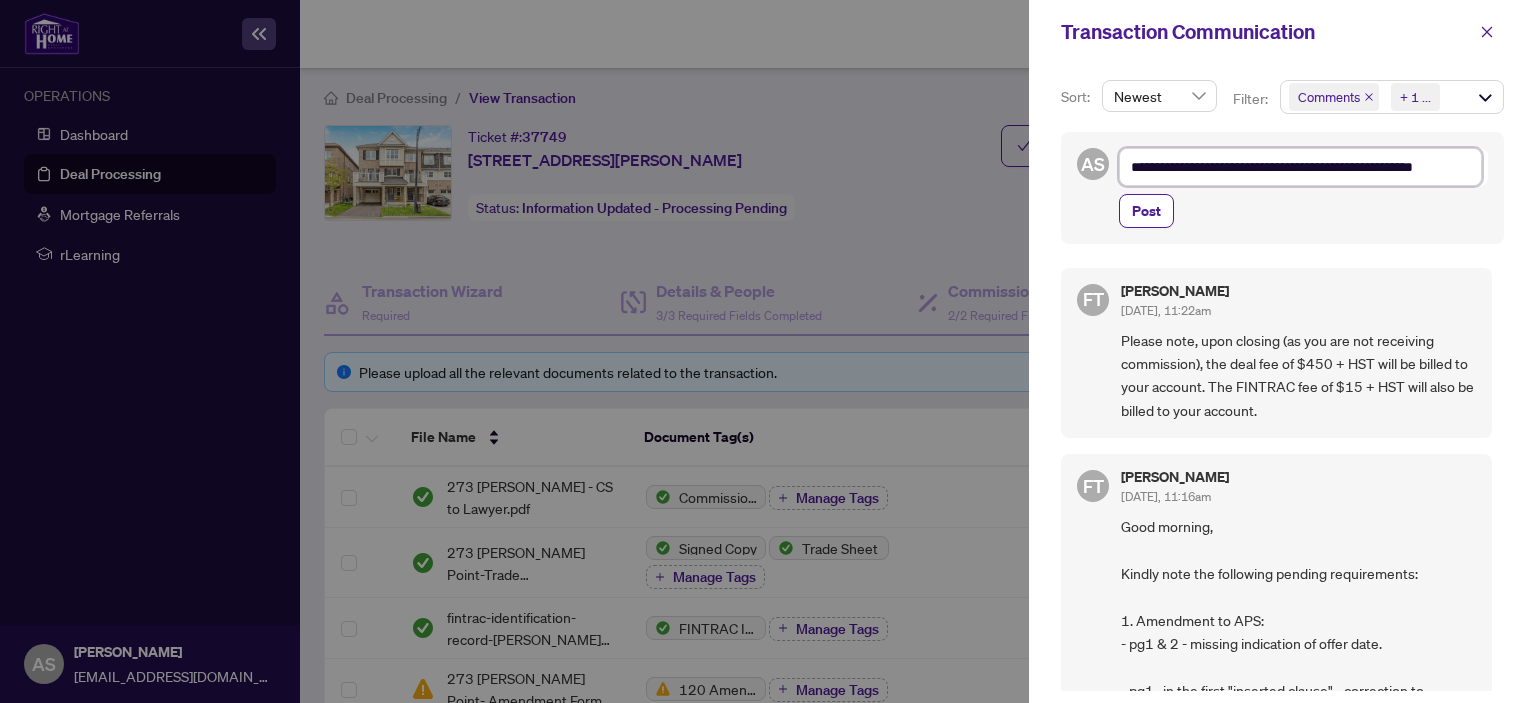 type on "**********" 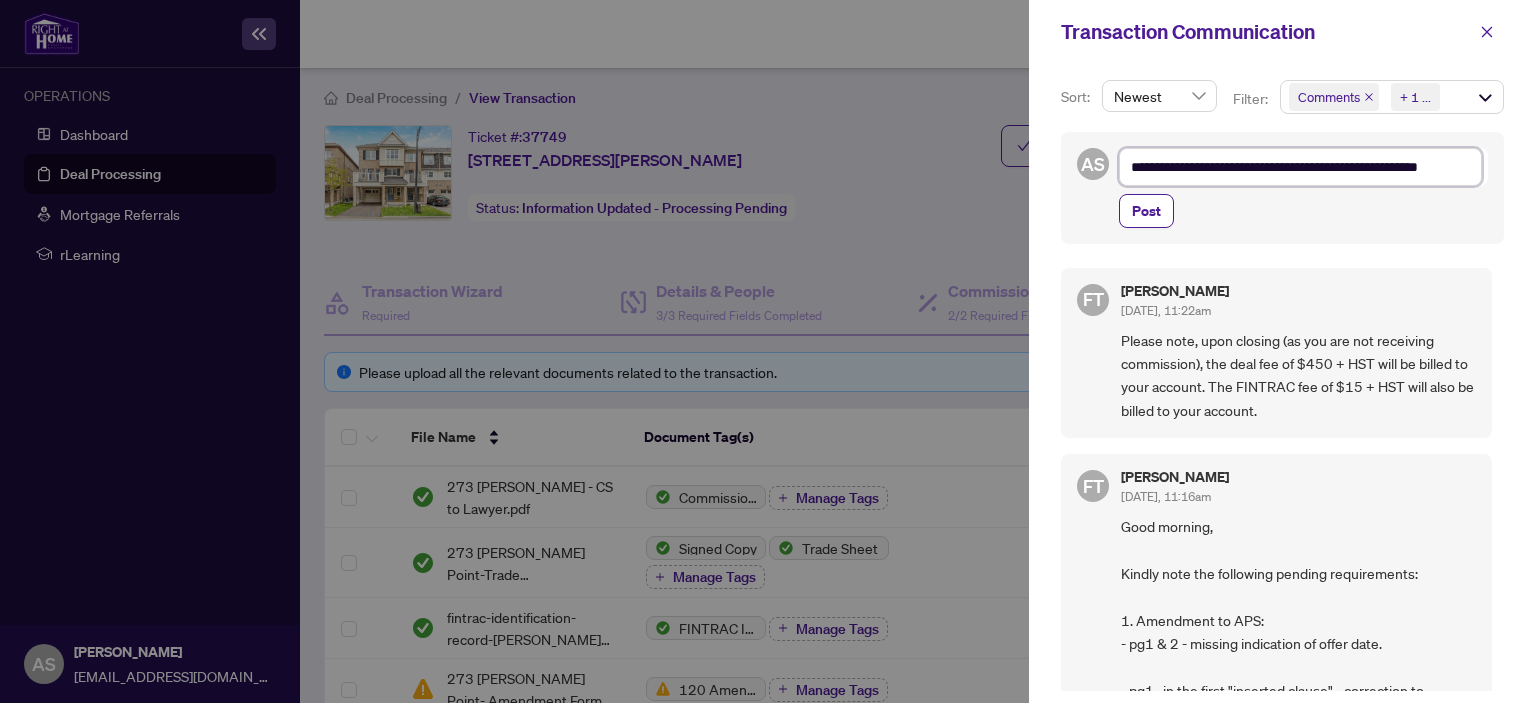 type on "**********" 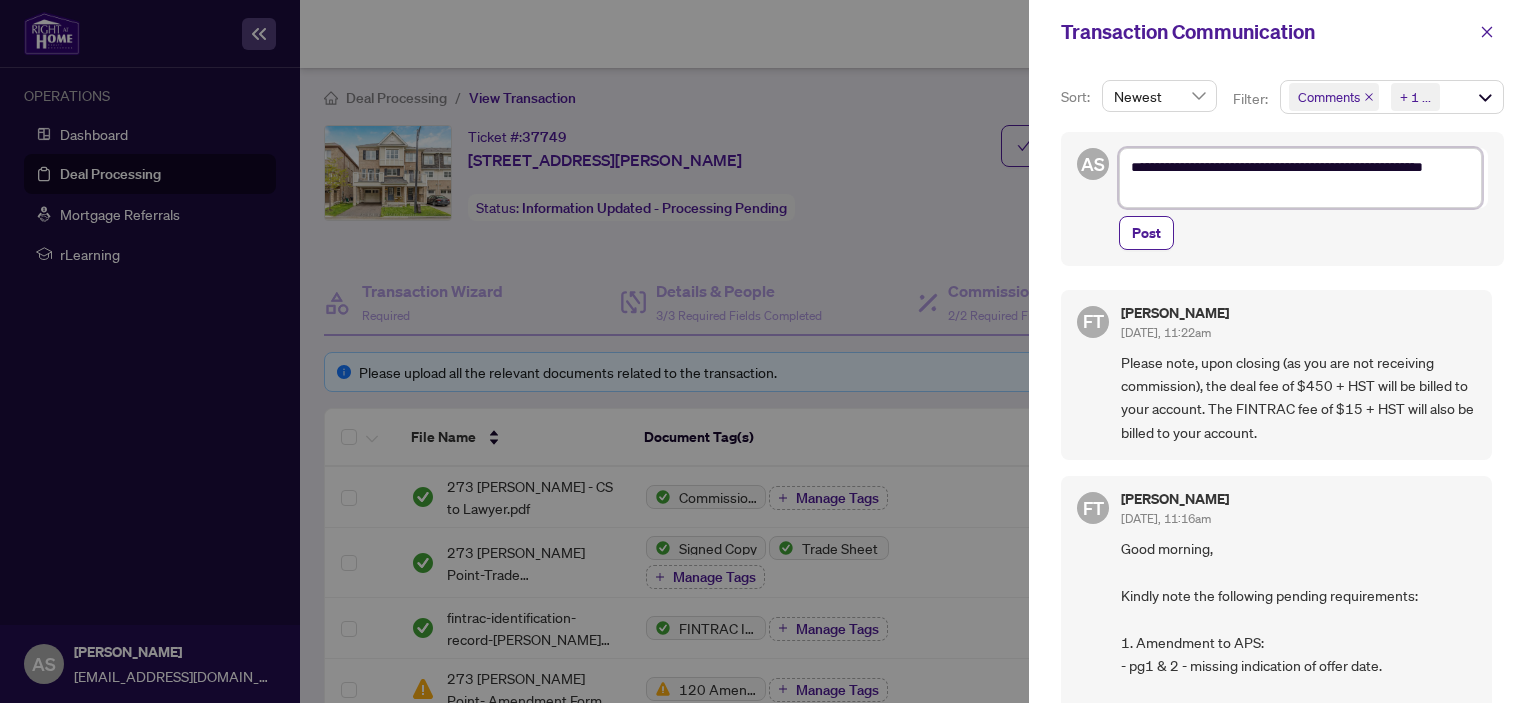 type on "**********" 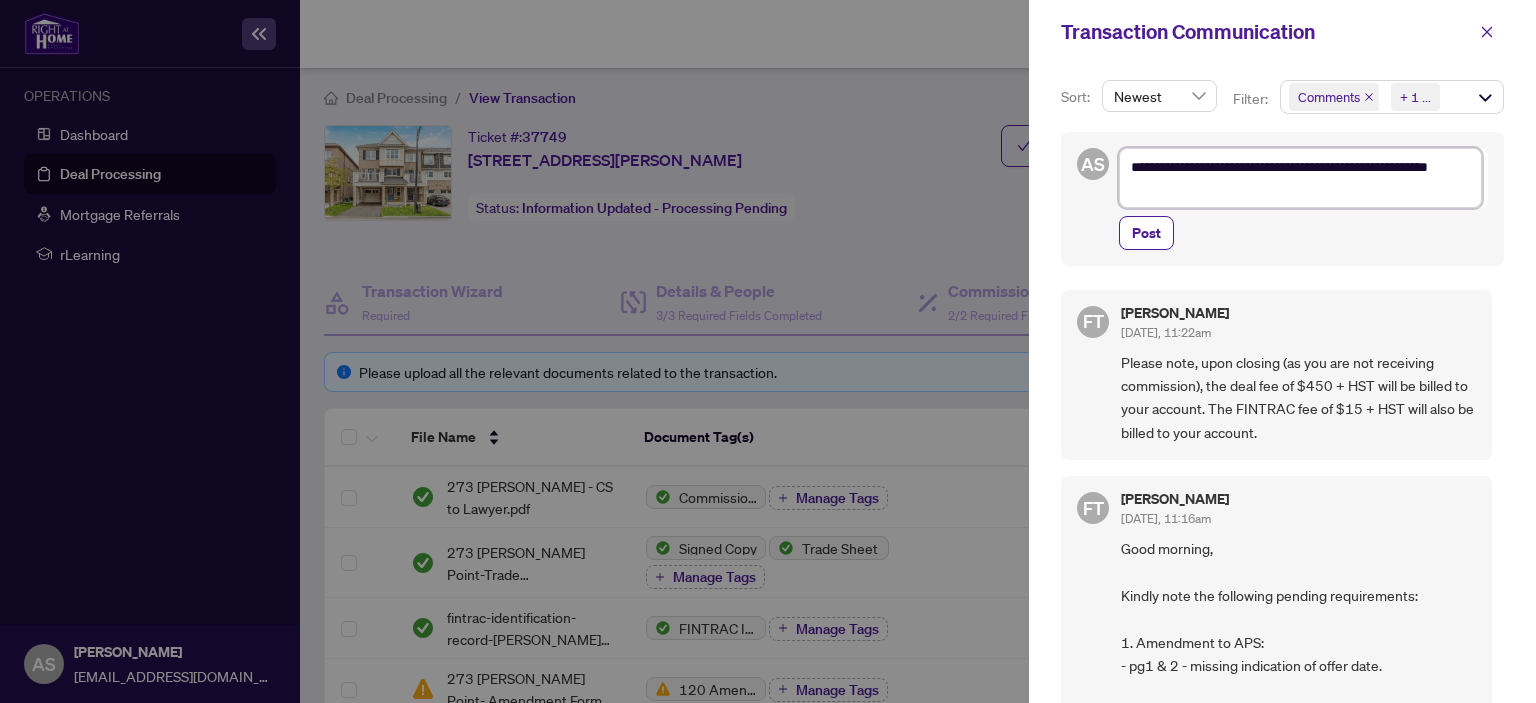 type on "**********" 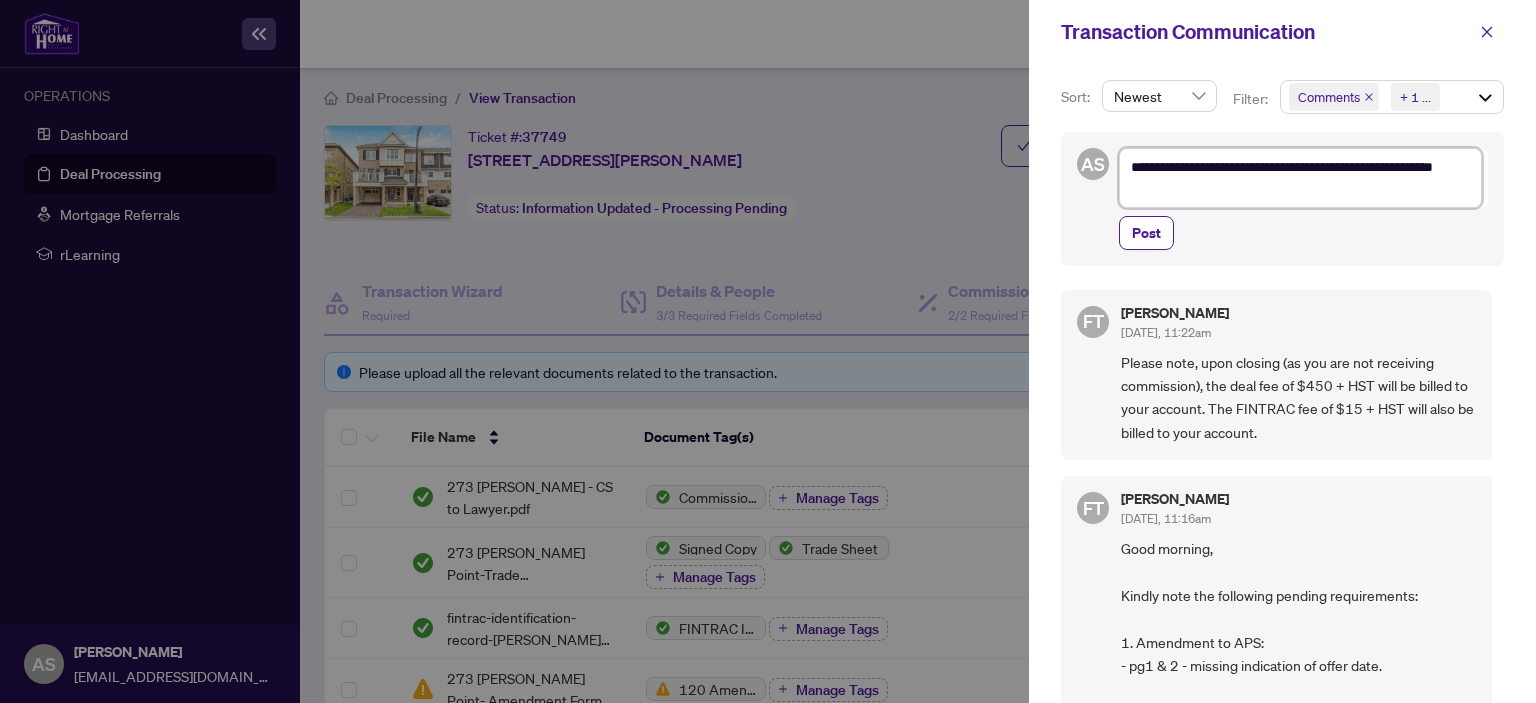 type on "**********" 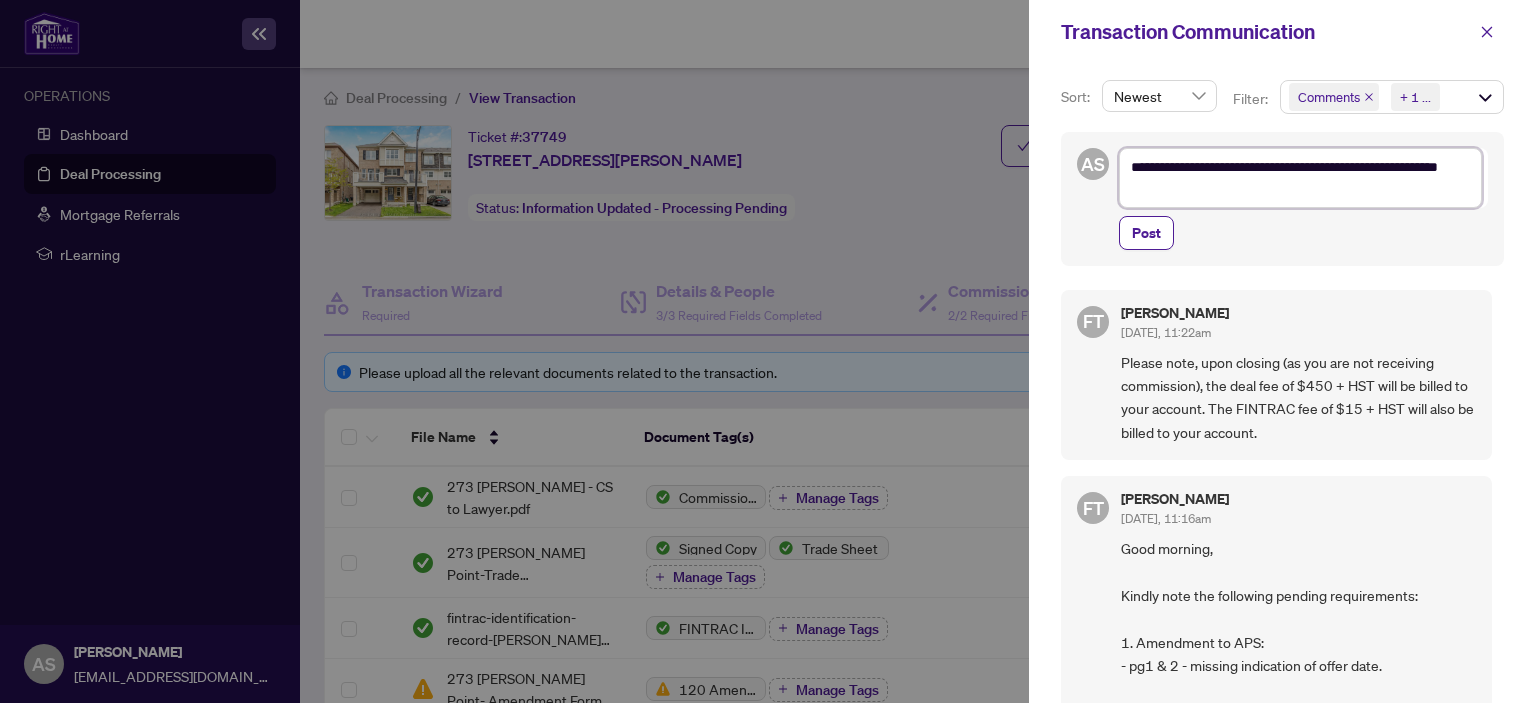 type on "**********" 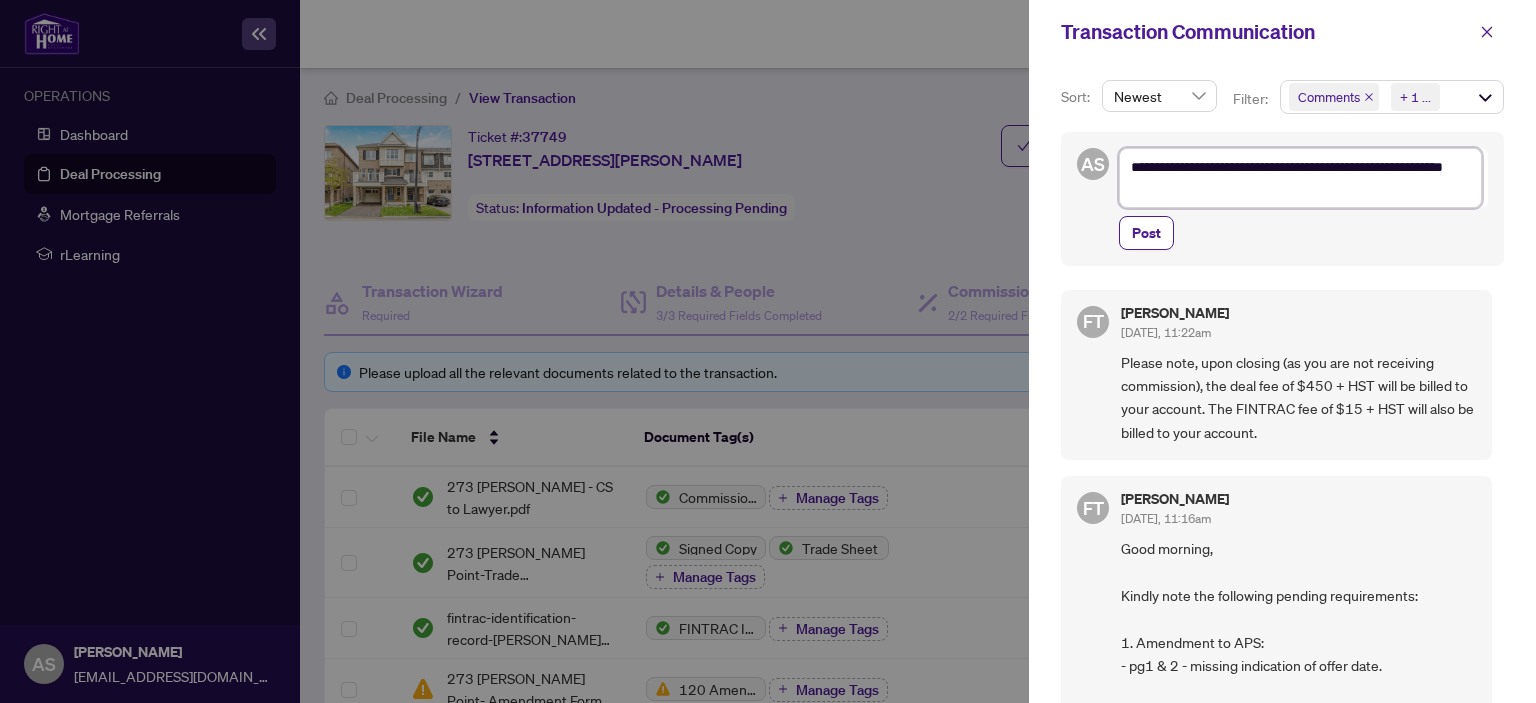 type on "**********" 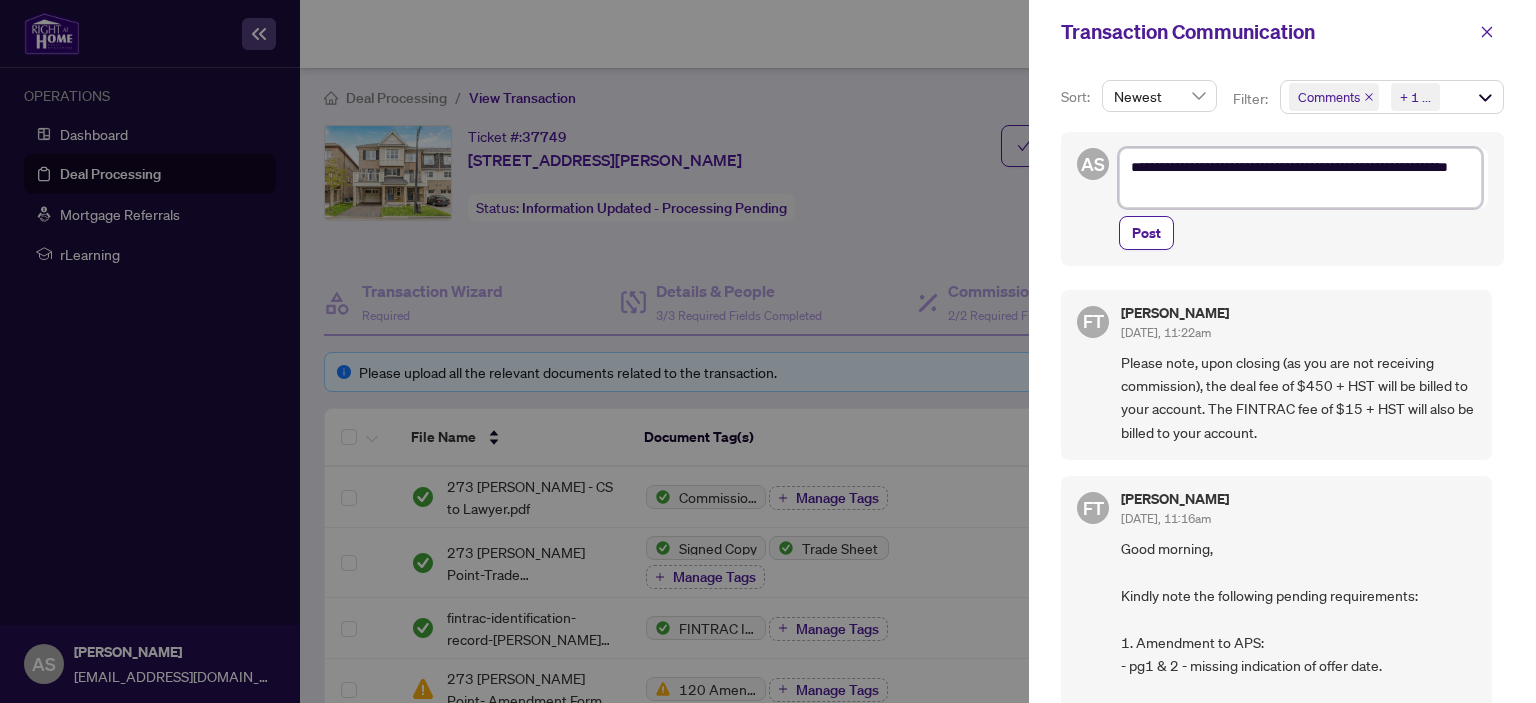 type on "**********" 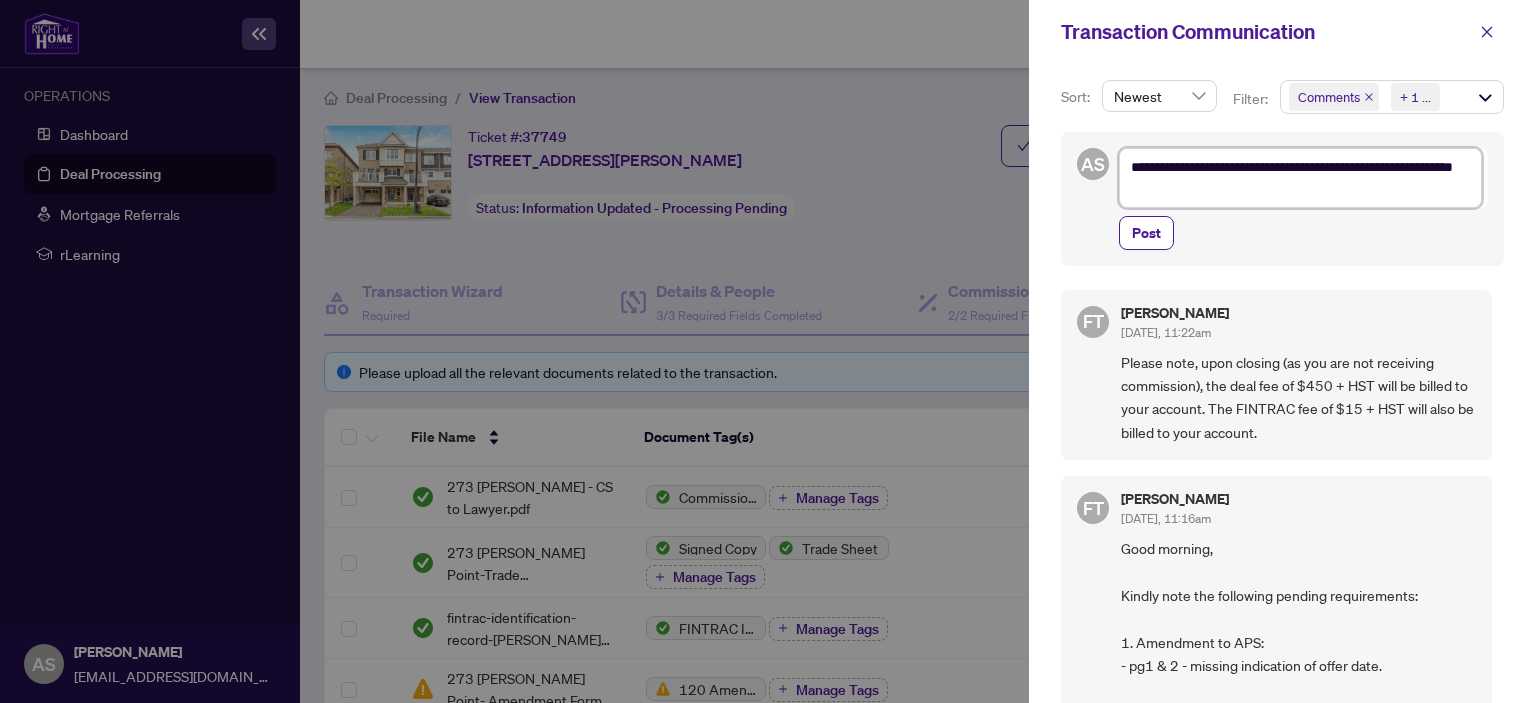 type on "**********" 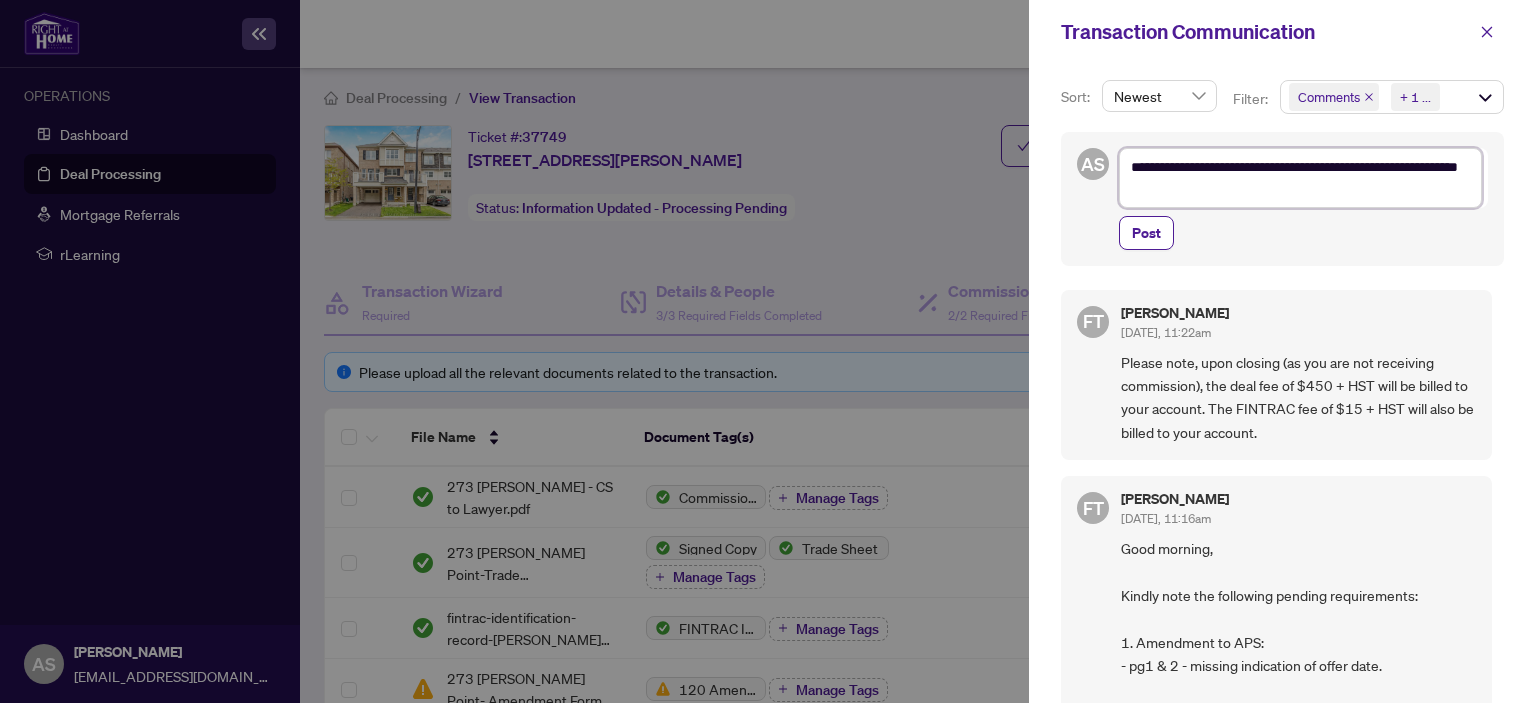 type on "**********" 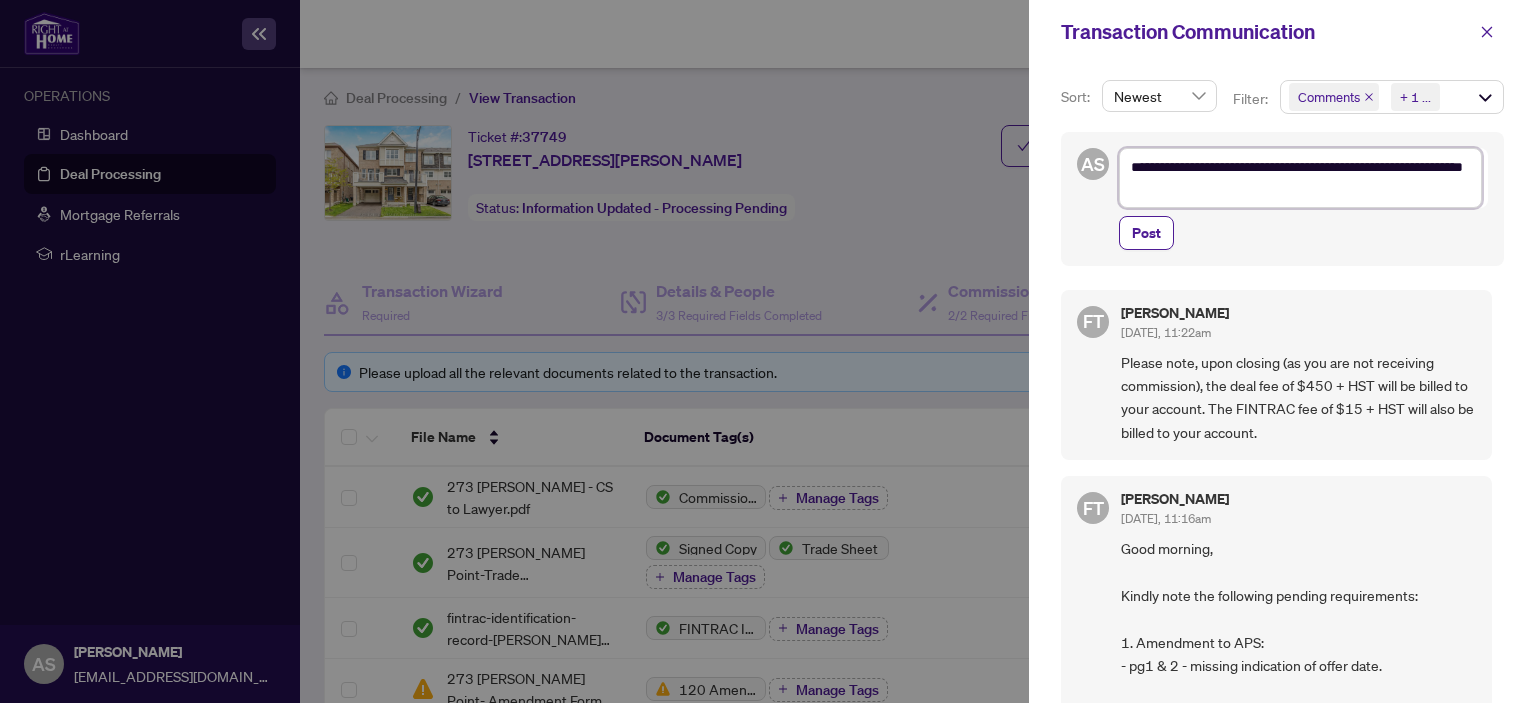 type on "**********" 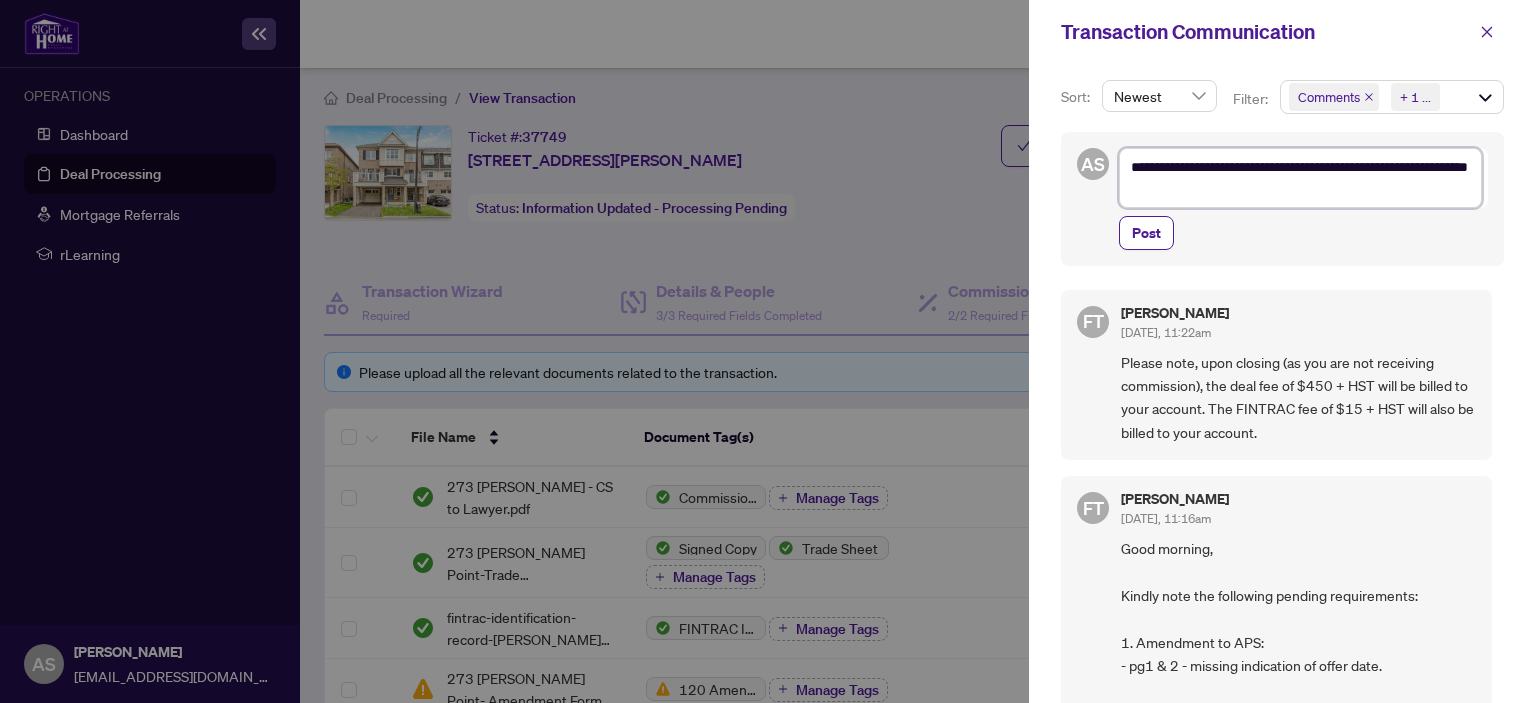 type on "**********" 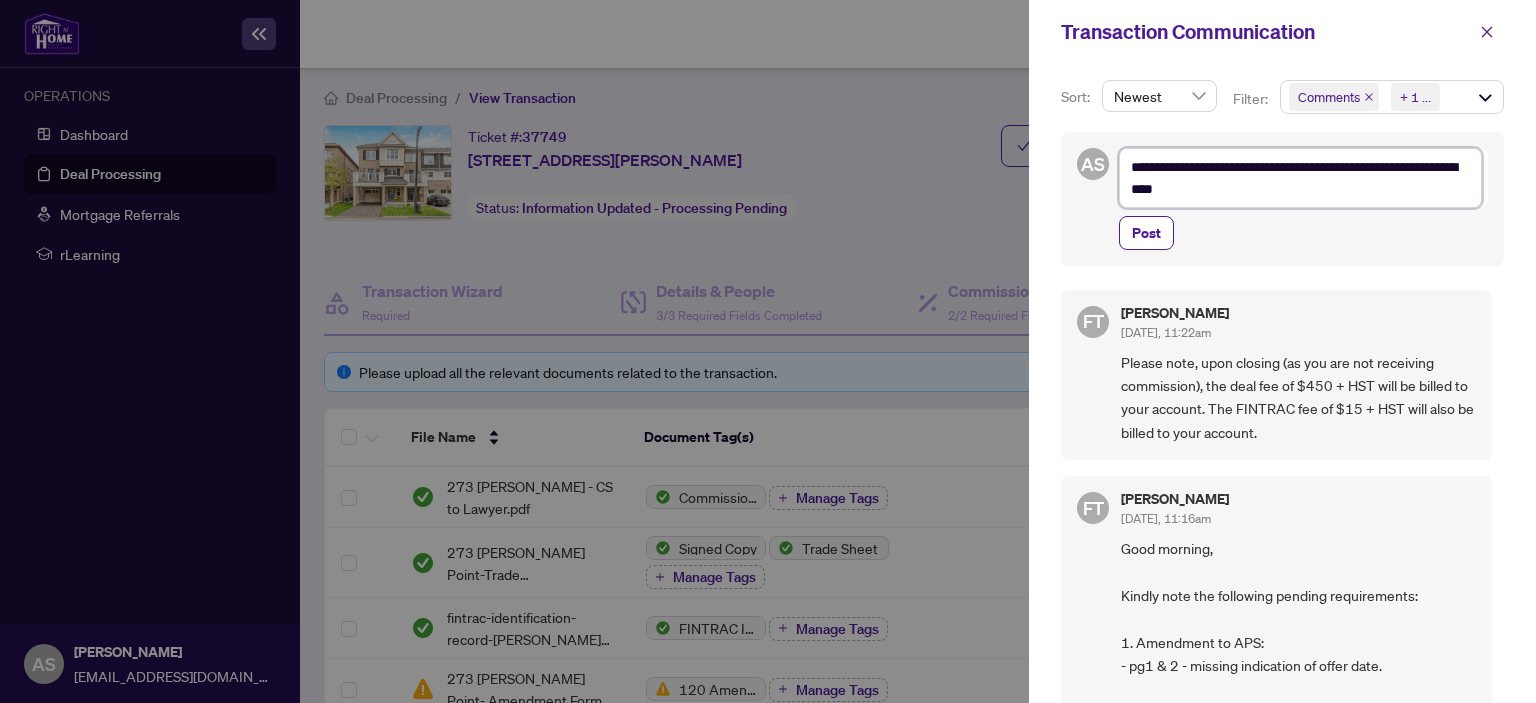 type on "**********" 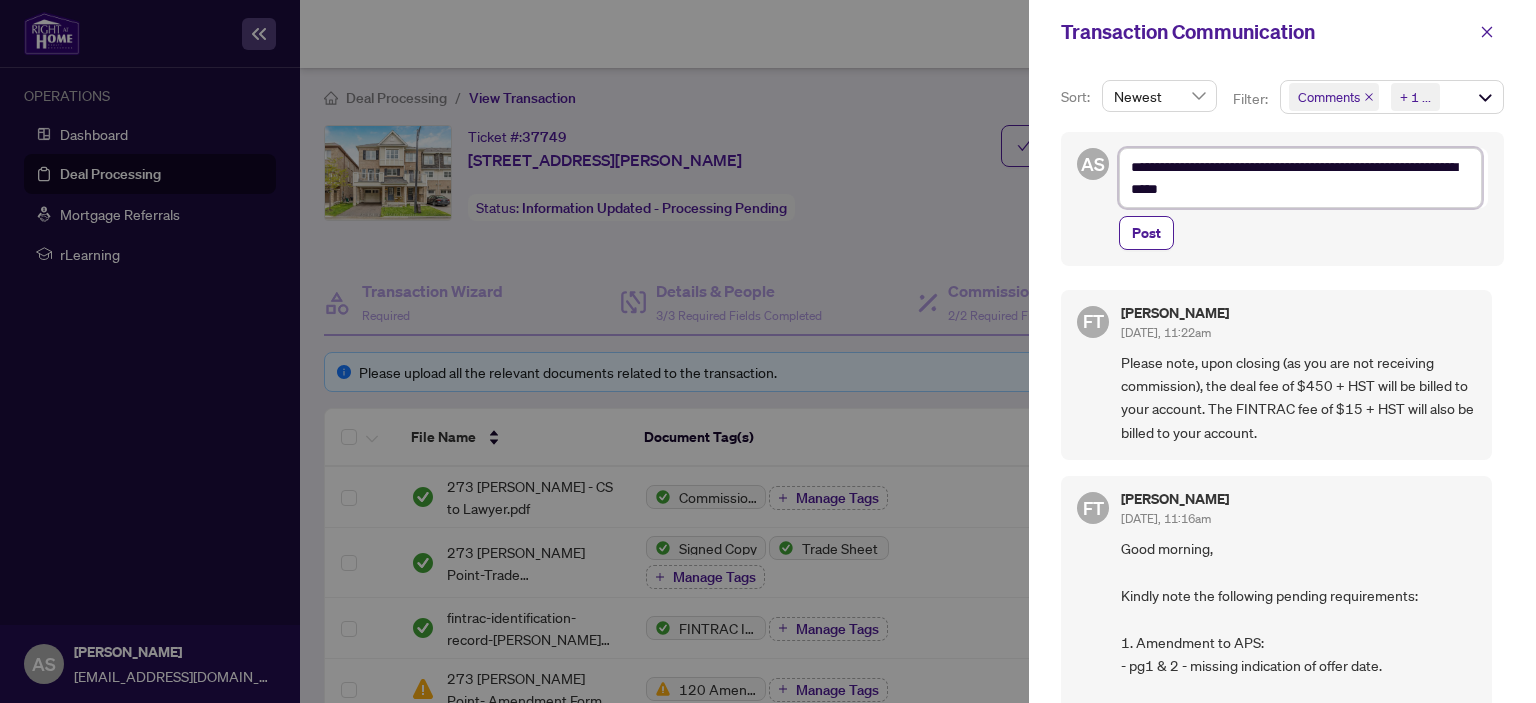 type on "**********" 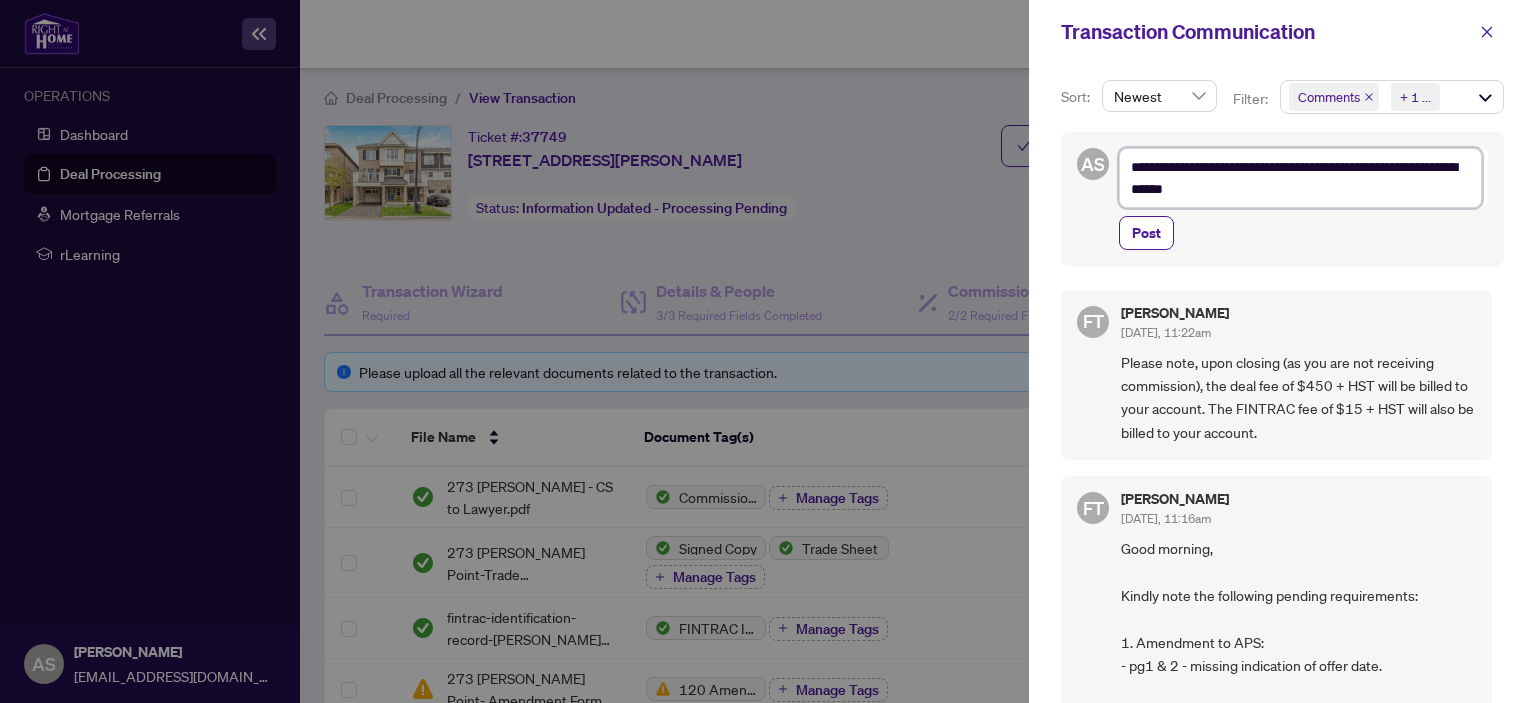 type on "**********" 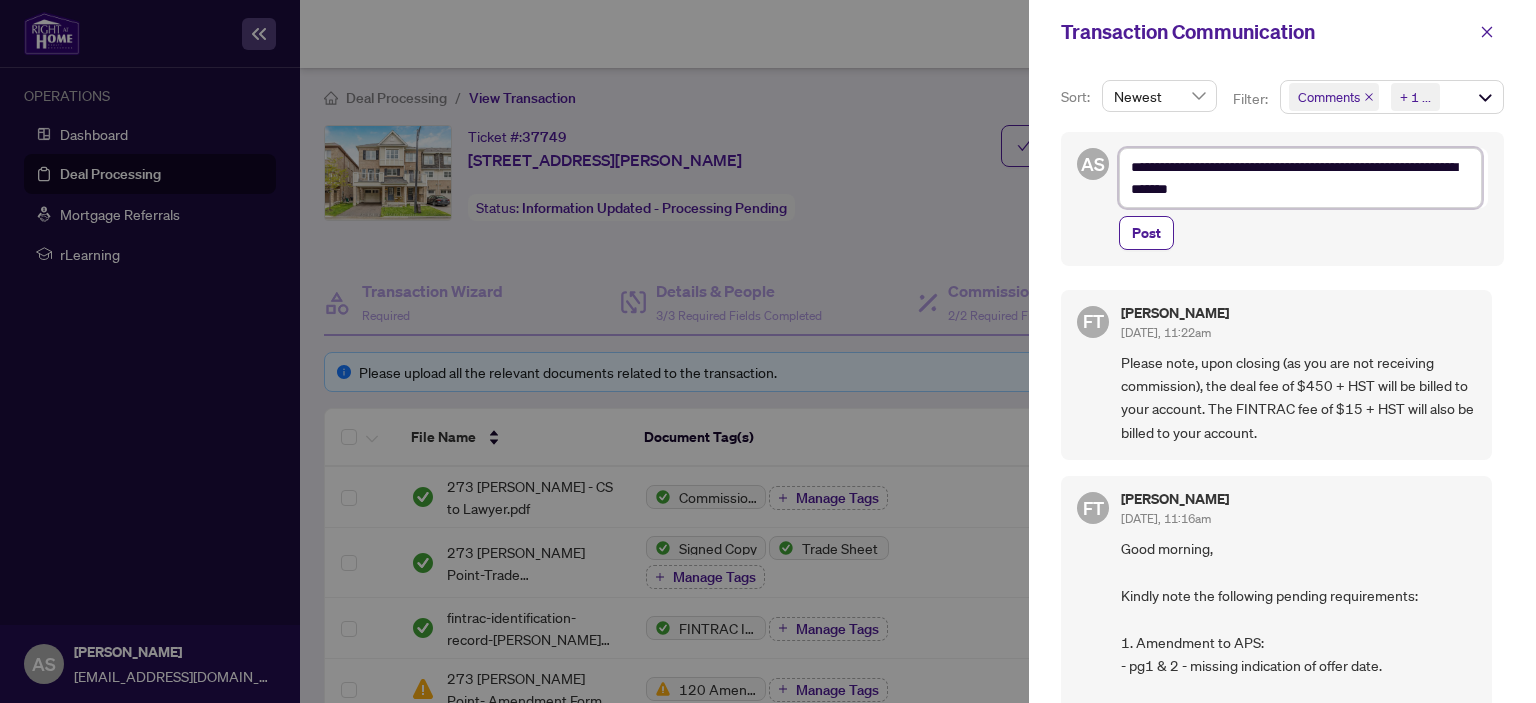 type on "**********" 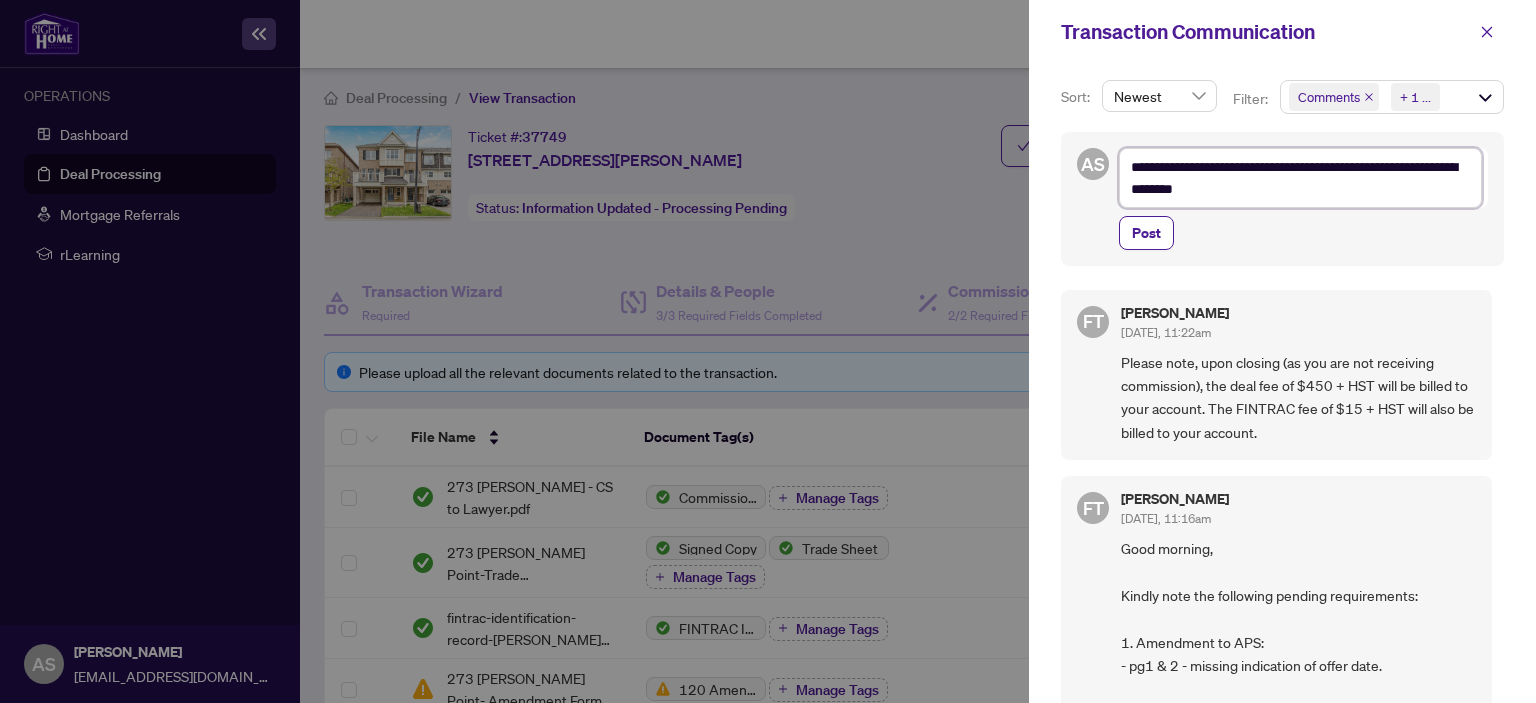 type on "**********" 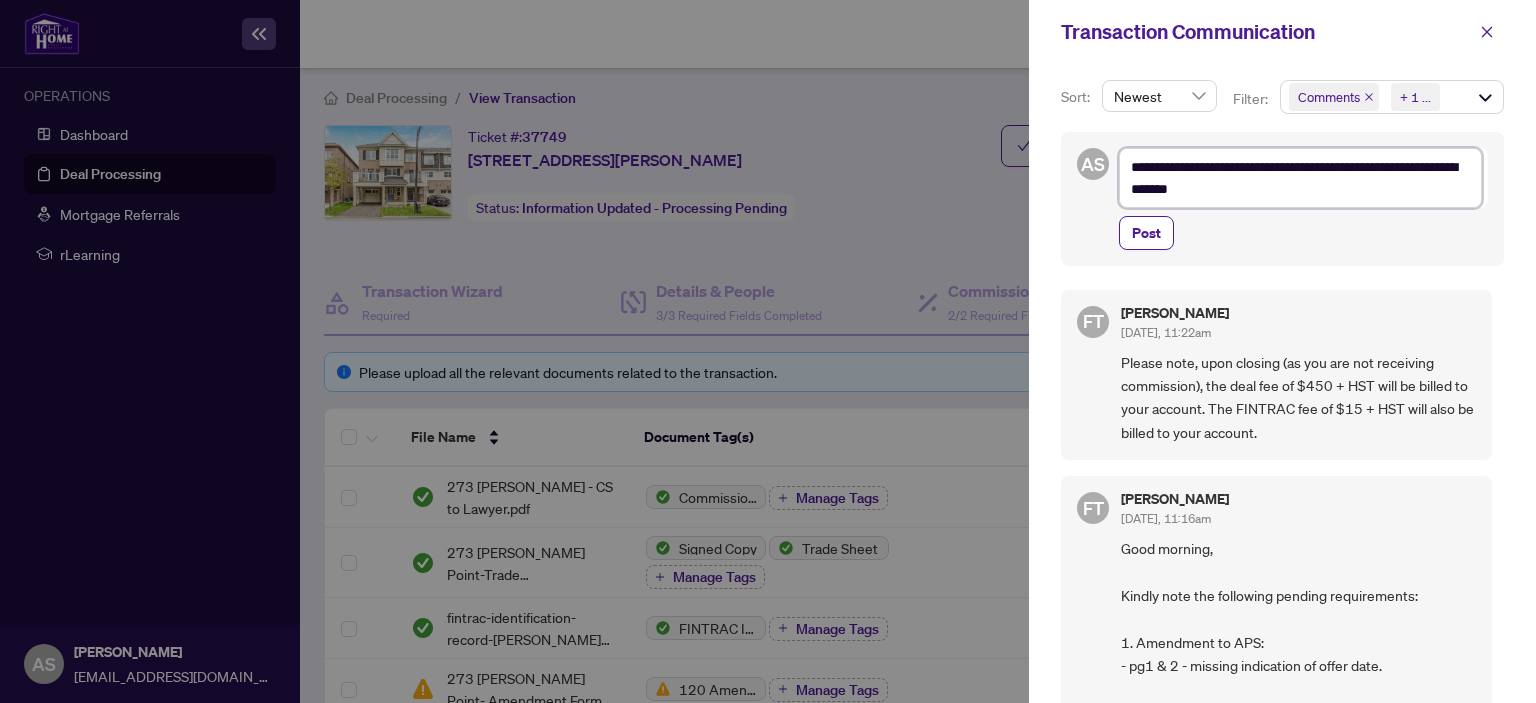 type on "**********" 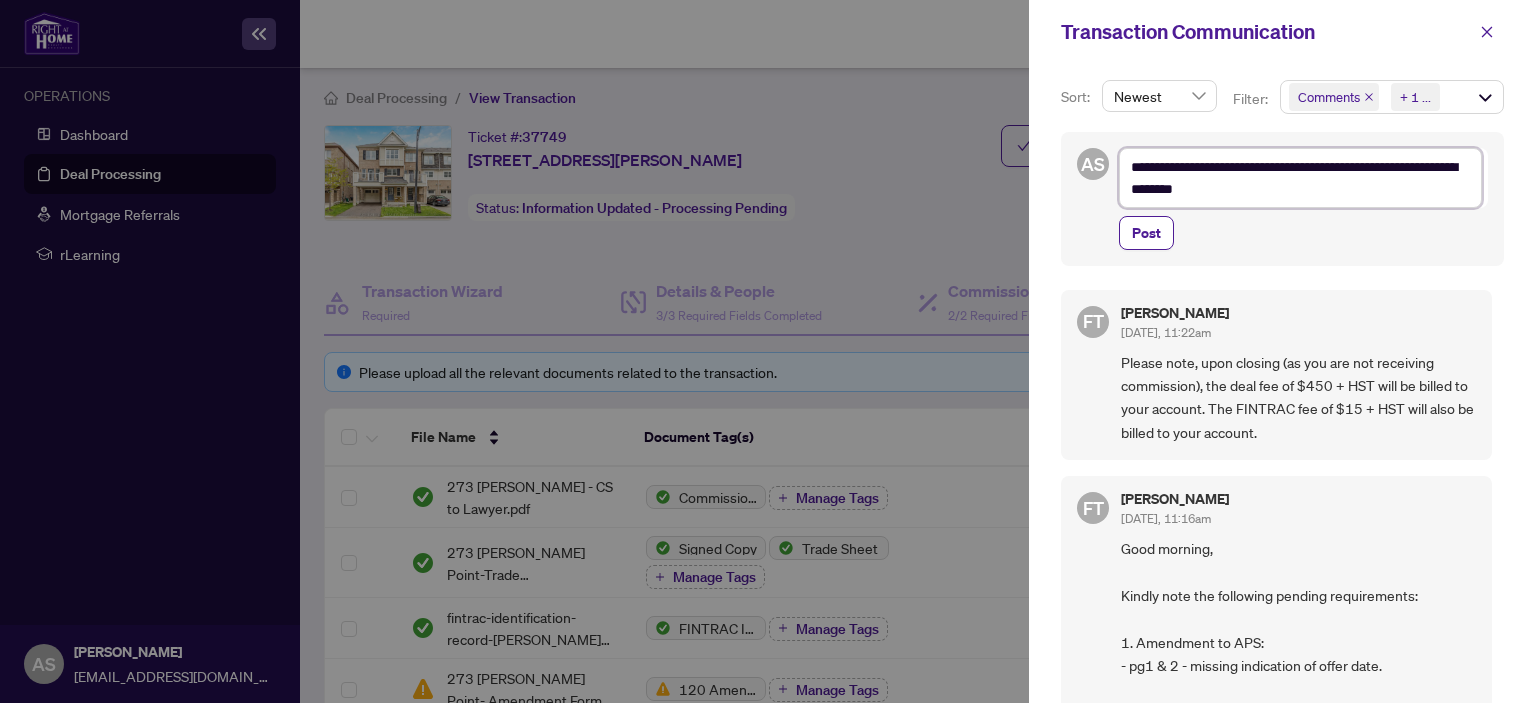 type on "**********" 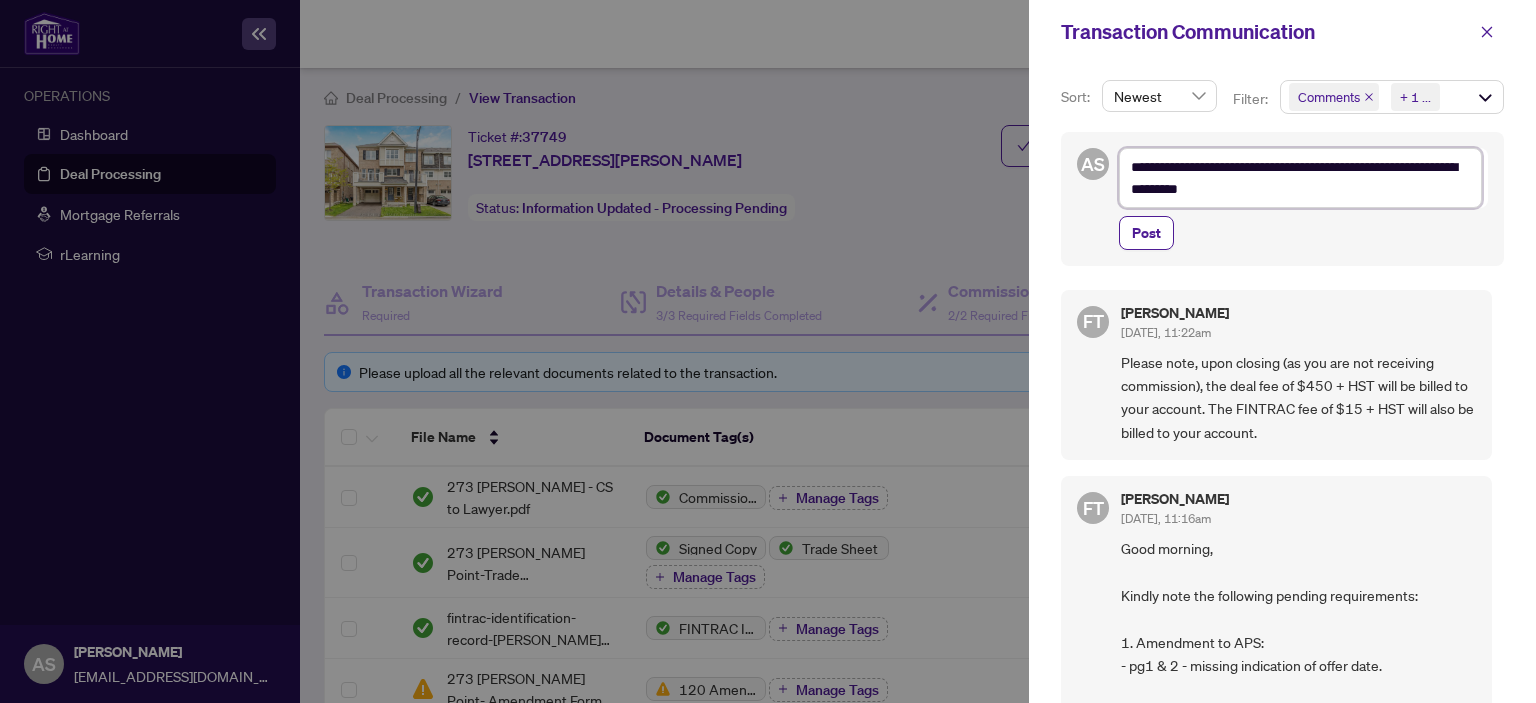type on "**********" 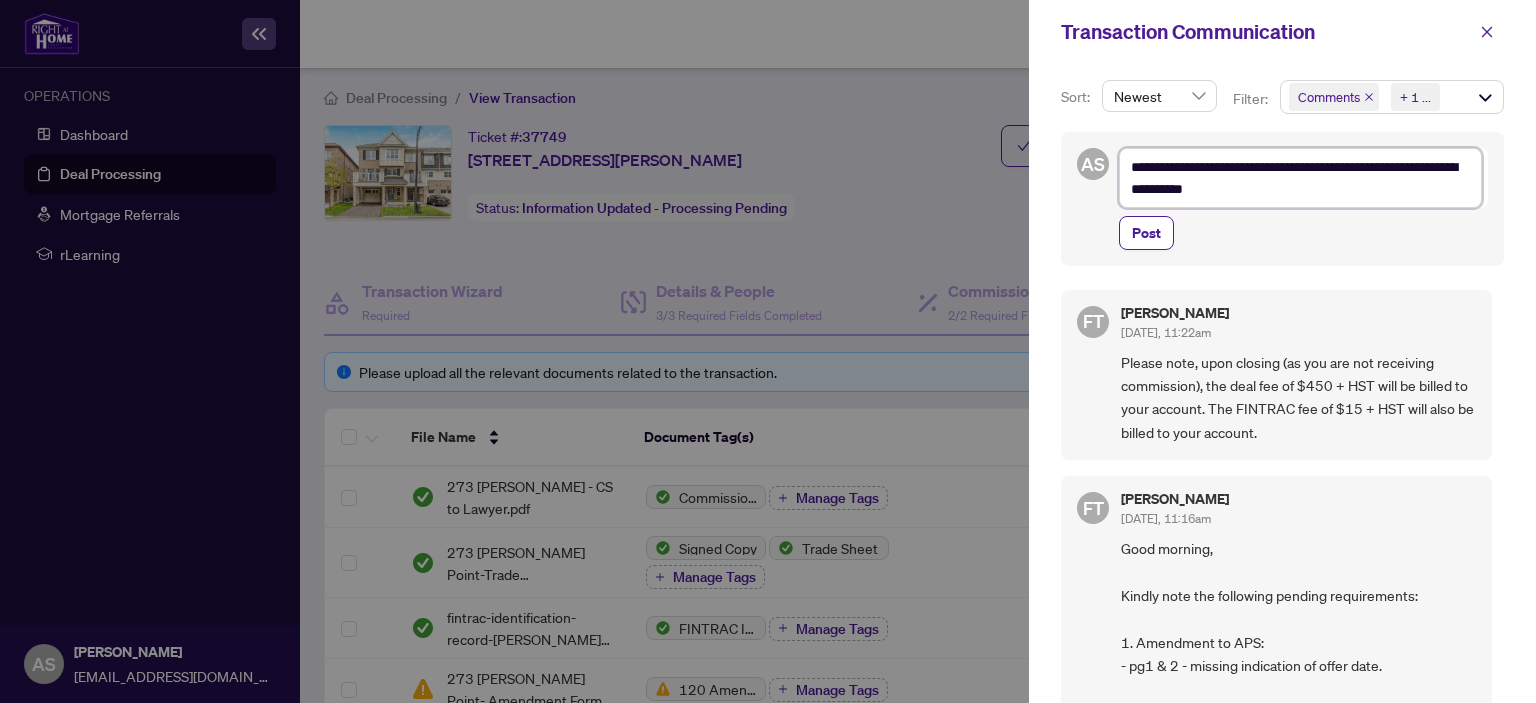 type on "**********" 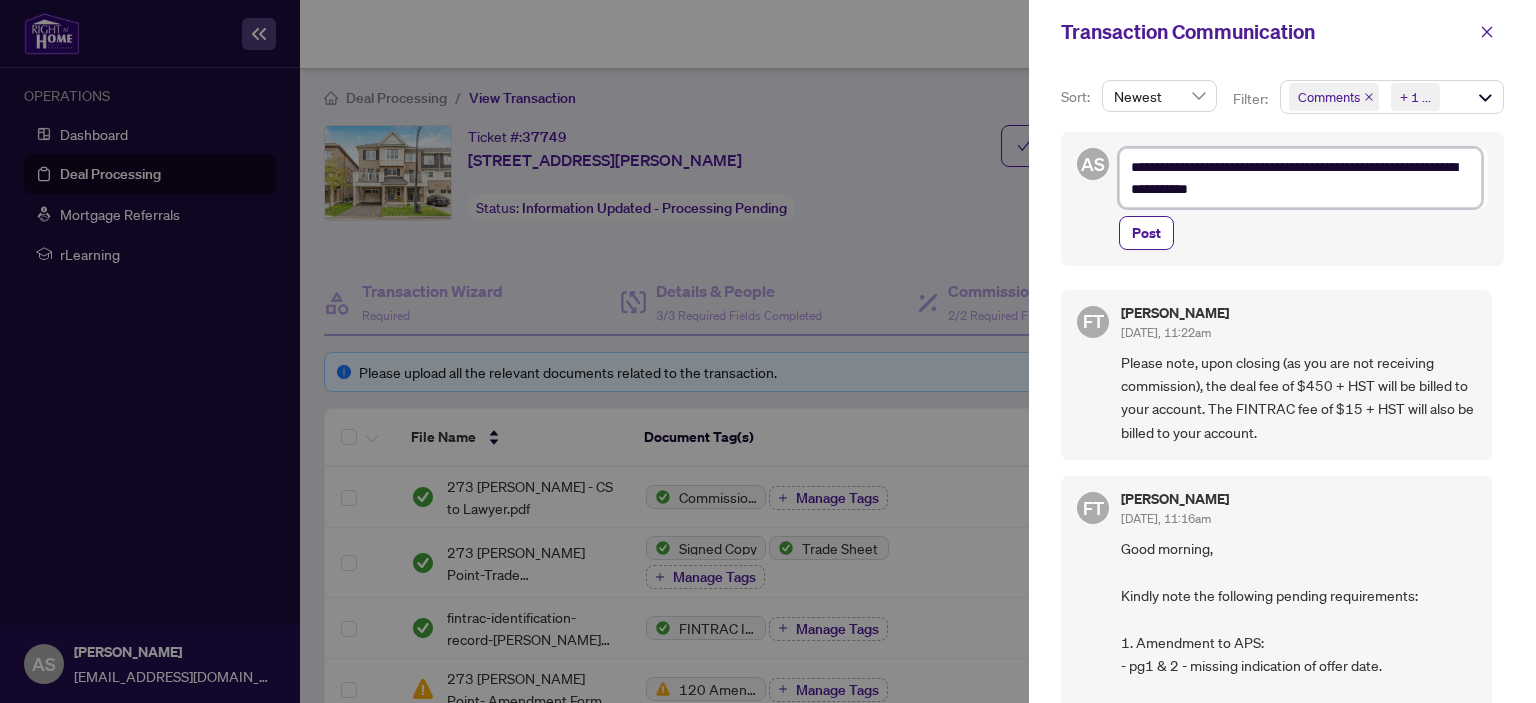 type on "**********" 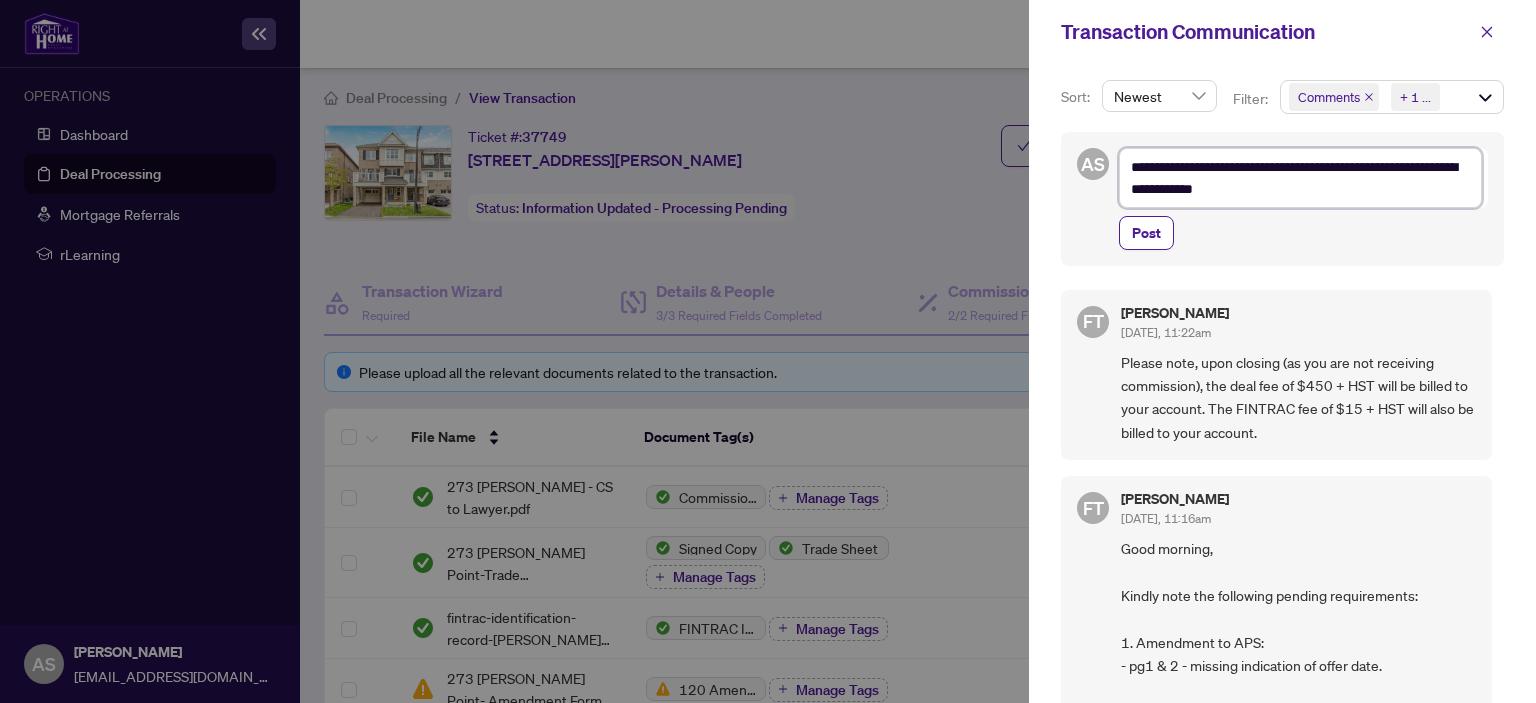 type on "**********" 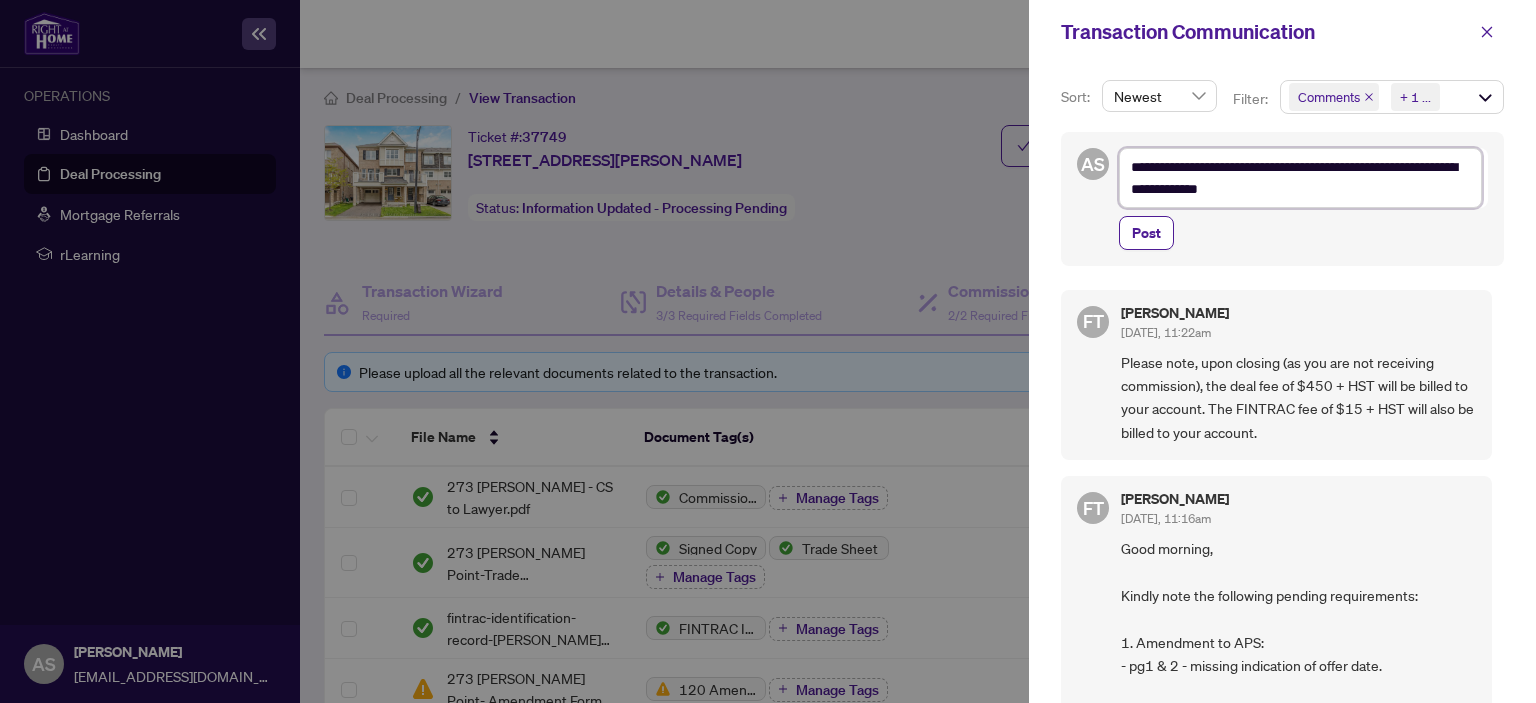 type on "**********" 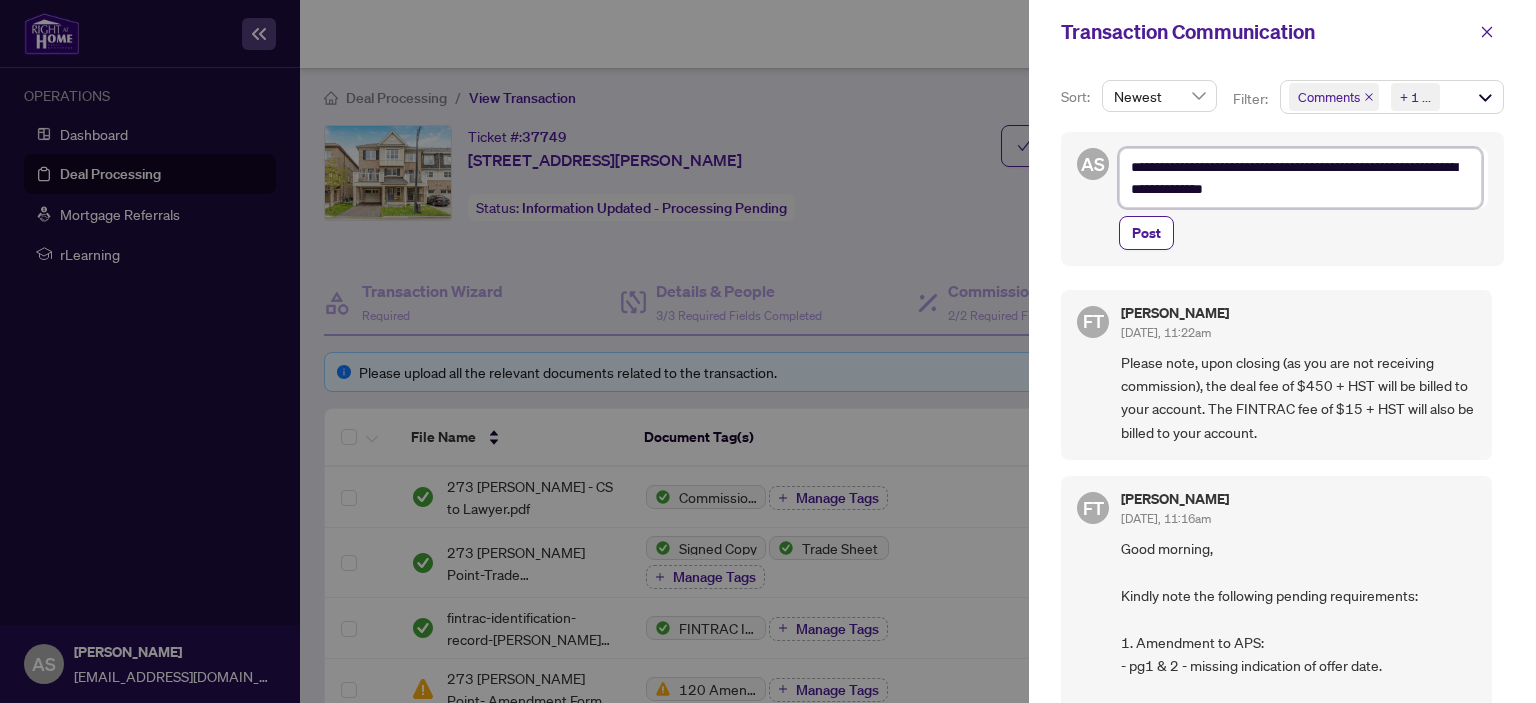 type on "**********" 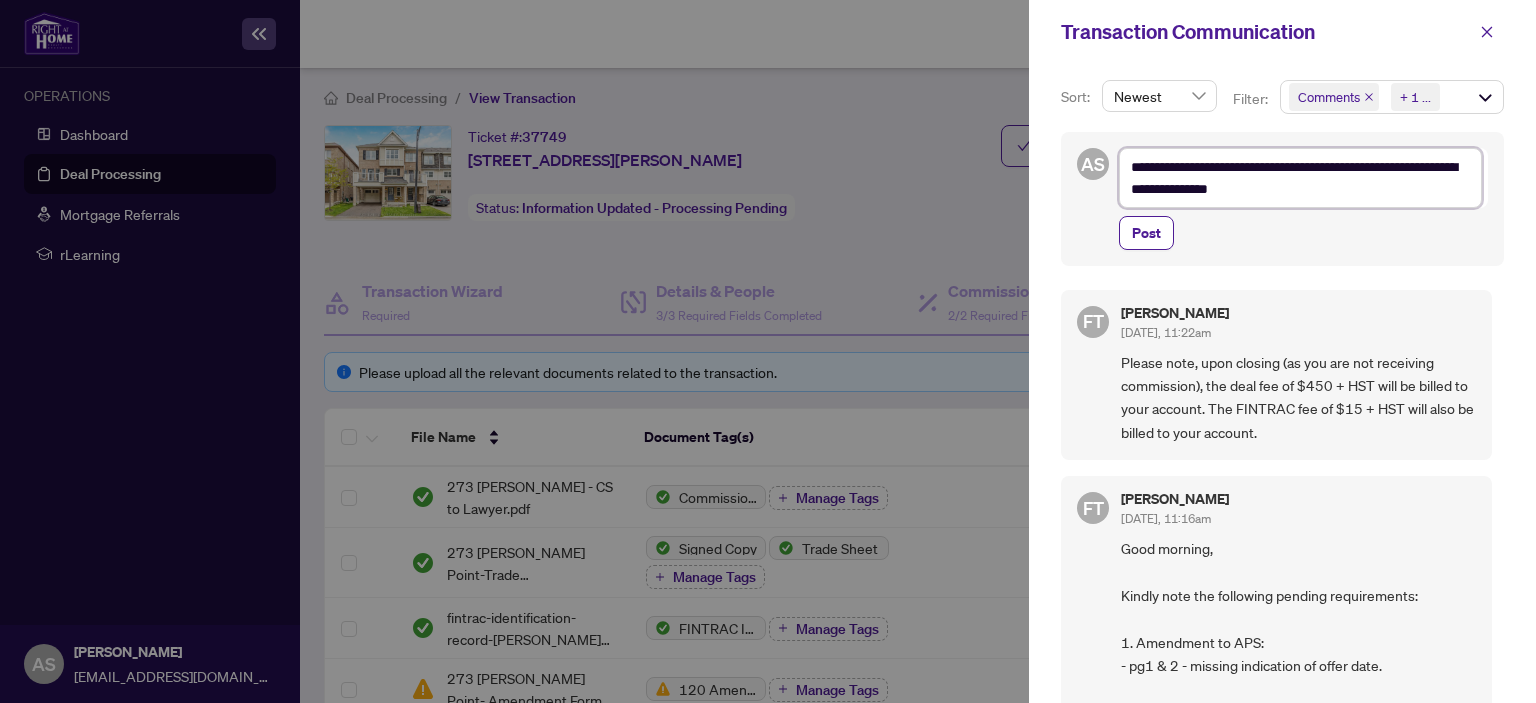 type on "**********" 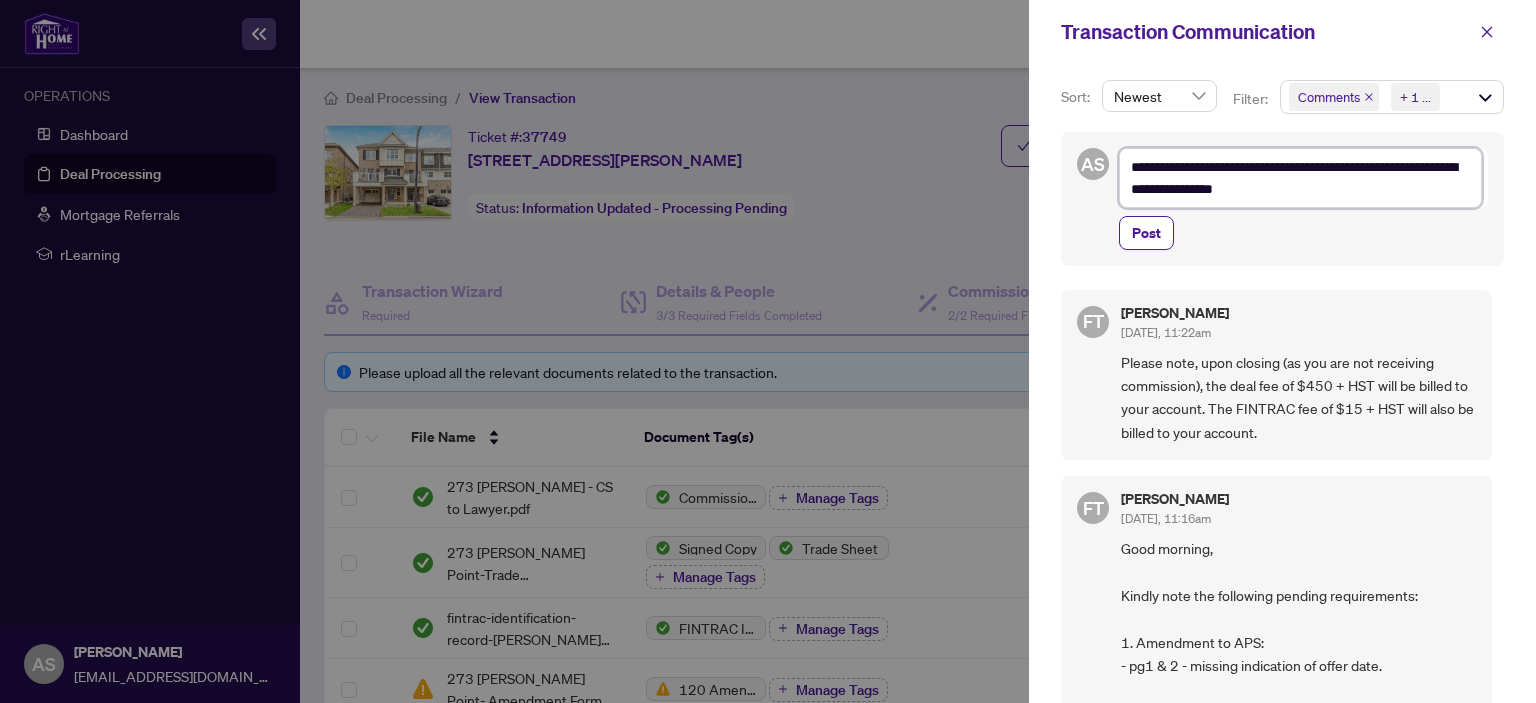 type on "**********" 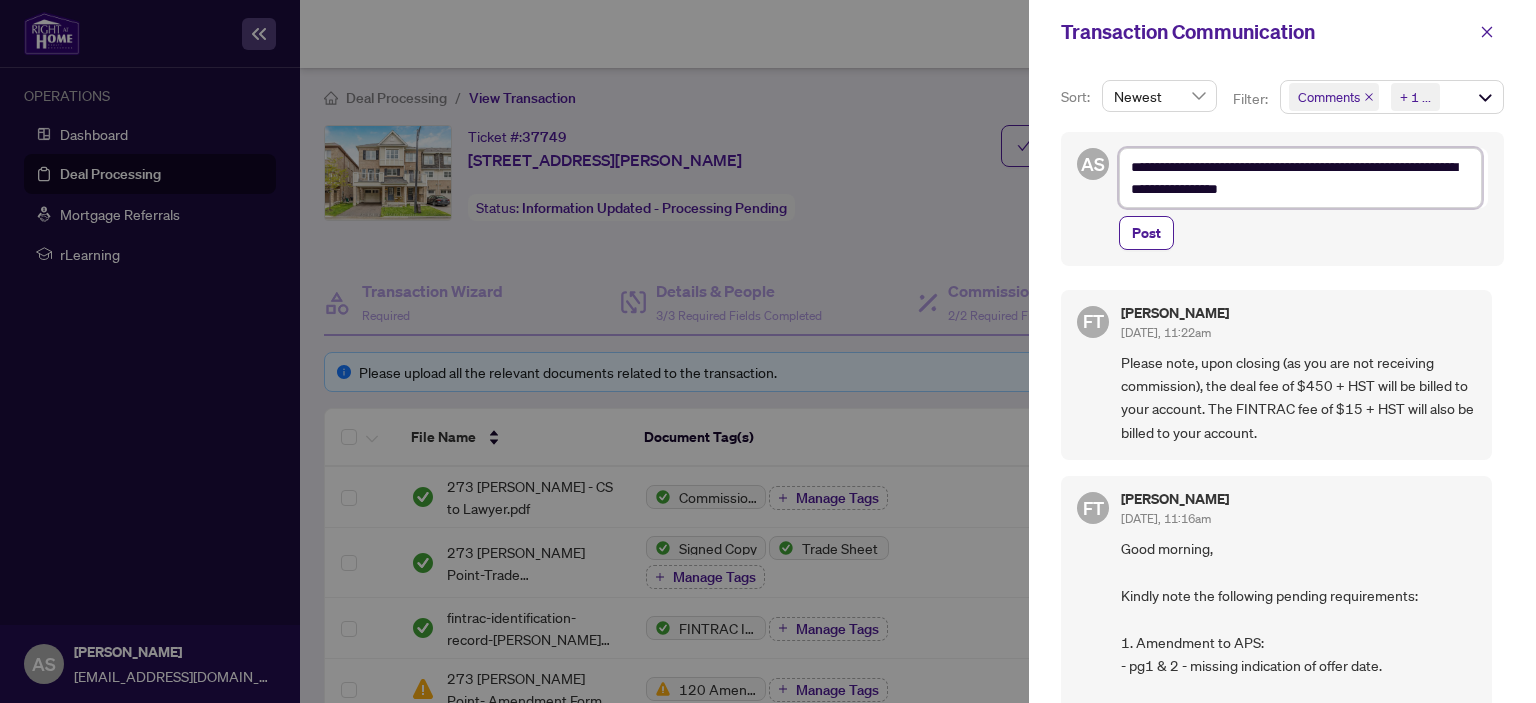 type on "**********" 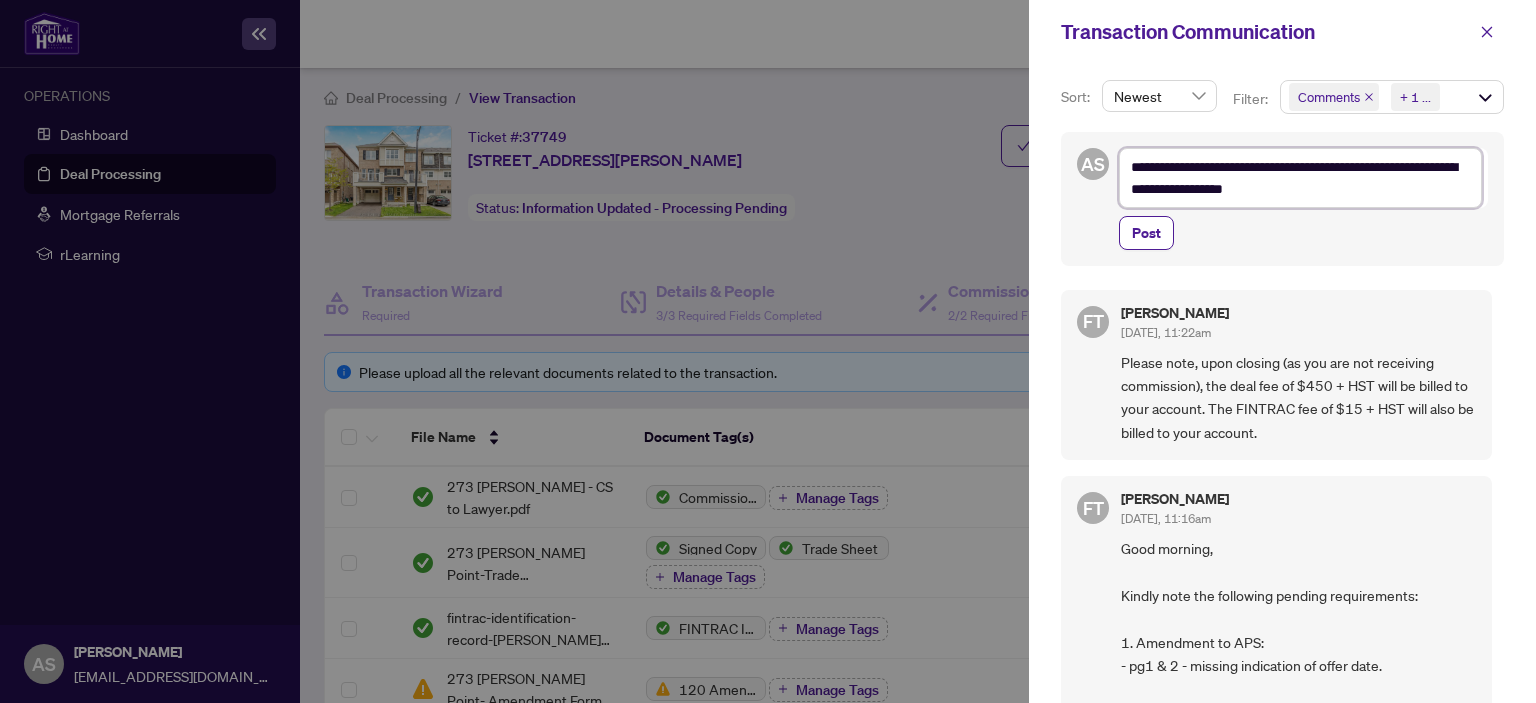 type on "**********" 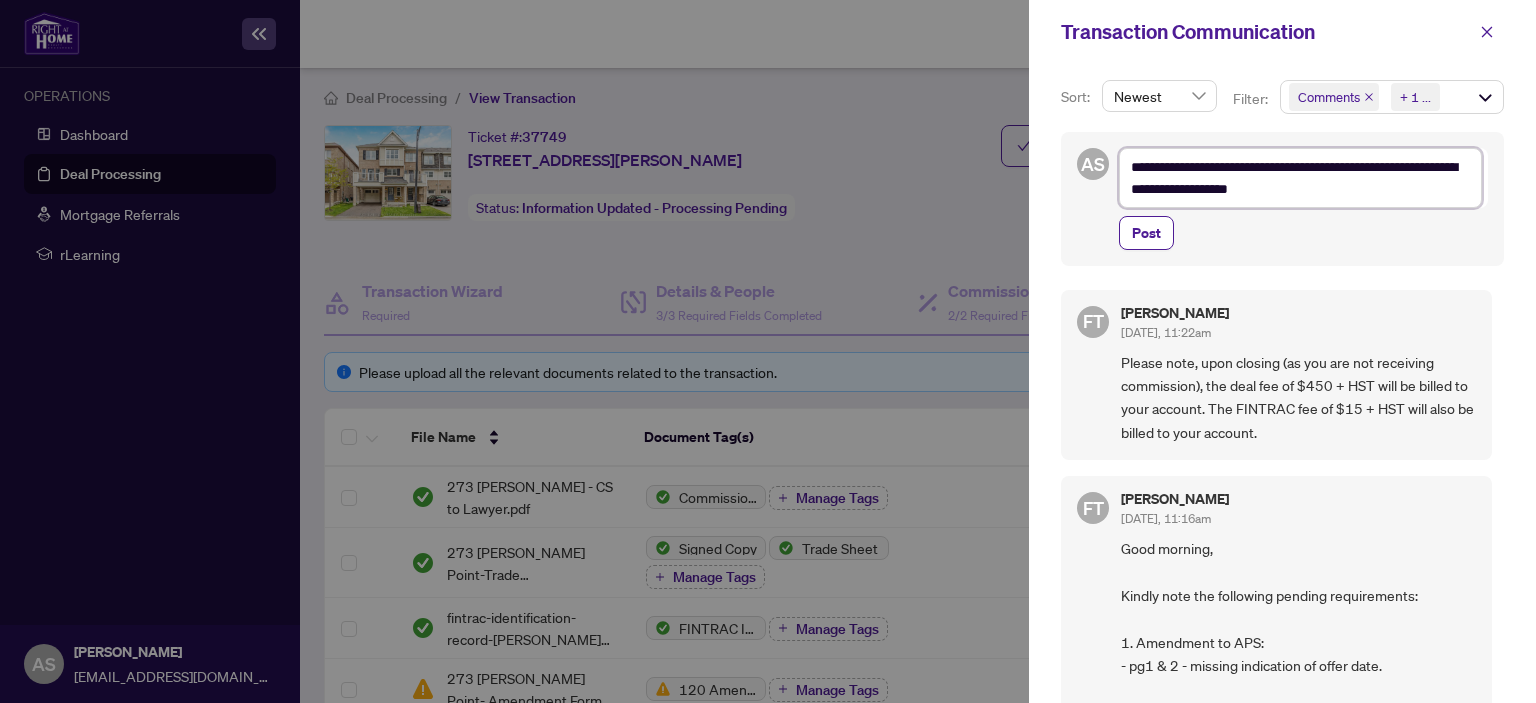 type on "**********" 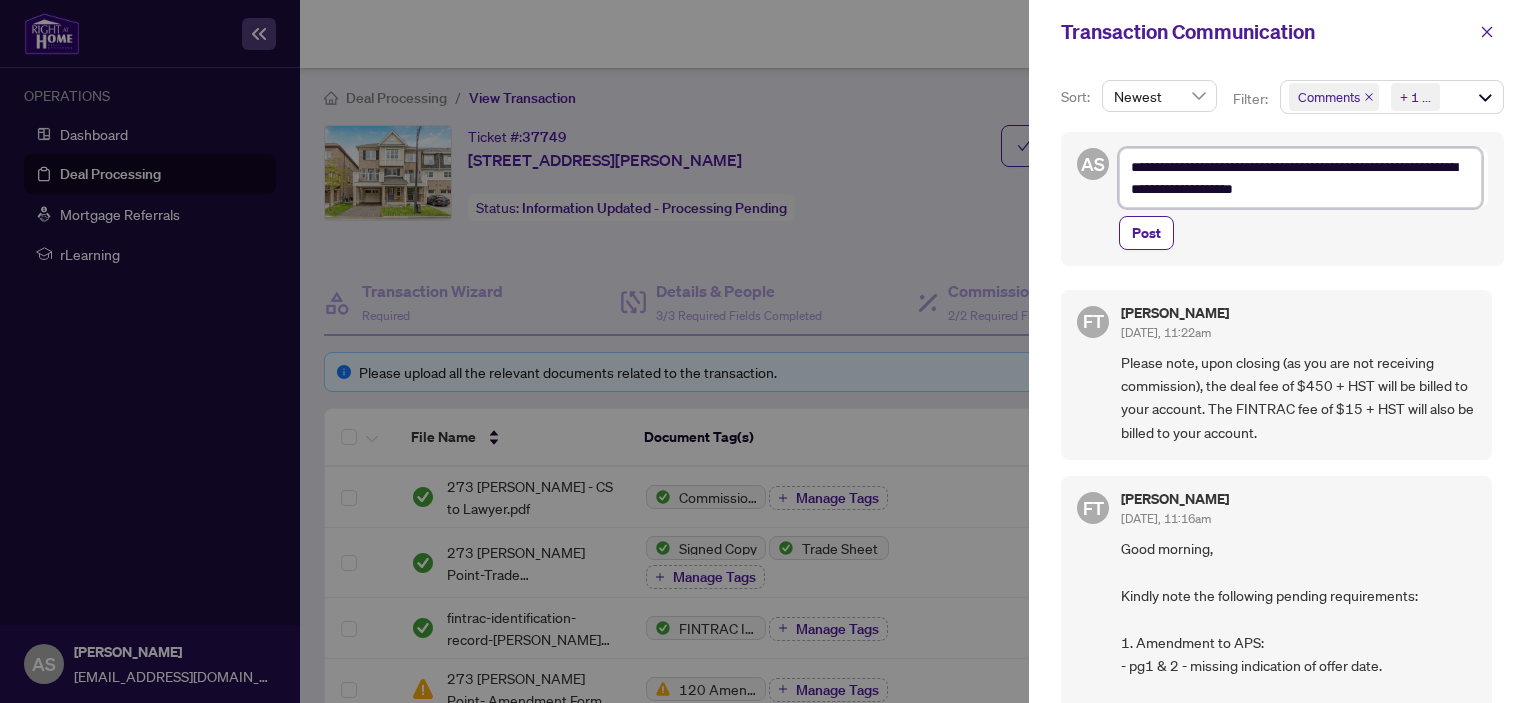 type on "**********" 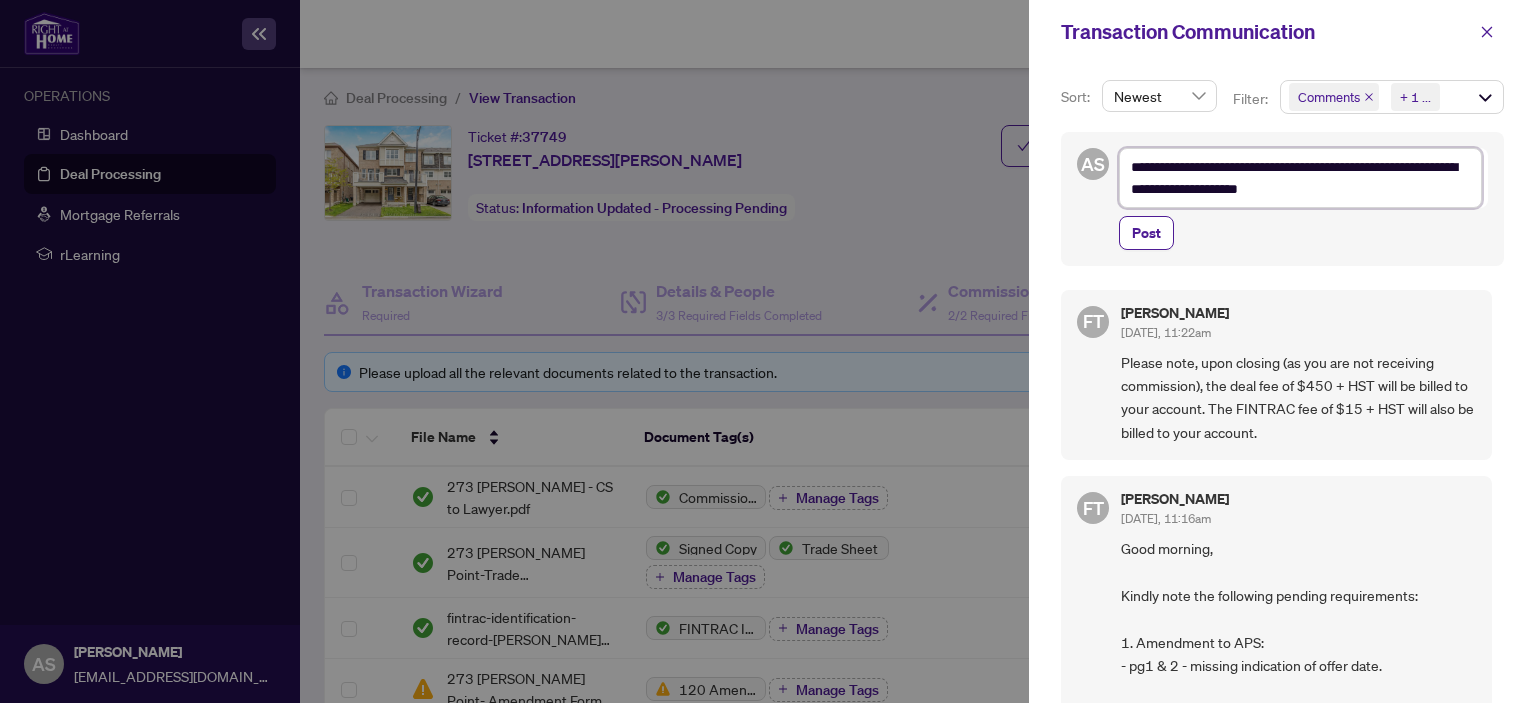 type on "**********" 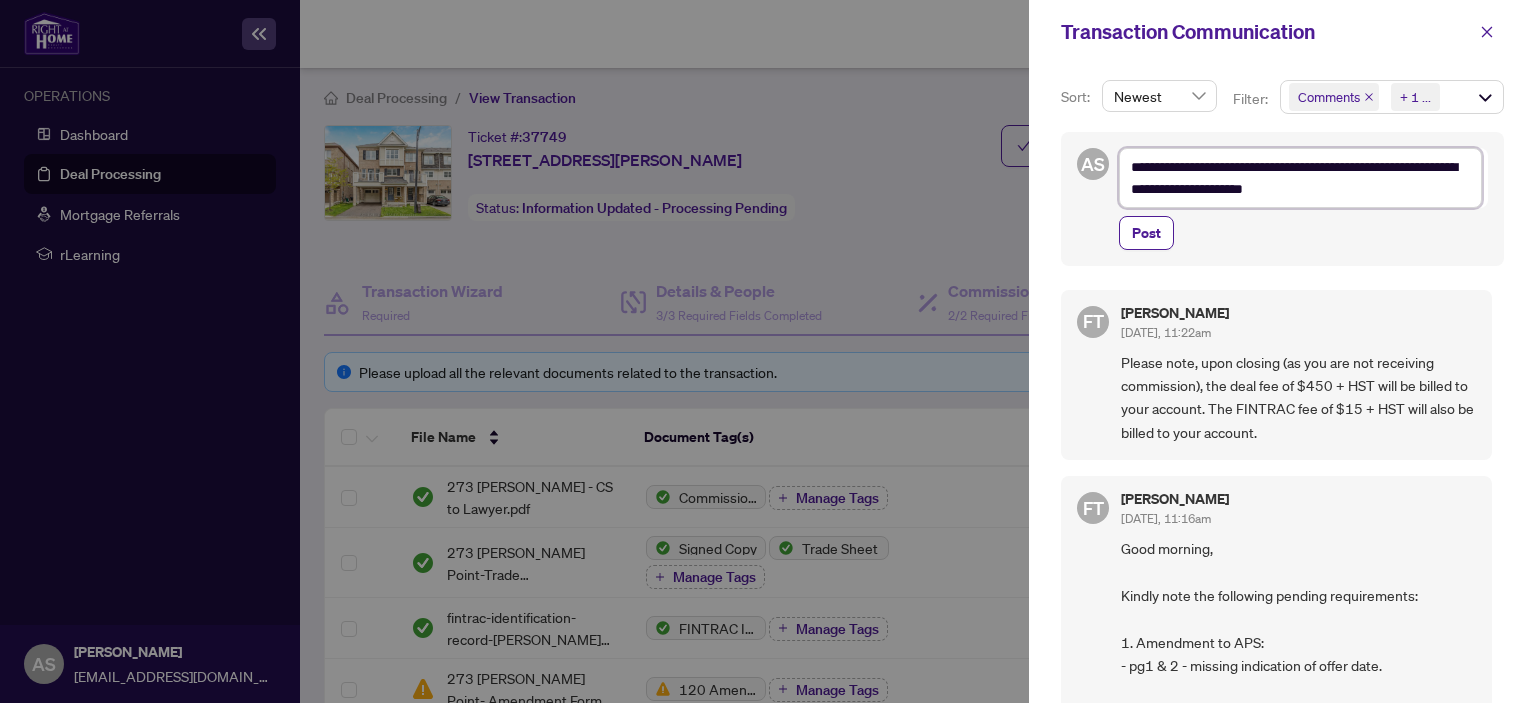 type on "**********" 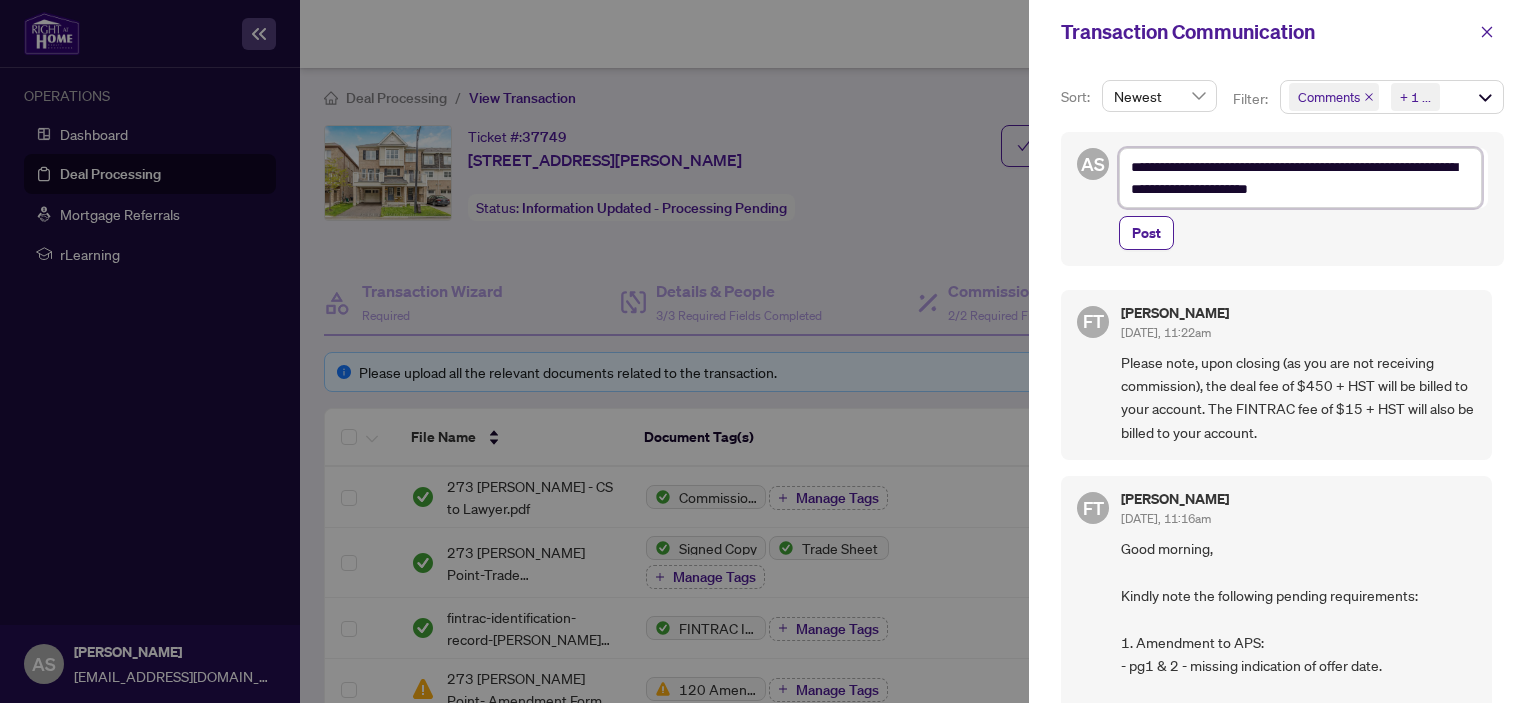 type on "**********" 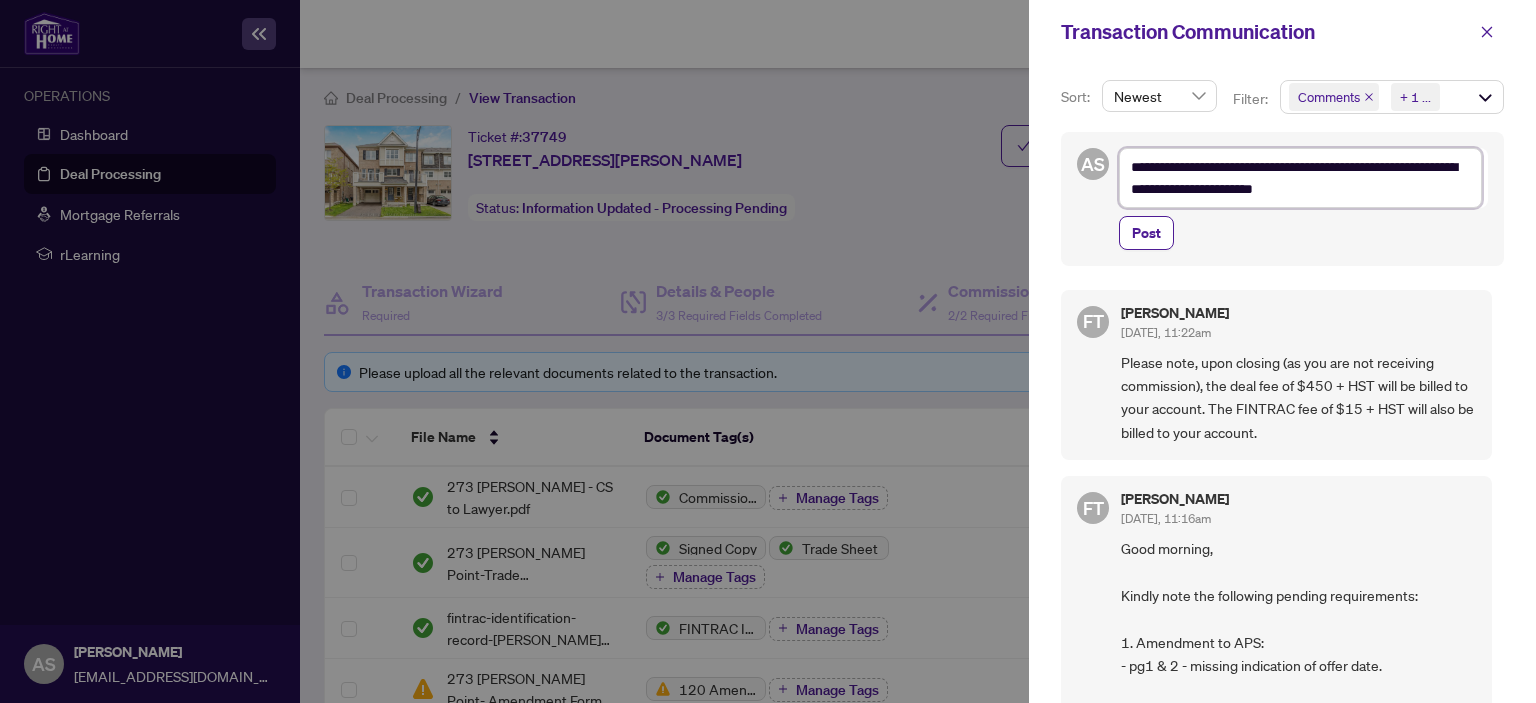 type 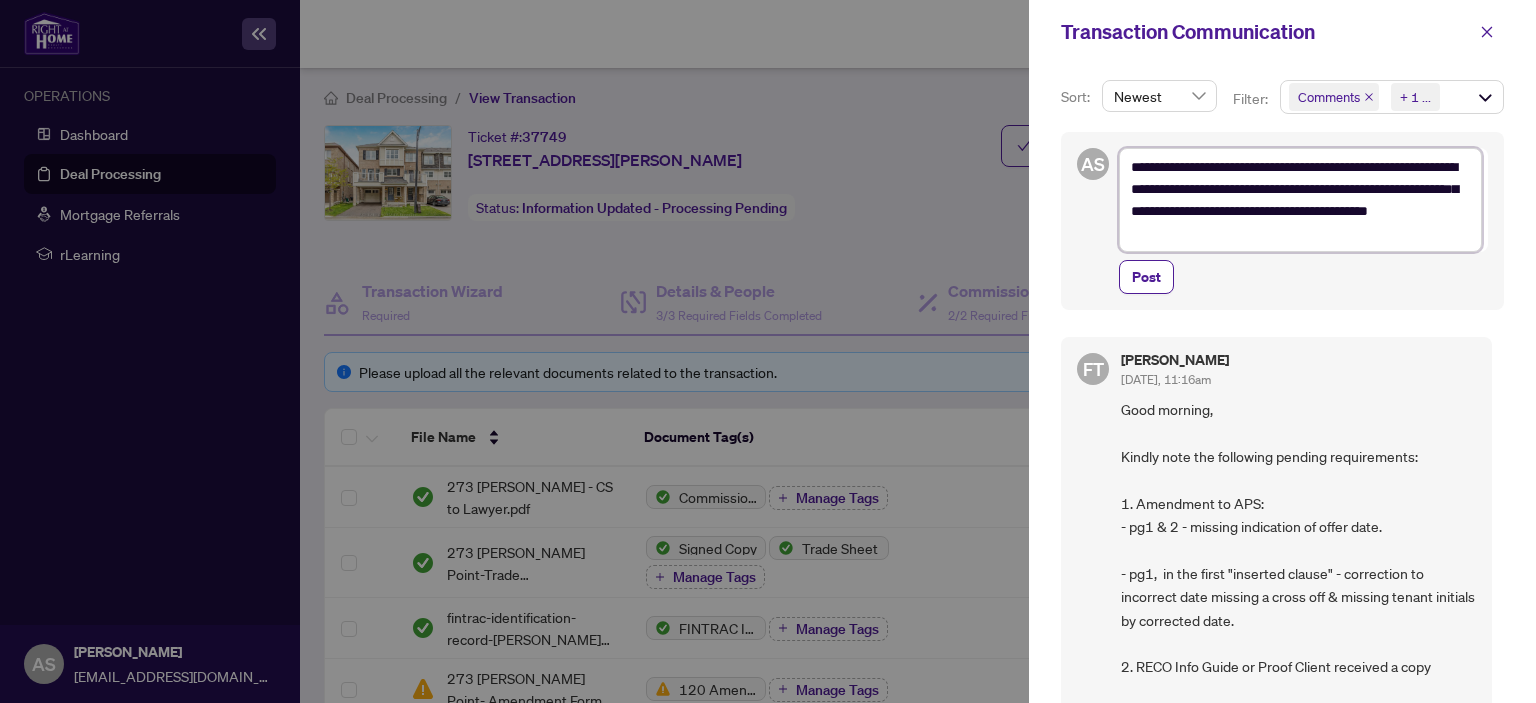 scroll, scrollTop: 0, scrollLeft: 0, axis: both 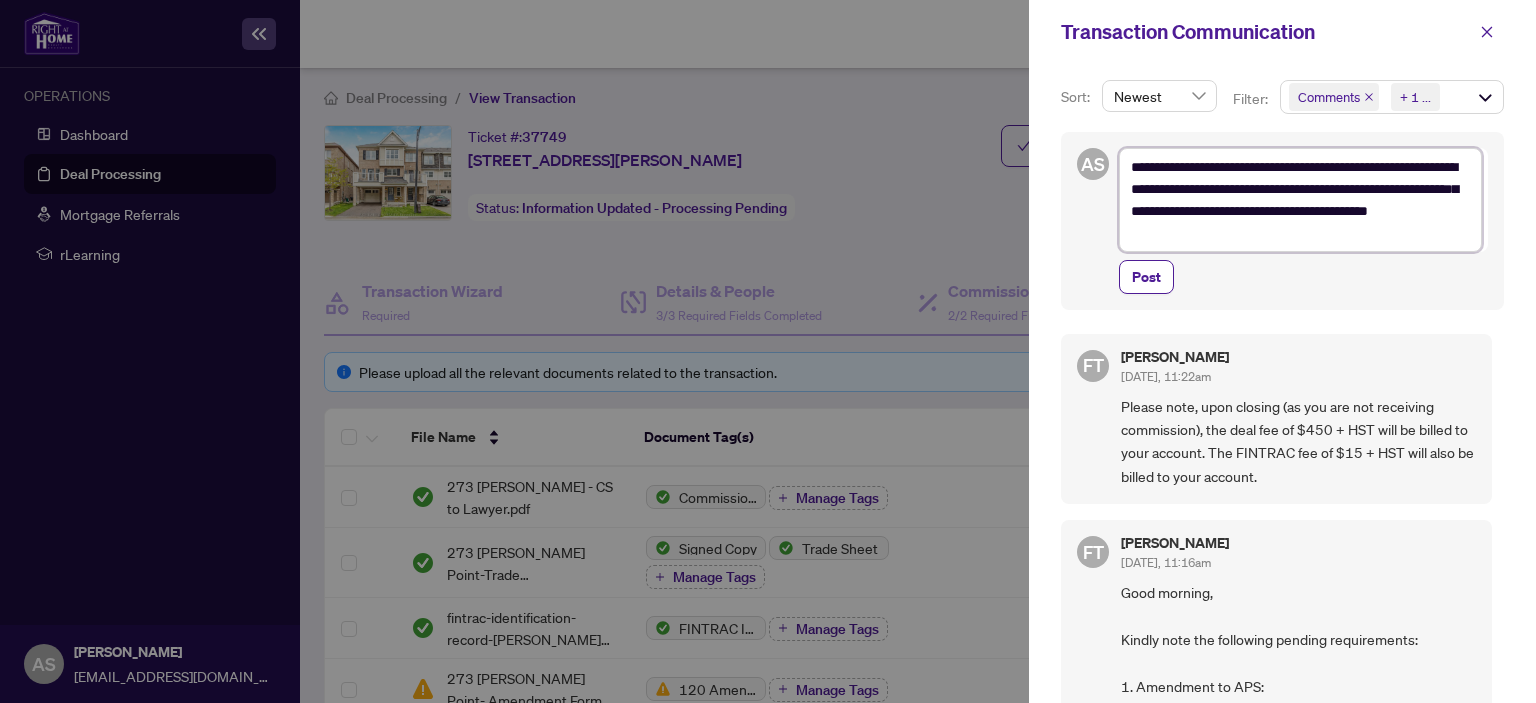 click on "**********" at bounding box center [1300, 200] 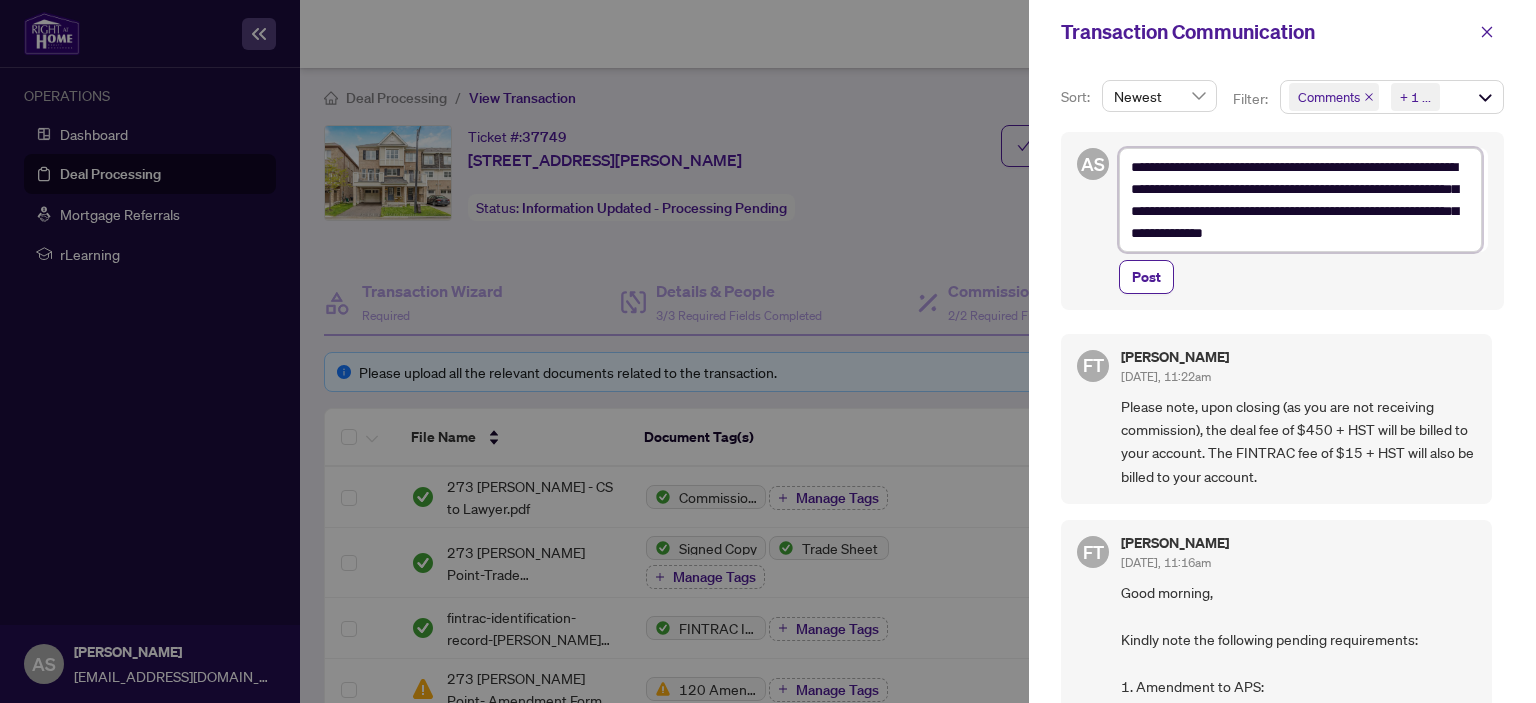 click on "**********" at bounding box center [1300, 200] 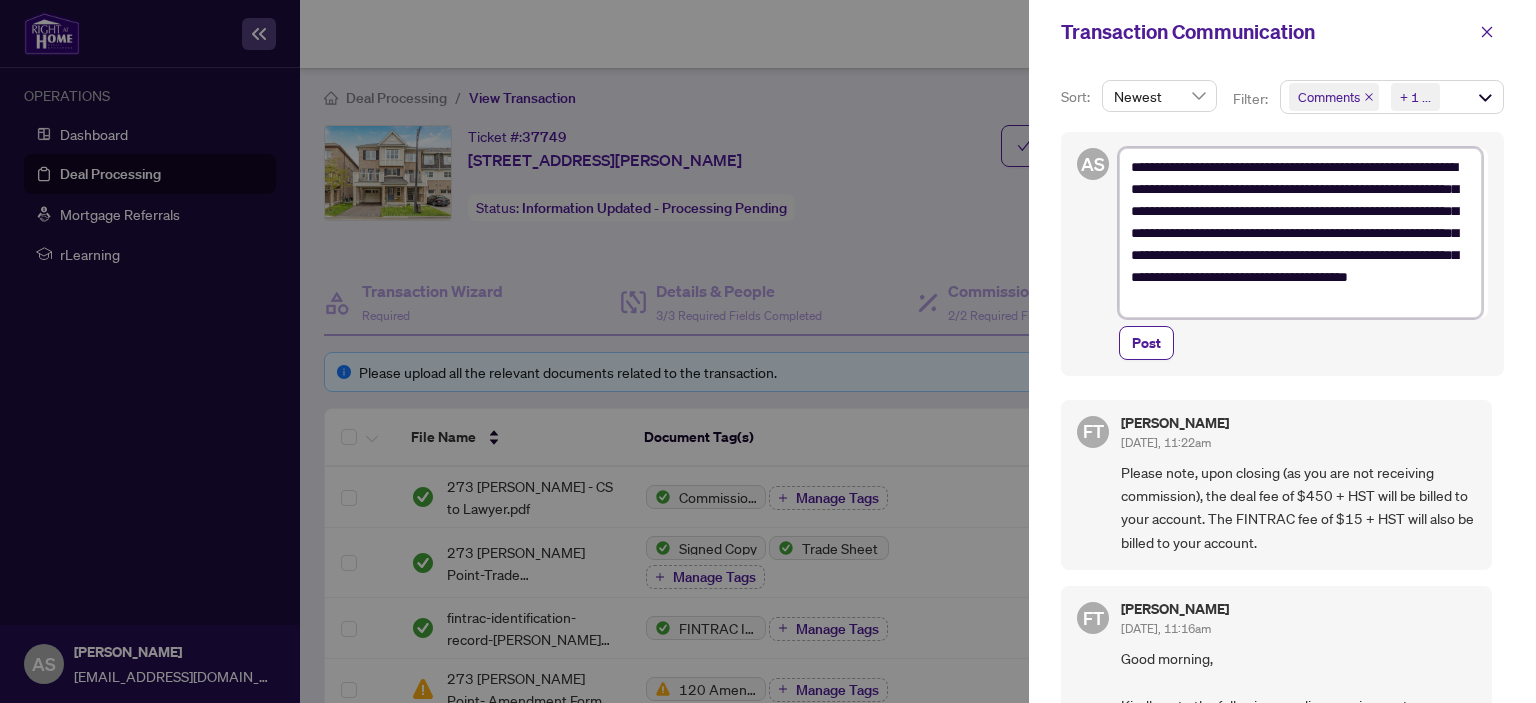 click on "**********" at bounding box center [1300, 233] 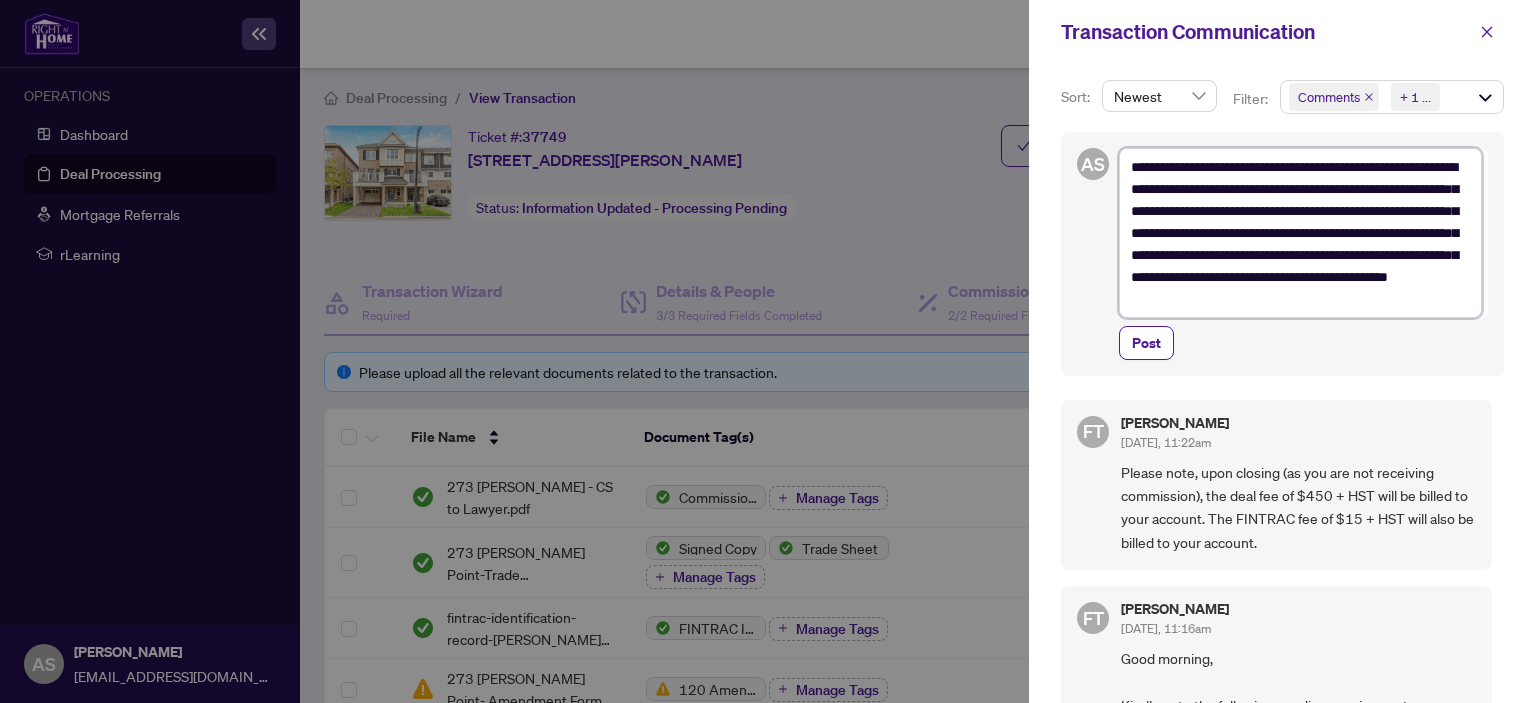 click on "**********" at bounding box center (1300, 233) 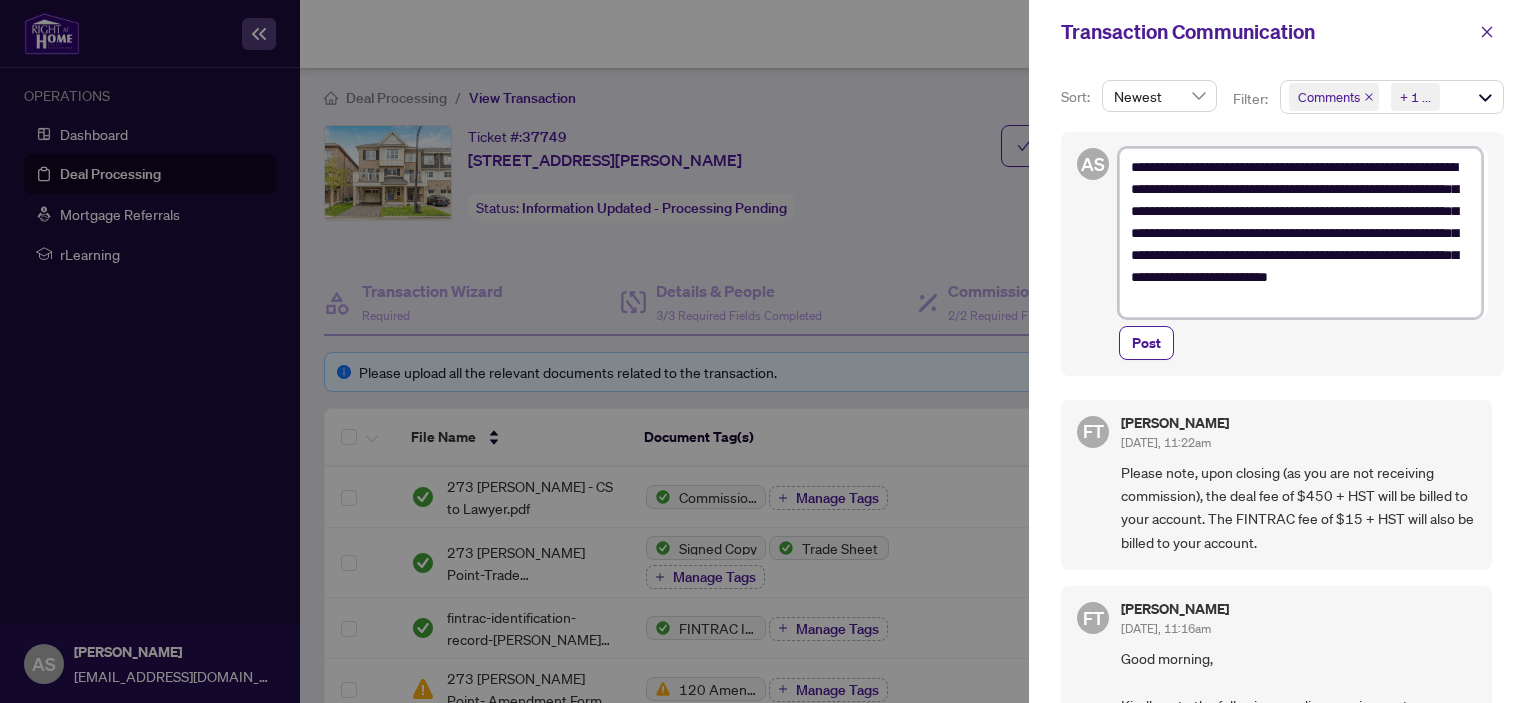 click on "**********" at bounding box center (1300, 233) 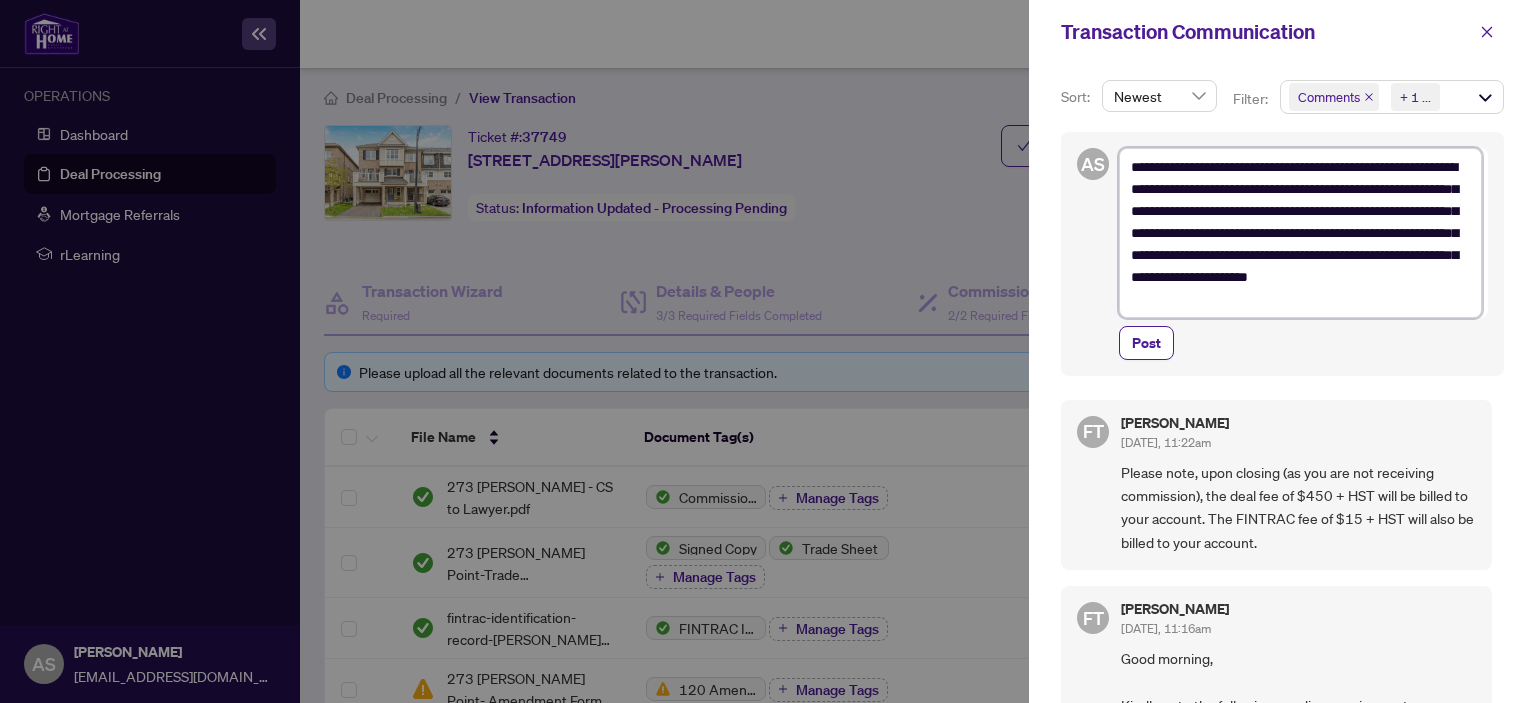 click on "**********" at bounding box center [1300, 233] 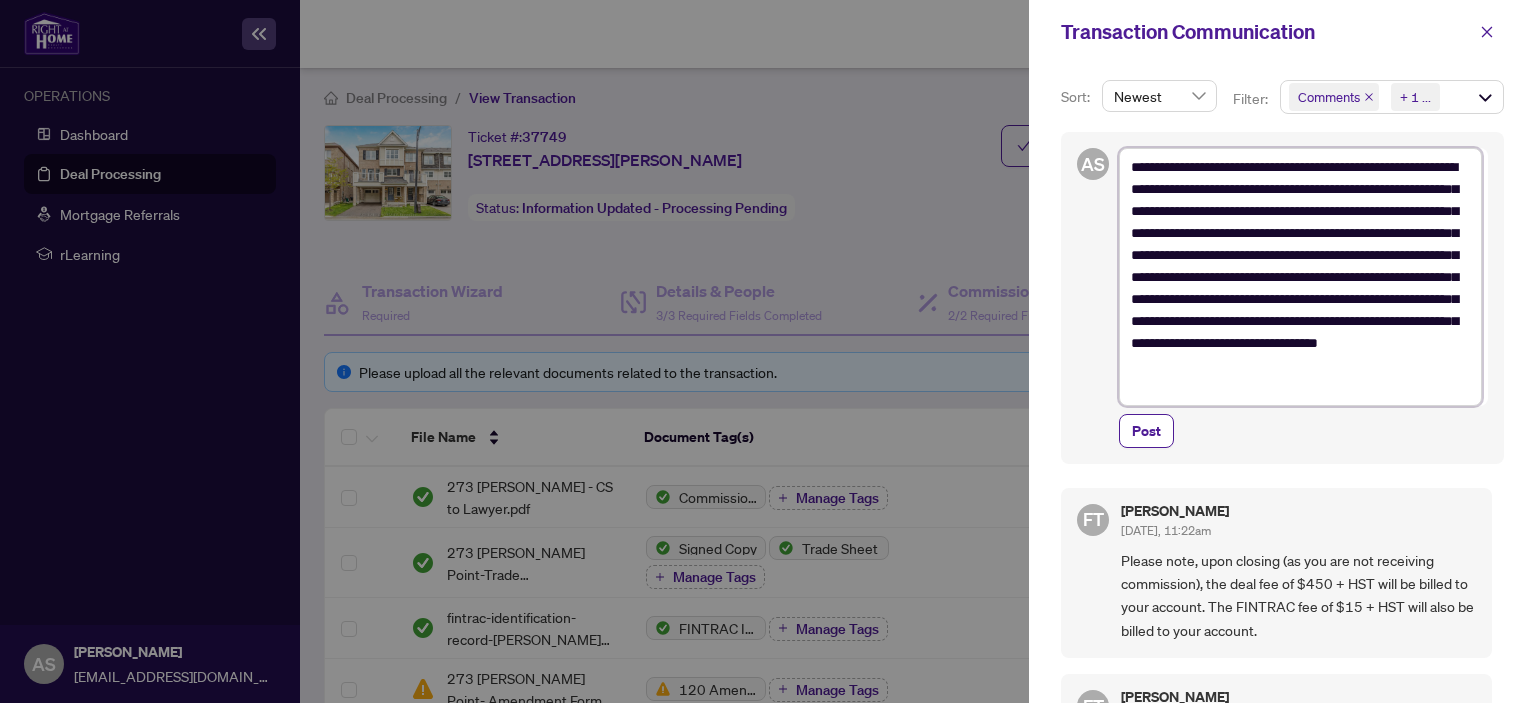 click on "**********" at bounding box center (1300, 277) 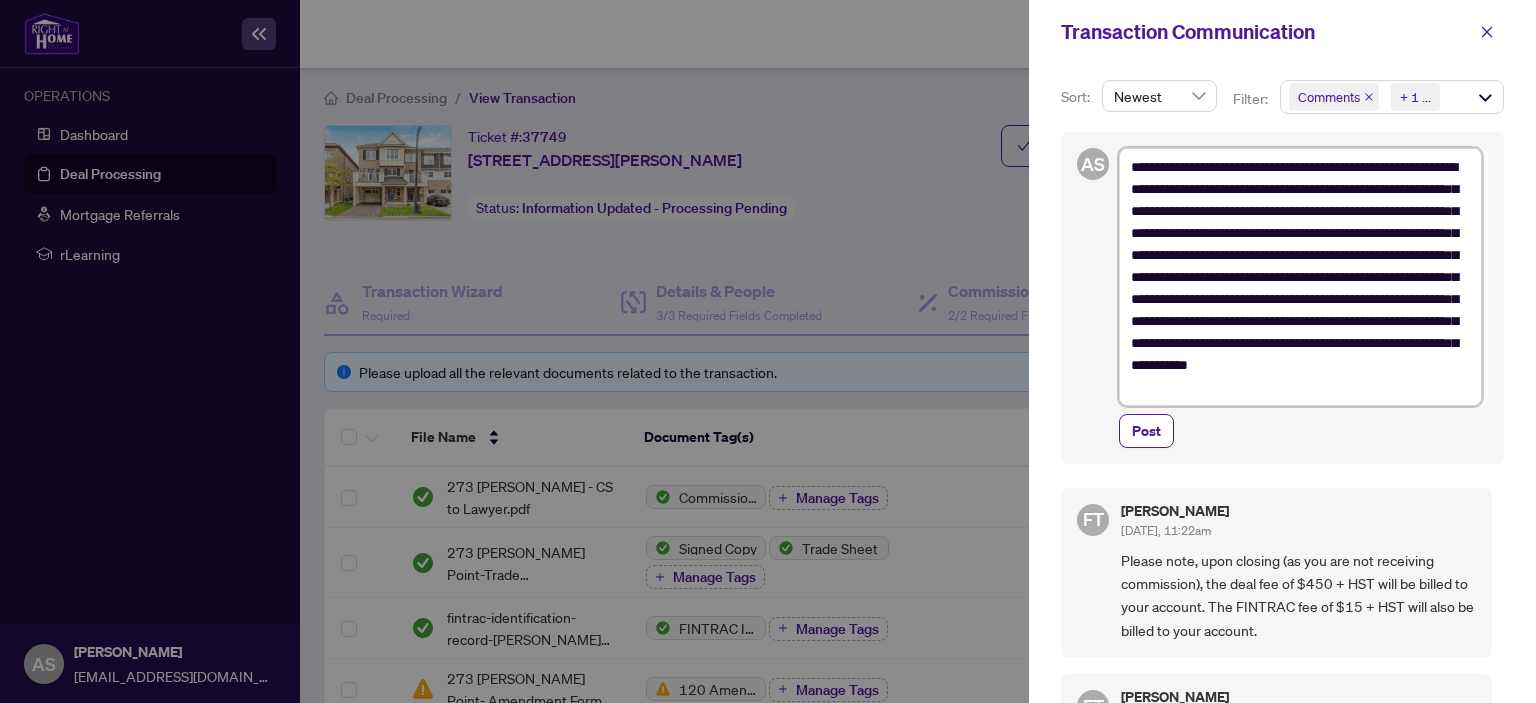 click on "**********" at bounding box center [1300, 277] 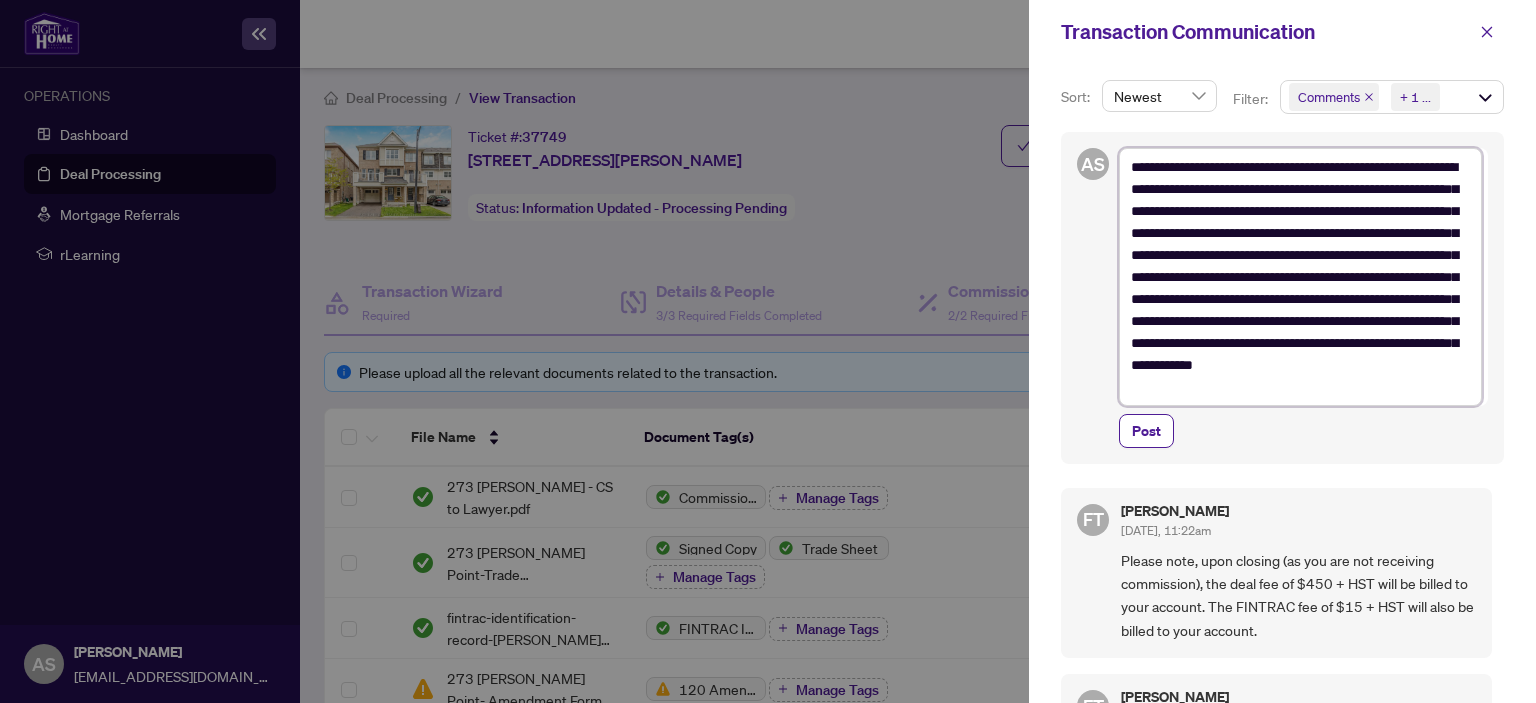 click on "**********" at bounding box center (1300, 277) 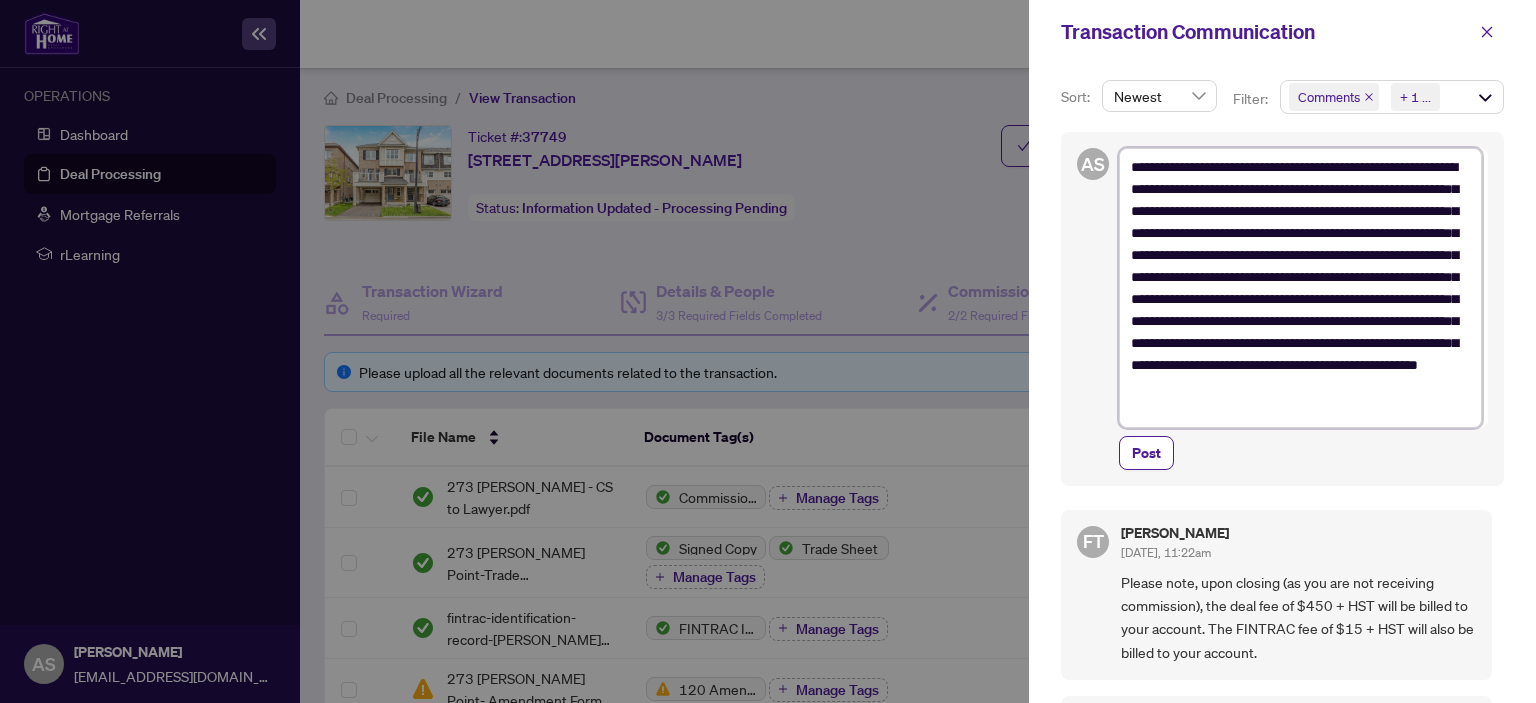 click on "**********" at bounding box center (1300, 288) 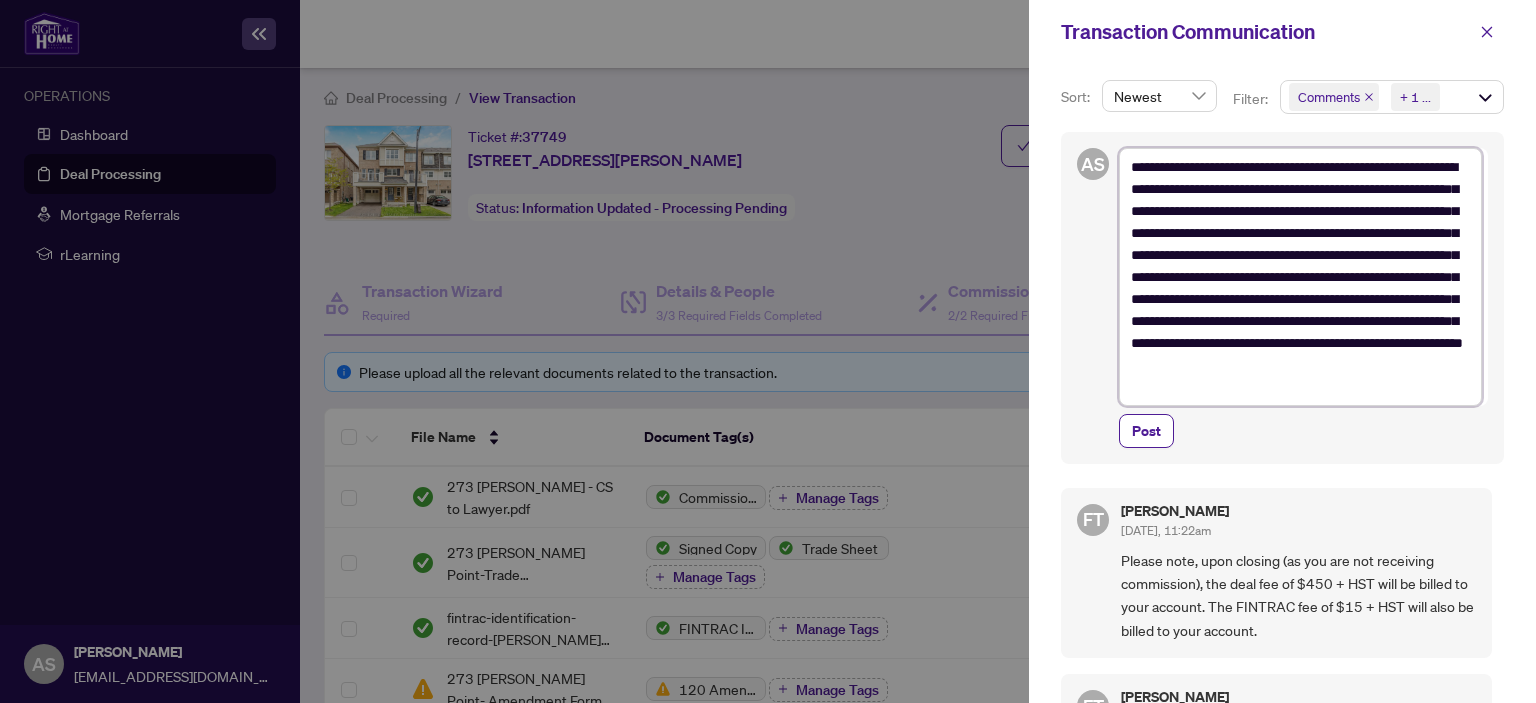 click on "**********" at bounding box center [1300, 277] 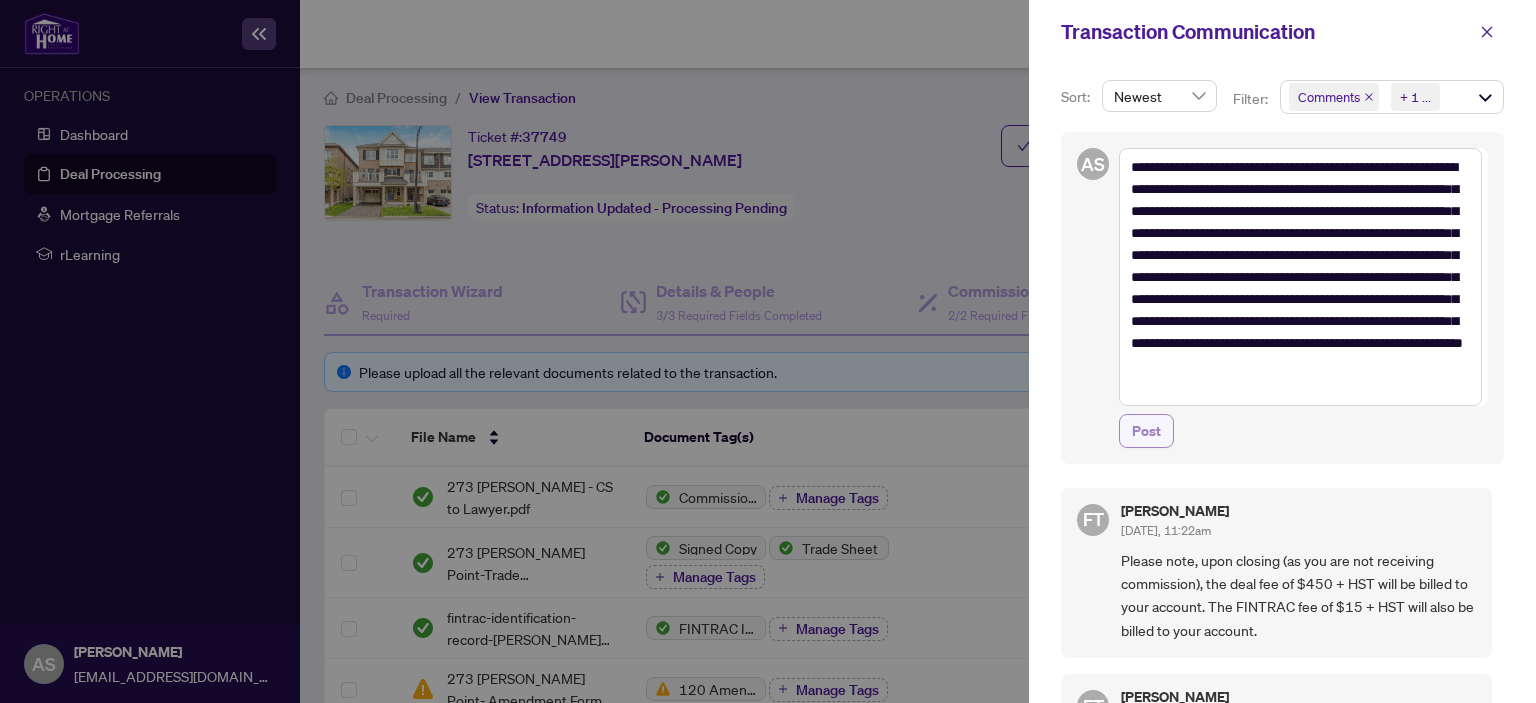 click on "Post" at bounding box center [1146, 431] 